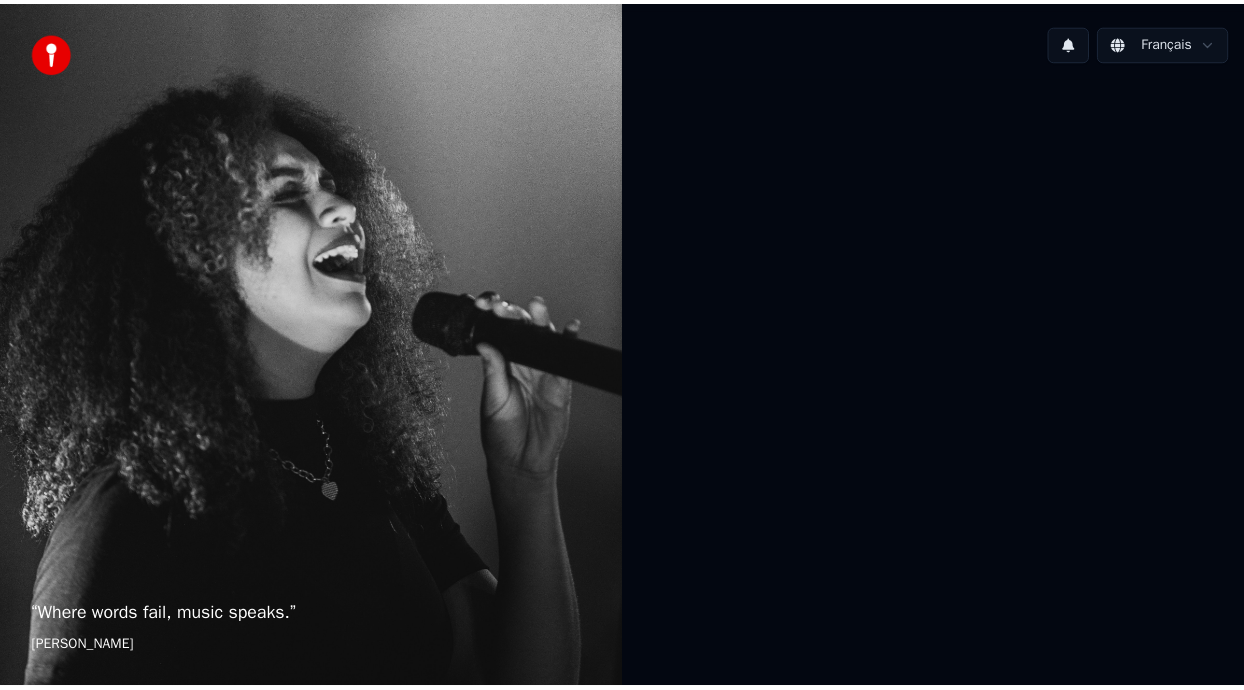 scroll, scrollTop: 0, scrollLeft: 0, axis: both 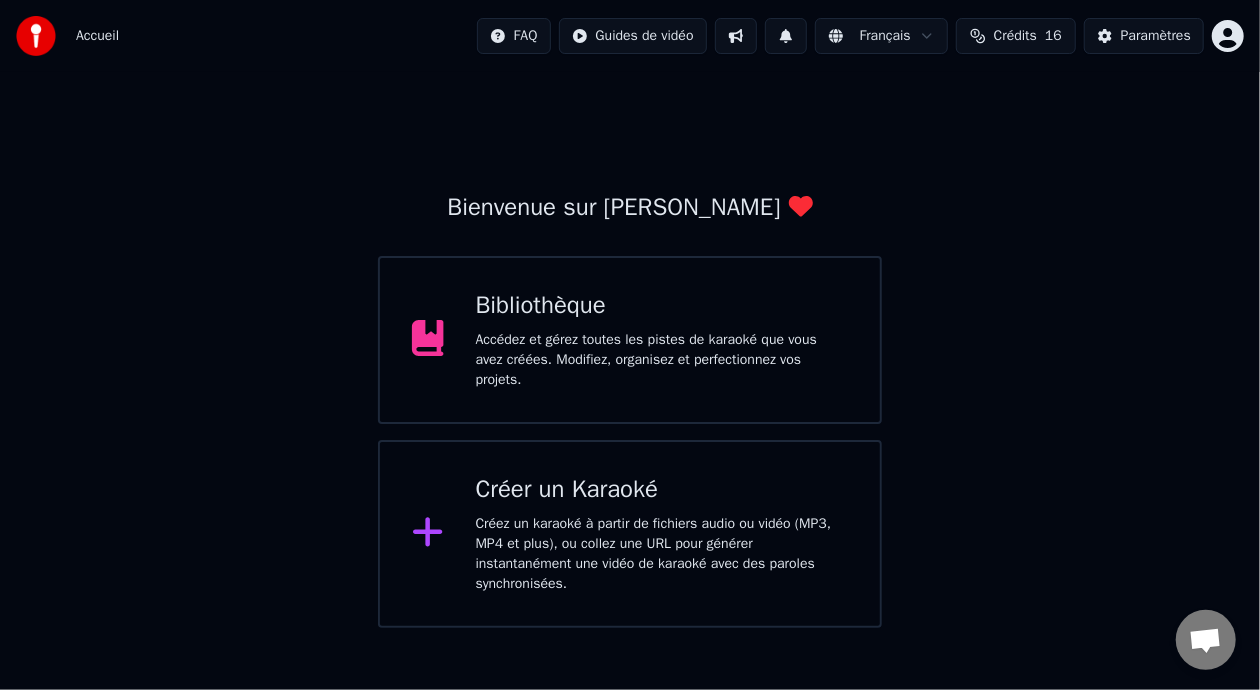 click on "Accédez et gérez toutes les pistes de karaoké que vous avez créées. Modifiez, organisez et perfectionnez vos projets." at bounding box center [662, 360] 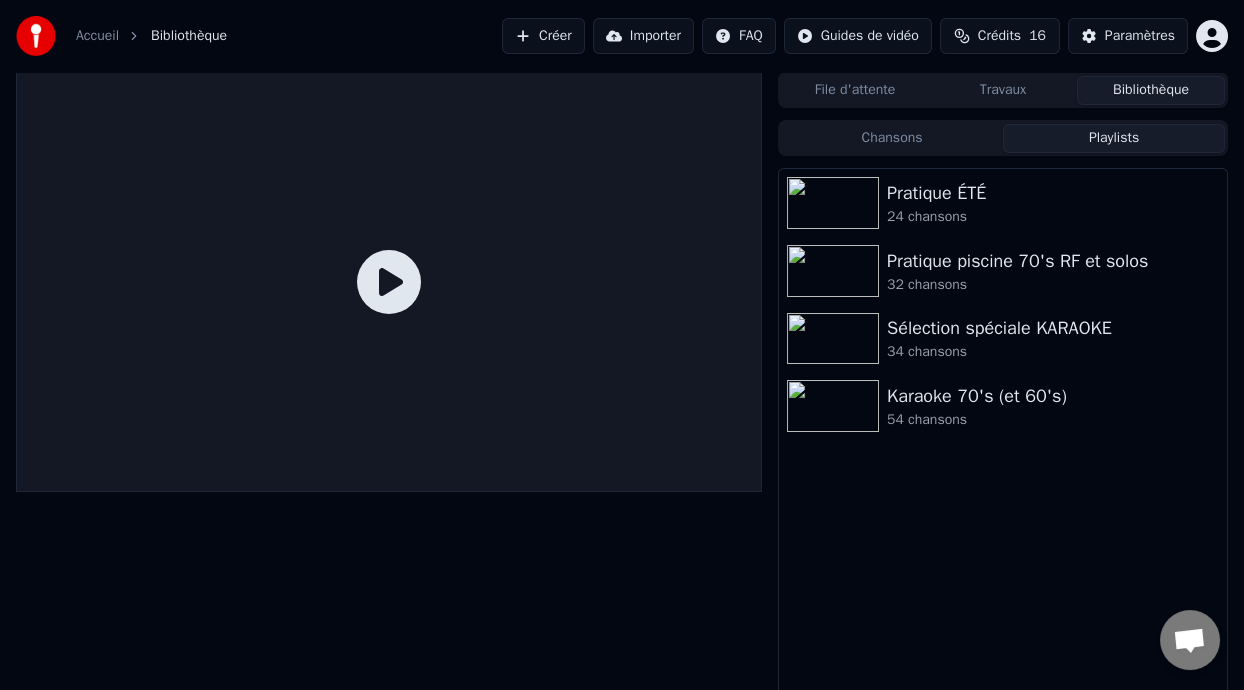 click on "Playlists" at bounding box center (1114, 138) 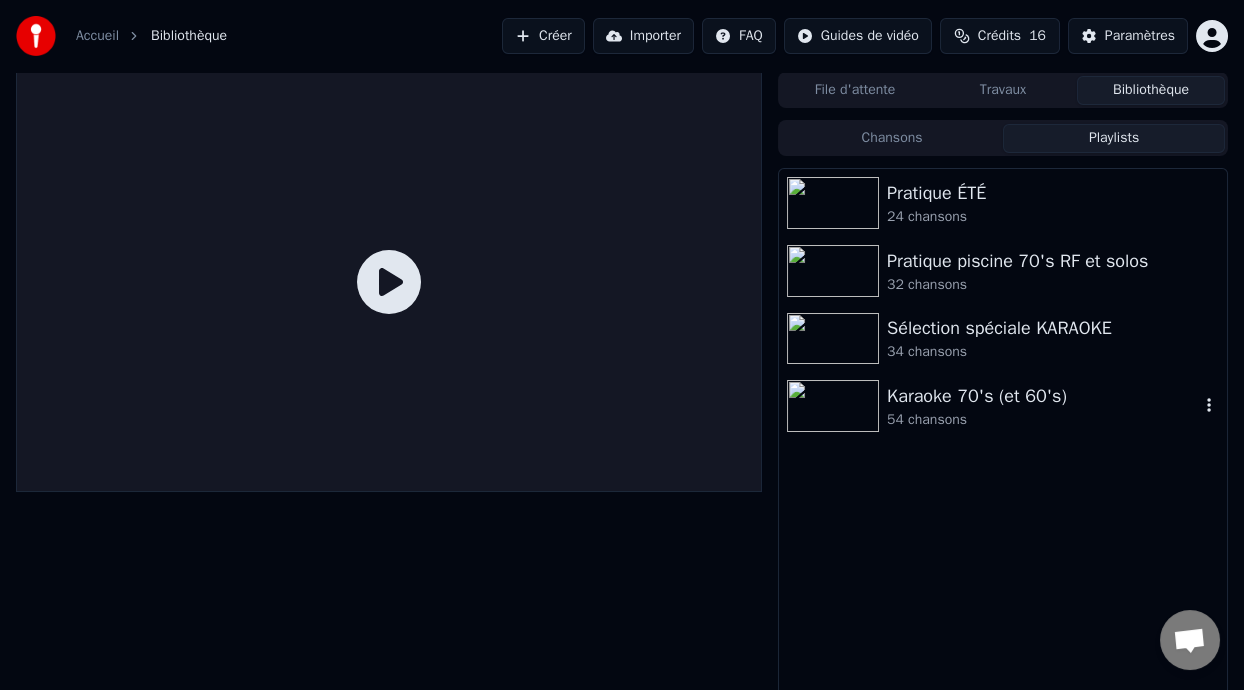 click on "54 chansons" at bounding box center (1043, 420) 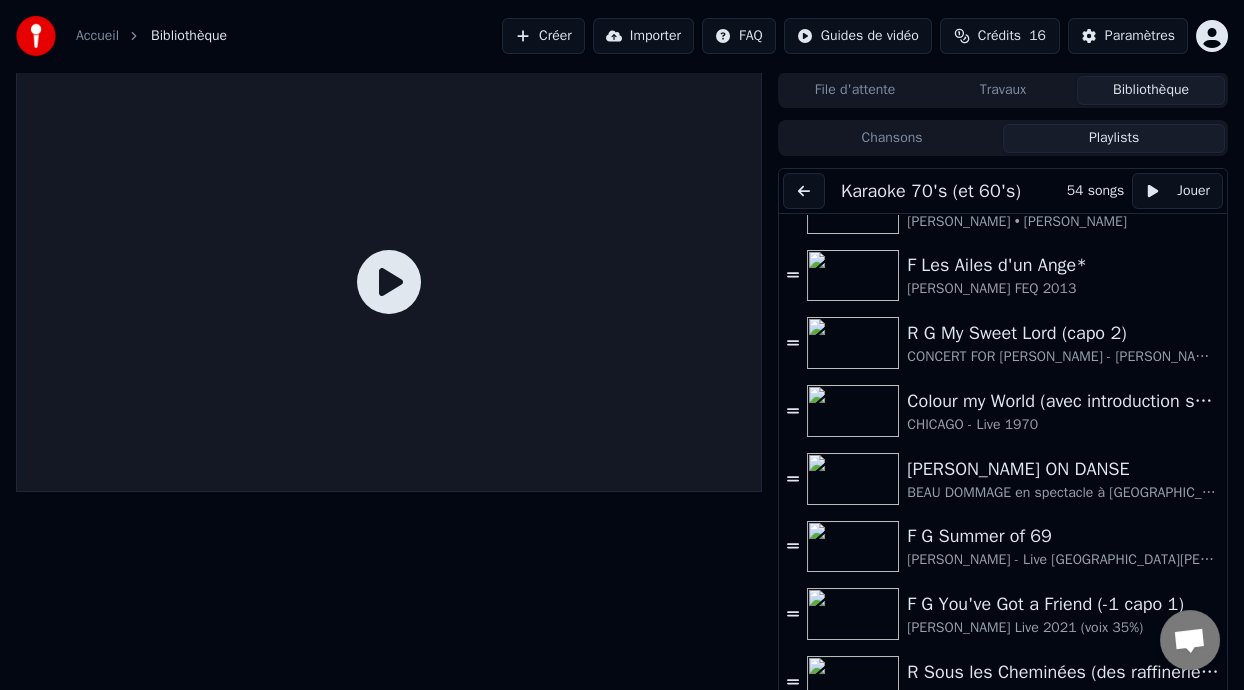 scroll, scrollTop: 0, scrollLeft: 0, axis: both 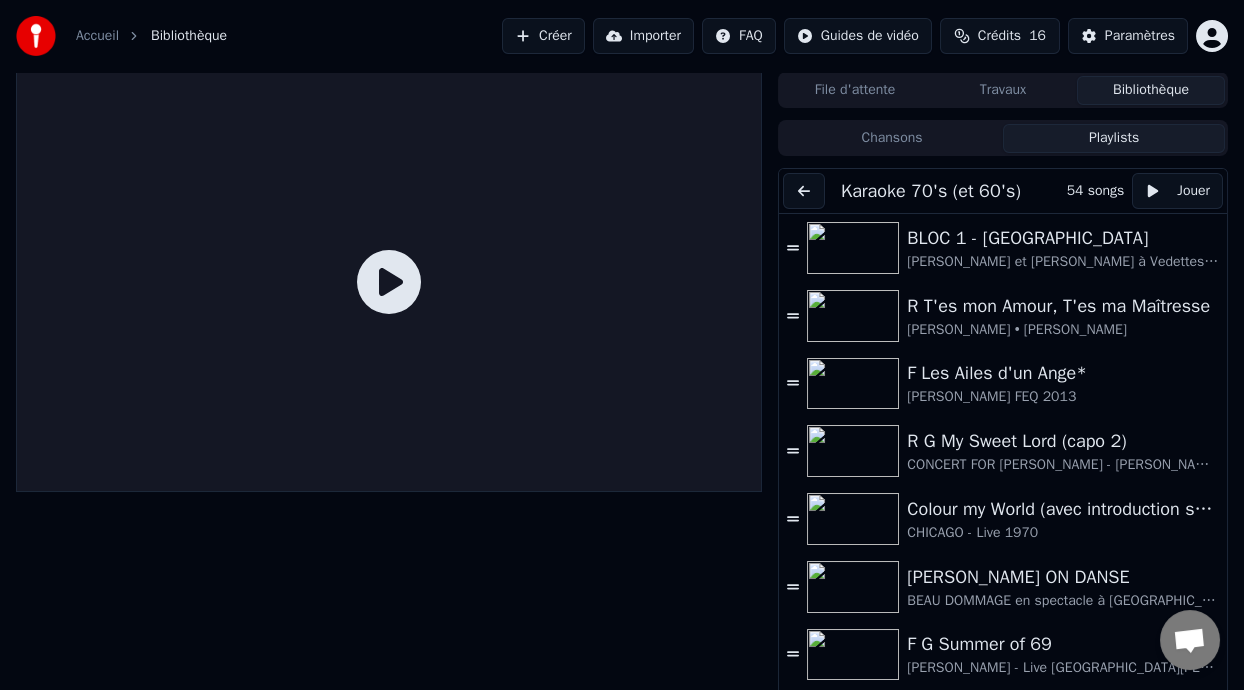 drag, startPoint x: 1227, startPoint y: 201, endPoint x: 1227, endPoint y: 225, distance: 24 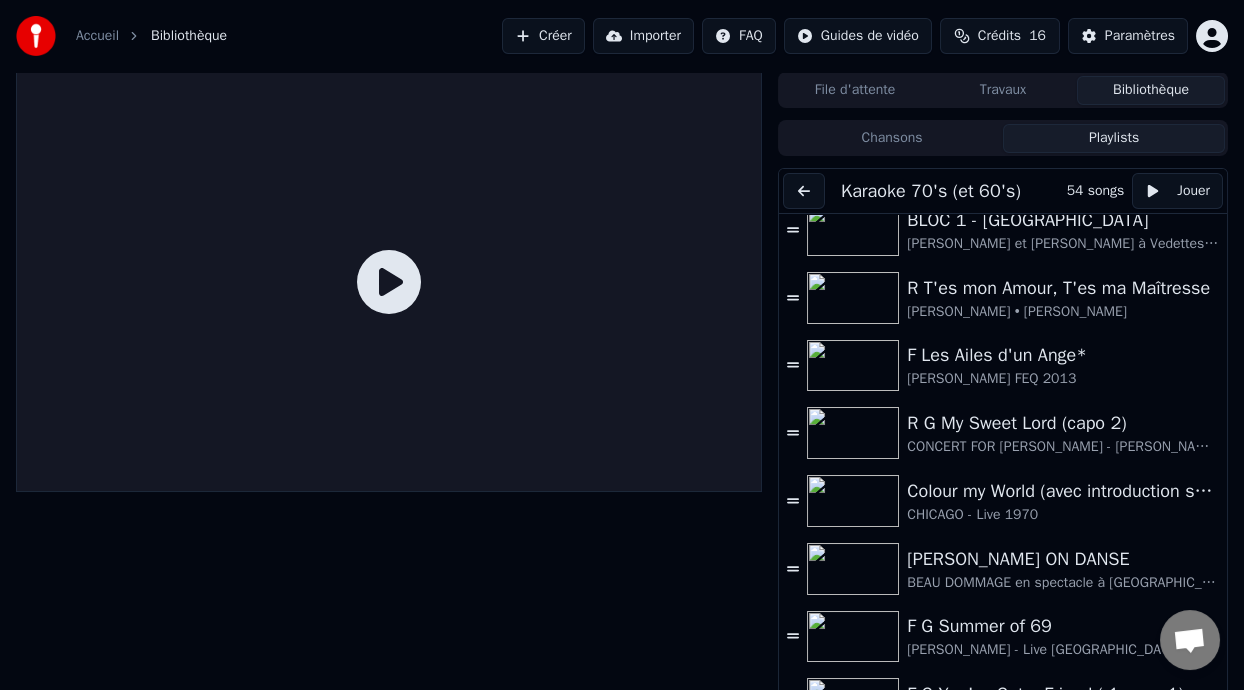 scroll, scrollTop: 0, scrollLeft: 0, axis: both 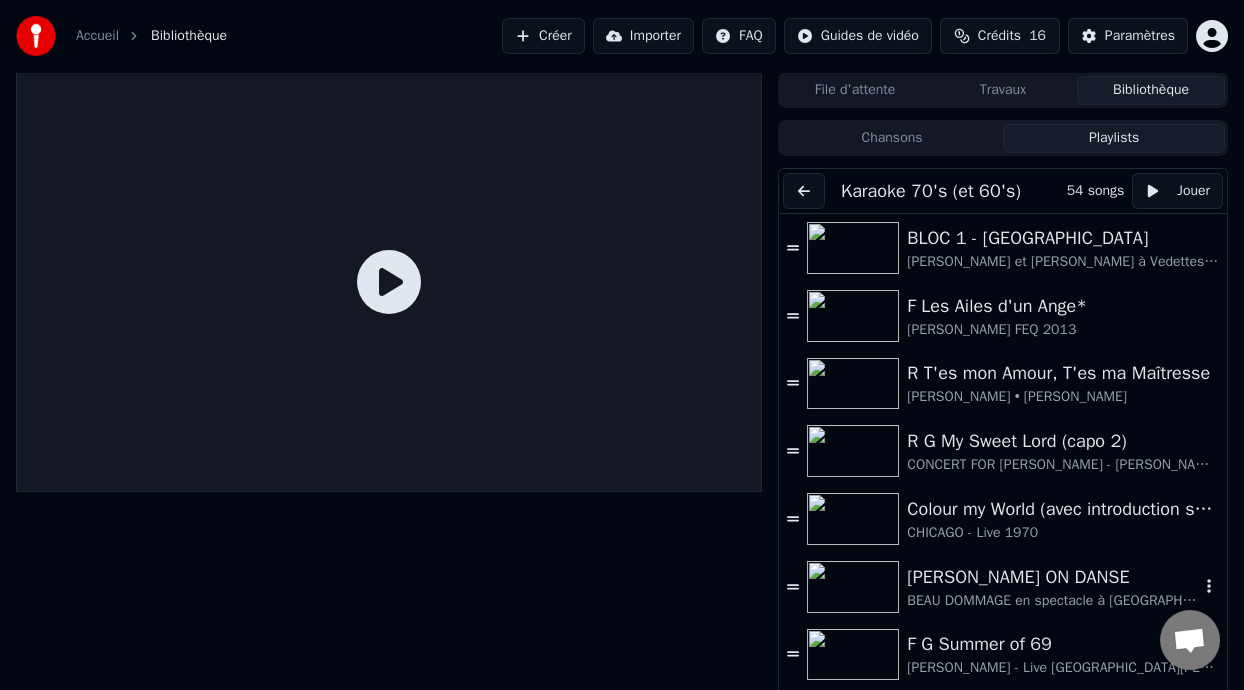 click on "[PERSON_NAME]  ON DANSE" at bounding box center (1053, 577) 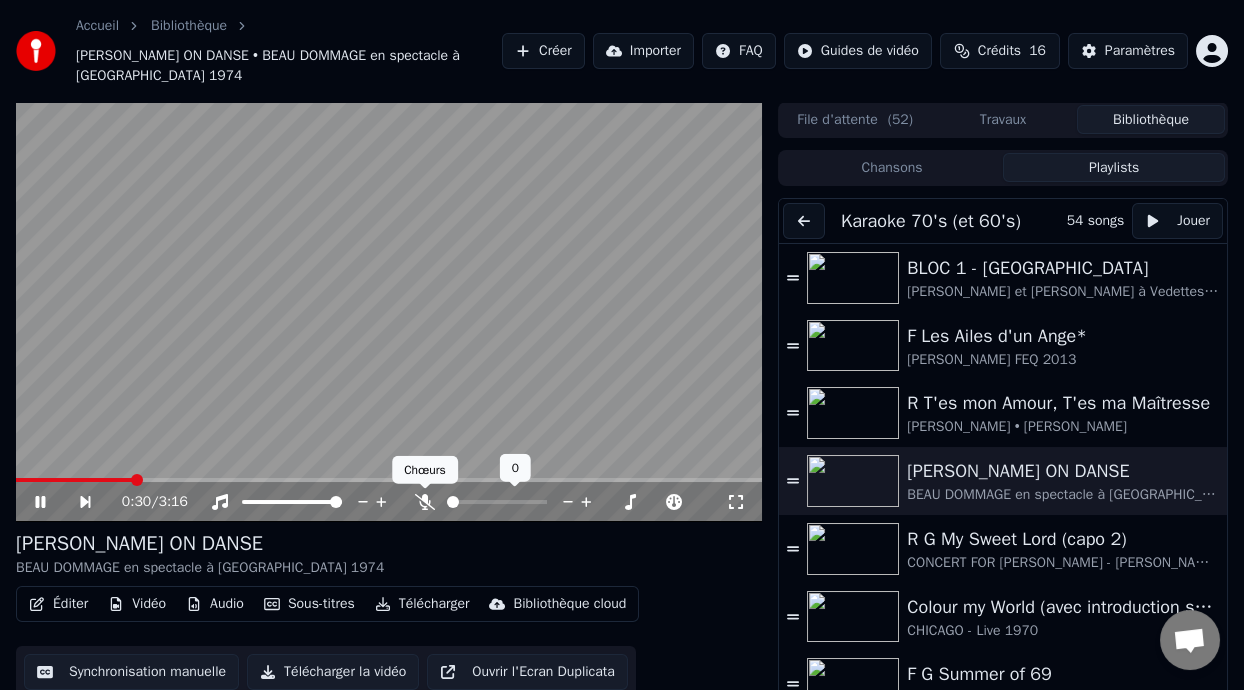 click 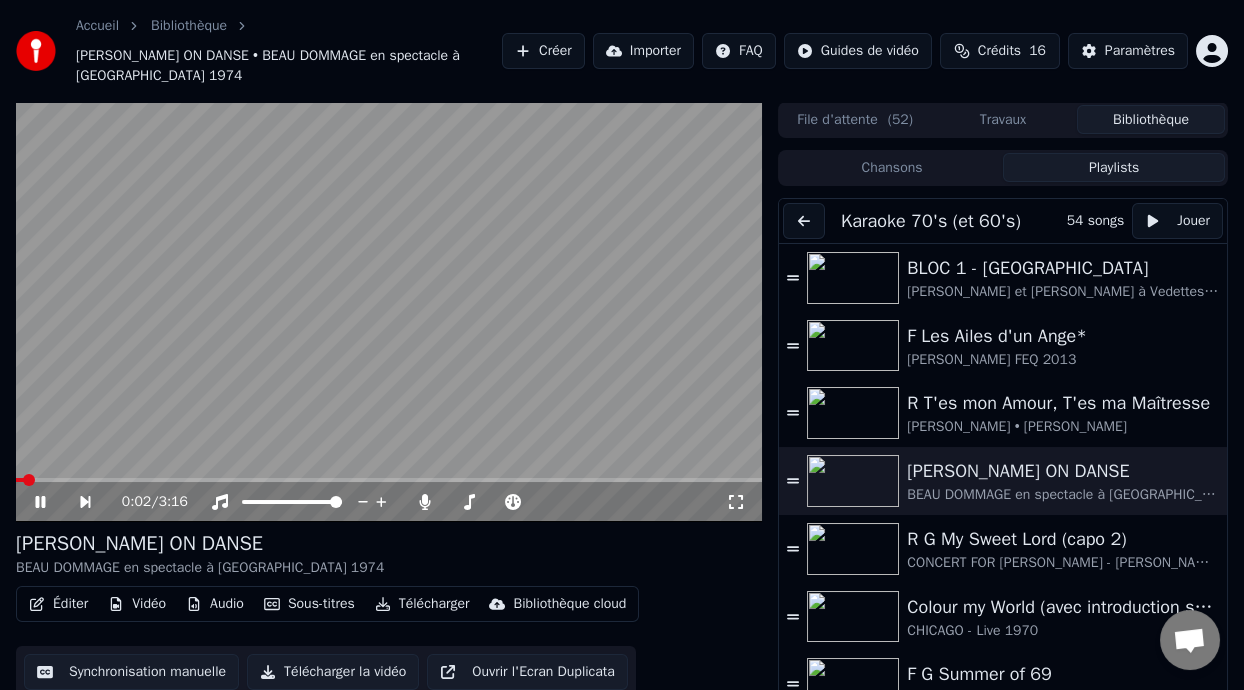 click at bounding box center (20, 480) 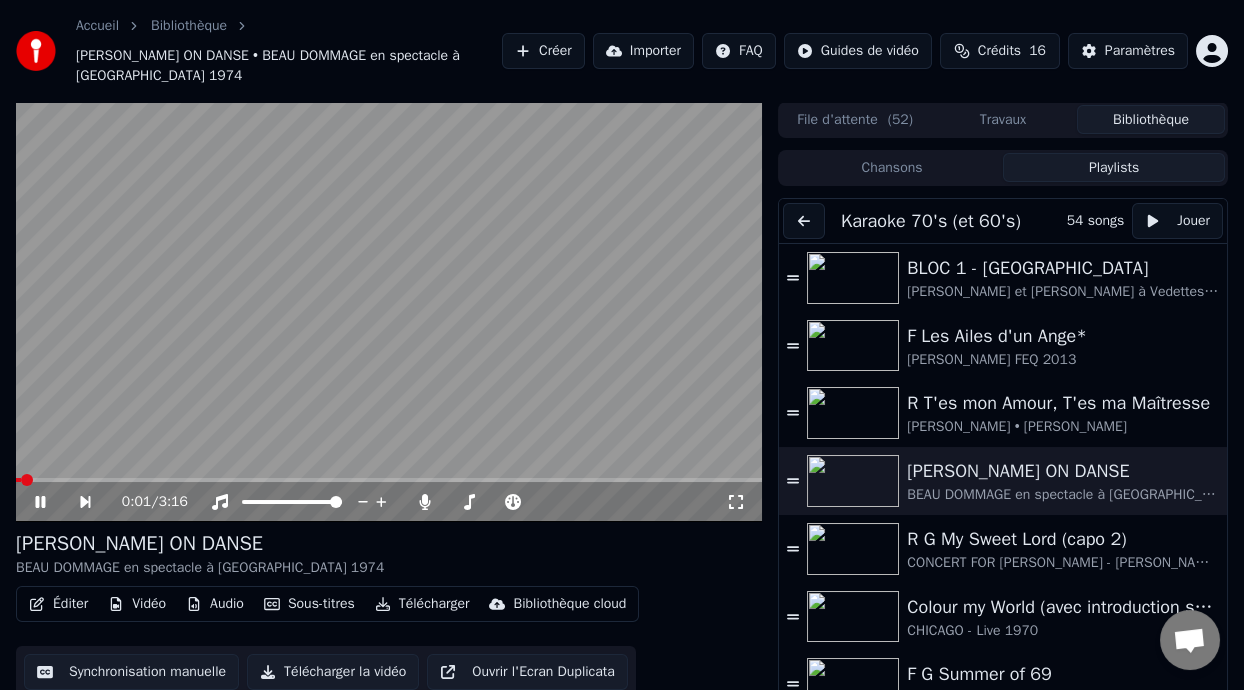 click 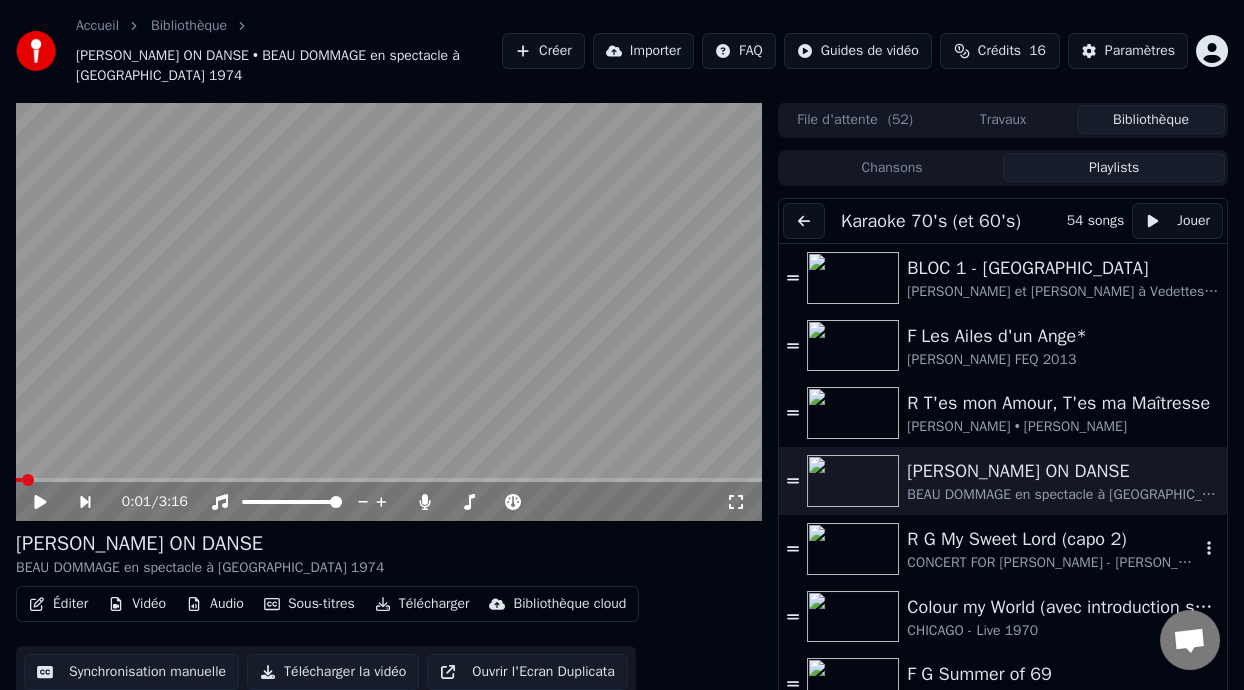 click on "R G My Sweet Lord (capo 2)" at bounding box center [1053, 539] 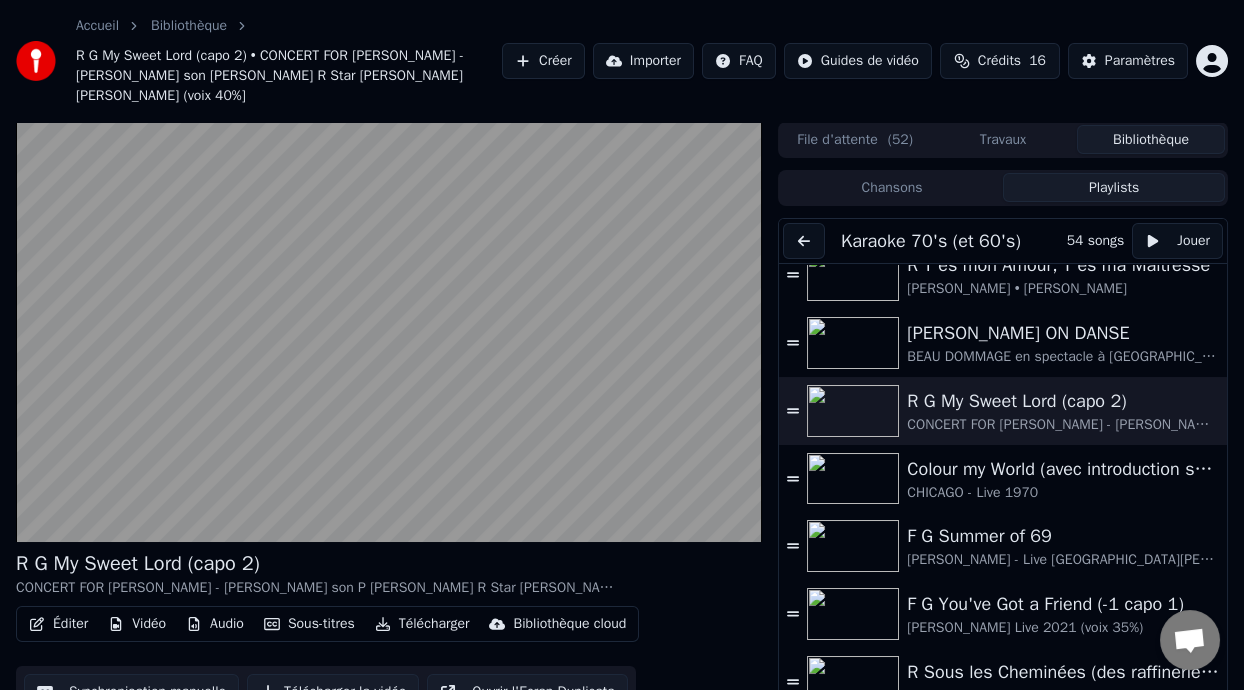 scroll, scrollTop: 153, scrollLeft: 0, axis: vertical 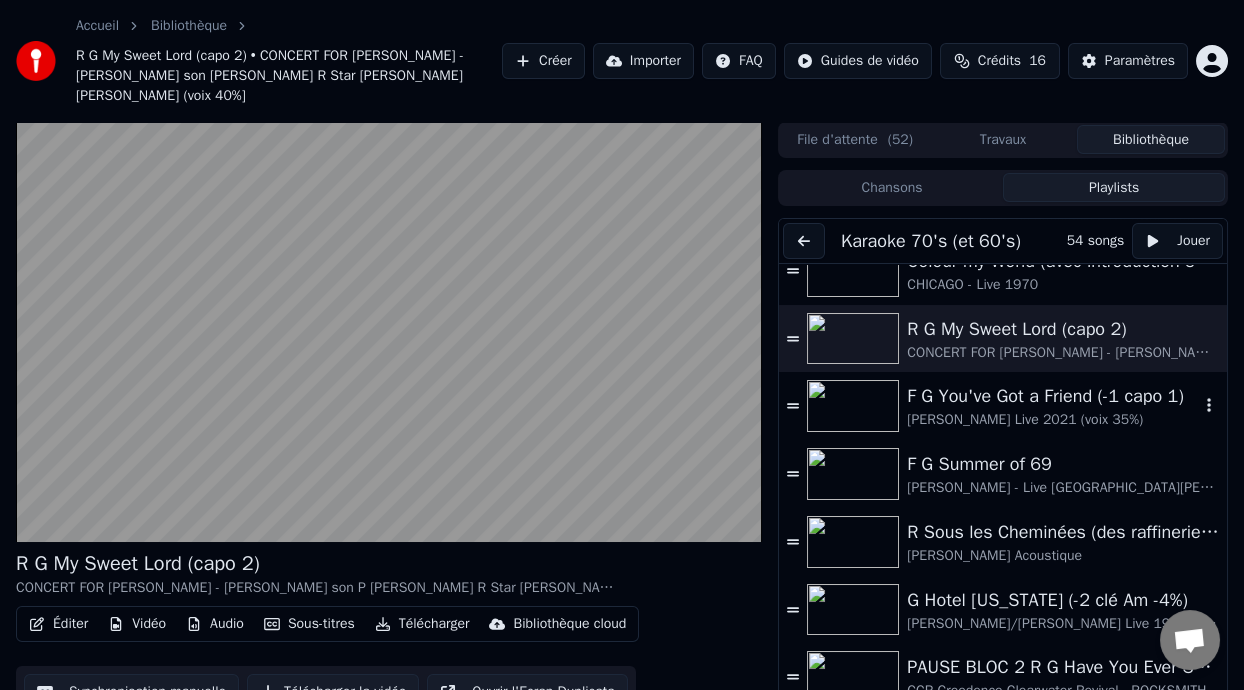 click on "F G You've Got a Friend (-1 capo 1)" at bounding box center [1053, 396] 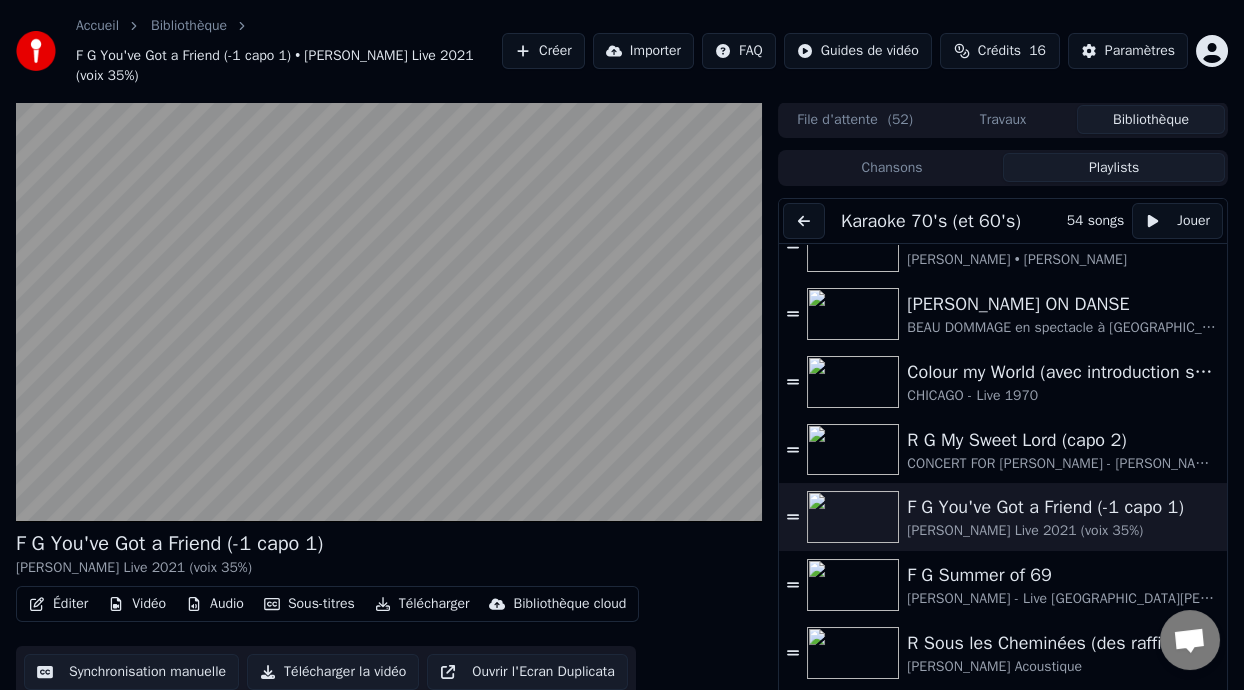 scroll, scrollTop: 203, scrollLeft: 0, axis: vertical 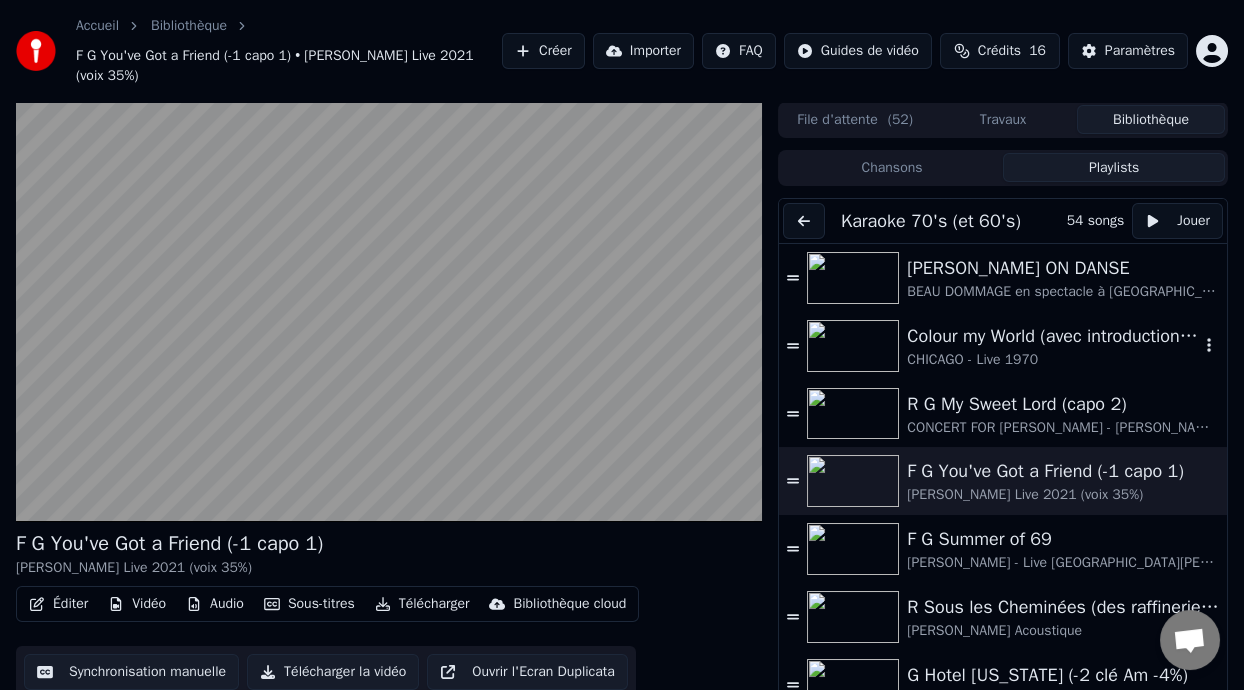 click on "Colour my World (avec introduction sur son origine)" at bounding box center (1053, 336) 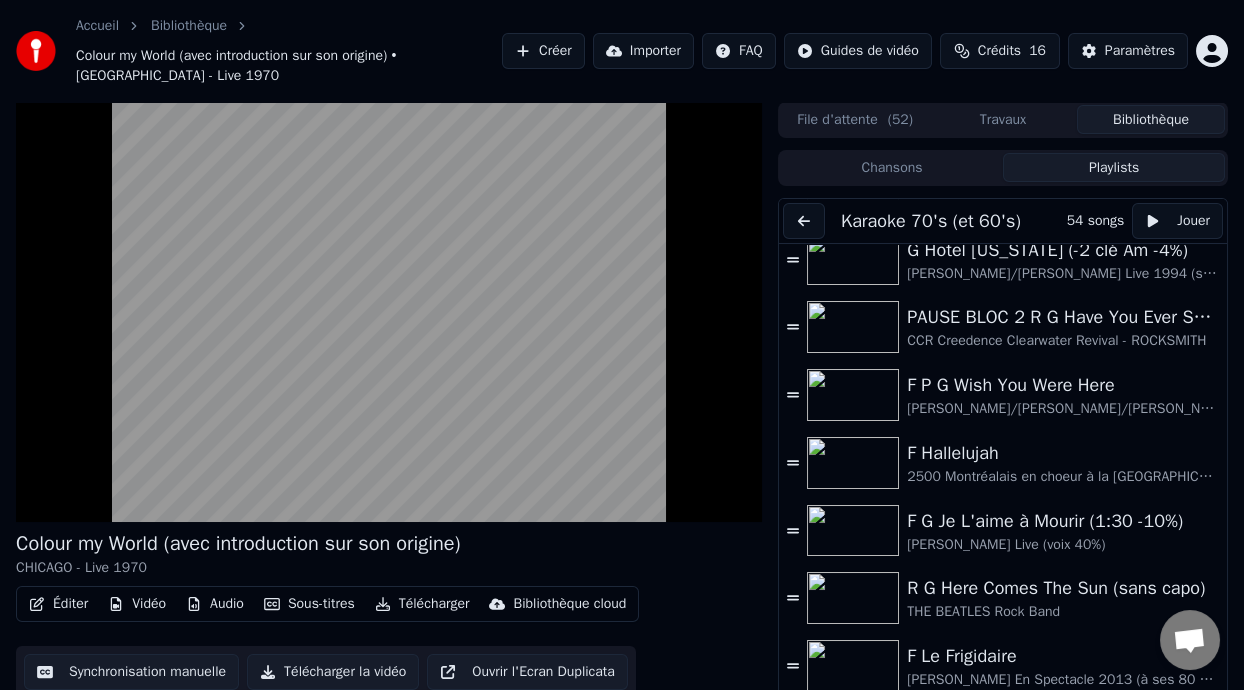 scroll, scrollTop: 641, scrollLeft: 0, axis: vertical 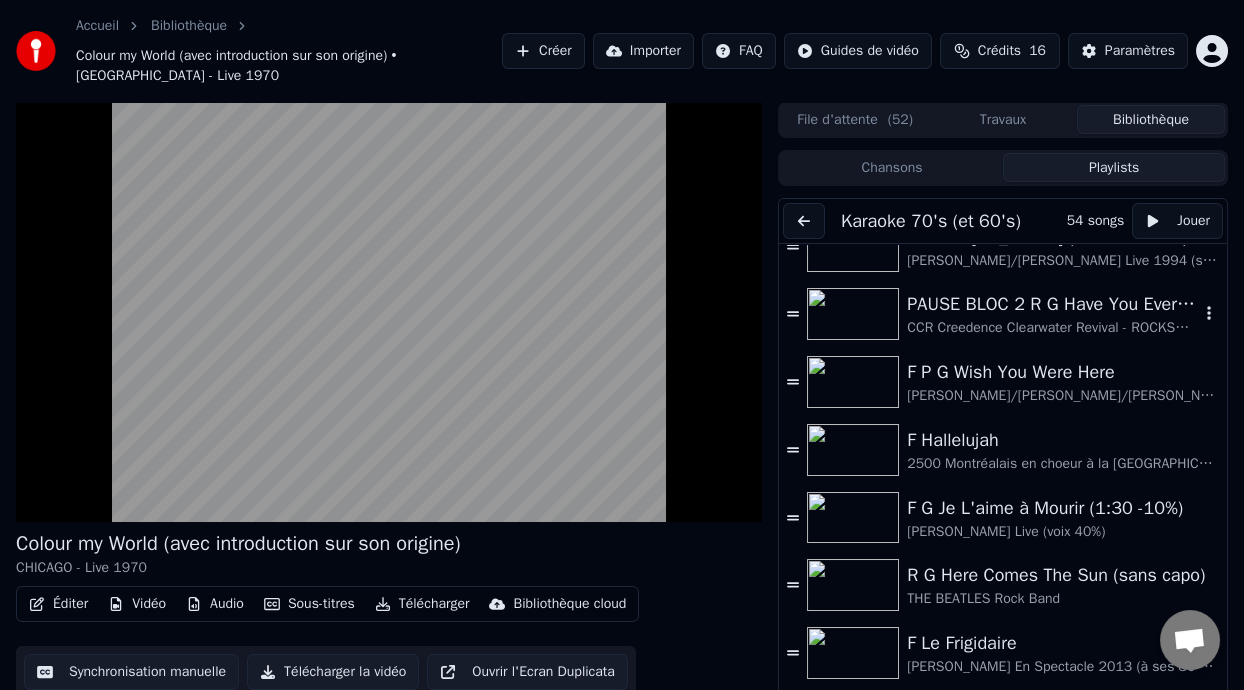 click on "PAUSE BLOC 2 R G Have You Ever Seen the Rain  ON DANSE" at bounding box center [1053, 304] 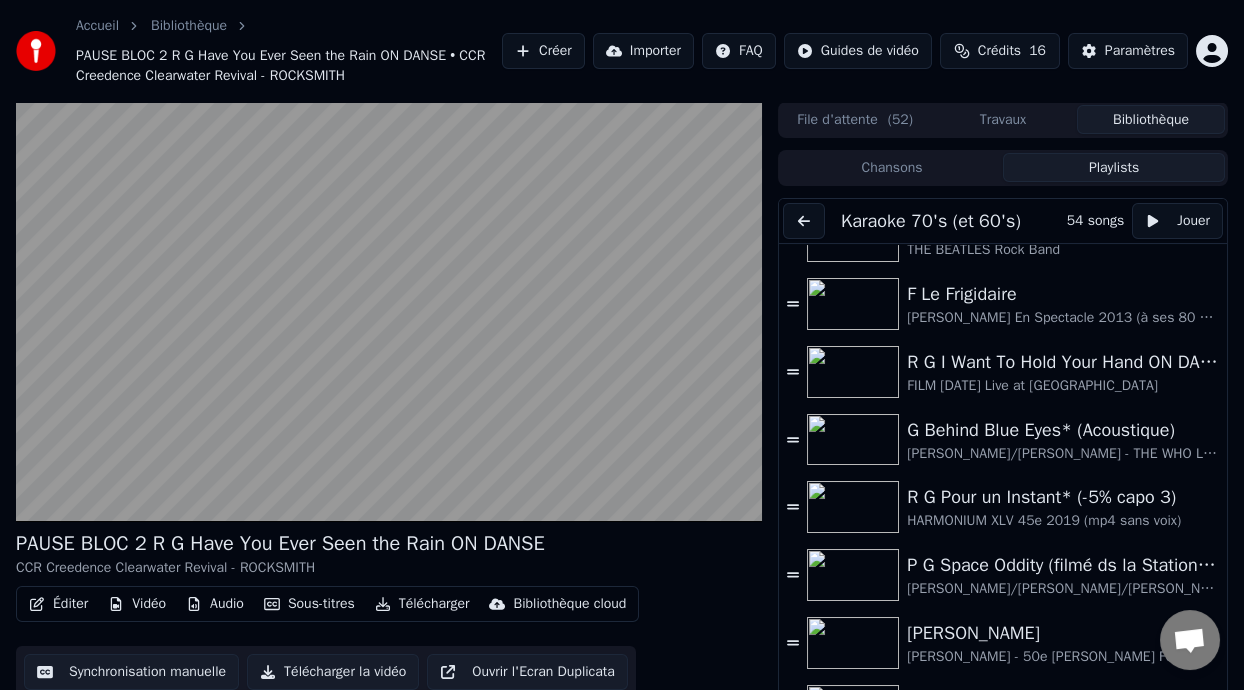 scroll, scrollTop: 1003, scrollLeft: 0, axis: vertical 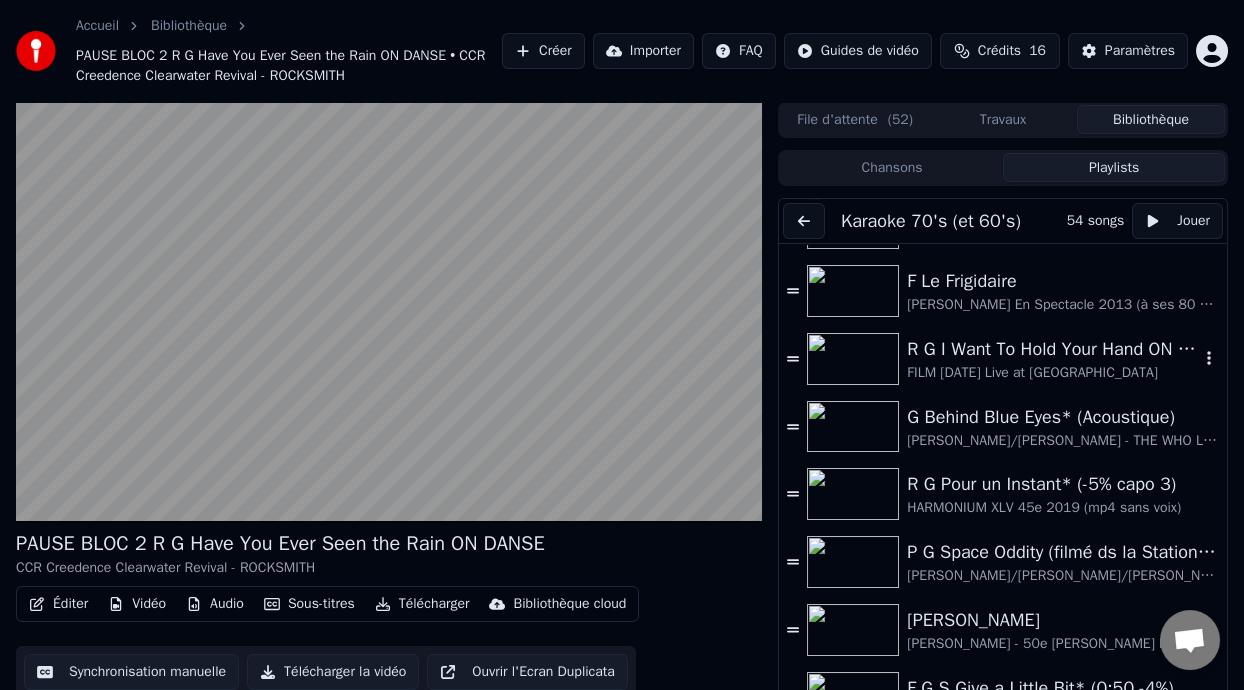 click on "R G I Want To Hold Your Hand   ON DANSE" at bounding box center [1053, 349] 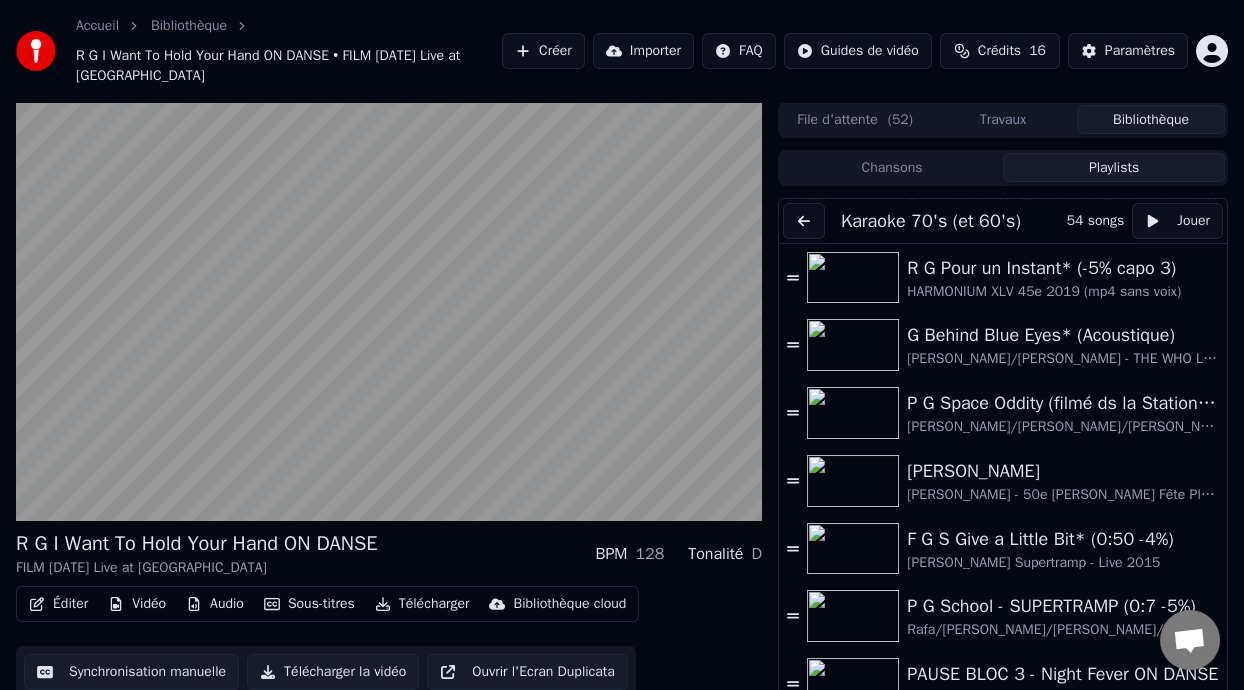 scroll, scrollTop: 1143, scrollLeft: 0, axis: vertical 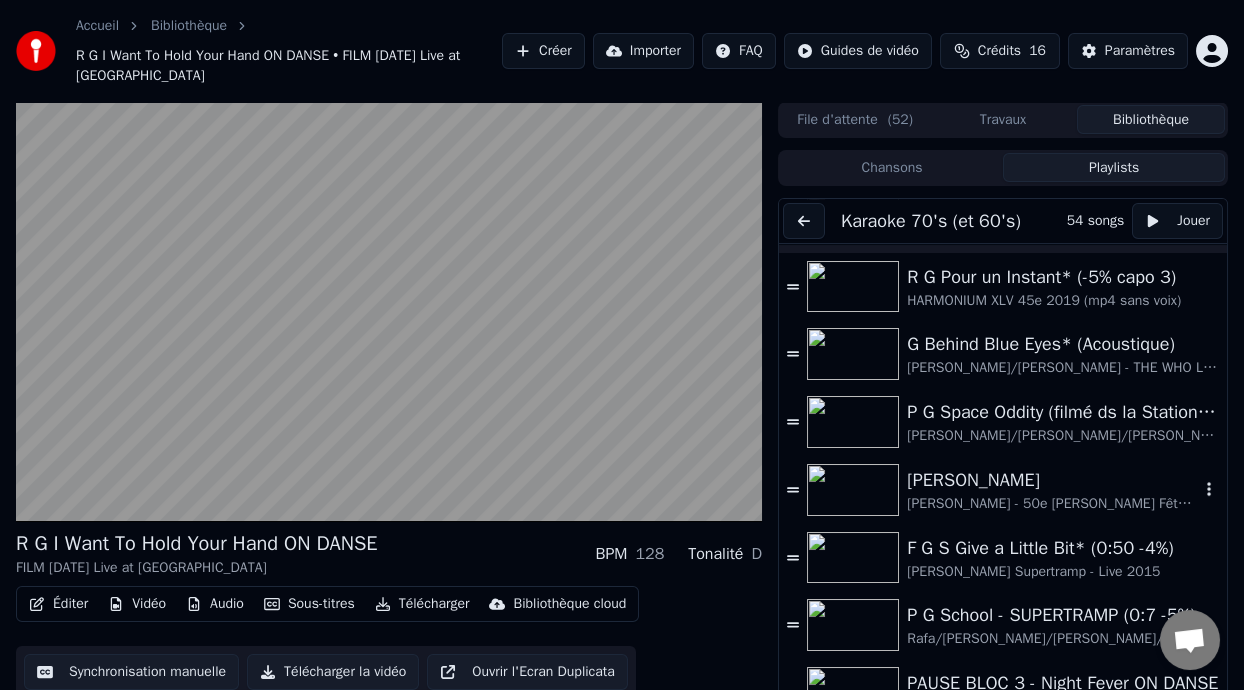 click on "[PERSON_NAME] - 50e [PERSON_NAME] Fête Plaines [PERSON_NAME] 2024" at bounding box center [1053, 504] 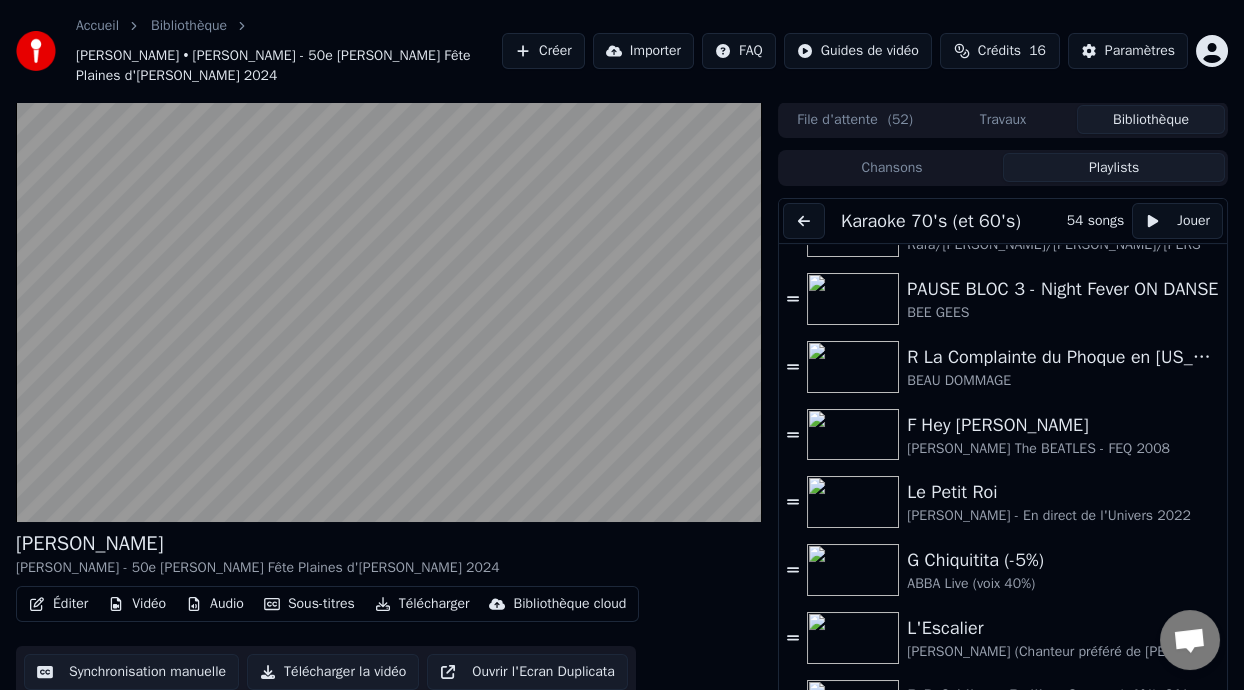 scroll, scrollTop: 1546, scrollLeft: 0, axis: vertical 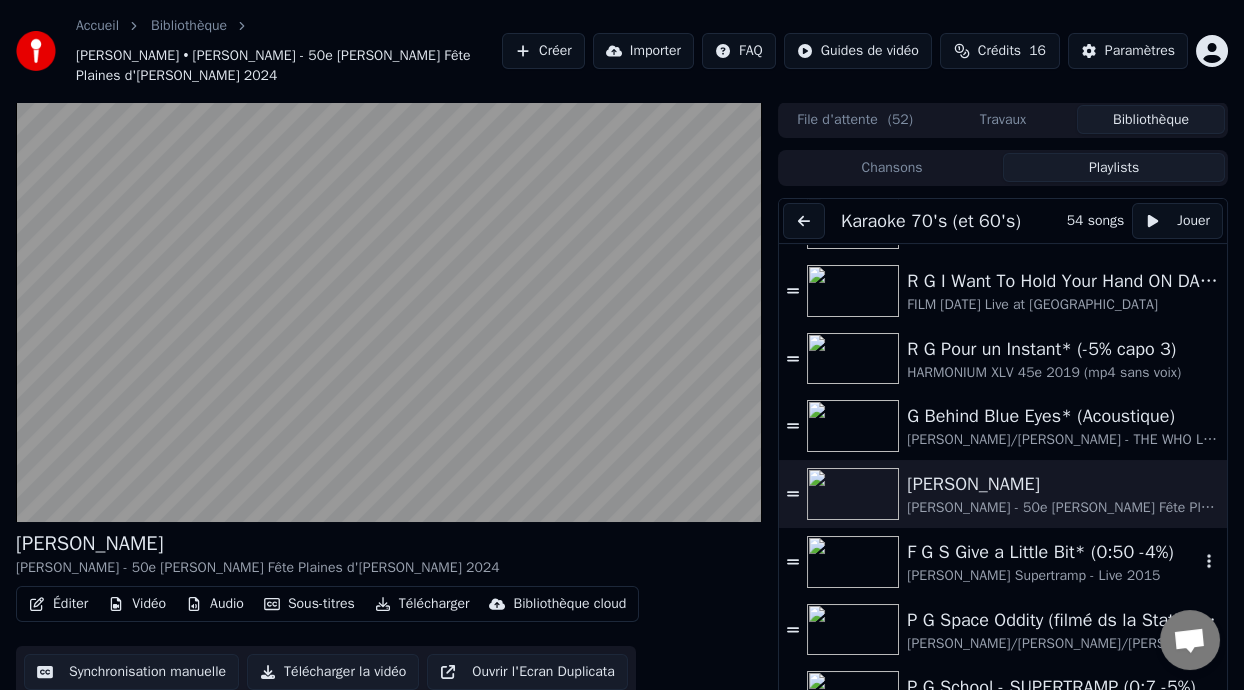 click on "F G S Give a Little Bit* (0:50 -4%)" at bounding box center [1053, 552] 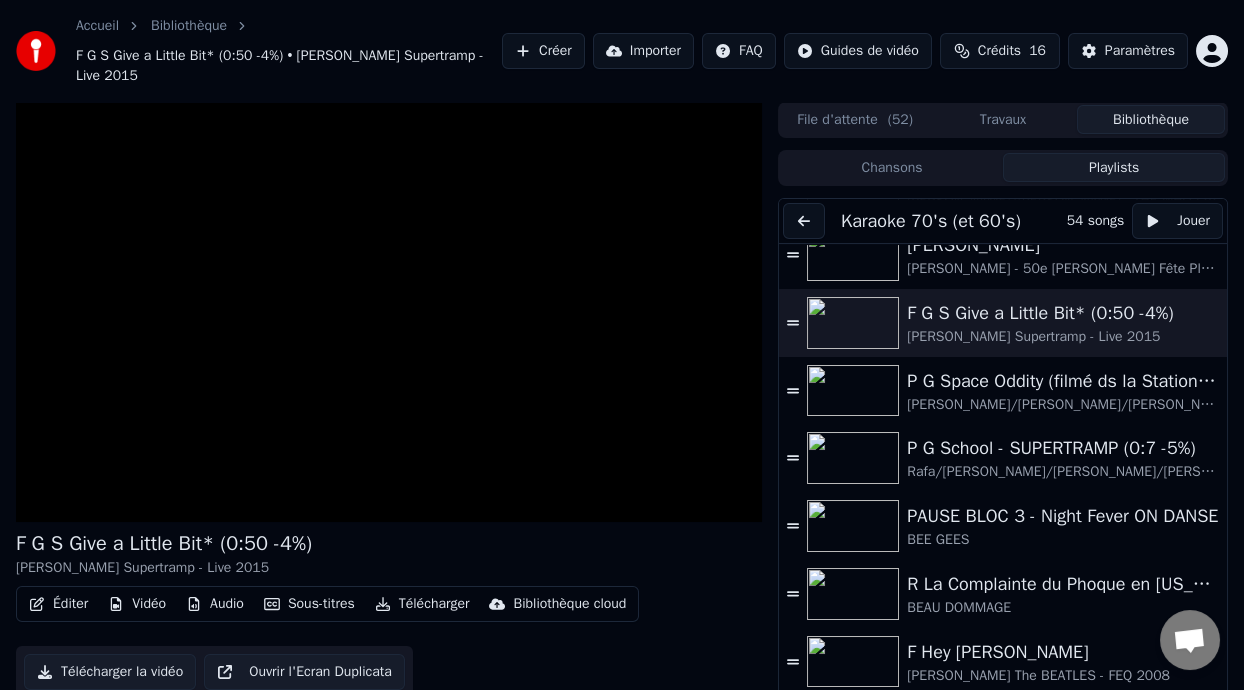 scroll, scrollTop: 1297, scrollLeft: 0, axis: vertical 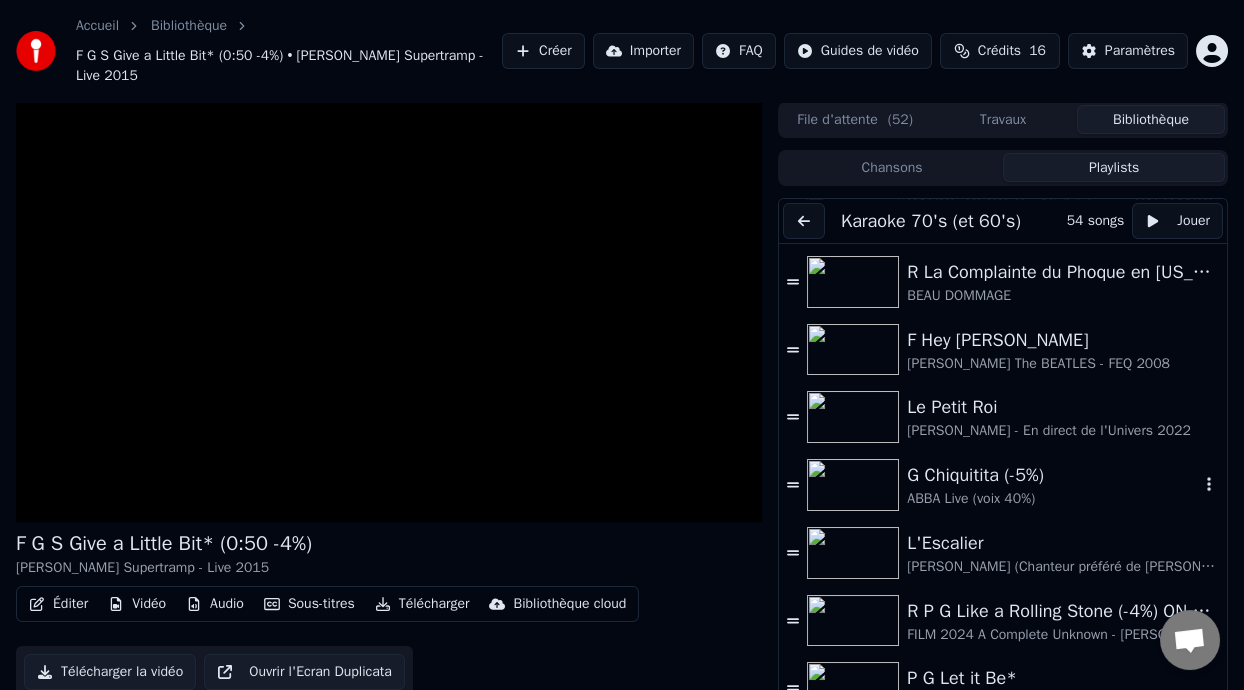 click on "G Chiquitita (-5%)" at bounding box center [1053, 475] 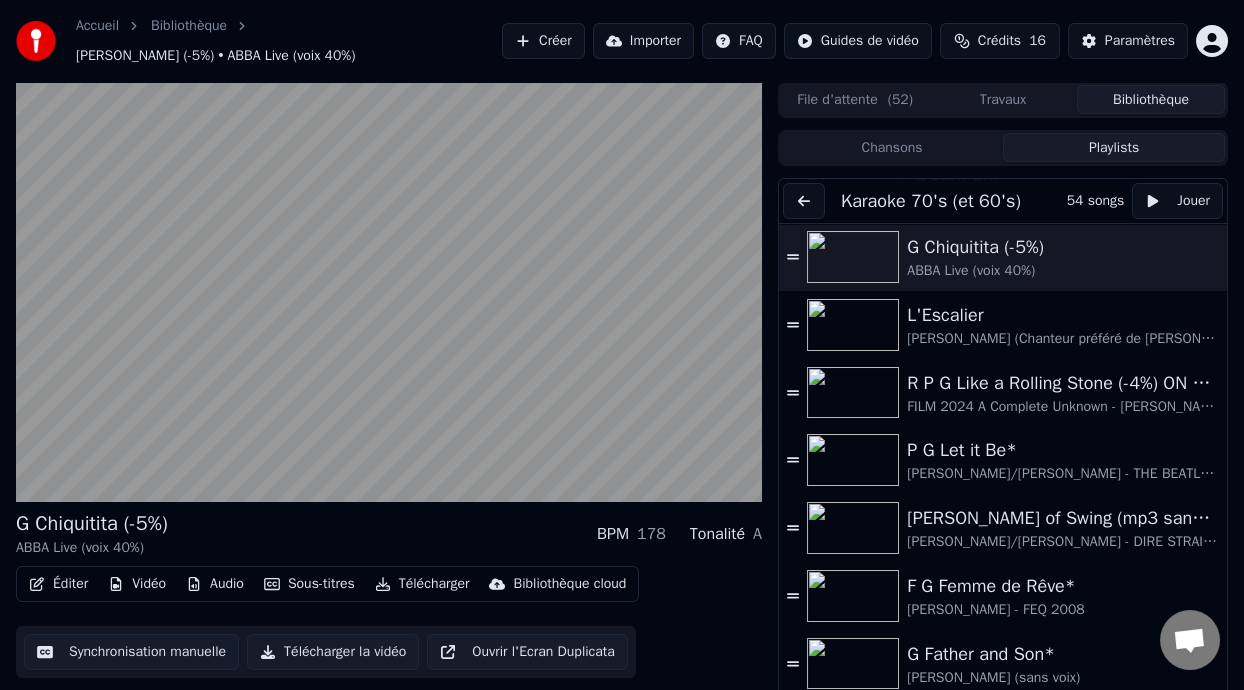 scroll, scrollTop: 1826, scrollLeft: 0, axis: vertical 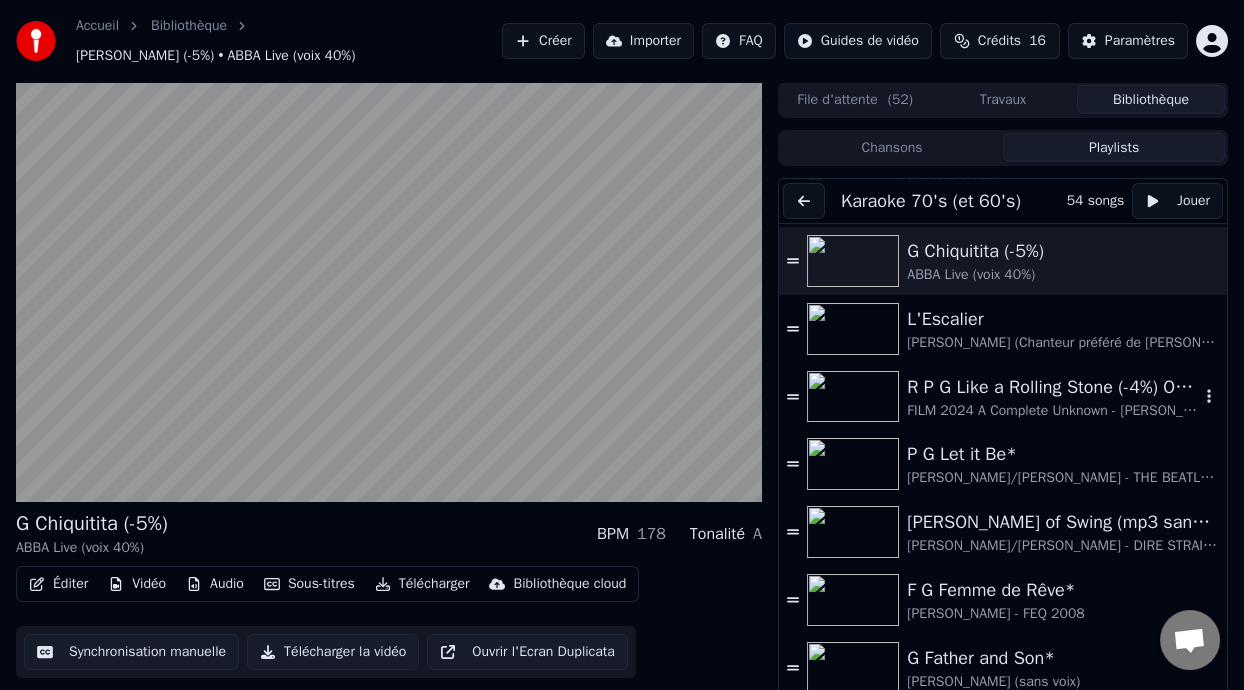 click on "R P G Like a Rolling Stone (-4%) ON DANSE" at bounding box center (1053, 387) 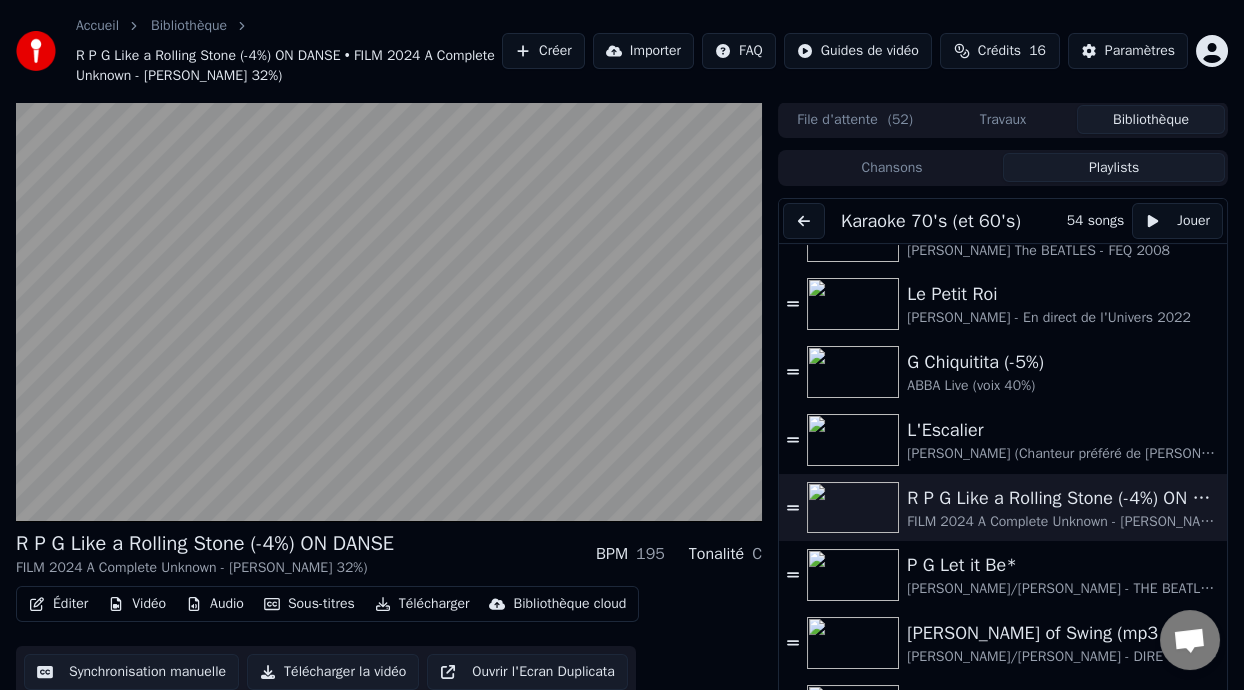 scroll, scrollTop: 1758, scrollLeft: 0, axis: vertical 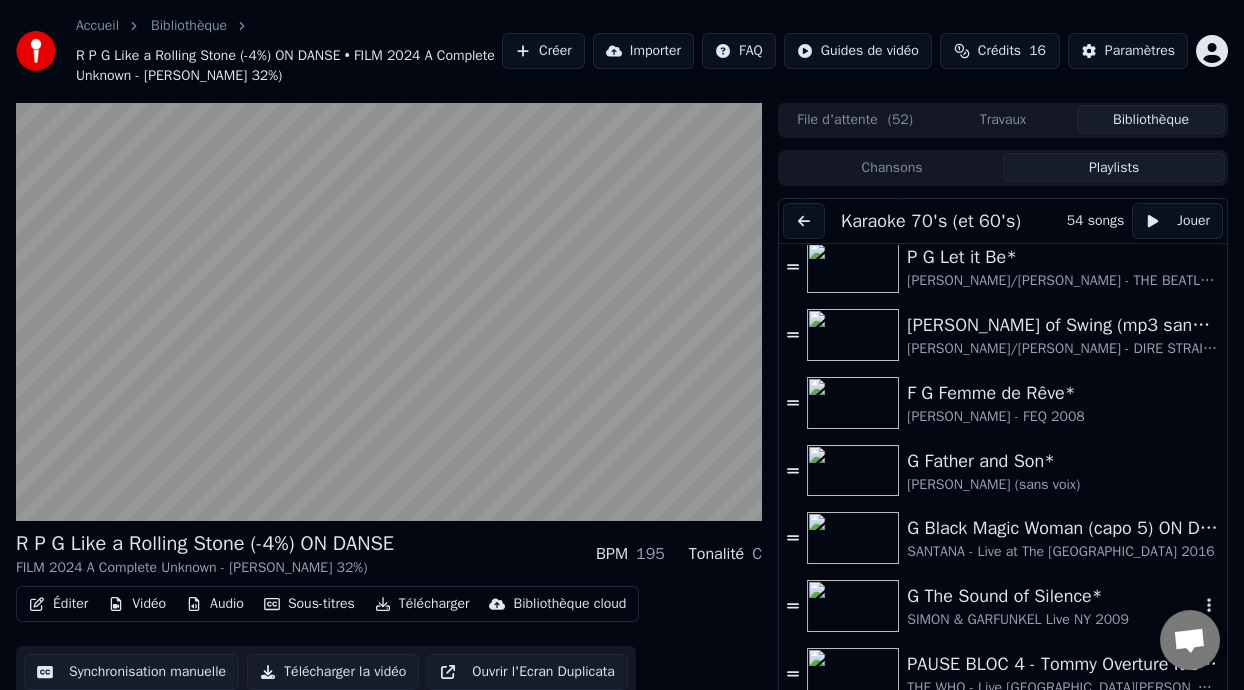 click on "SIMON & GARFUNKEL Live NY 2009" at bounding box center (1053, 620) 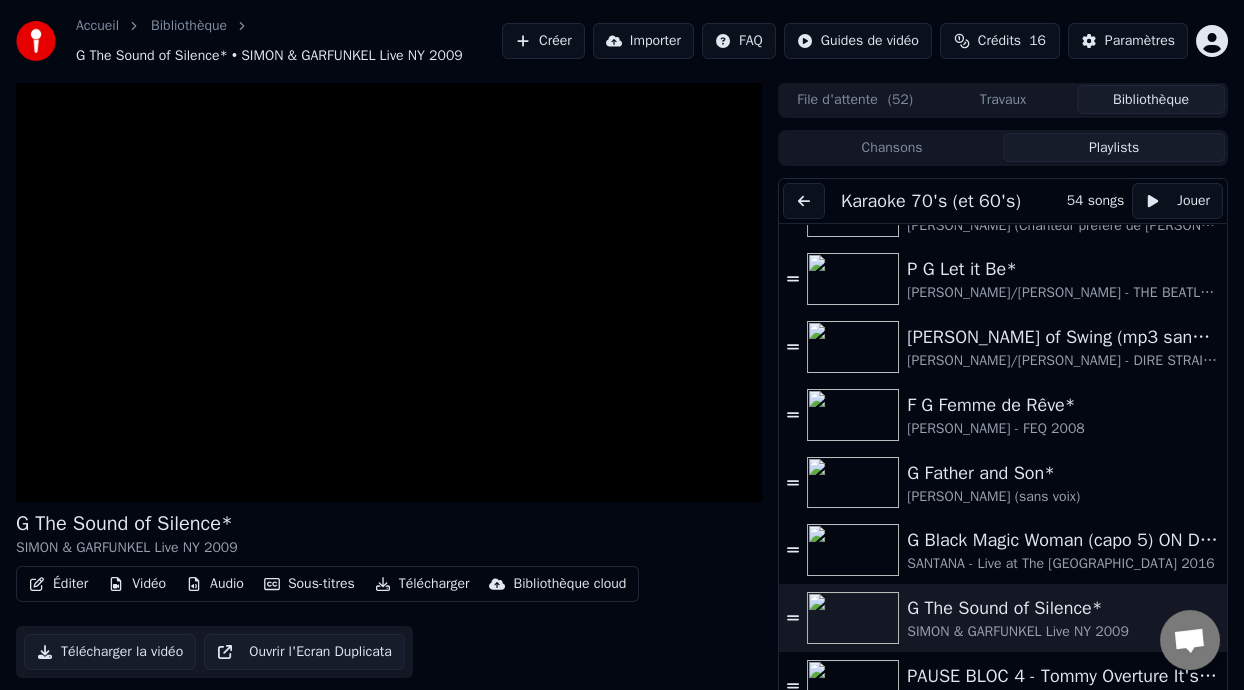 scroll, scrollTop: 1998, scrollLeft: 0, axis: vertical 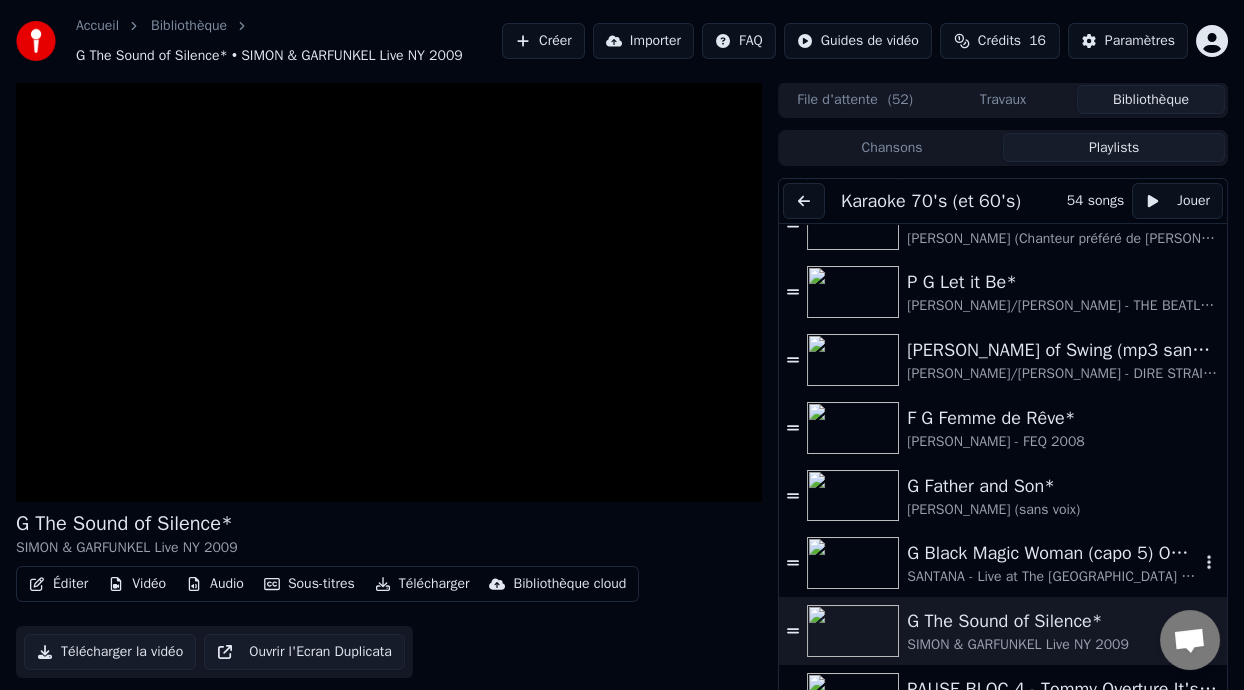 click on "G Black Magic Woman (capo 5)  ON DANSE" at bounding box center [1053, 553] 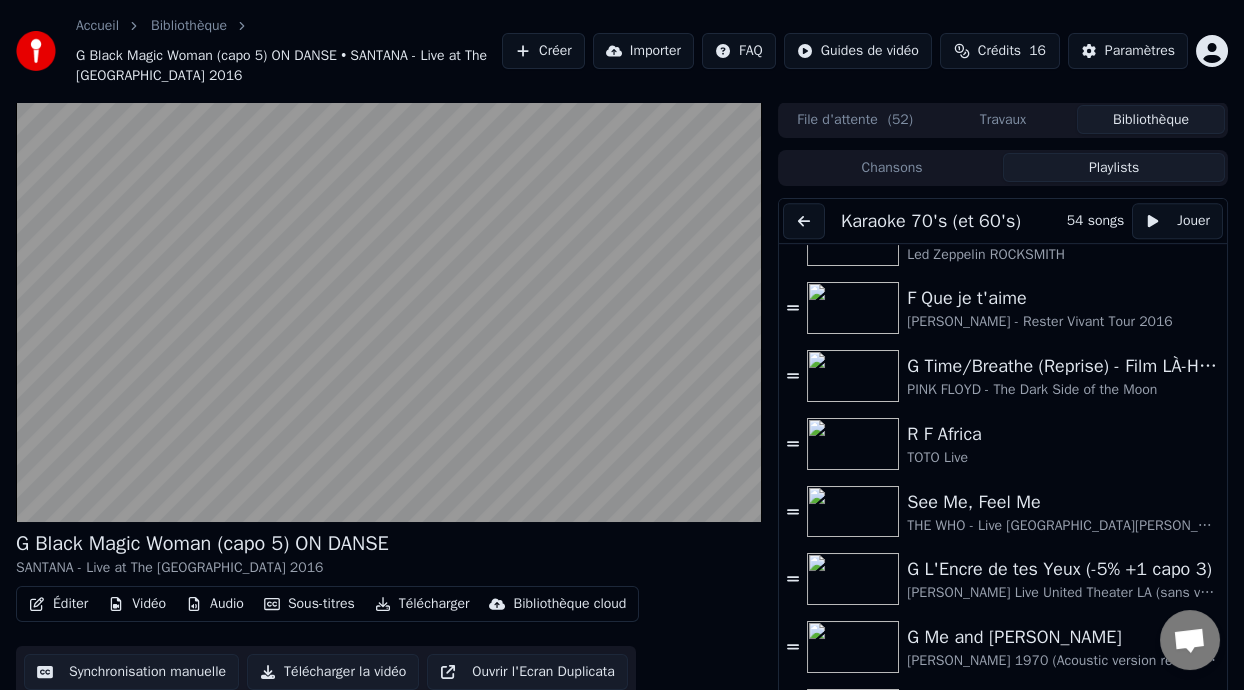 scroll, scrollTop: 2522, scrollLeft: 0, axis: vertical 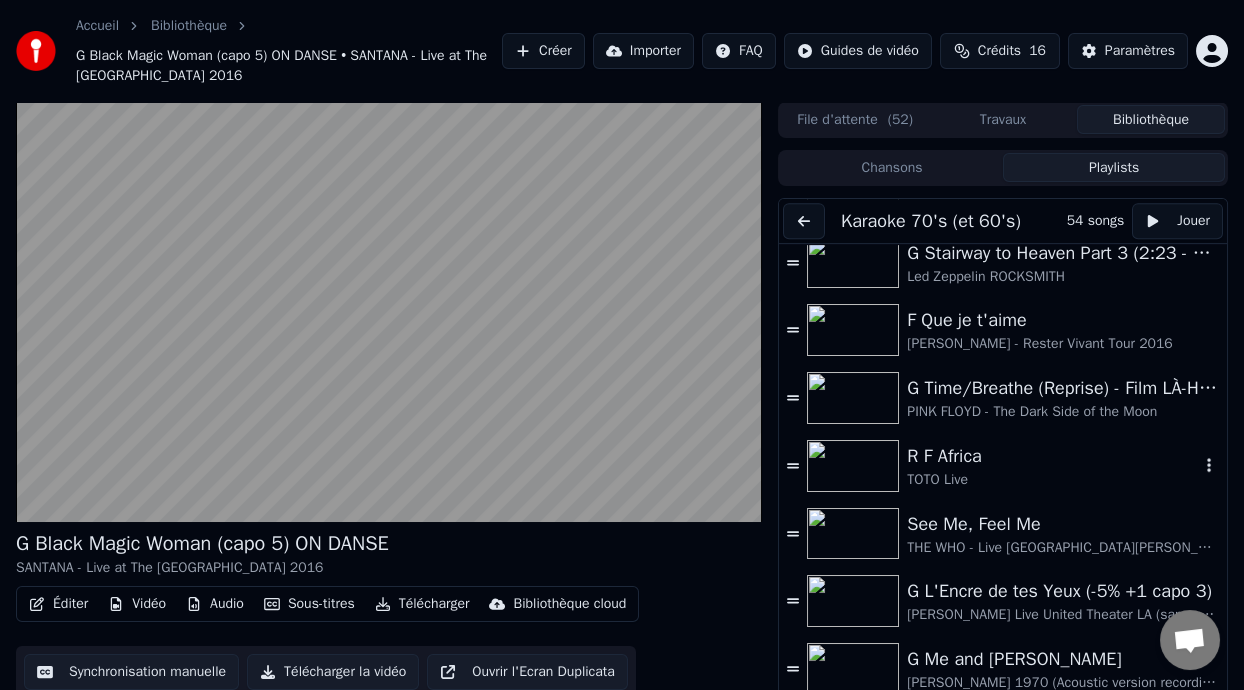 click on "R F Africa" at bounding box center [1053, 456] 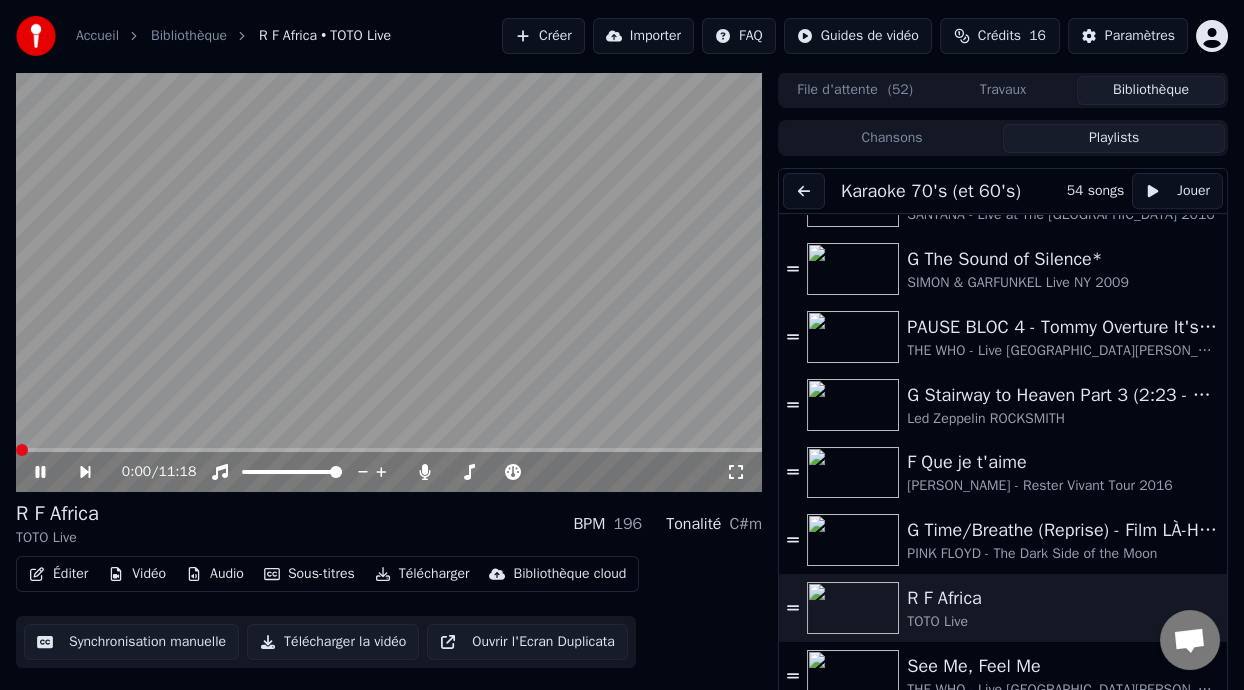 scroll, scrollTop: 2300, scrollLeft: 0, axis: vertical 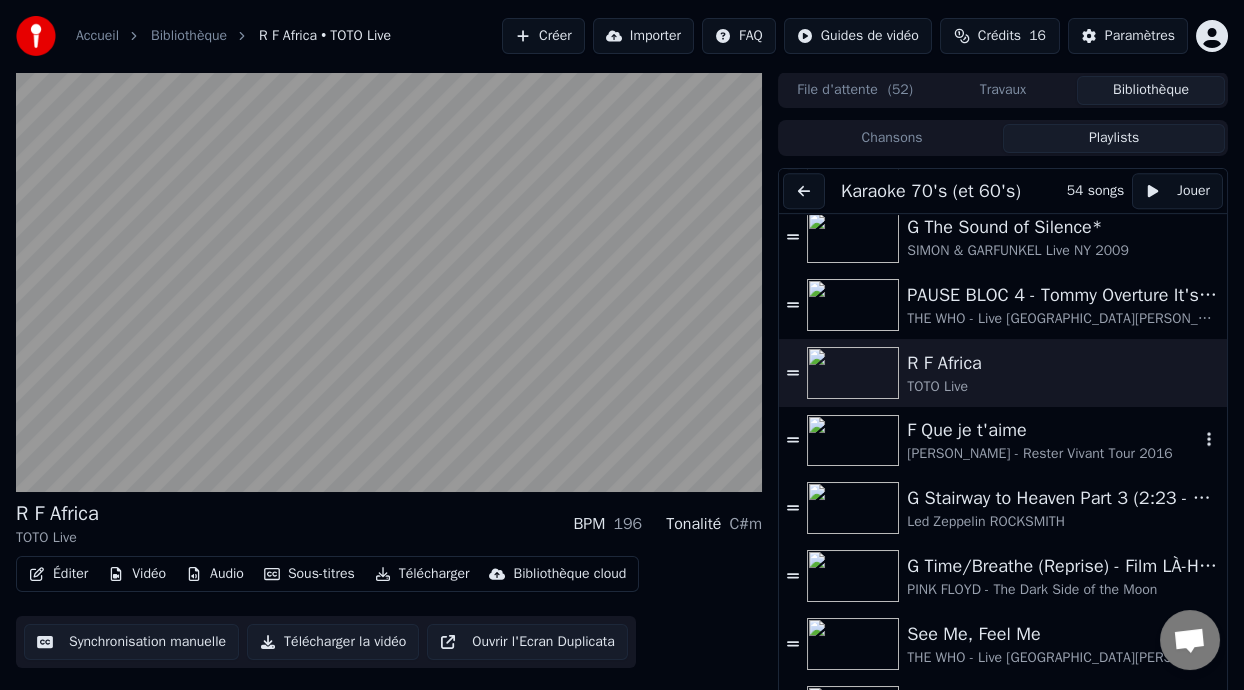 click on "[PERSON_NAME] - [PERSON_NAME] Vivant Tour 2016" at bounding box center [1053, 454] 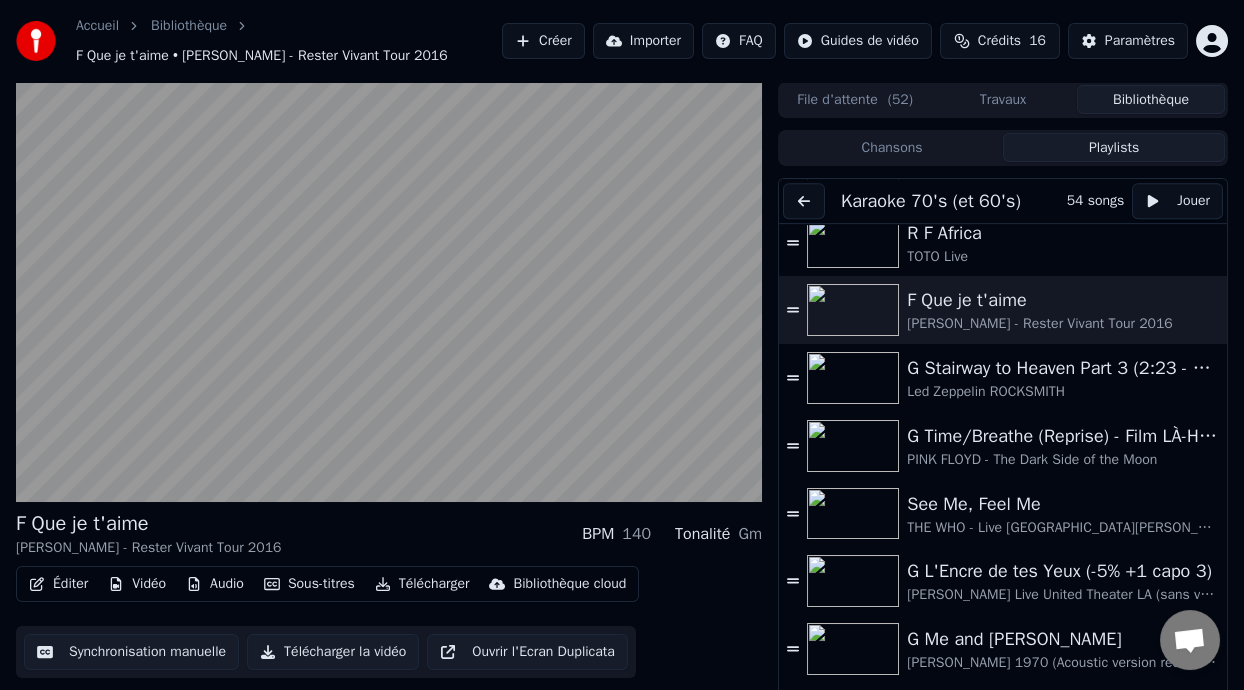 scroll, scrollTop: 2504, scrollLeft: 0, axis: vertical 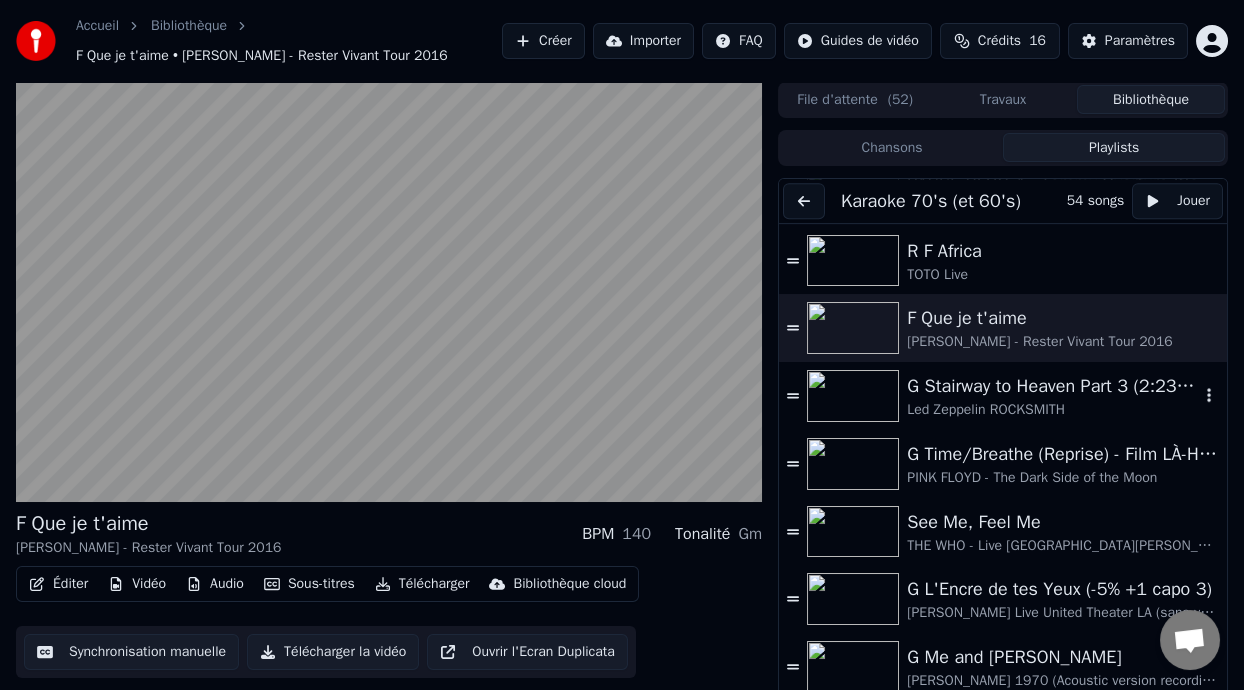 click on "G Stairway to Heaven Part 3 (2:23 - 5:44)" at bounding box center (1053, 386) 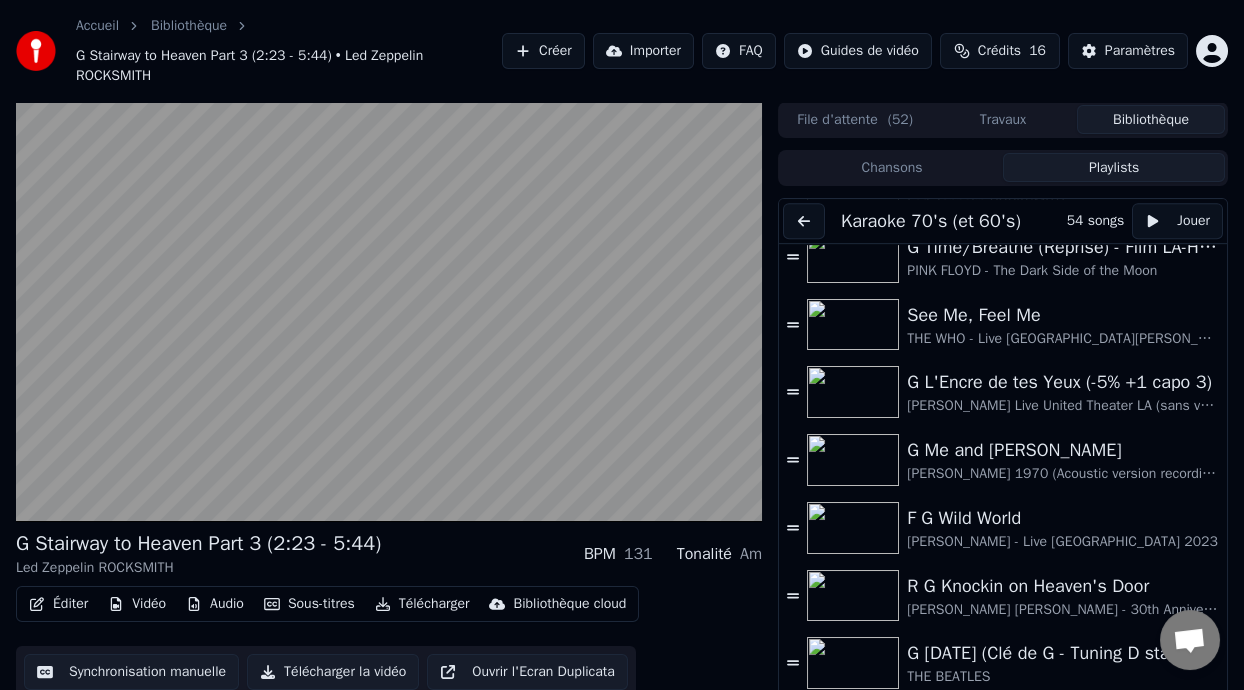 scroll, scrollTop: 2767, scrollLeft: 0, axis: vertical 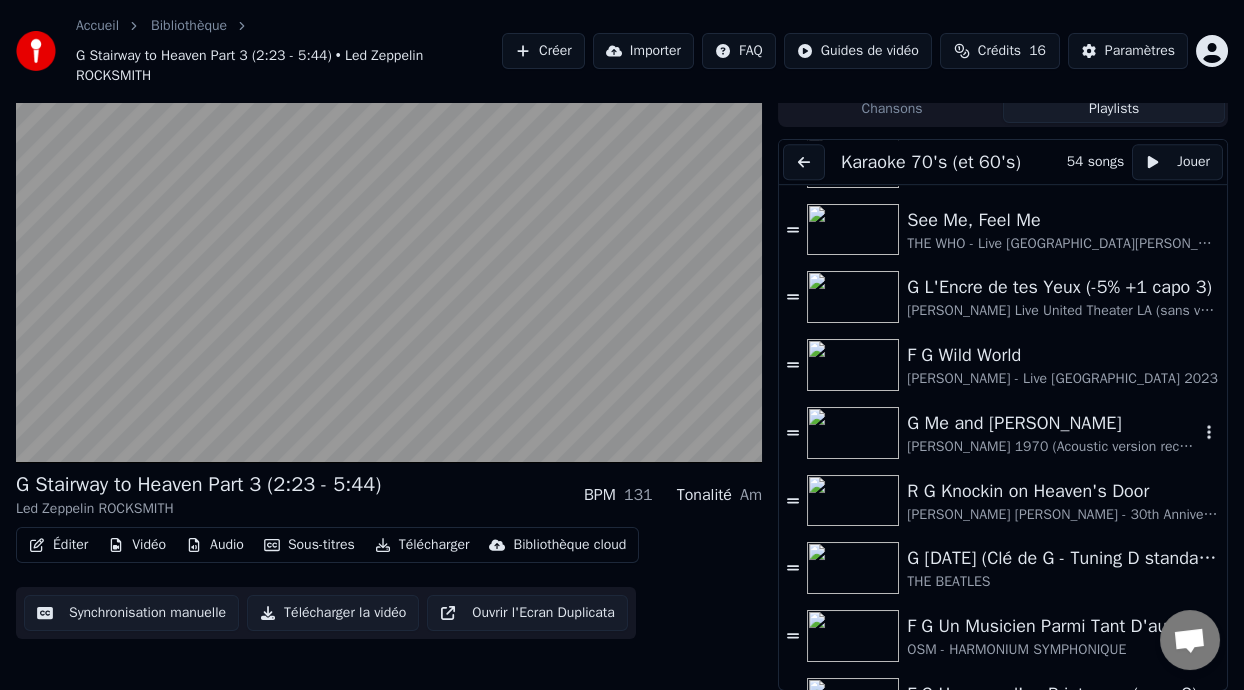 click on "G Me and [PERSON_NAME]" at bounding box center [1053, 423] 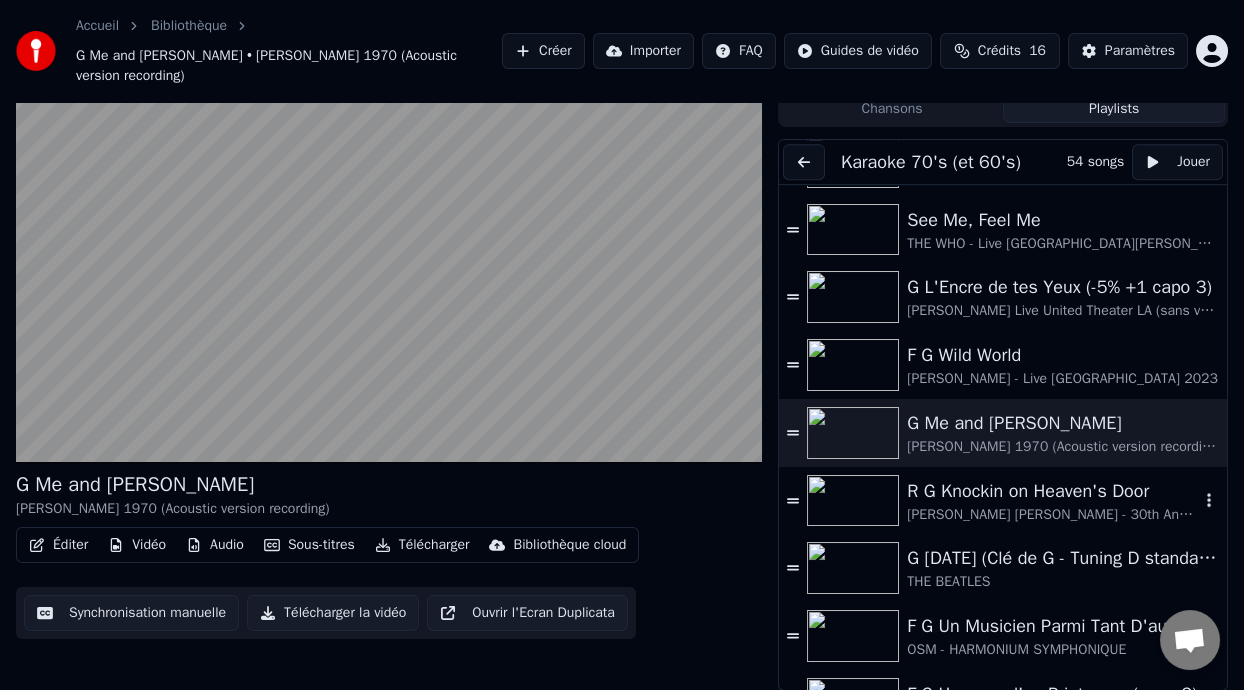 click on "R G Knockin on Heaven's Door" at bounding box center (1053, 491) 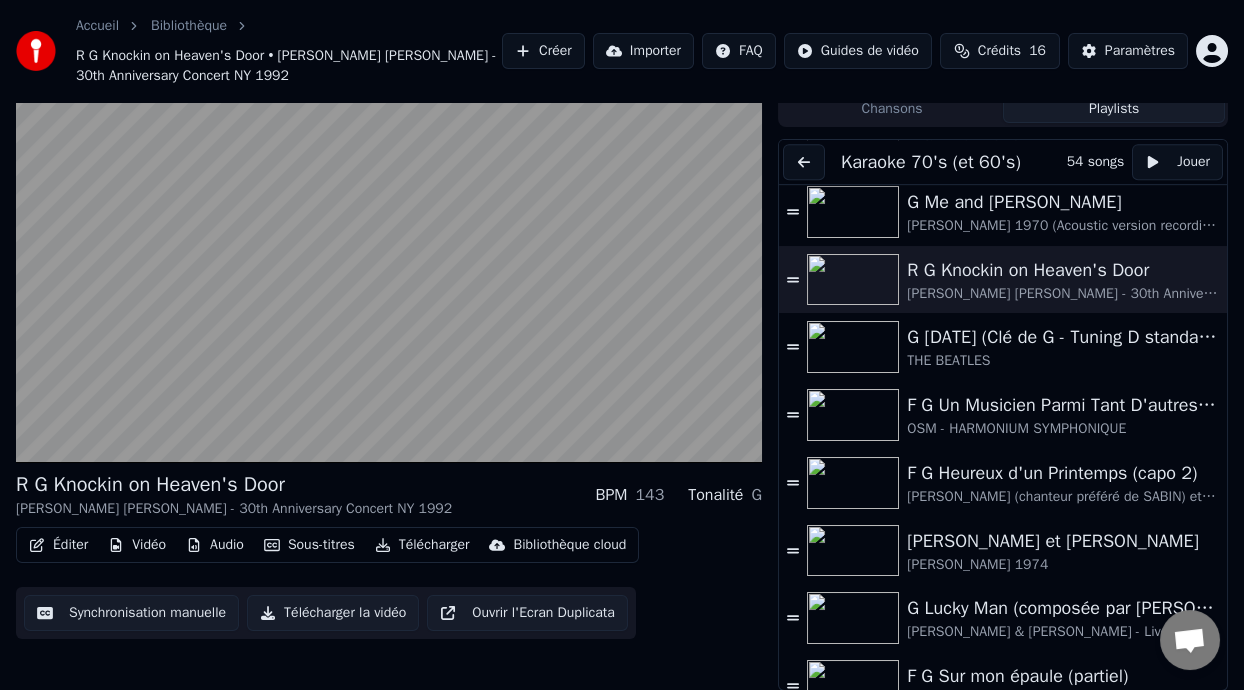 scroll, scrollTop: 3016, scrollLeft: 0, axis: vertical 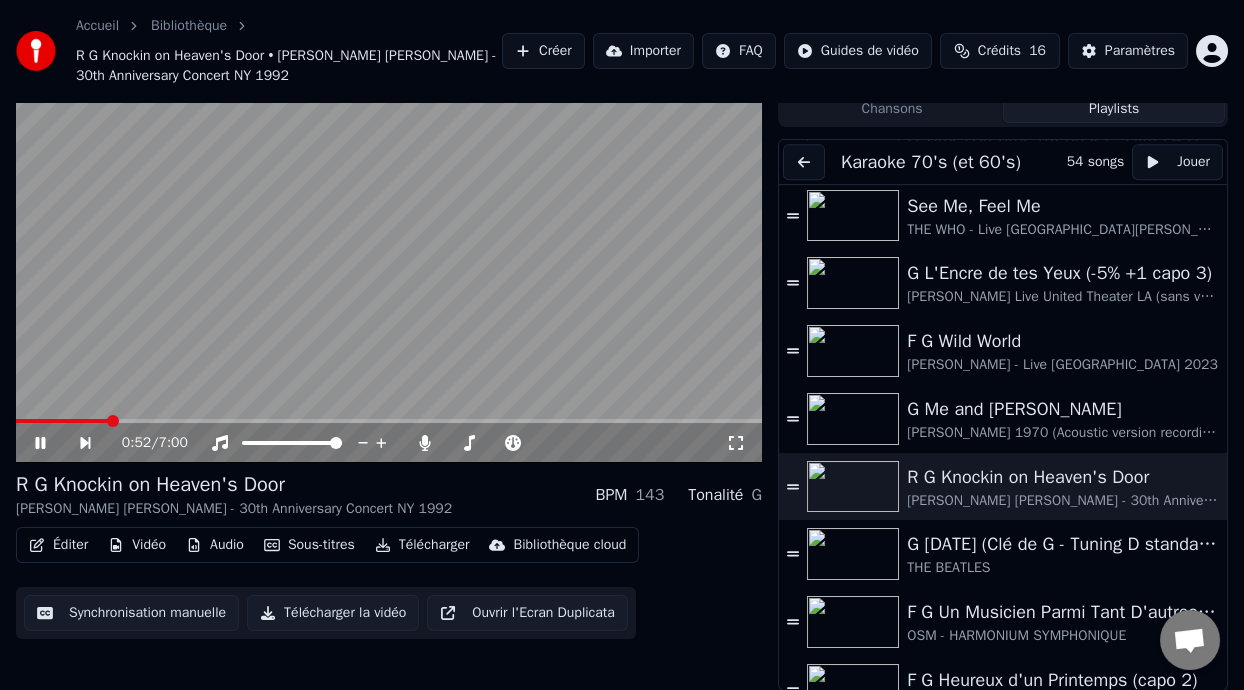 click 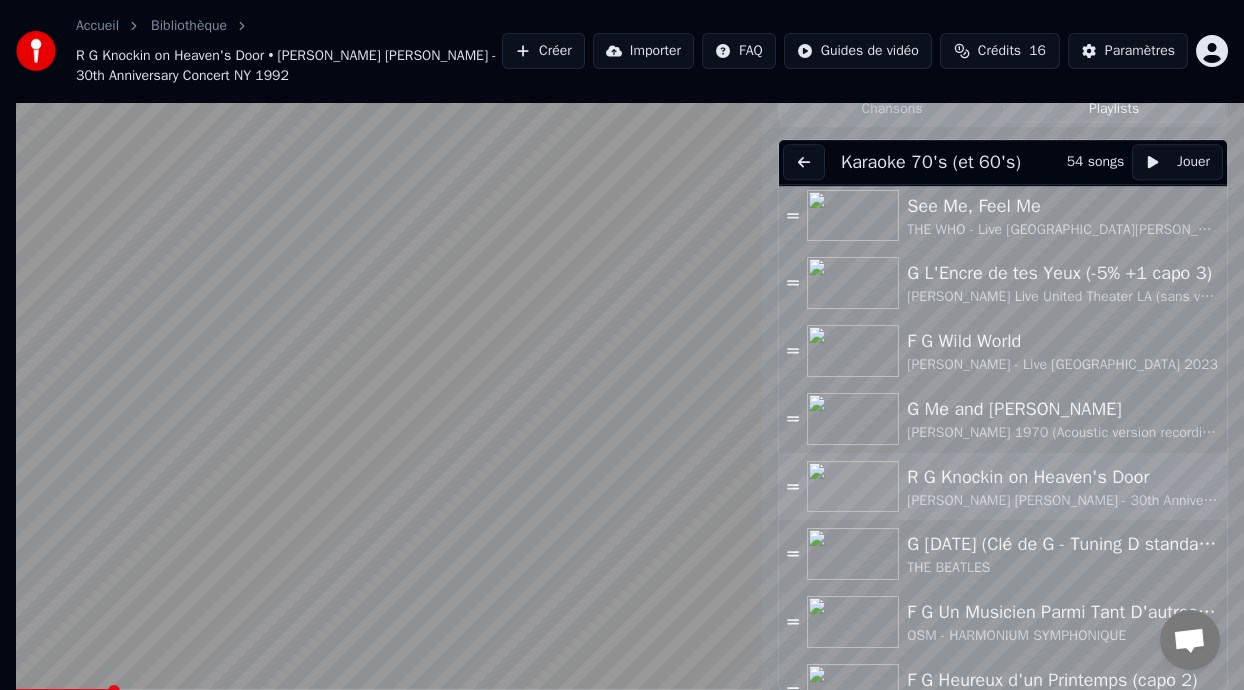 scroll, scrollTop: 0, scrollLeft: 0, axis: both 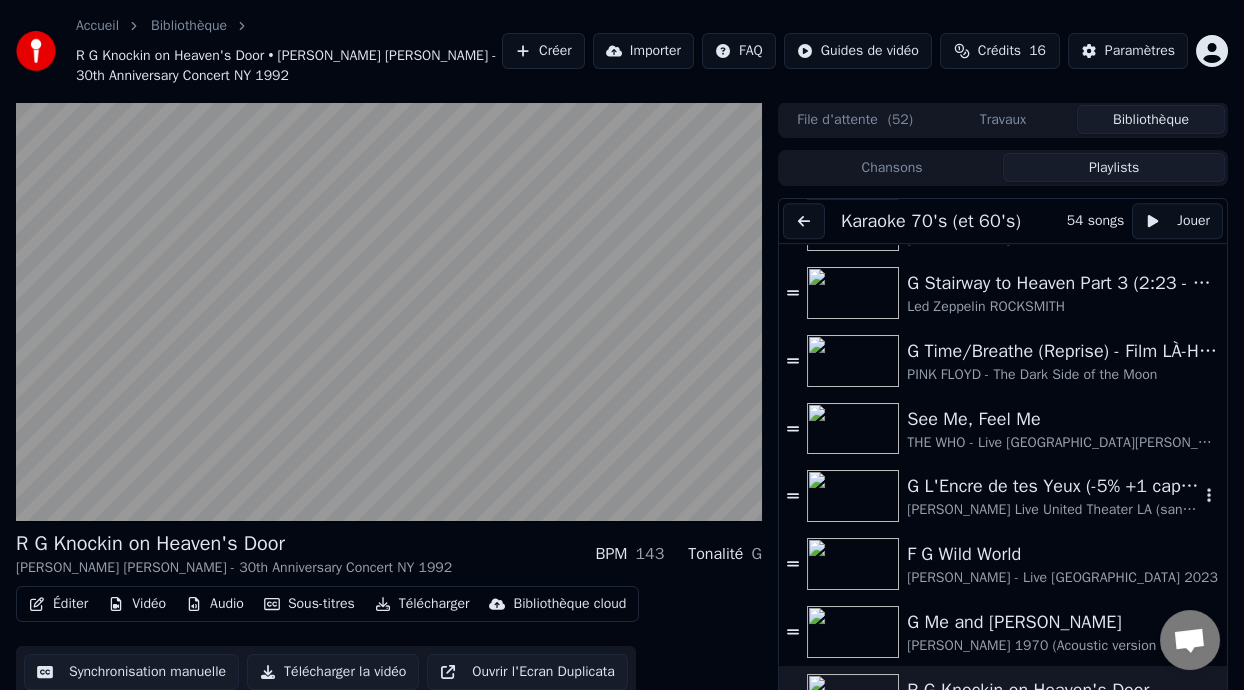 click on "[PERSON_NAME] Live United Theater LA (sans voix)" at bounding box center (1053, 510) 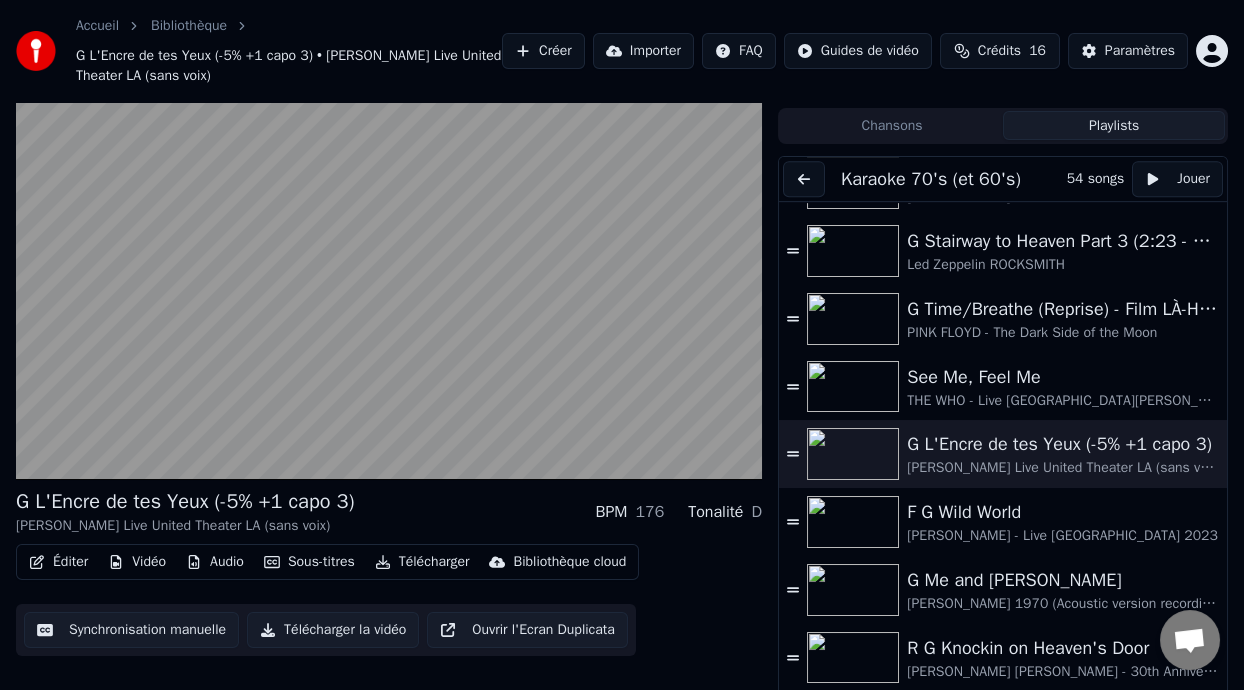 scroll, scrollTop: 59, scrollLeft: 0, axis: vertical 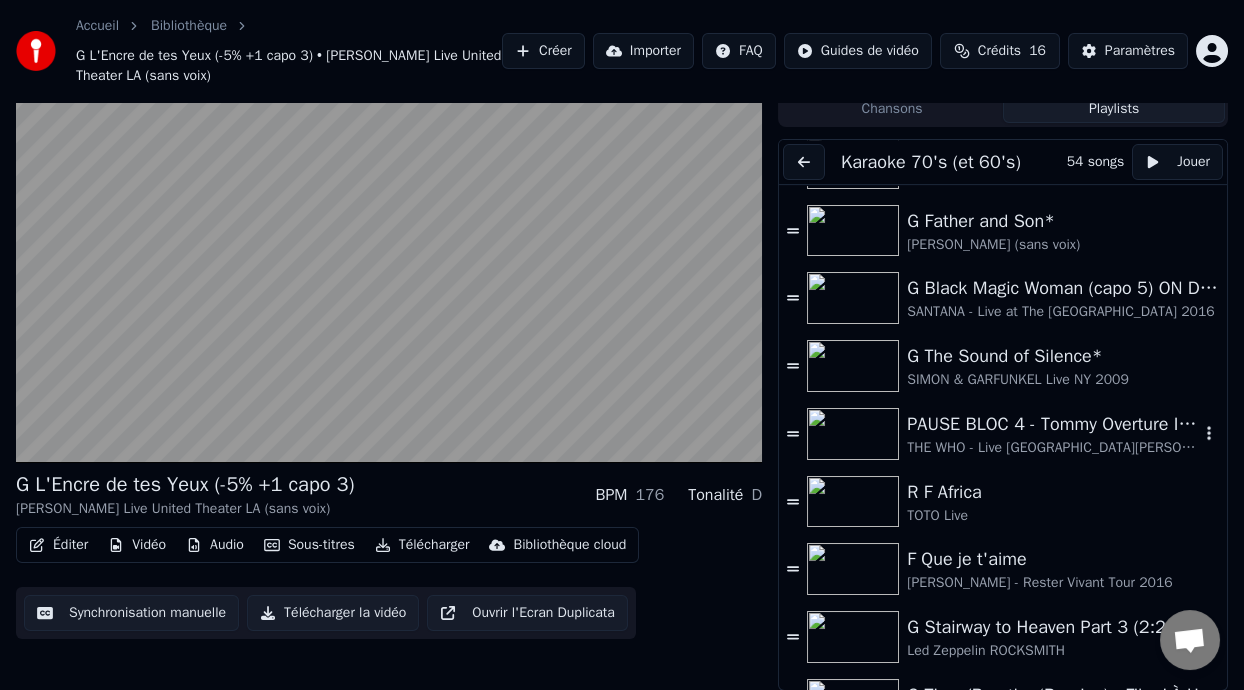 click on "PAUSE BLOC 4 - Tommy Overture It's a Boy" at bounding box center (1053, 424) 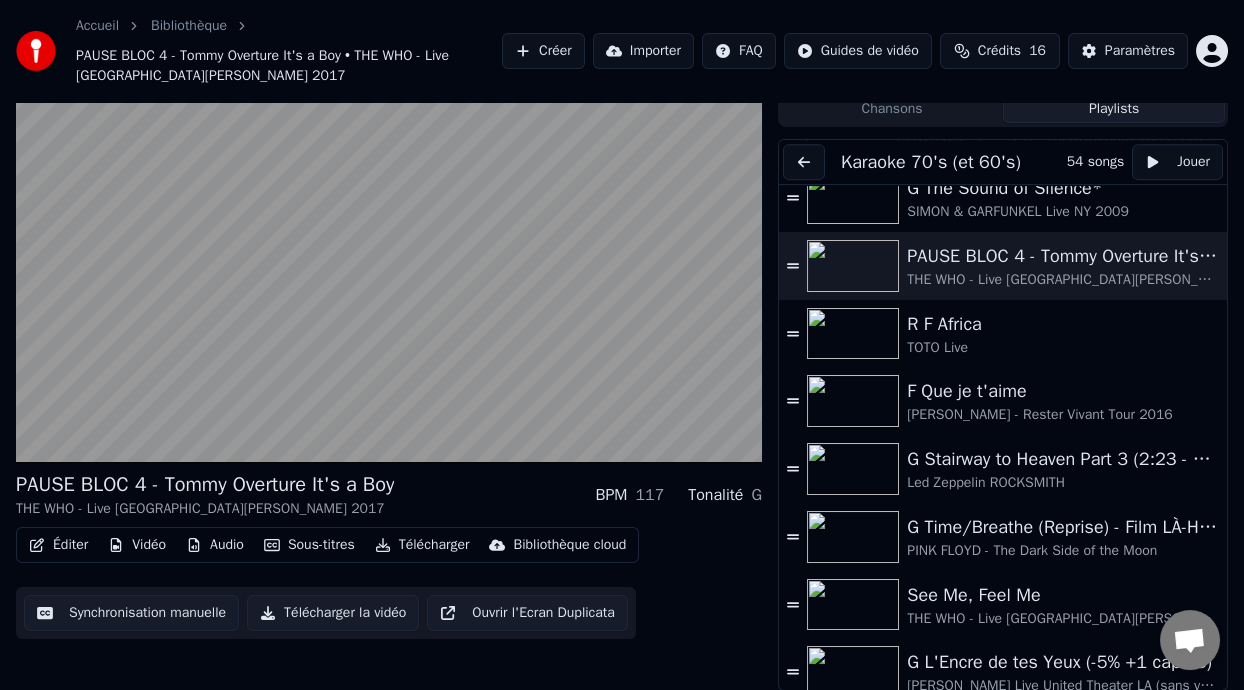 scroll, scrollTop: 2415, scrollLeft: 0, axis: vertical 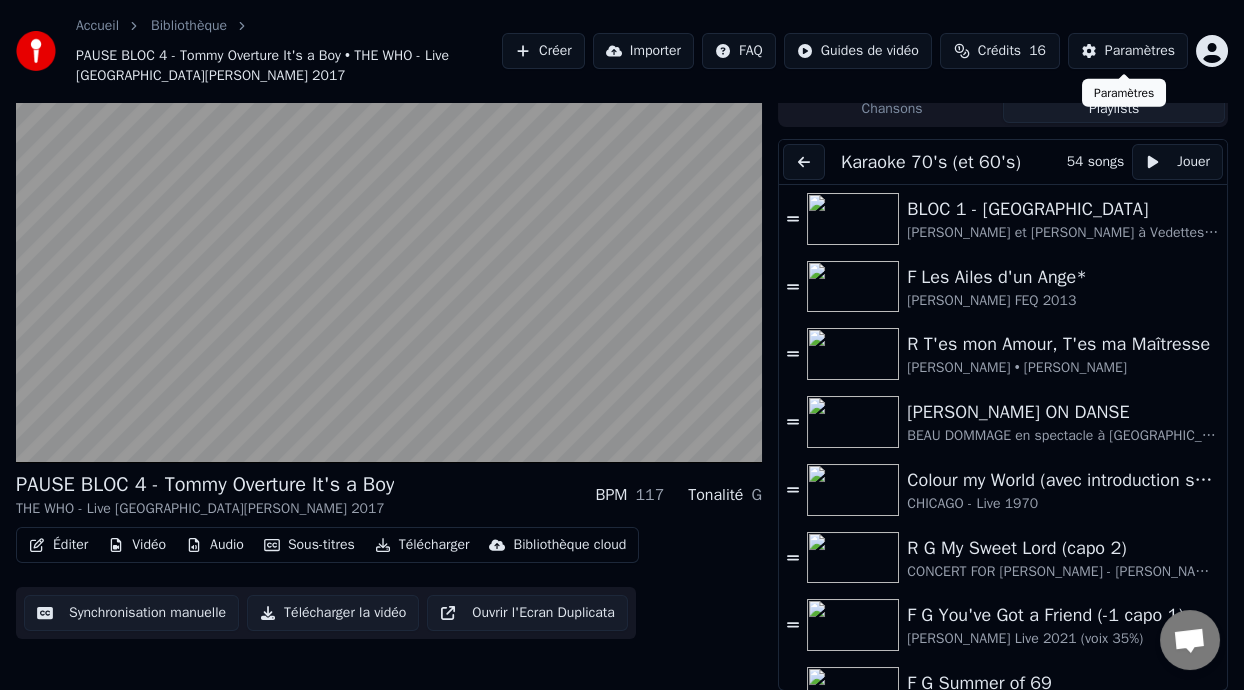 click on "Paramètres" at bounding box center [1140, 51] 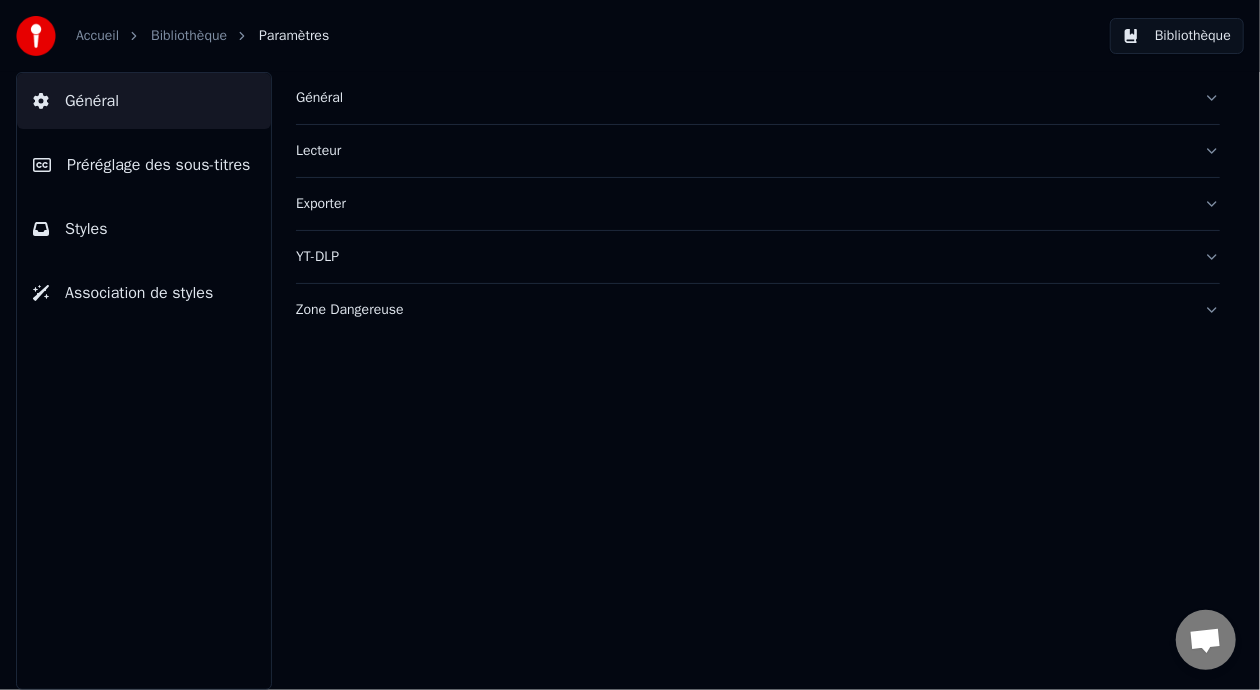 click on "Zone Dangereuse" at bounding box center [742, 310] 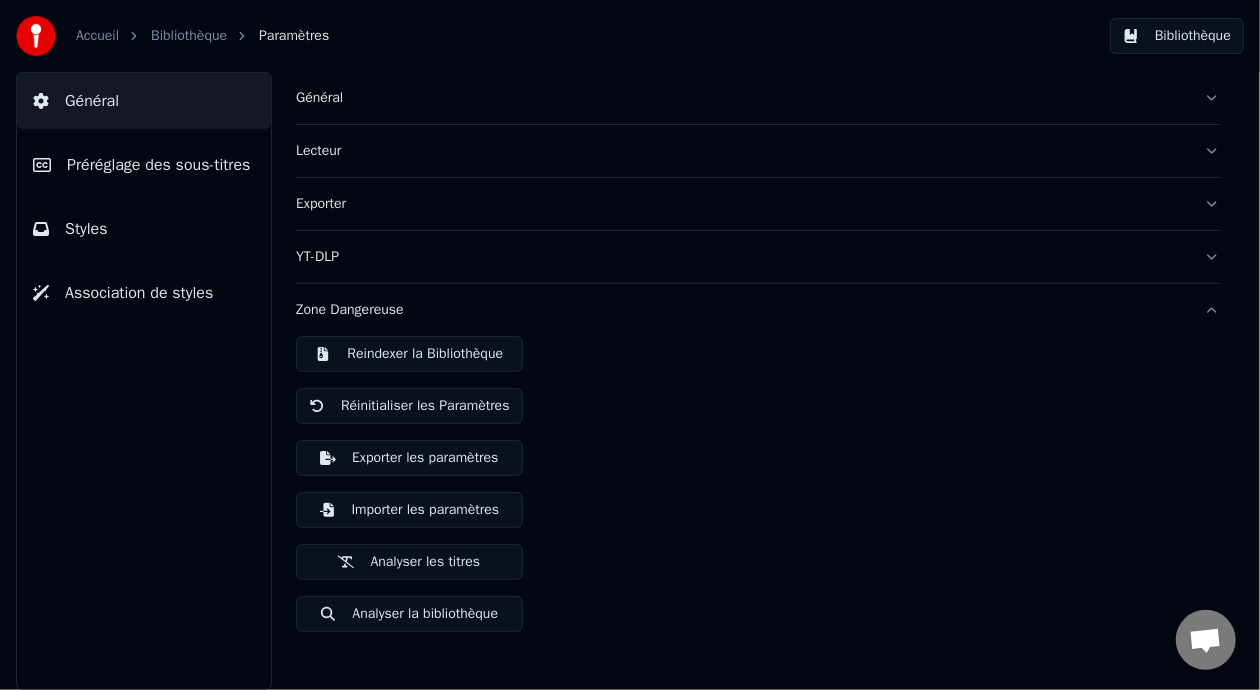 click on "Bibliothèque" at bounding box center (189, 36) 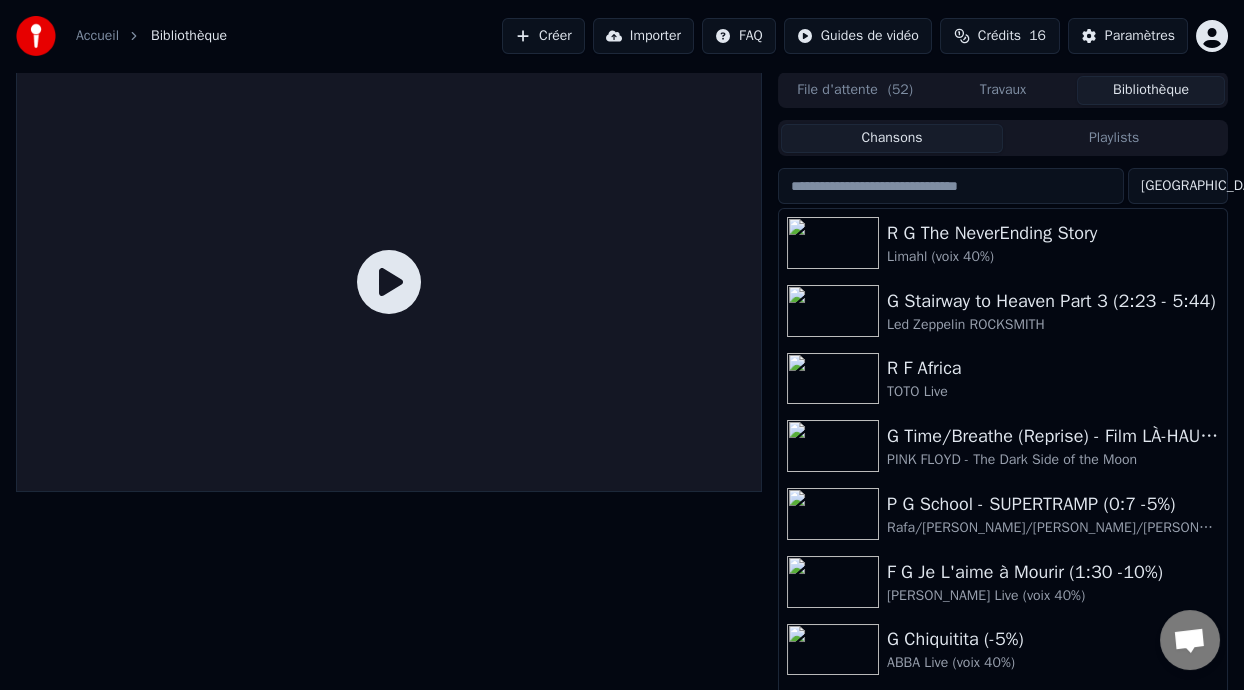 click on "Playlists" at bounding box center (1114, 138) 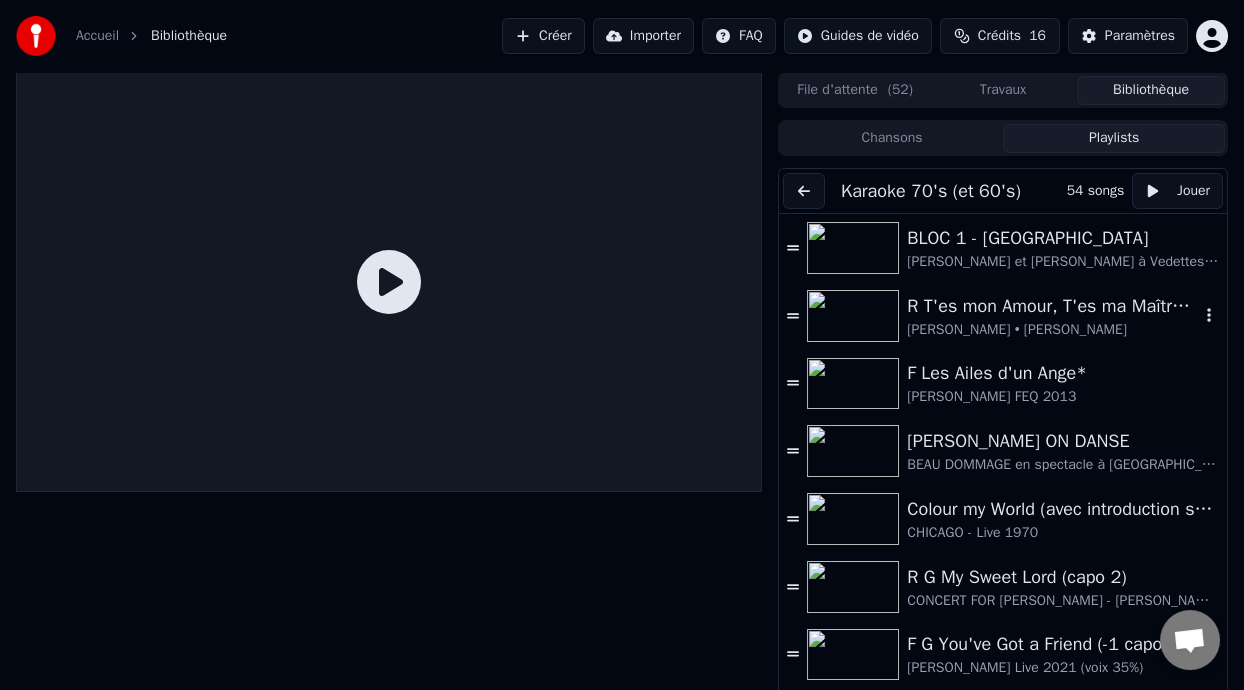click on "R T'es mon Amour, T'es ma Maîtresse" at bounding box center [1053, 306] 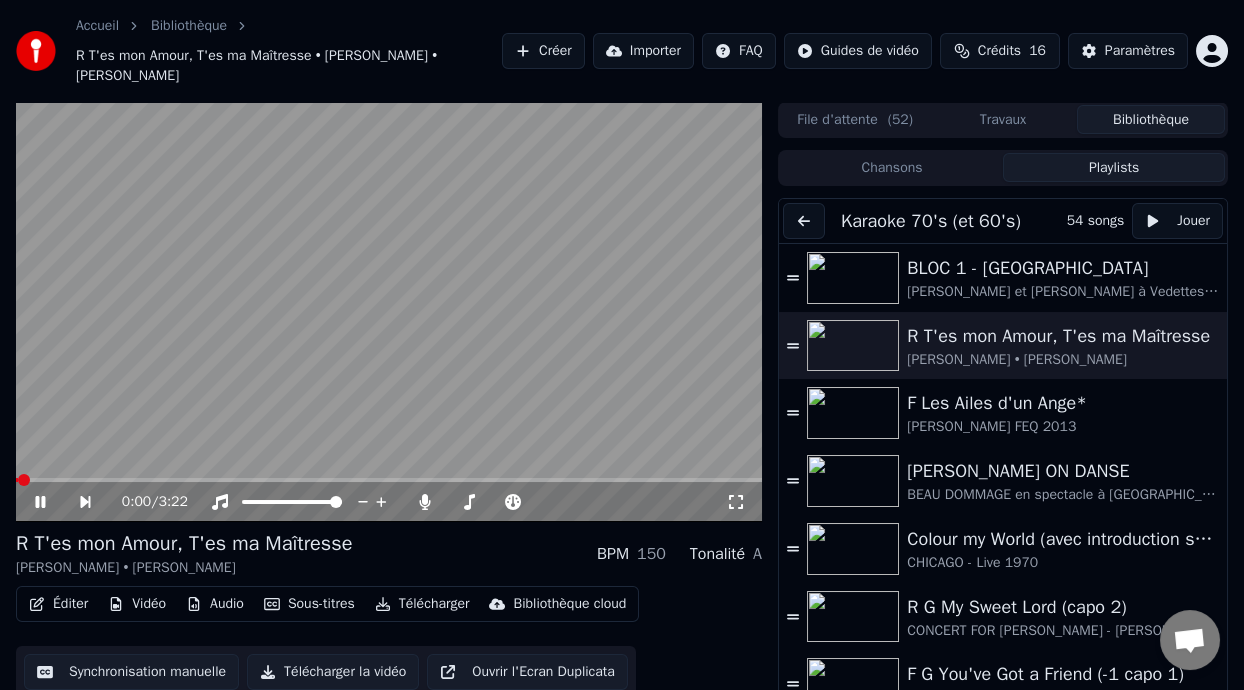 click 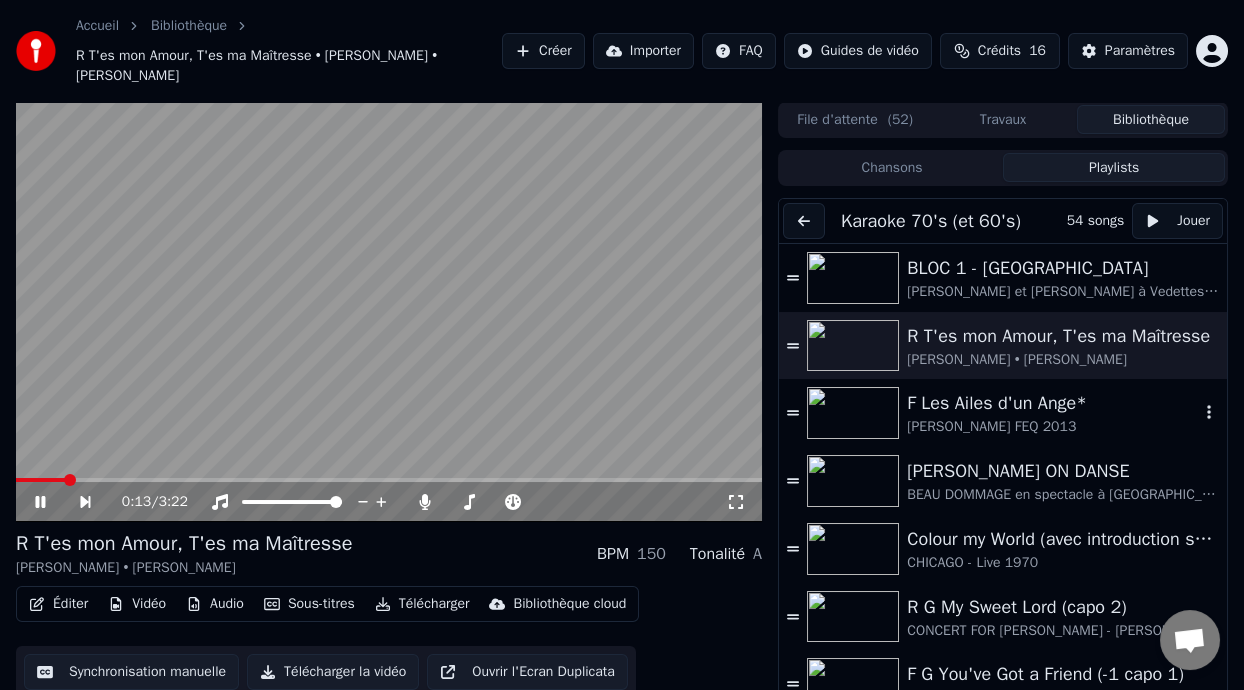 click on "[PERSON_NAME] FEQ 2013" at bounding box center (1053, 427) 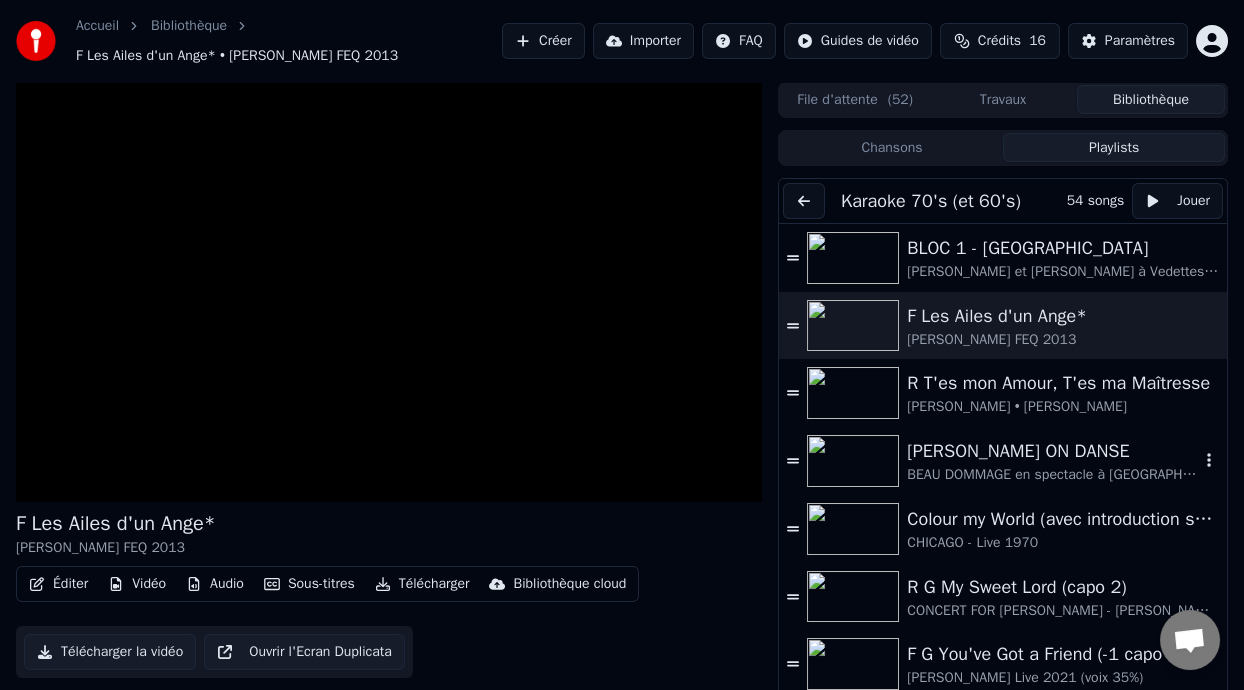 click on "[PERSON_NAME]  ON DANSE" at bounding box center [1053, 451] 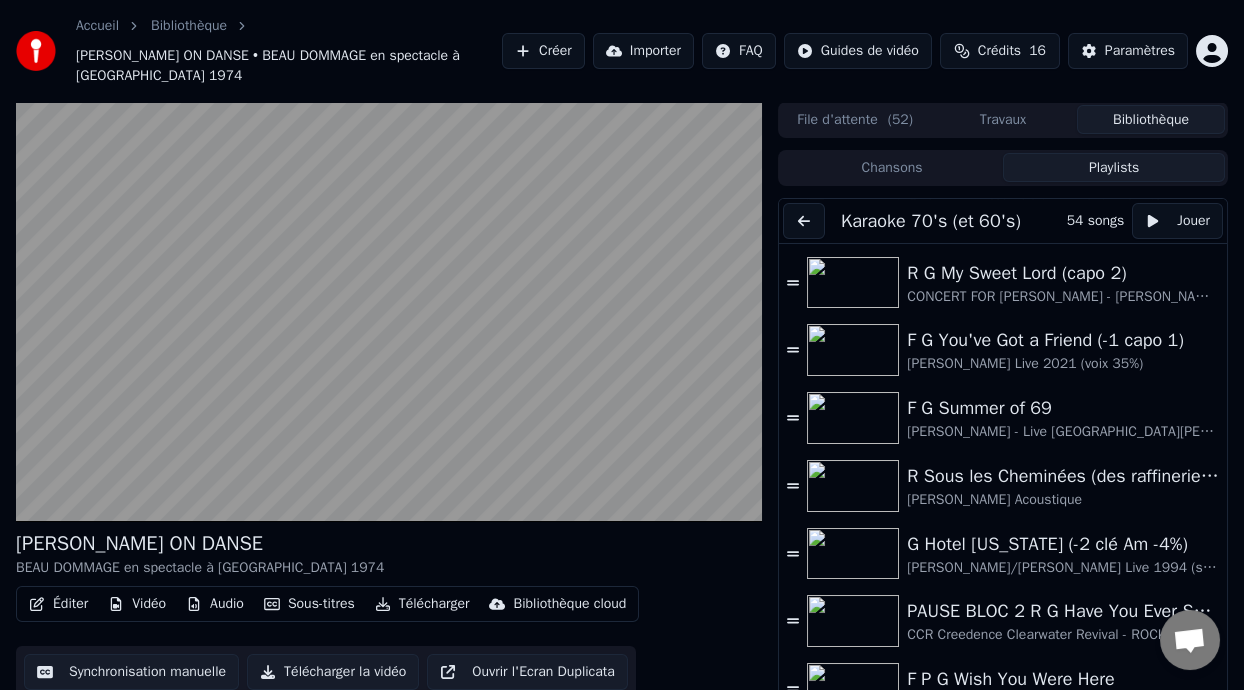 scroll, scrollTop: 366, scrollLeft: 0, axis: vertical 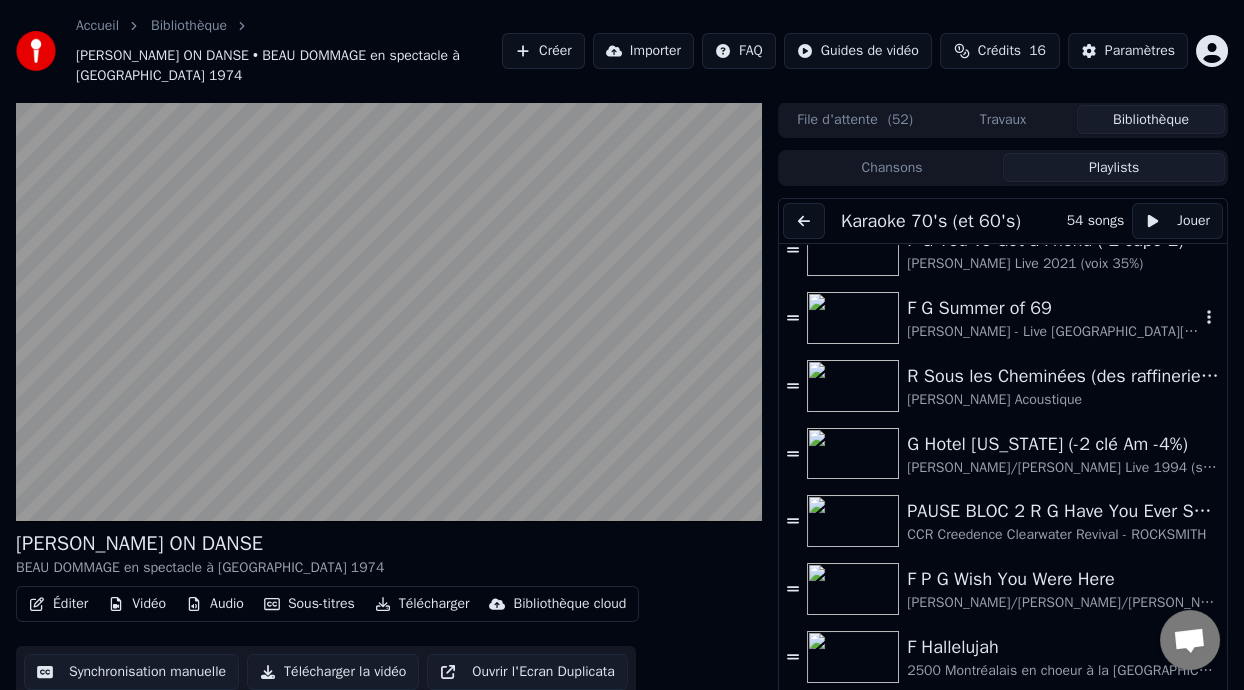 click on "F G Summer of 69" at bounding box center [1053, 308] 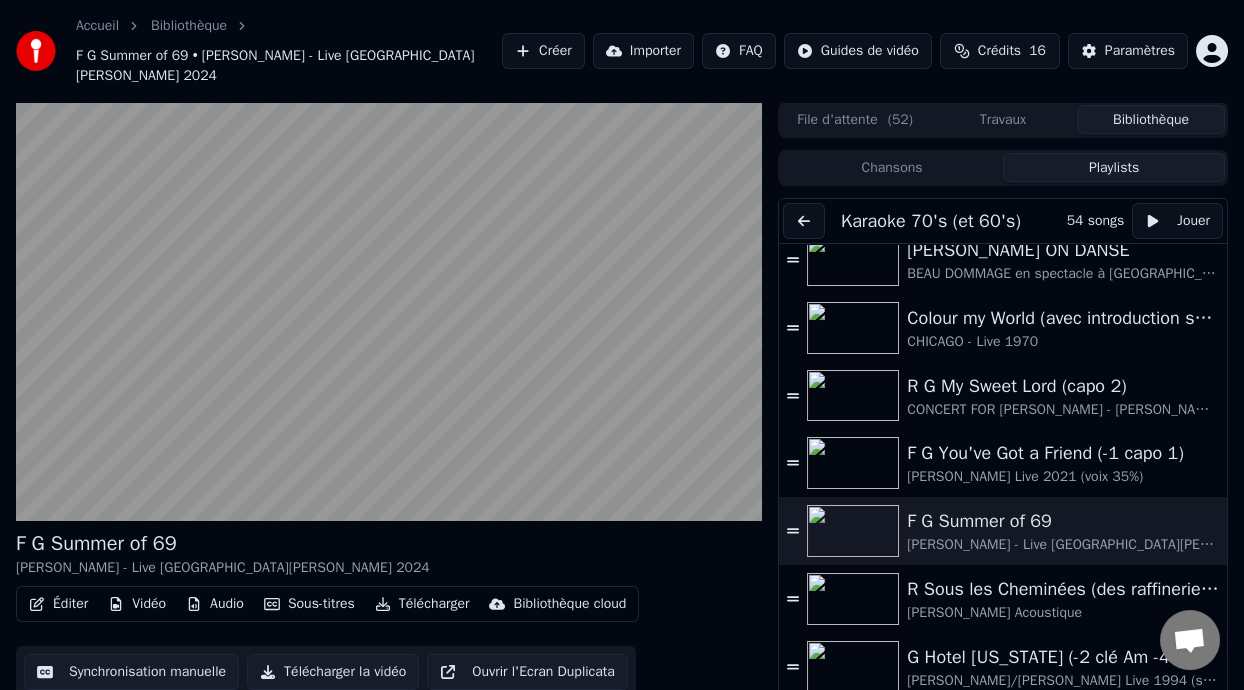 scroll, scrollTop: 207, scrollLeft: 0, axis: vertical 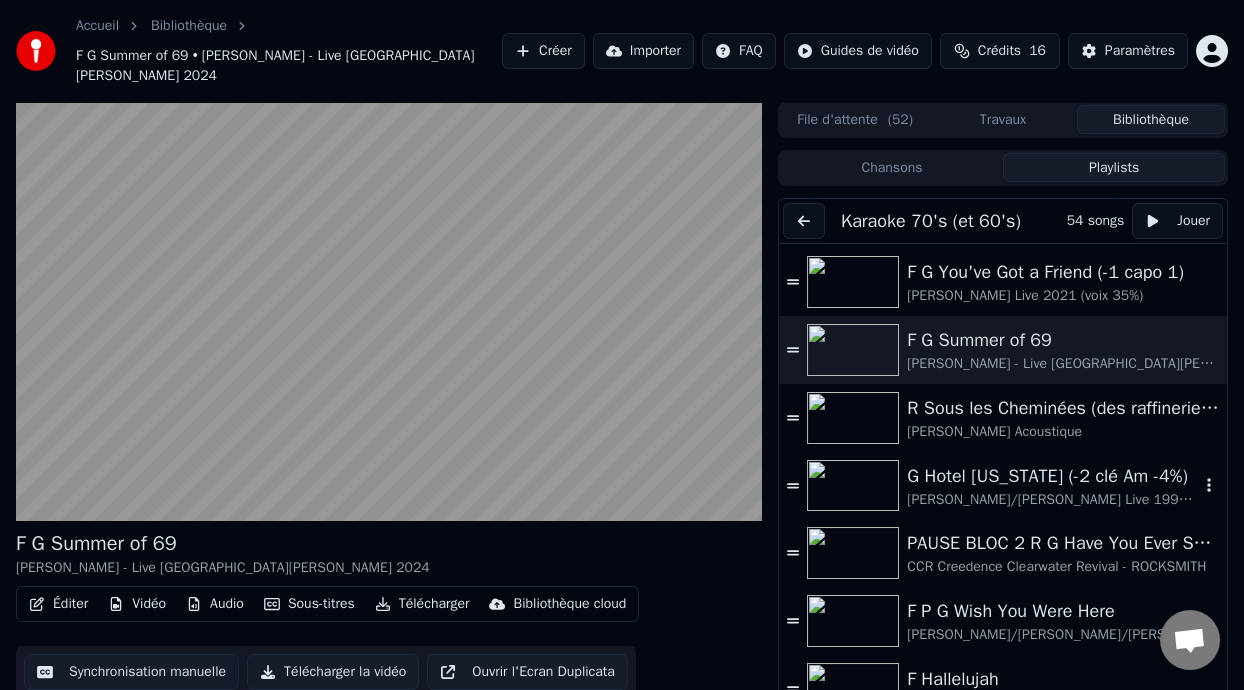 click on "[PERSON_NAME]/[PERSON_NAME] Live 1994 (sans voix)" at bounding box center [1053, 500] 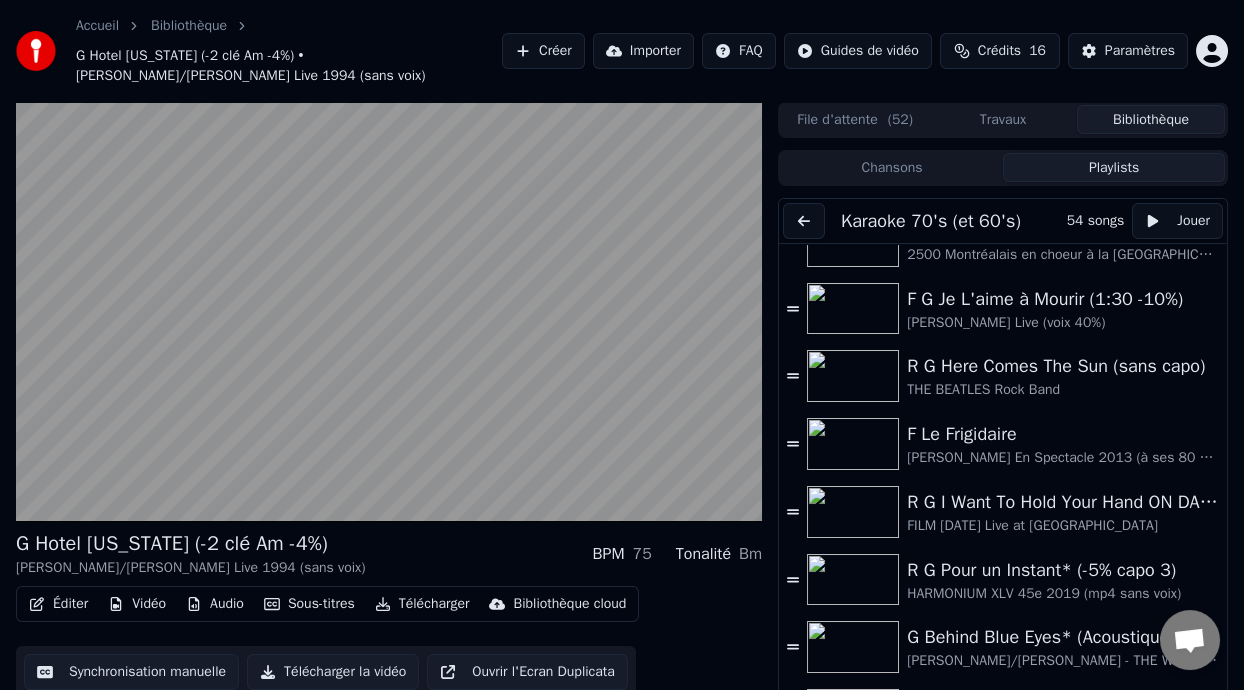 scroll, scrollTop: 908, scrollLeft: 0, axis: vertical 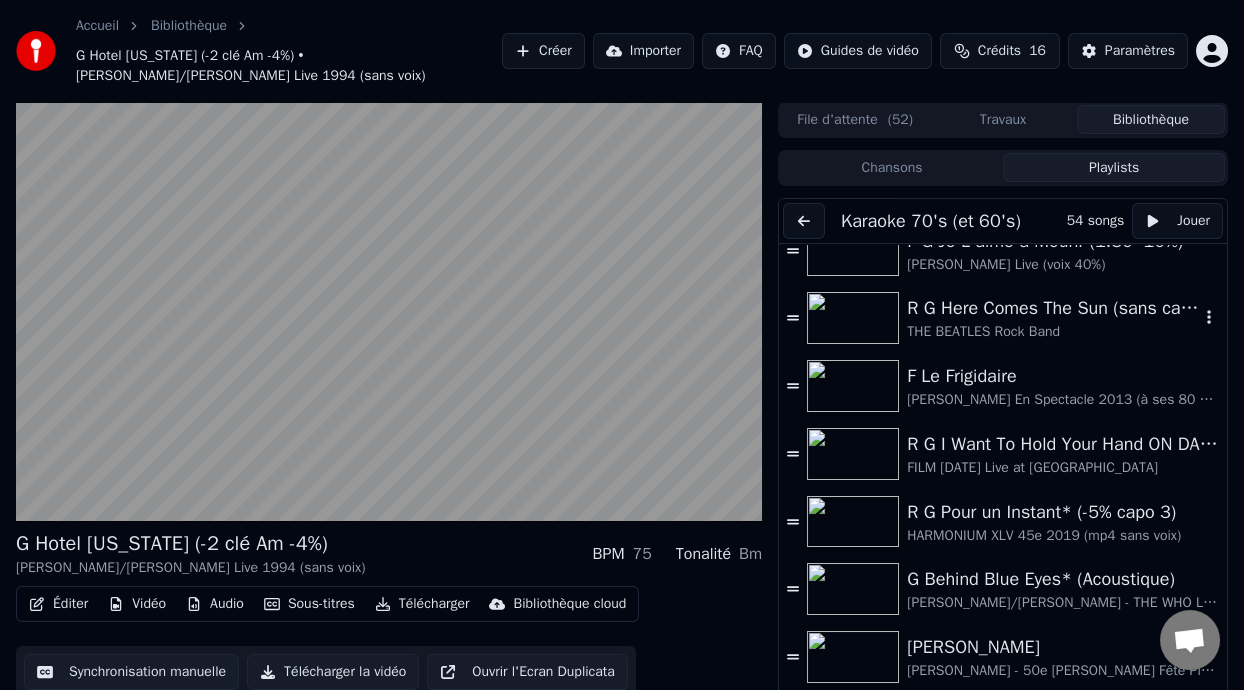 click on "R G Here Comes The Sun (sans capo)" at bounding box center (1053, 308) 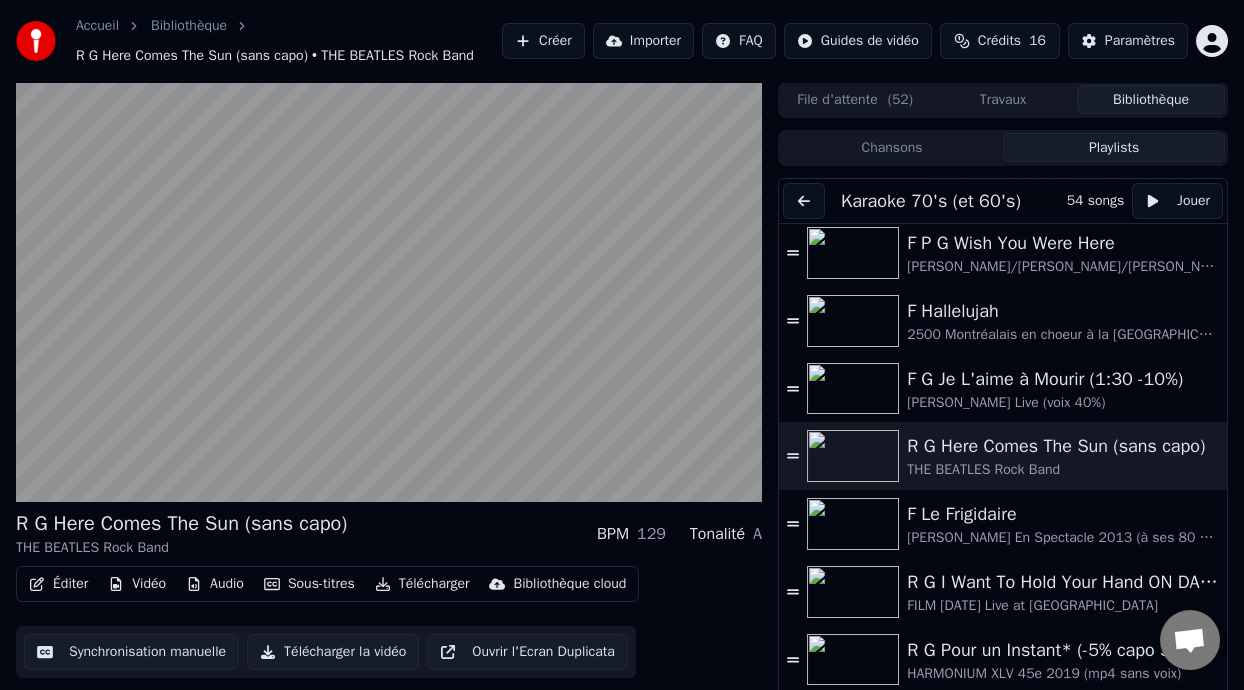 scroll, scrollTop: 732, scrollLeft: 0, axis: vertical 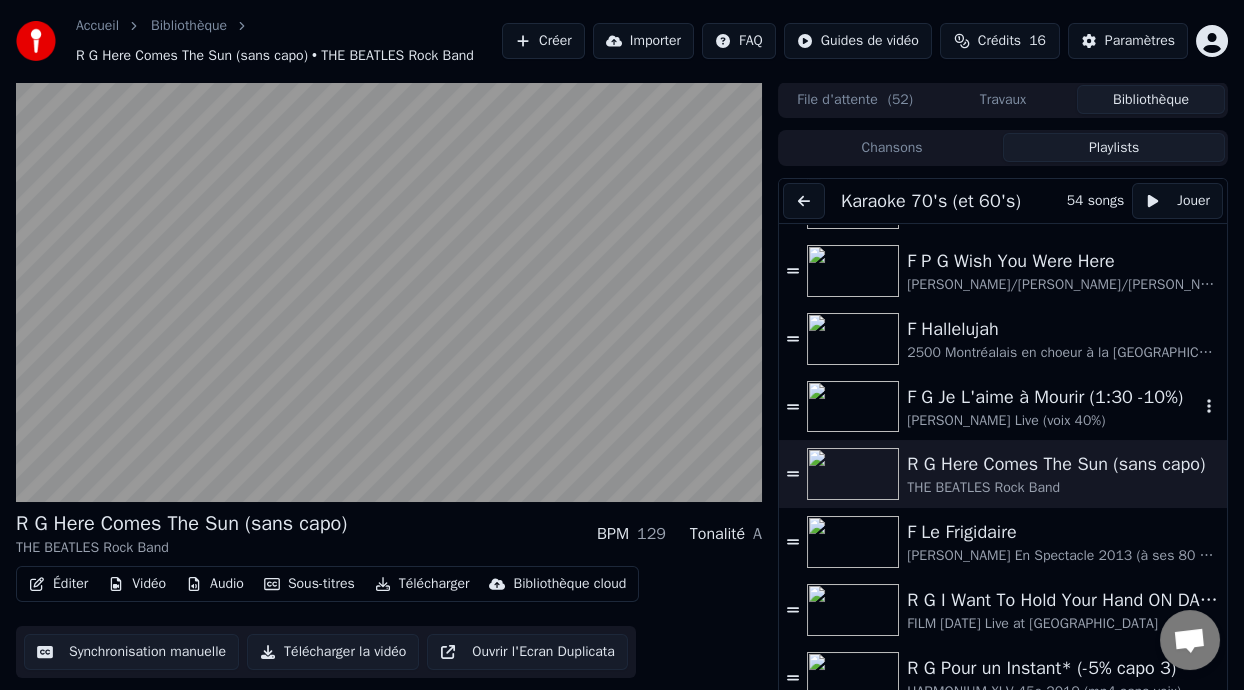click on "F G Je L'aime à Mourir (1:30 -10%)" at bounding box center [1053, 397] 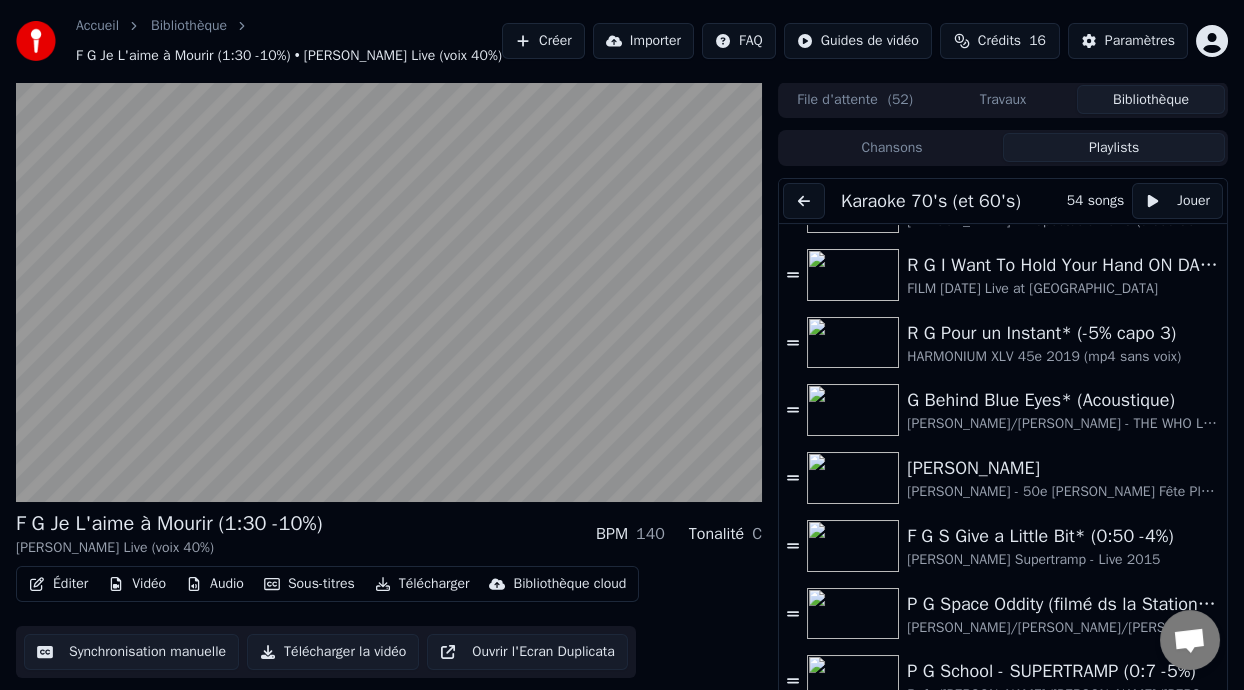 scroll, scrollTop: 1049, scrollLeft: 0, axis: vertical 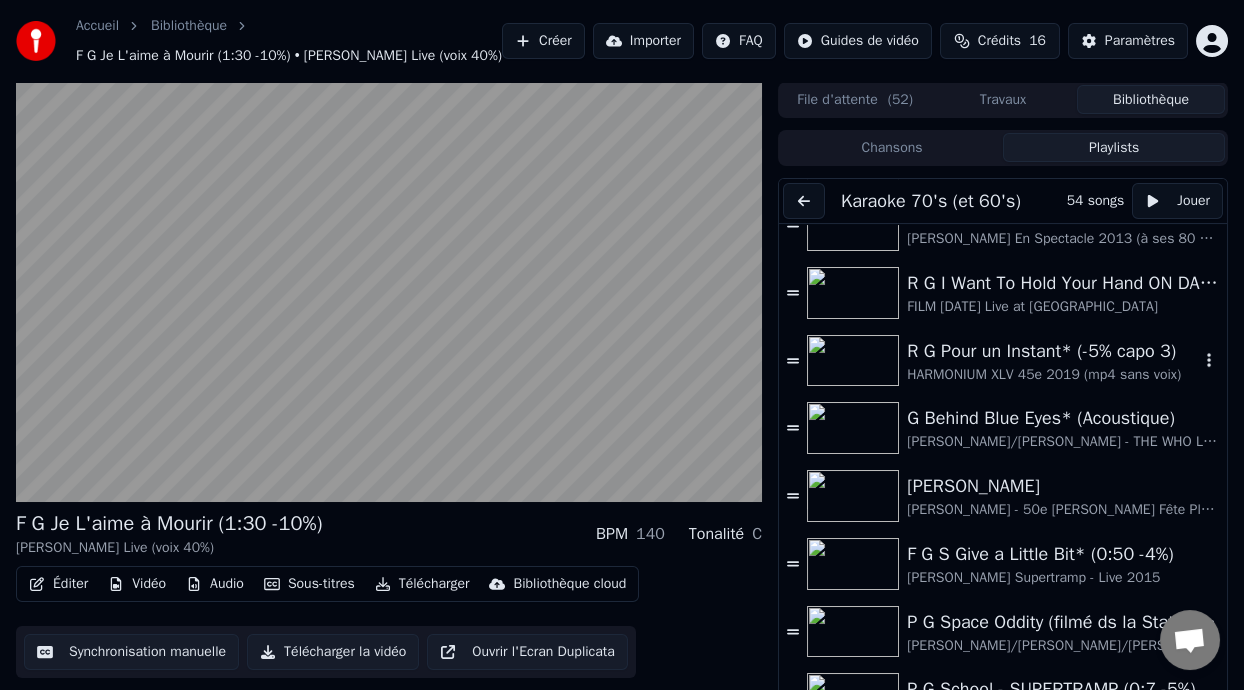 click on "R G Pour un Instant* (-5% capo 3)" at bounding box center [1053, 351] 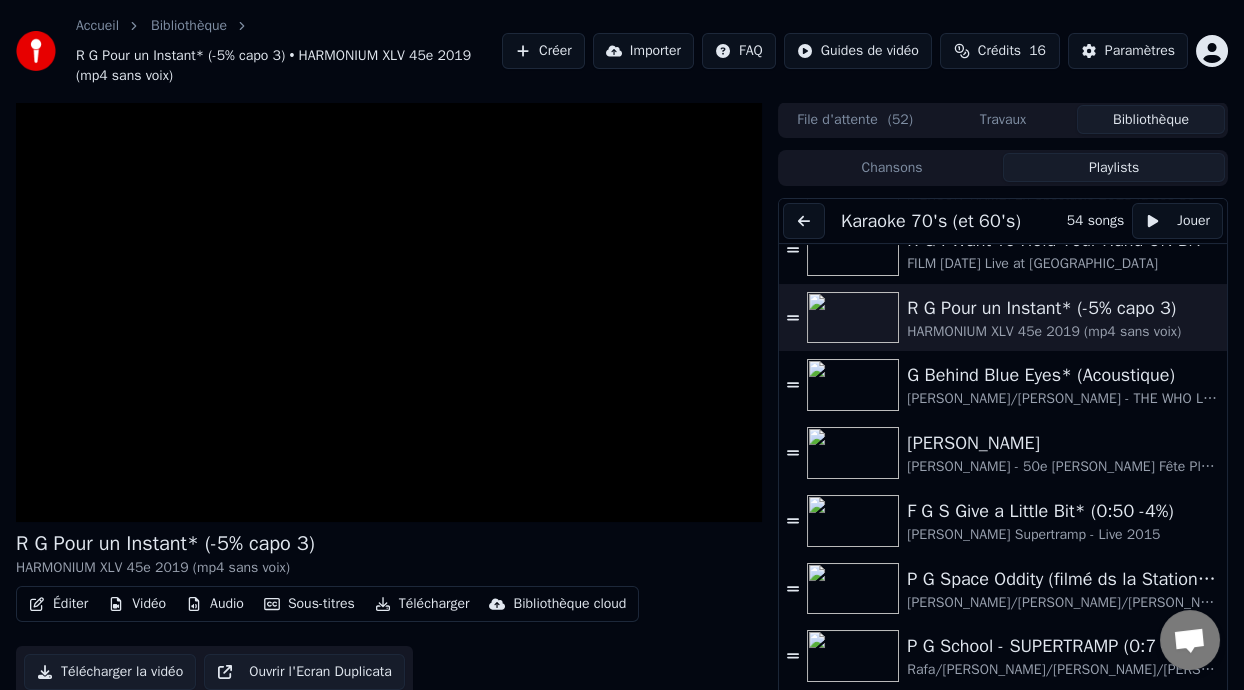 scroll, scrollTop: 1099, scrollLeft: 0, axis: vertical 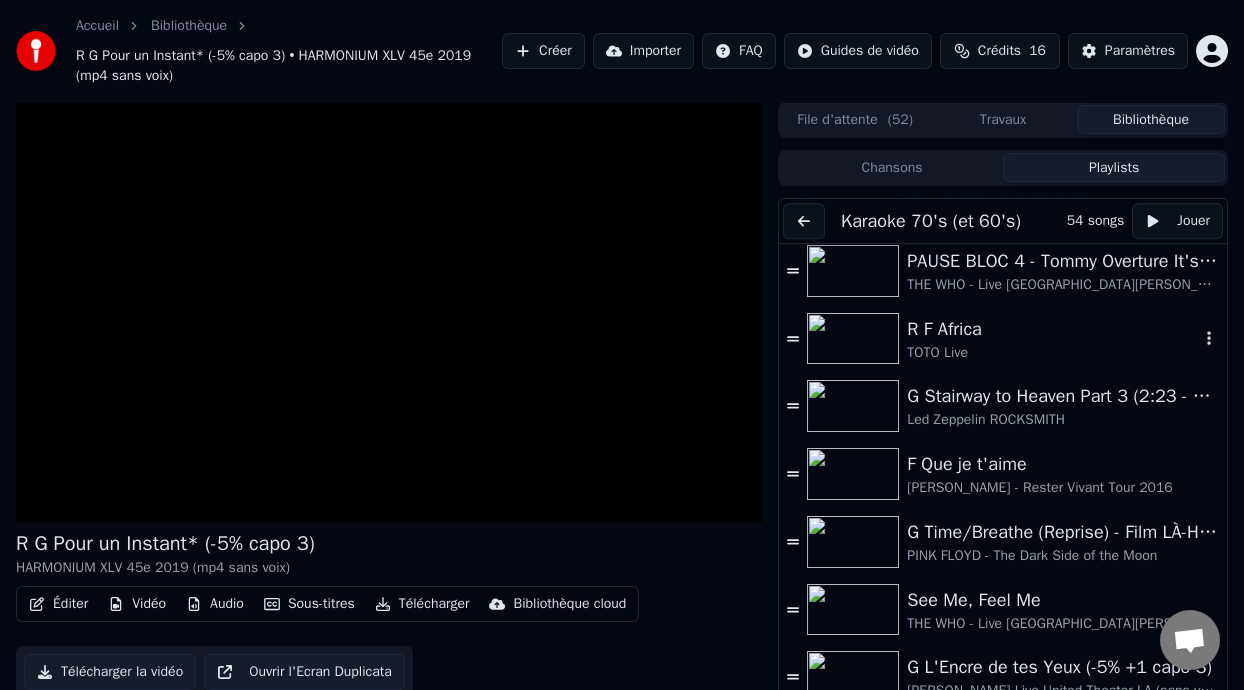 click on "TOTO Live" at bounding box center (1053, 353) 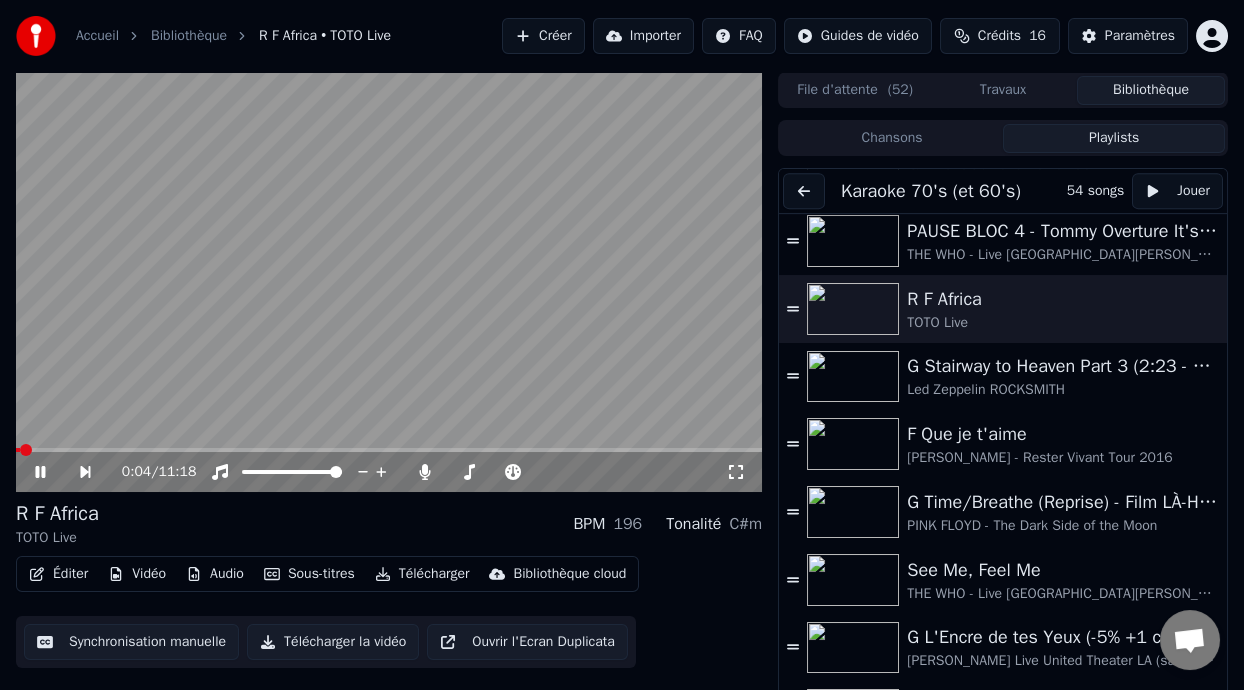 click at bounding box center (18, 450) 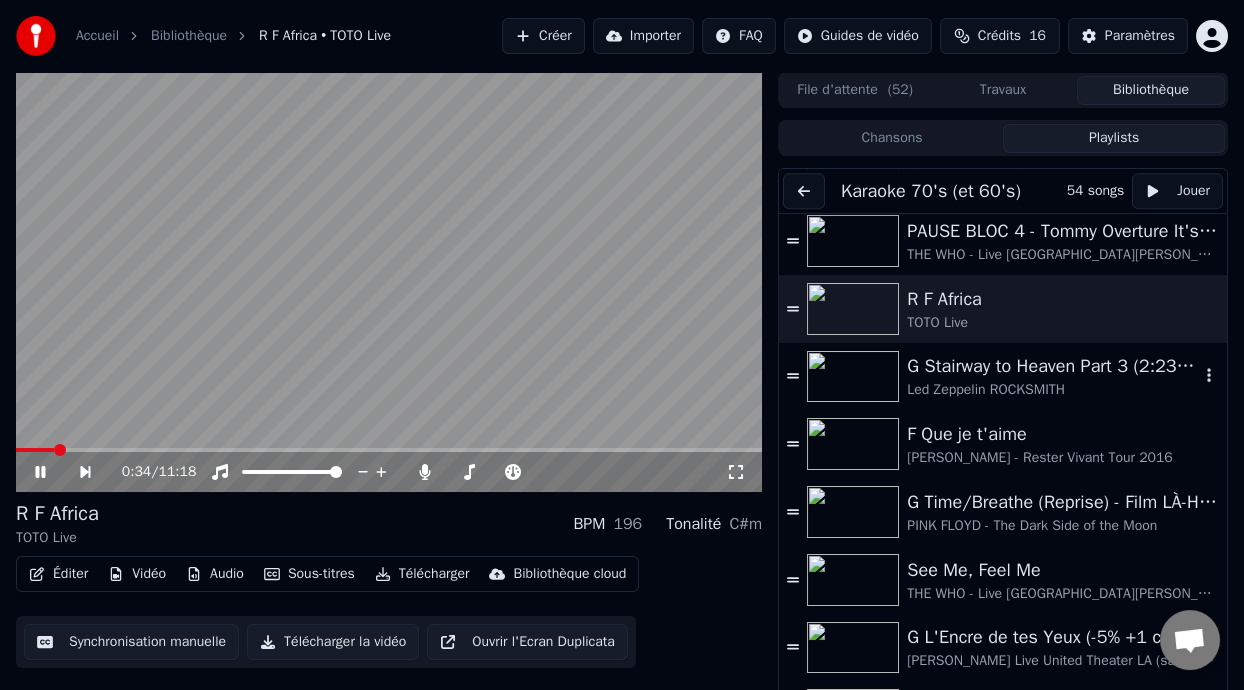 click on "G Stairway to Heaven Part 3 (2:23 - 5:44)" at bounding box center (1053, 366) 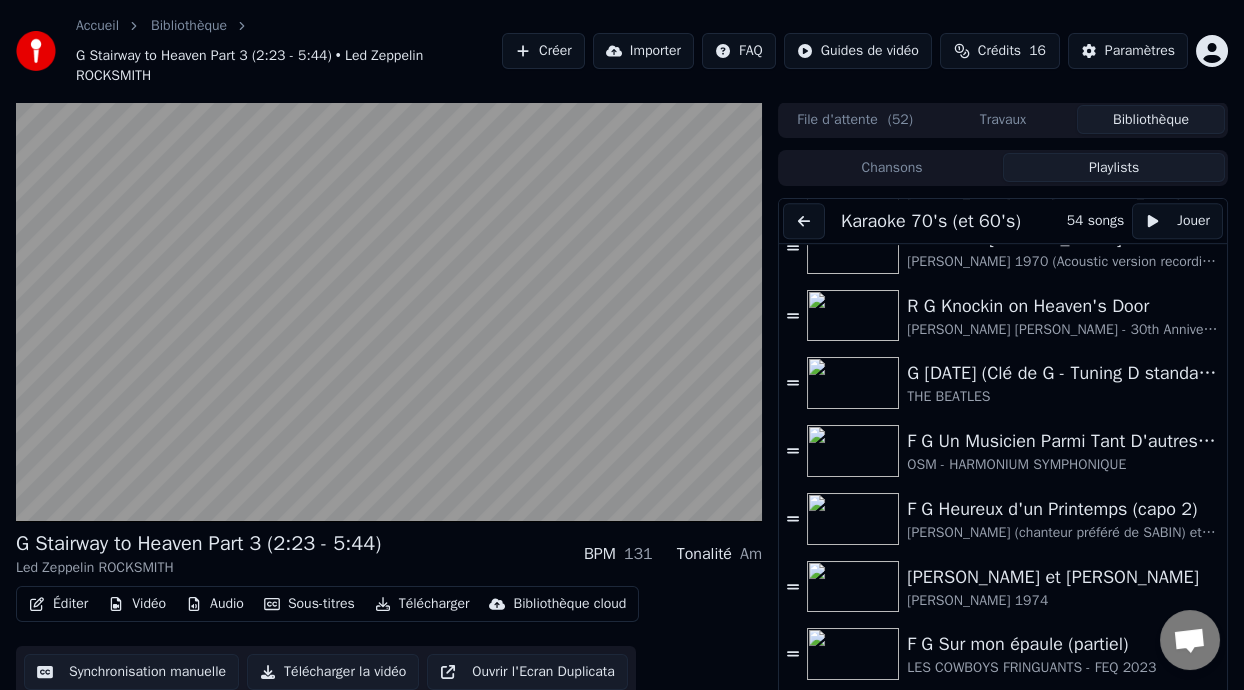 scroll, scrollTop: 3016, scrollLeft: 0, axis: vertical 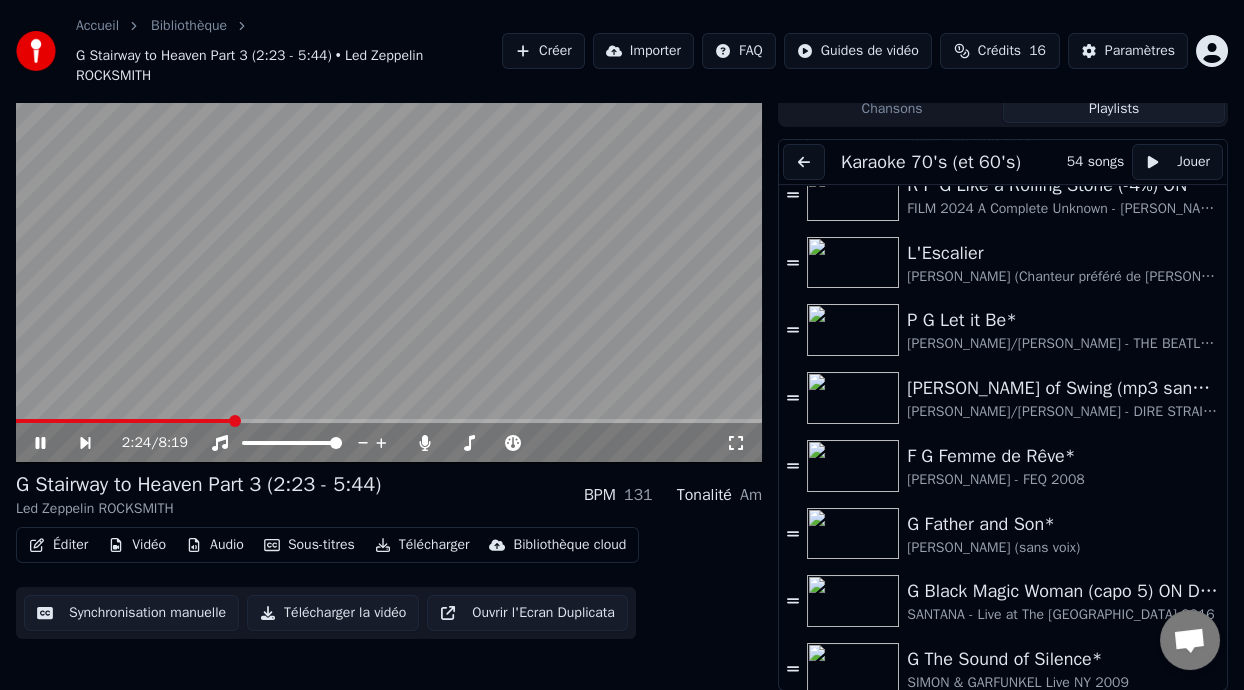 click 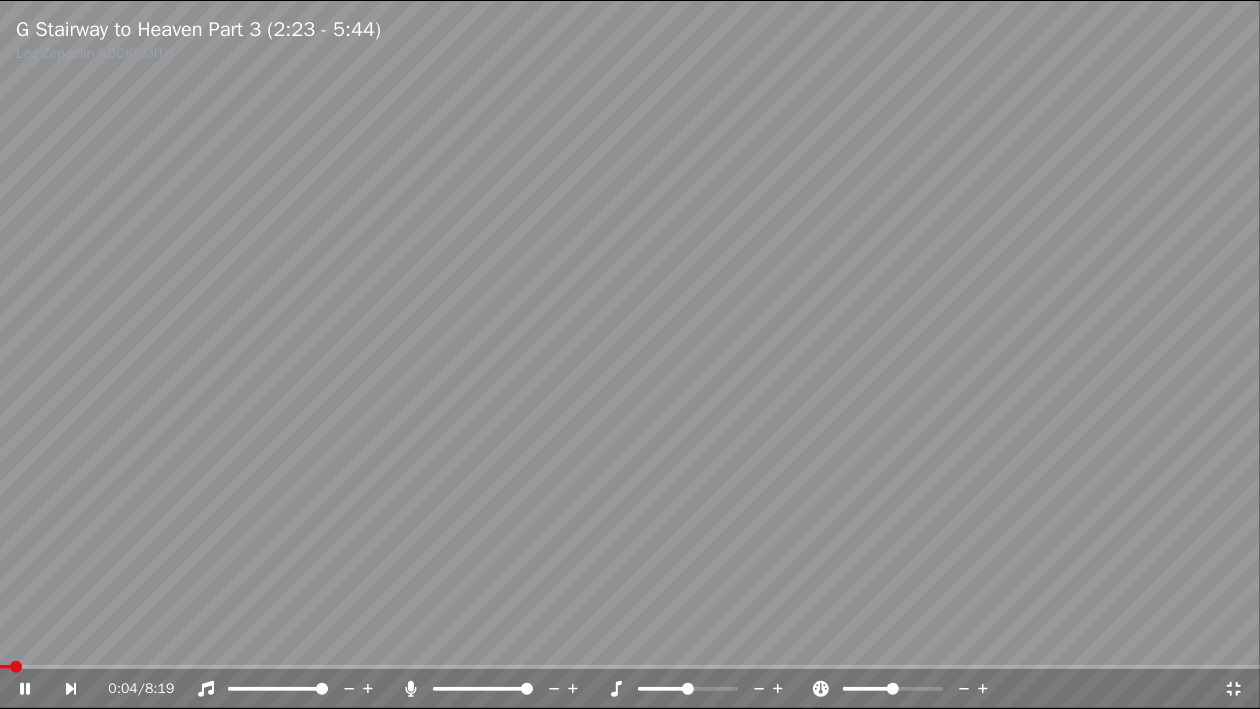 click at bounding box center (5, 667) 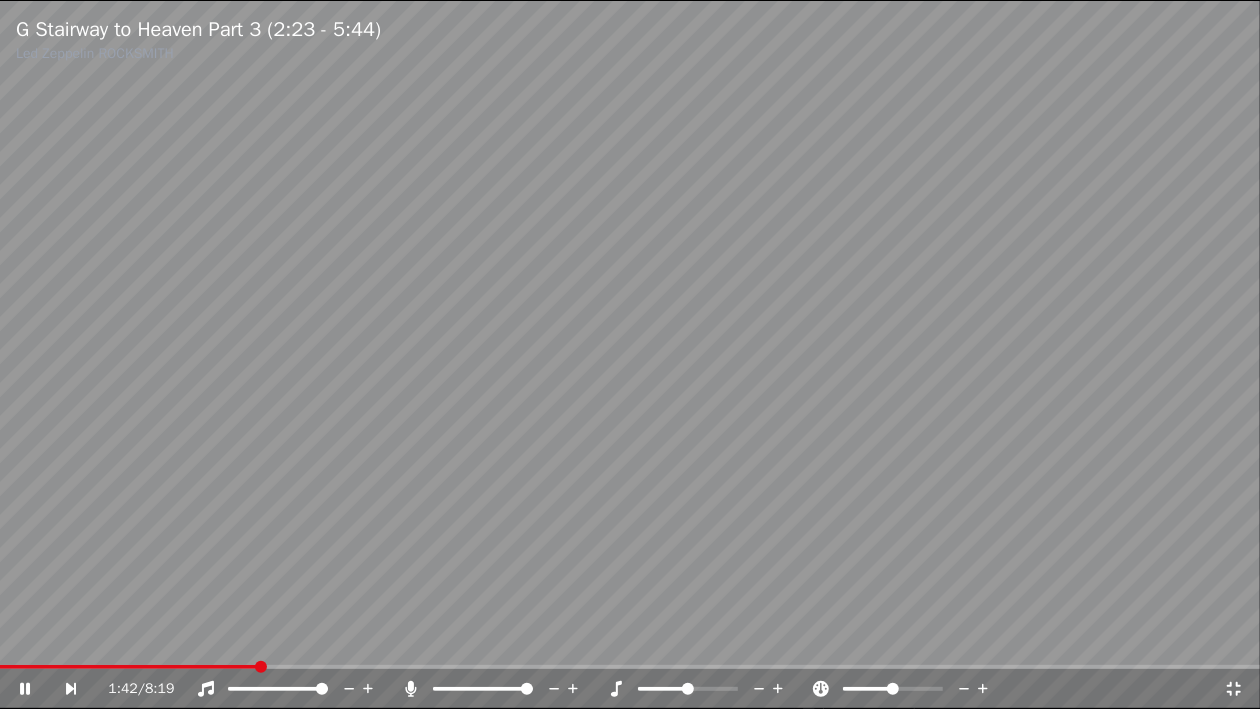 click at bounding box center (261, 667) 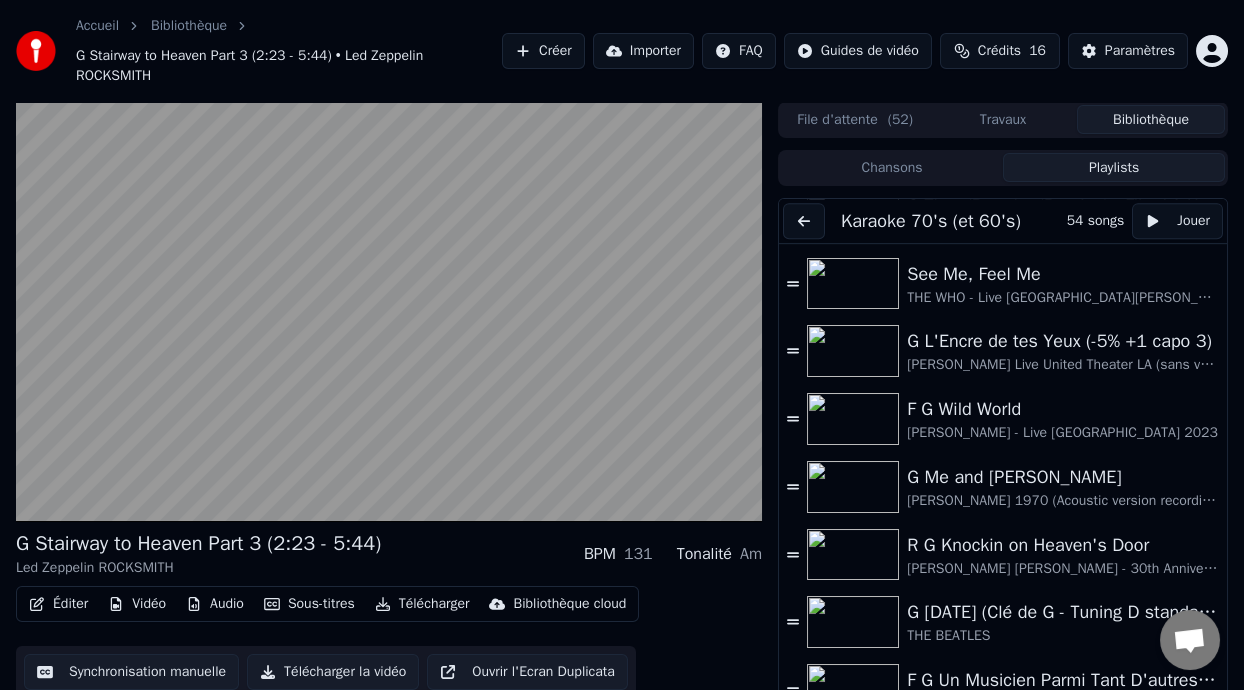 scroll, scrollTop: 2799, scrollLeft: 0, axis: vertical 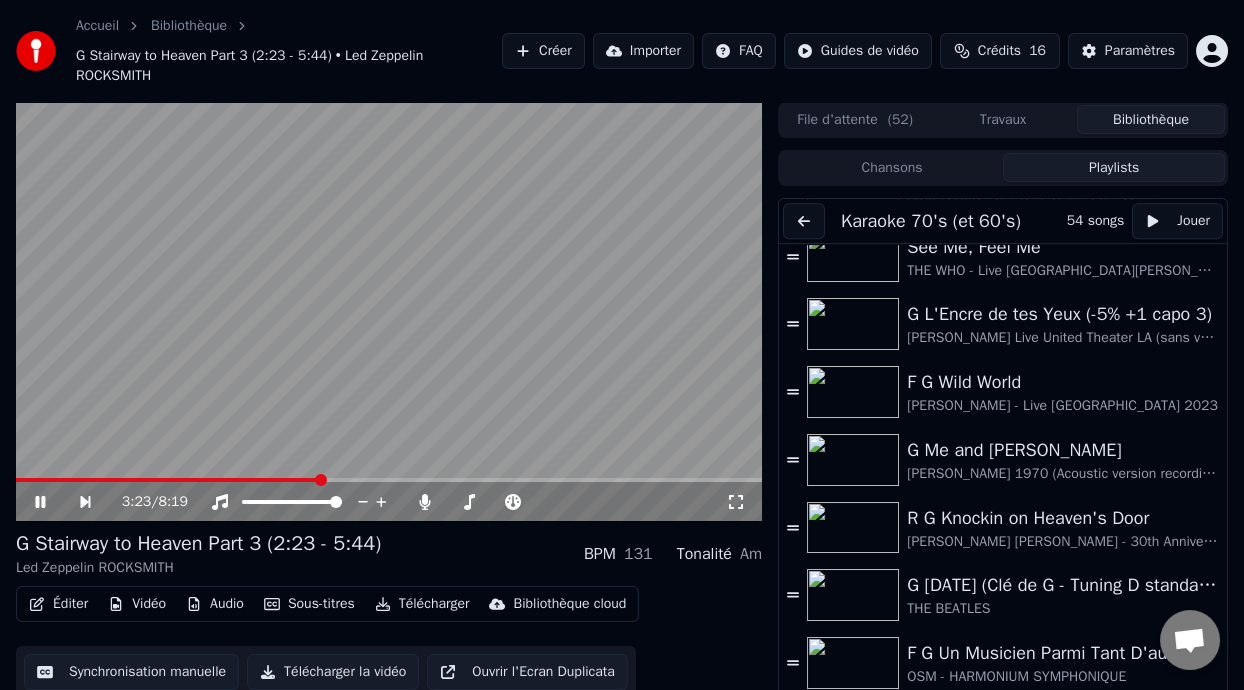 click on "G Stairway to Heaven Part 3 (2:23 - 5:44) Led Zeppelin ROCKSMITH  BPM 131 Tonalité Am" at bounding box center [389, 554] 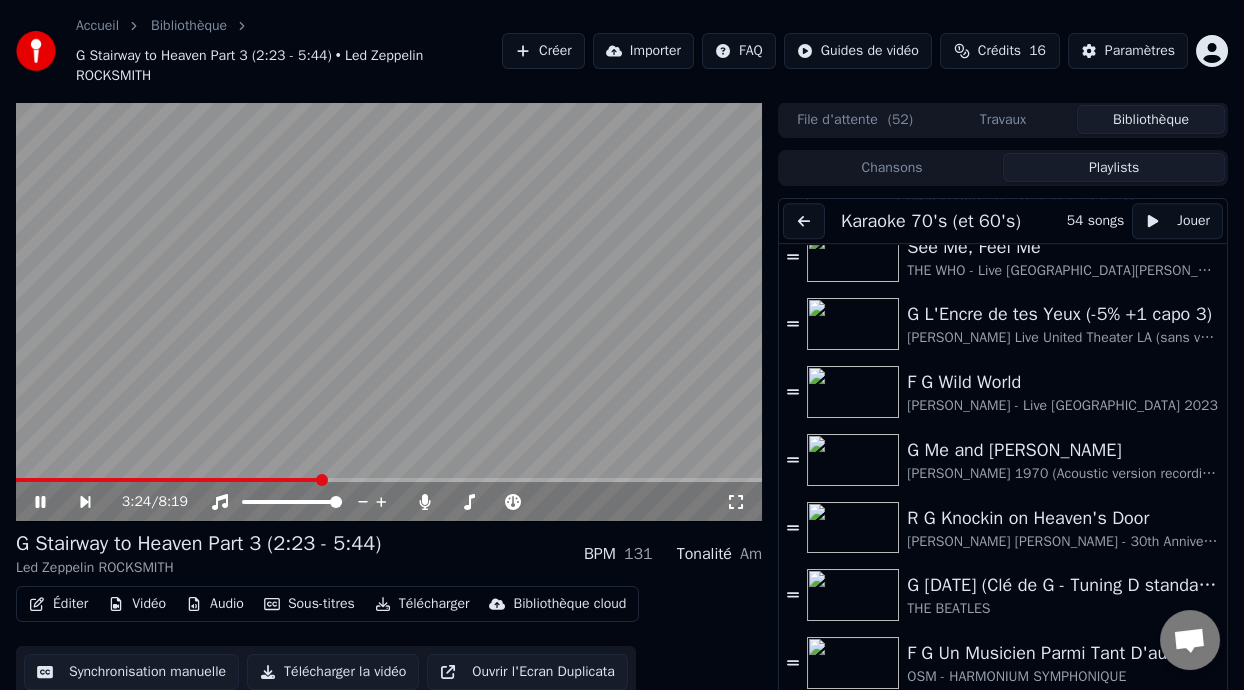 click on "G Stairway to Heaven Part 3 (2:23 - 5:44) Led Zeppelin ROCKSMITH  BPM 131 Tonalité Am" at bounding box center [389, 554] 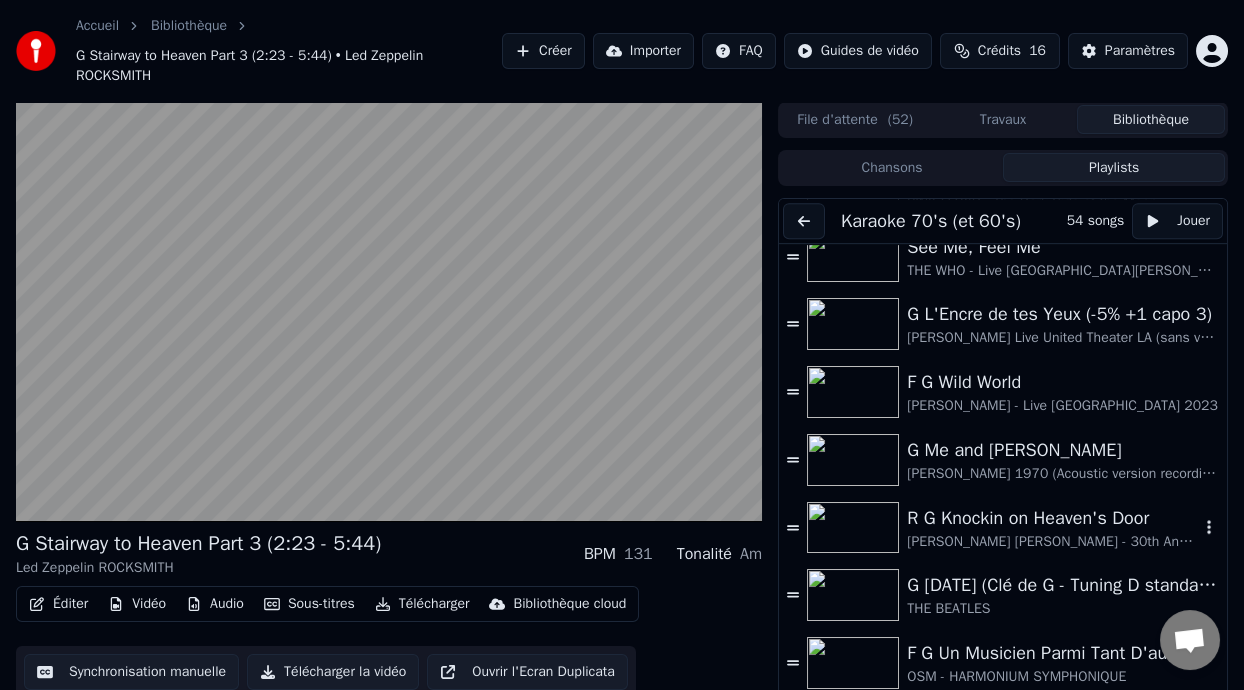click on "R G Knockin on Heaven's Door" at bounding box center [1053, 518] 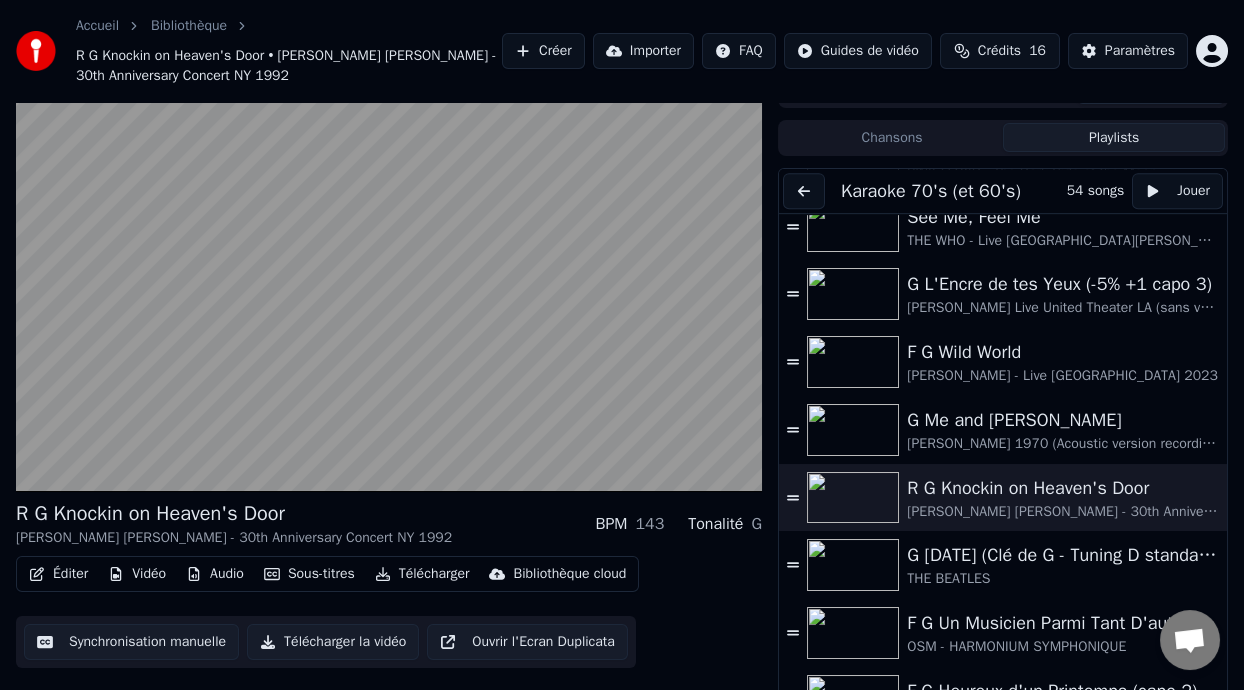 scroll, scrollTop: 59, scrollLeft: 0, axis: vertical 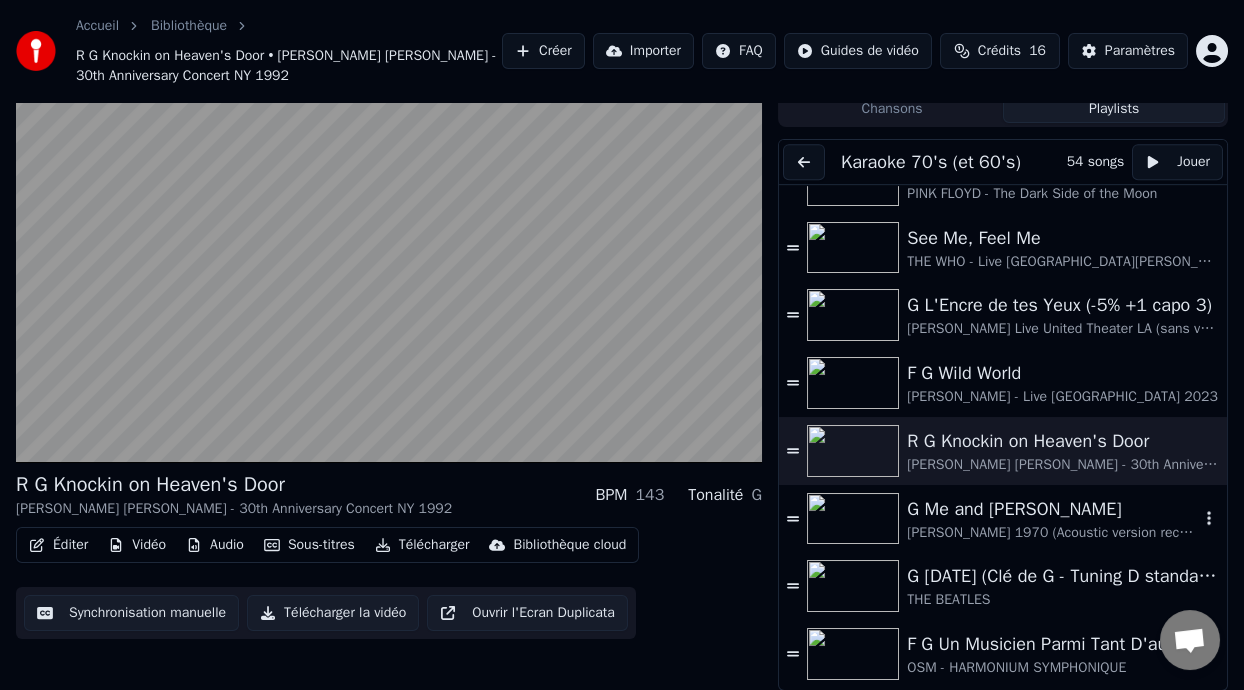 click on "G Me and [PERSON_NAME]" at bounding box center [1053, 509] 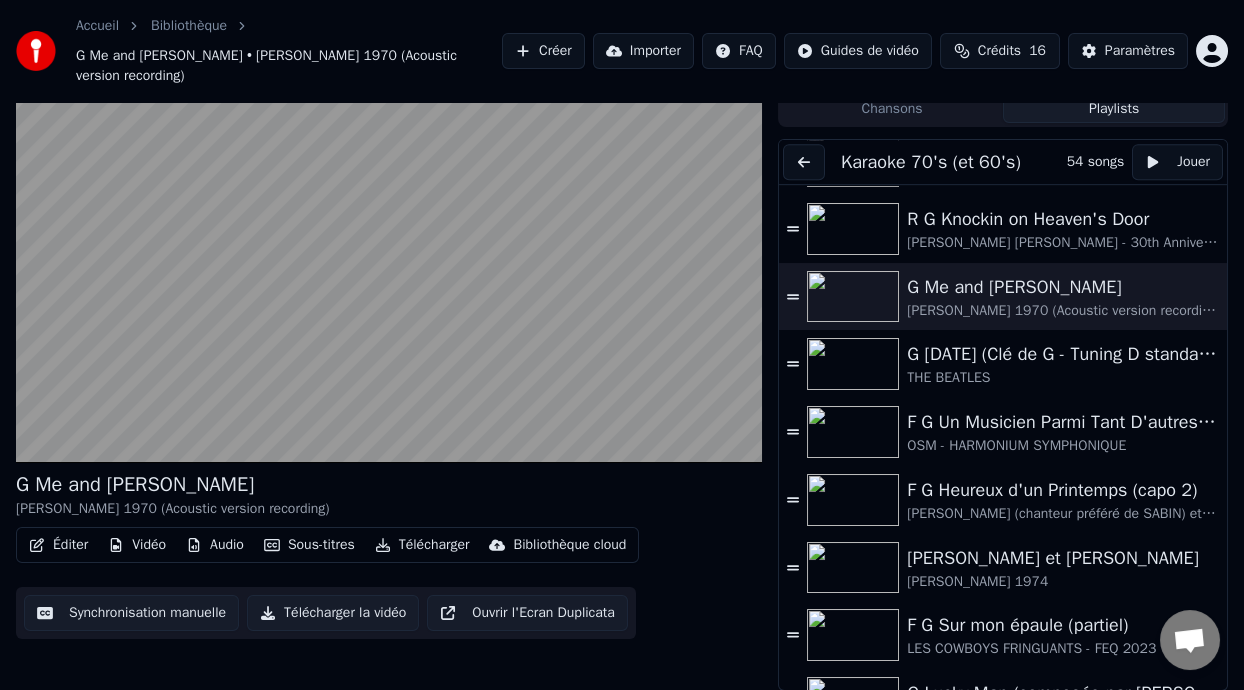 scroll, scrollTop: 2961, scrollLeft: 0, axis: vertical 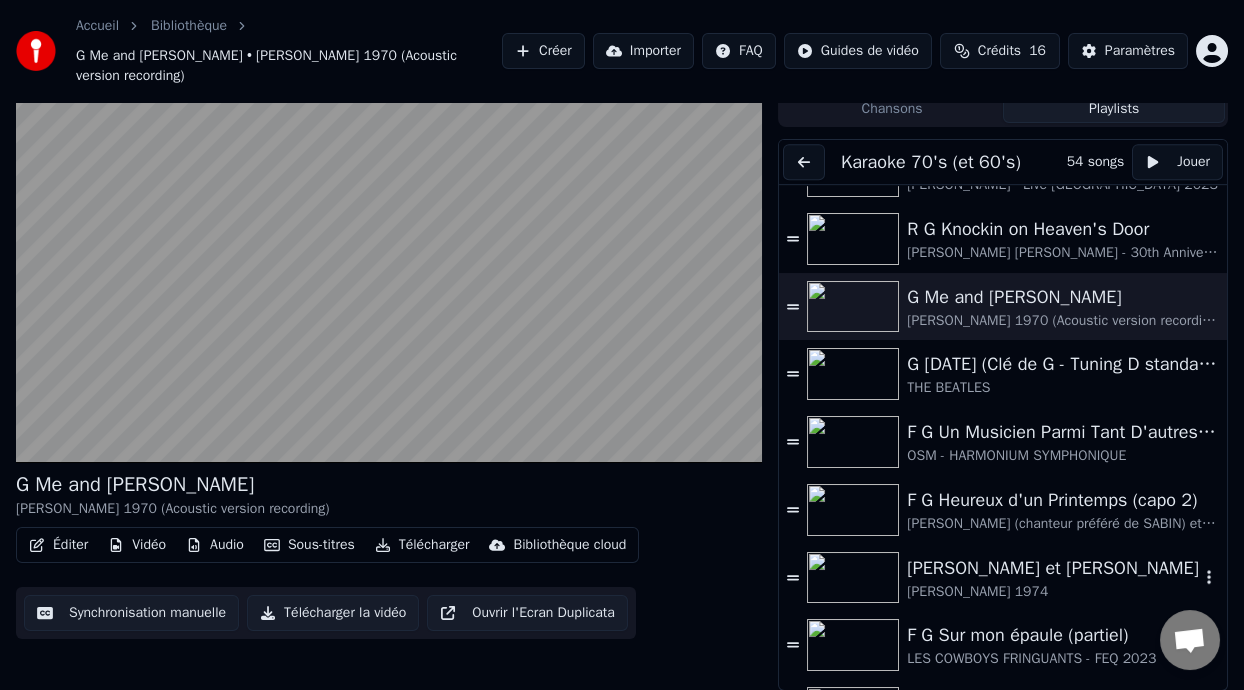 click on "[PERSON_NAME] et [PERSON_NAME]" at bounding box center [1053, 568] 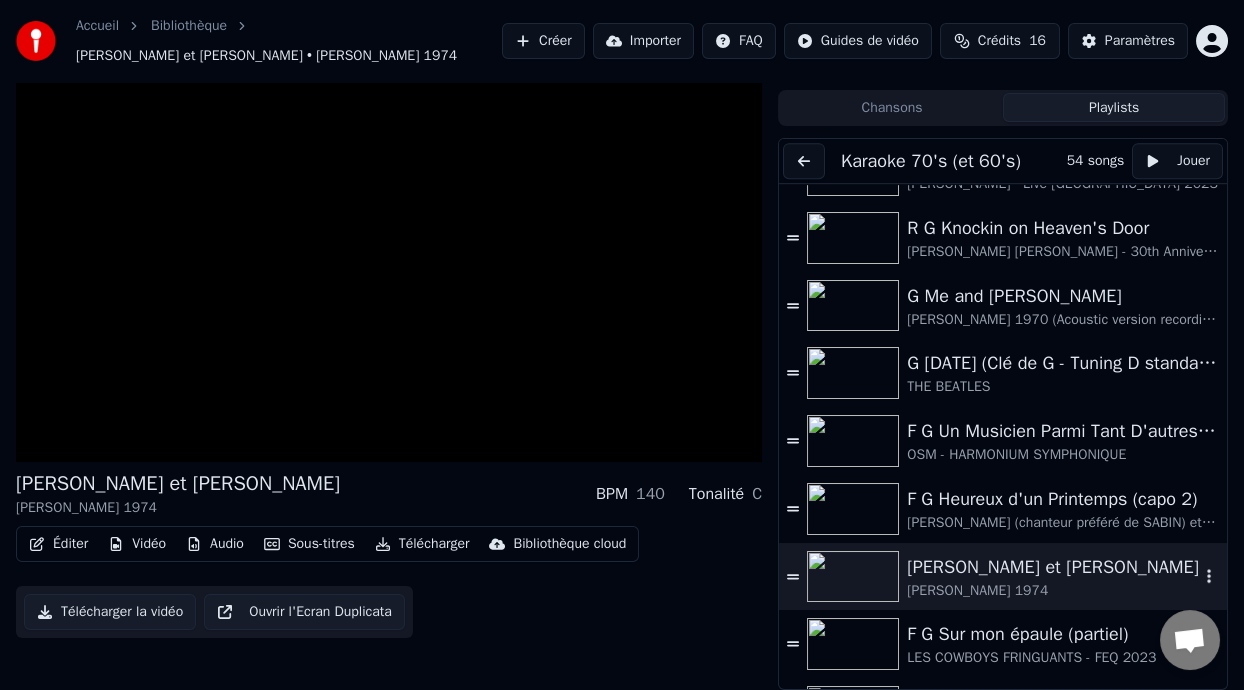 scroll, scrollTop: 39, scrollLeft: 0, axis: vertical 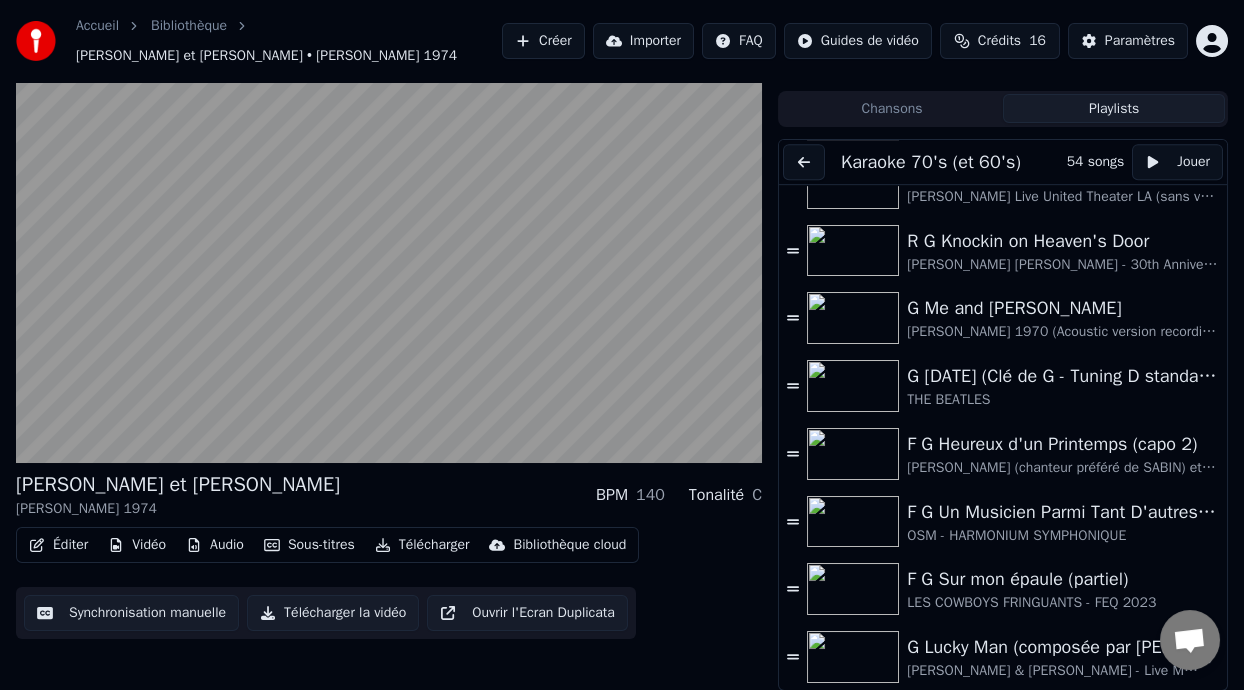 click on "G Lucky Man (composée par [PERSON_NAME] à 12 ans avec sa première guitare)" at bounding box center (1053, 647) 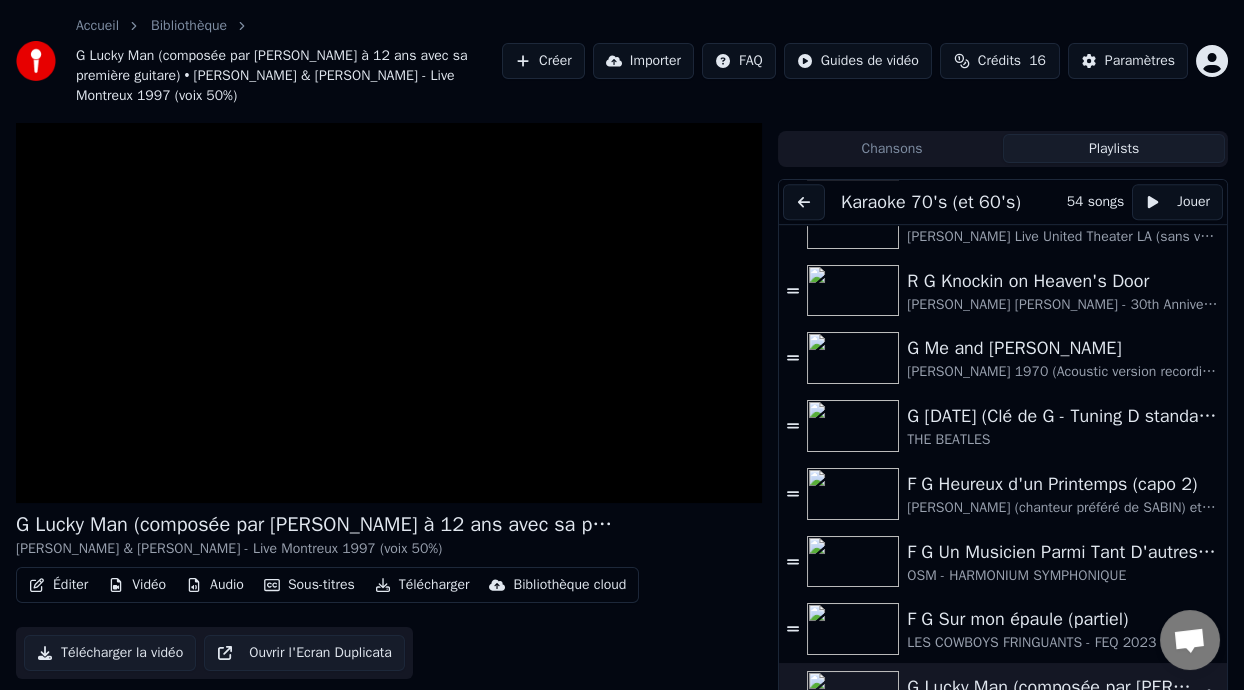 scroll, scrollTop: 79, scrollLeft: 0, axis: vertical 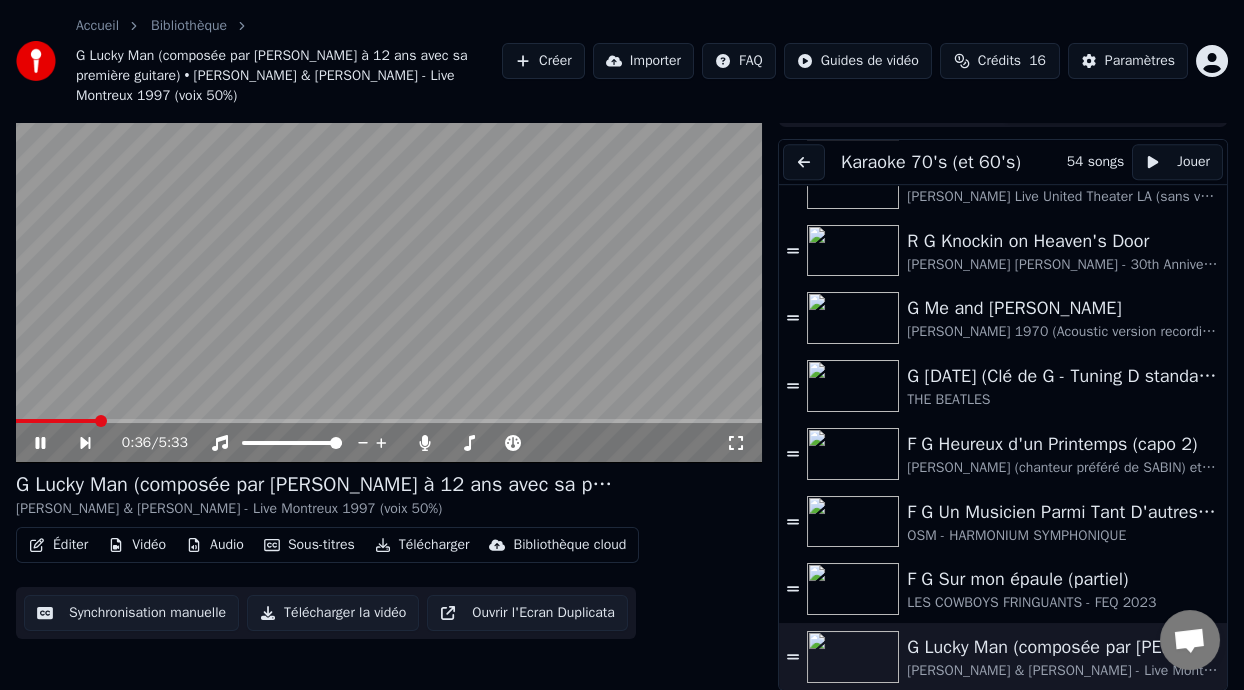 click at bounding box center (56, 421) 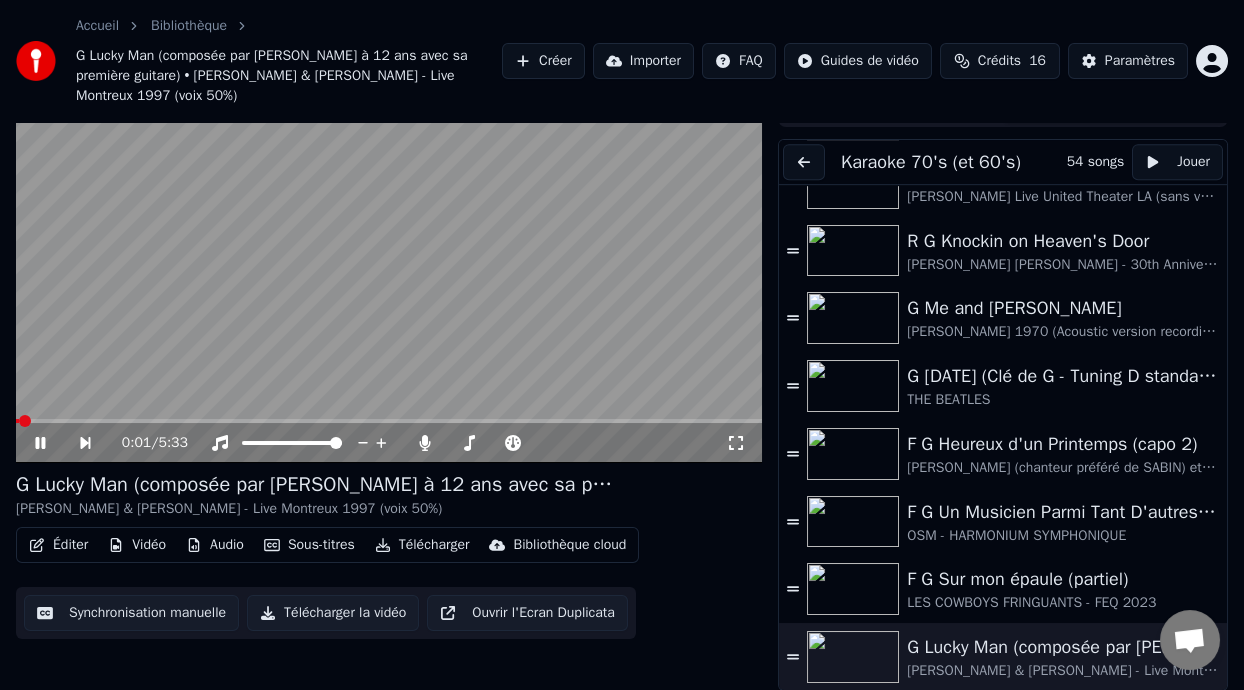 click 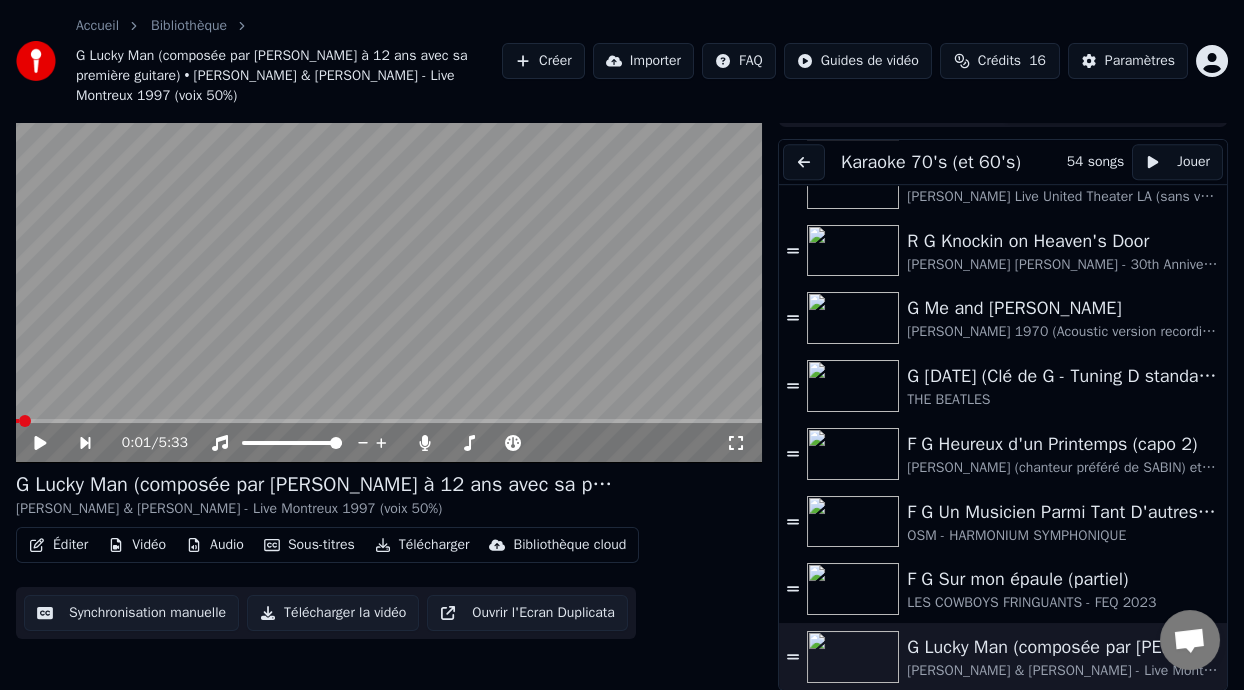 click 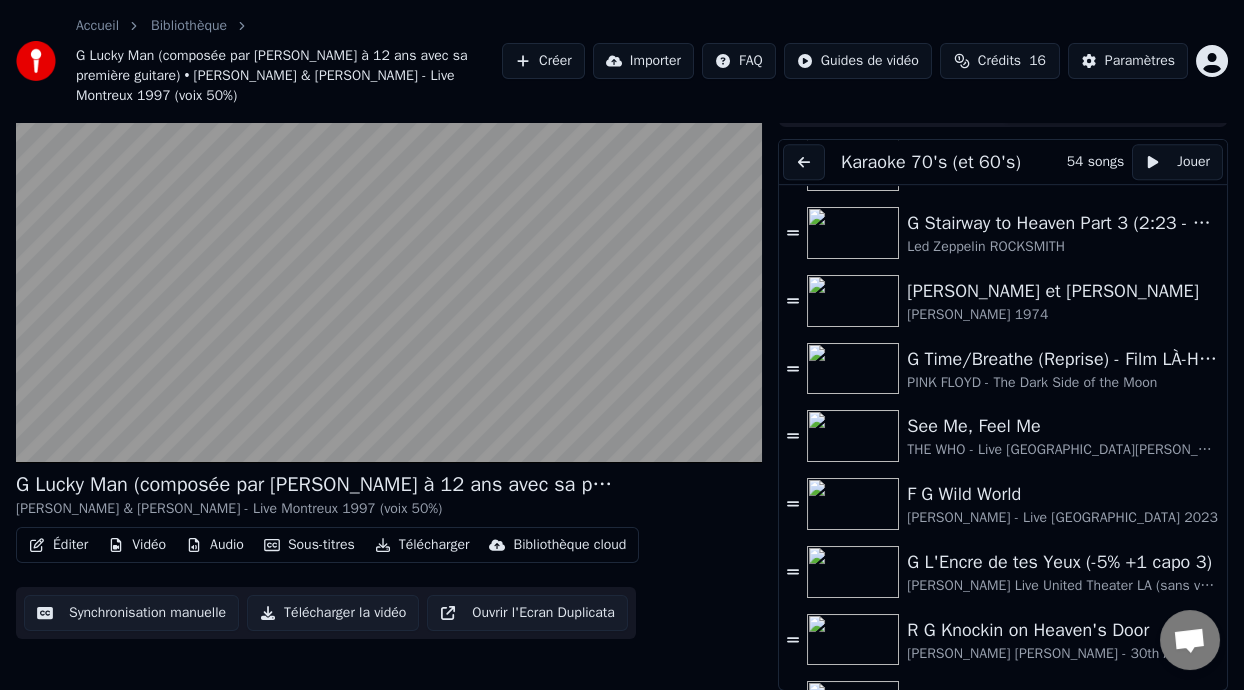 scroll, scrollTop: 2718, scrollLeft: 0, axis: vertical 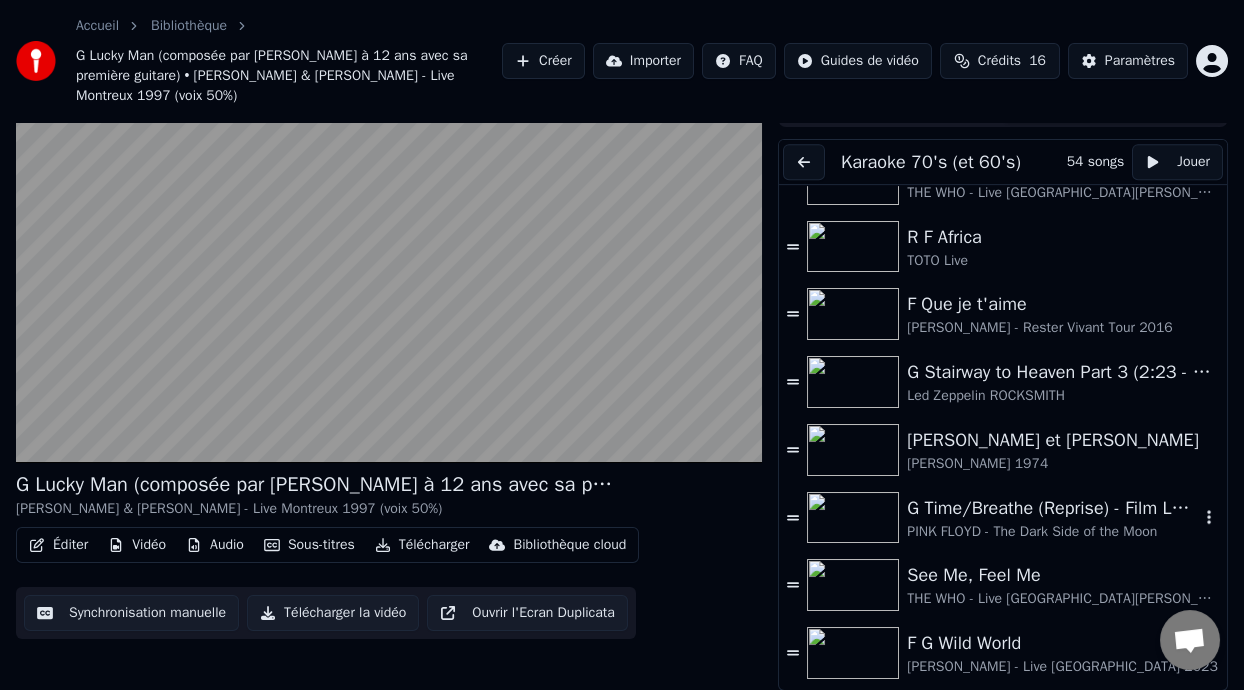 click on "G Time/Breathe (Reprise) - Film LÀ-HAUT (UP Pixar Disney) 0:21 - [PERSON_NAME] & [PERSON_NAME] story" at bounding box center (1053, 508) 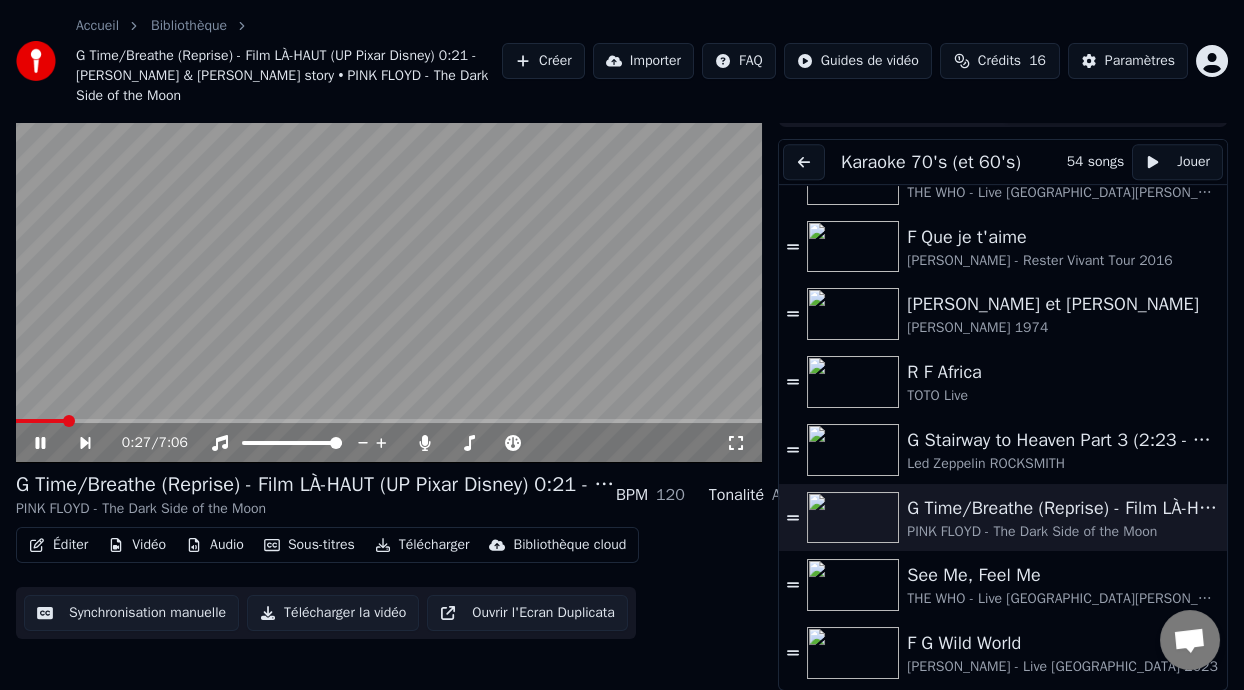 click 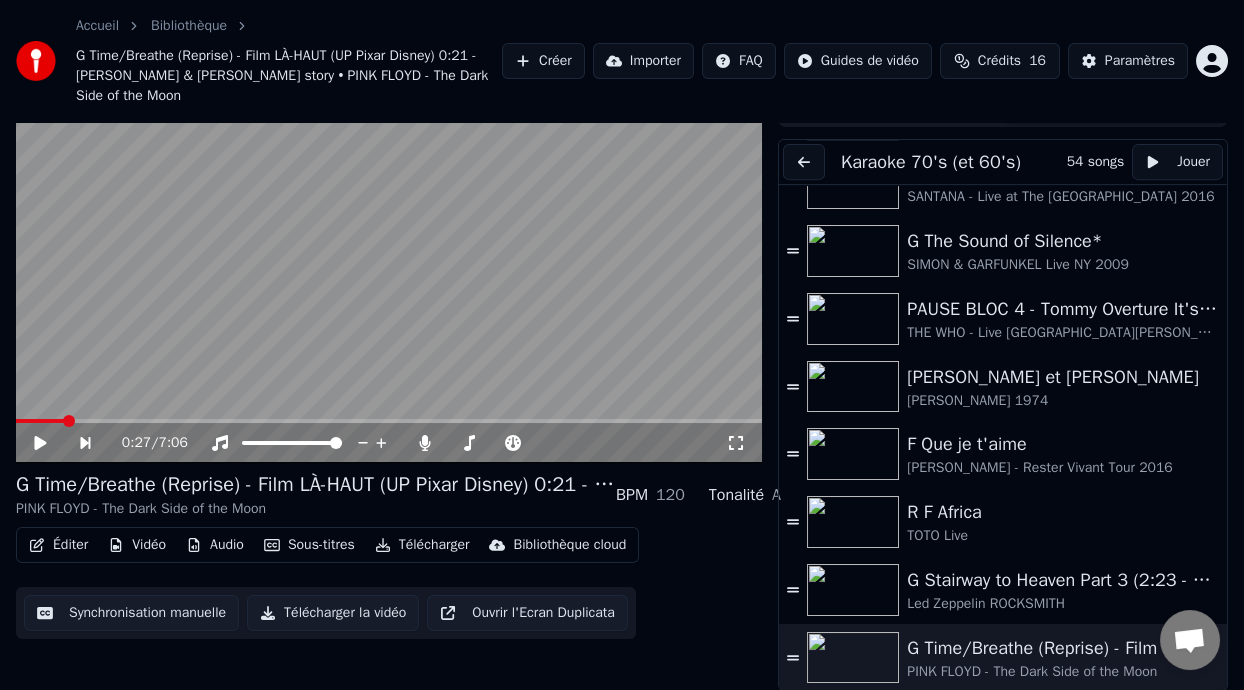scroll, scrollTop: 2307, scrollLeft: 0, axis: vertical 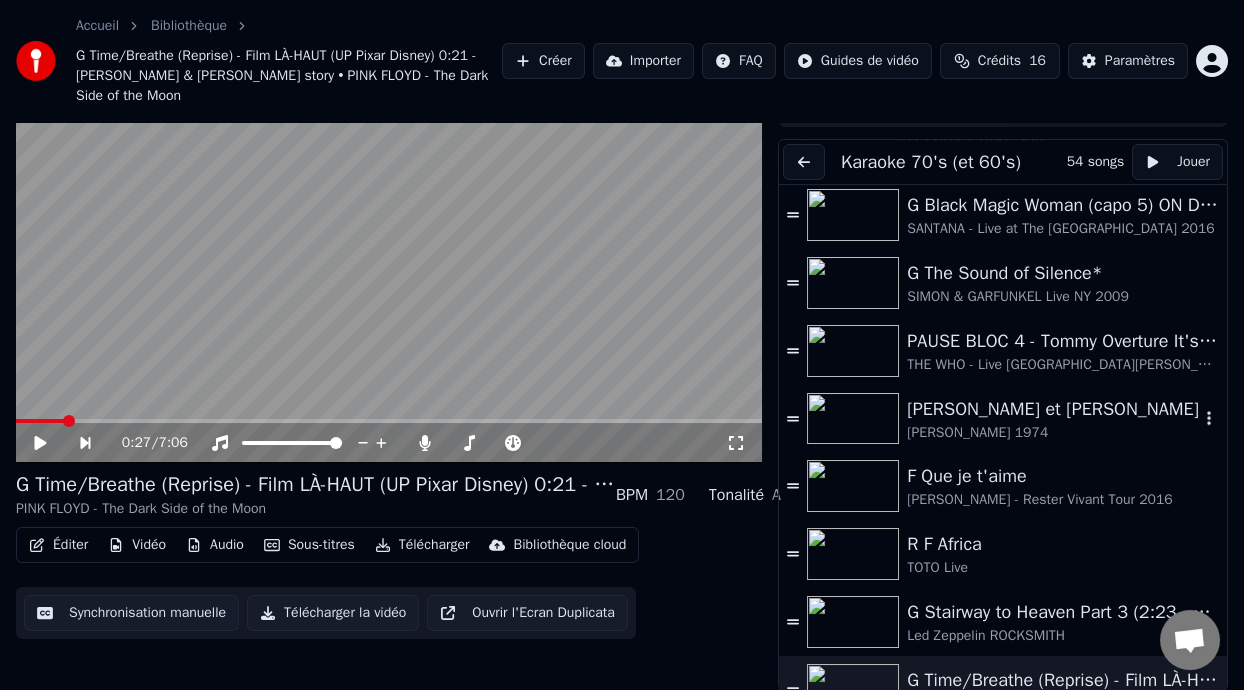 click on "[PERSON_NAME] et [PERSON_NAME]" at bounding box center (1053, 409) 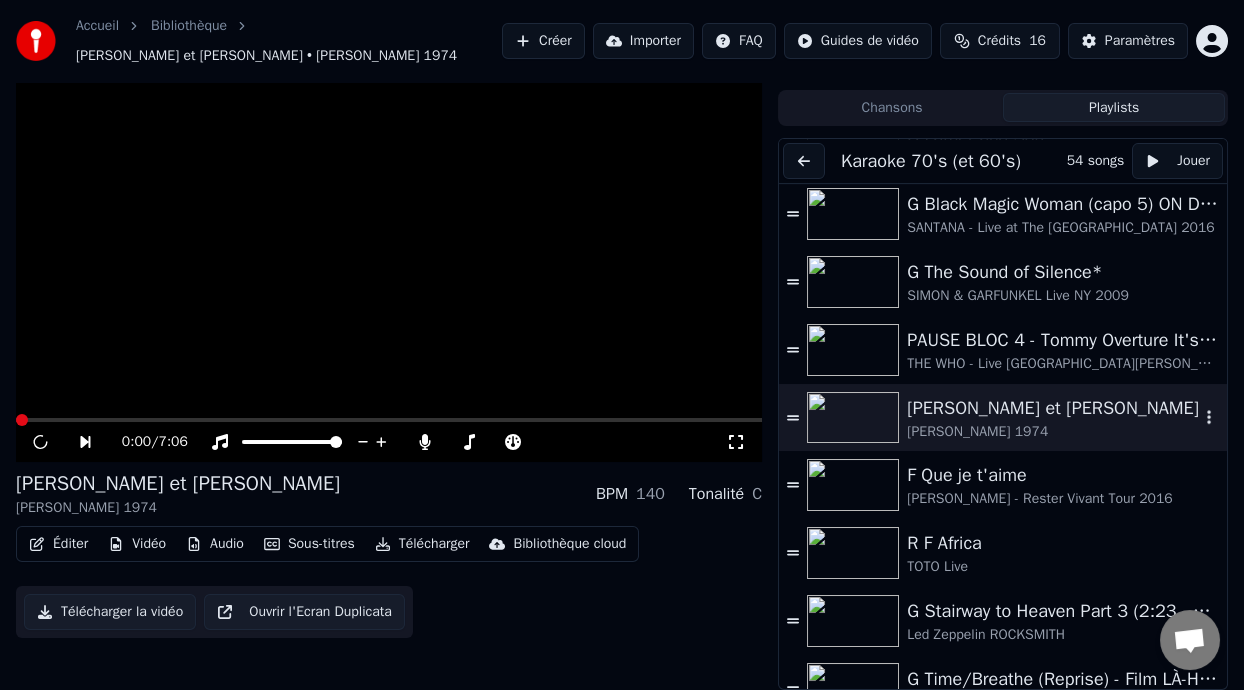 scroll, scrollTop: 39, scrollLeft: 0, axis: vertical 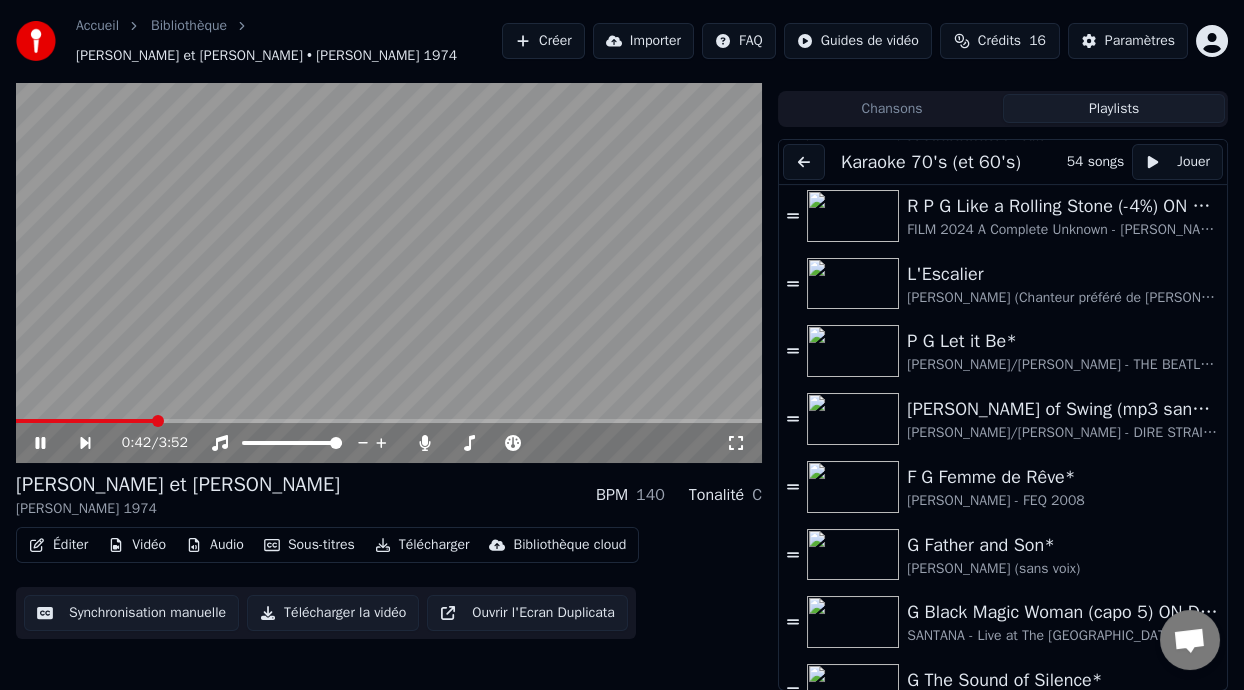 click 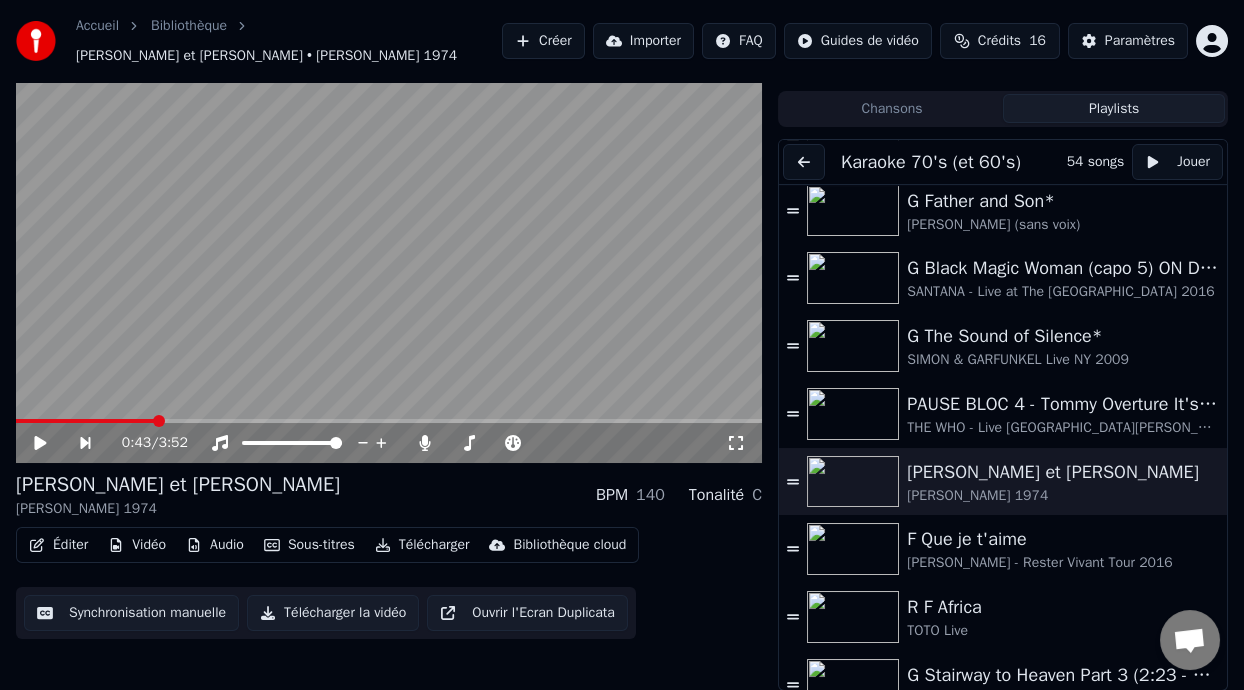 scroll, scrollTop: 2239, scrollLeft: 0, axis: vertical 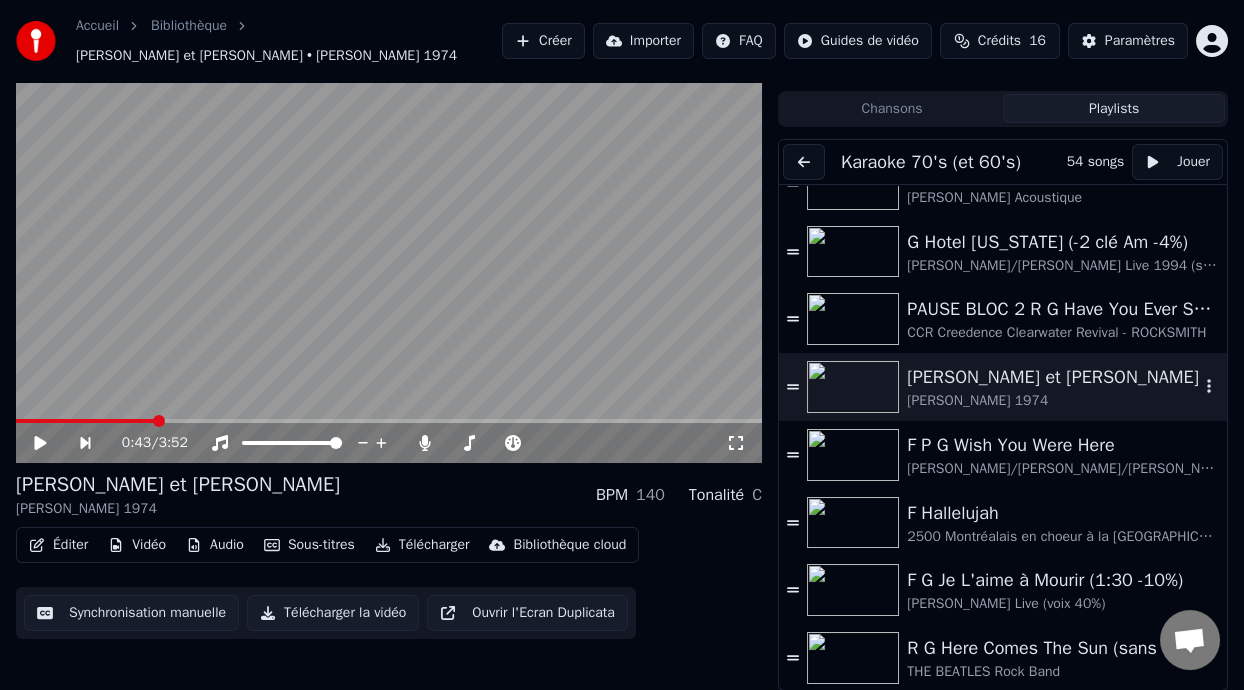 click on "[PERSON_NAME] et [PERSON_NAME]" at bounding box center (1053, 377) 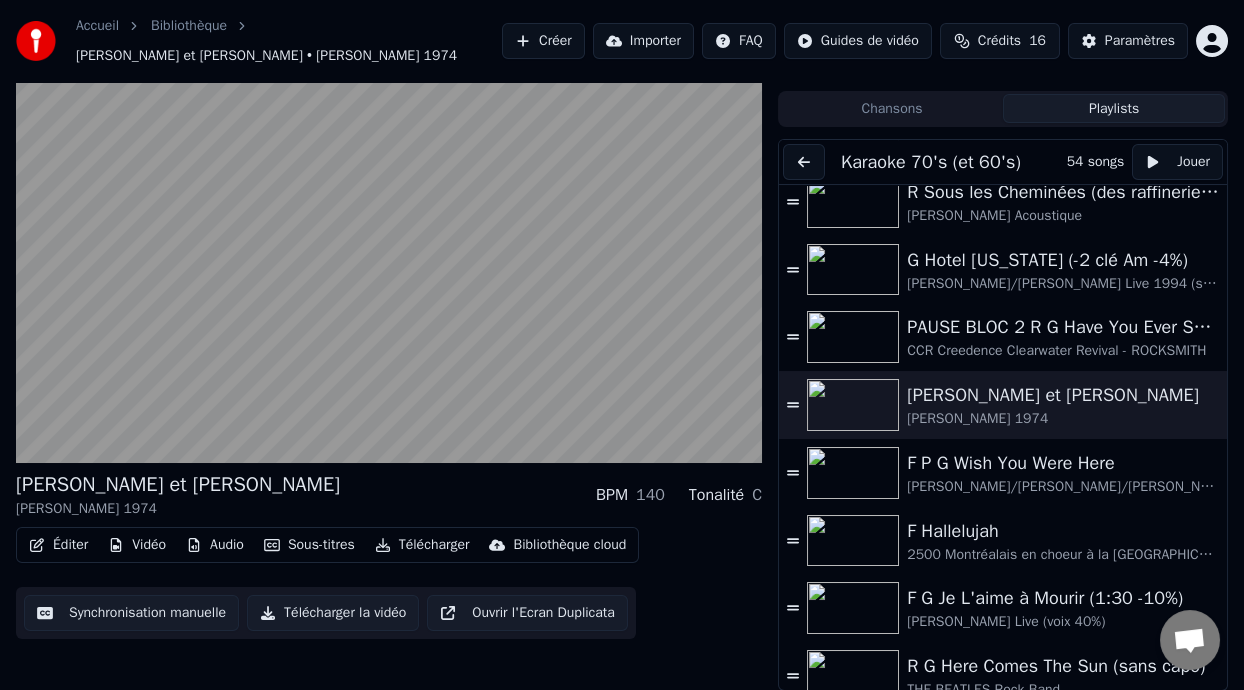 scroll, scrollTop: 577, scrollLeft: 0, axis: vertical 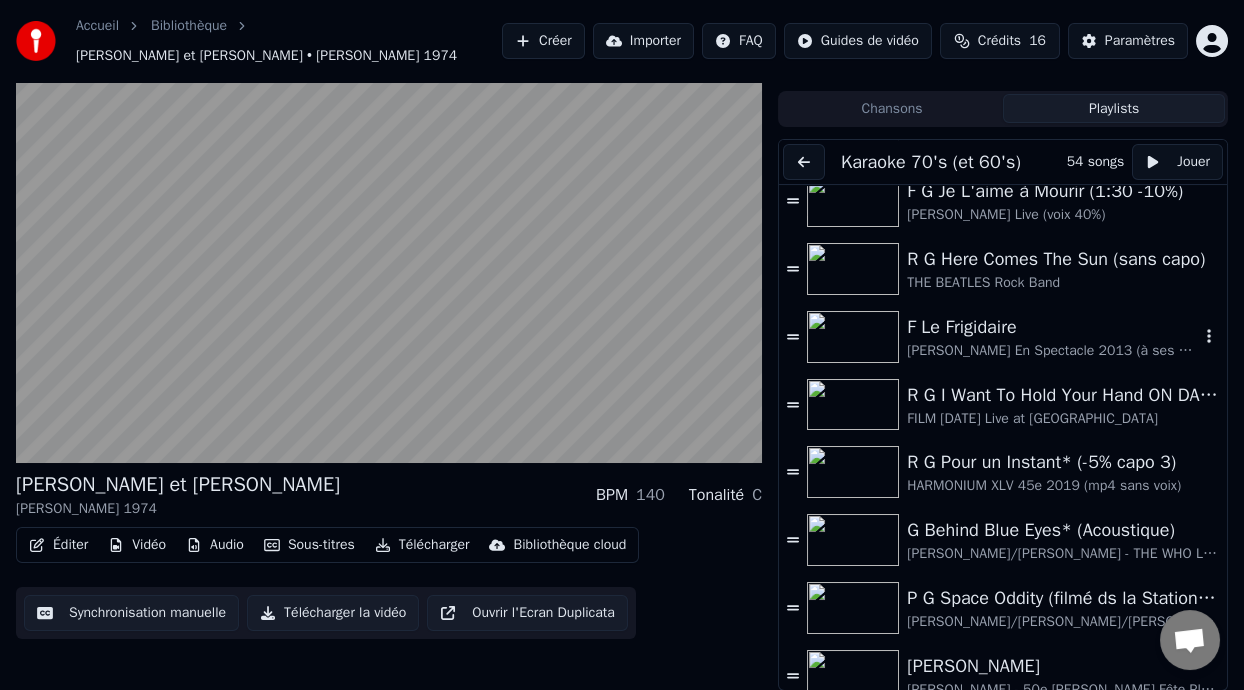 click on "F Le Frigidaire" at bounding box center (1053, 327) 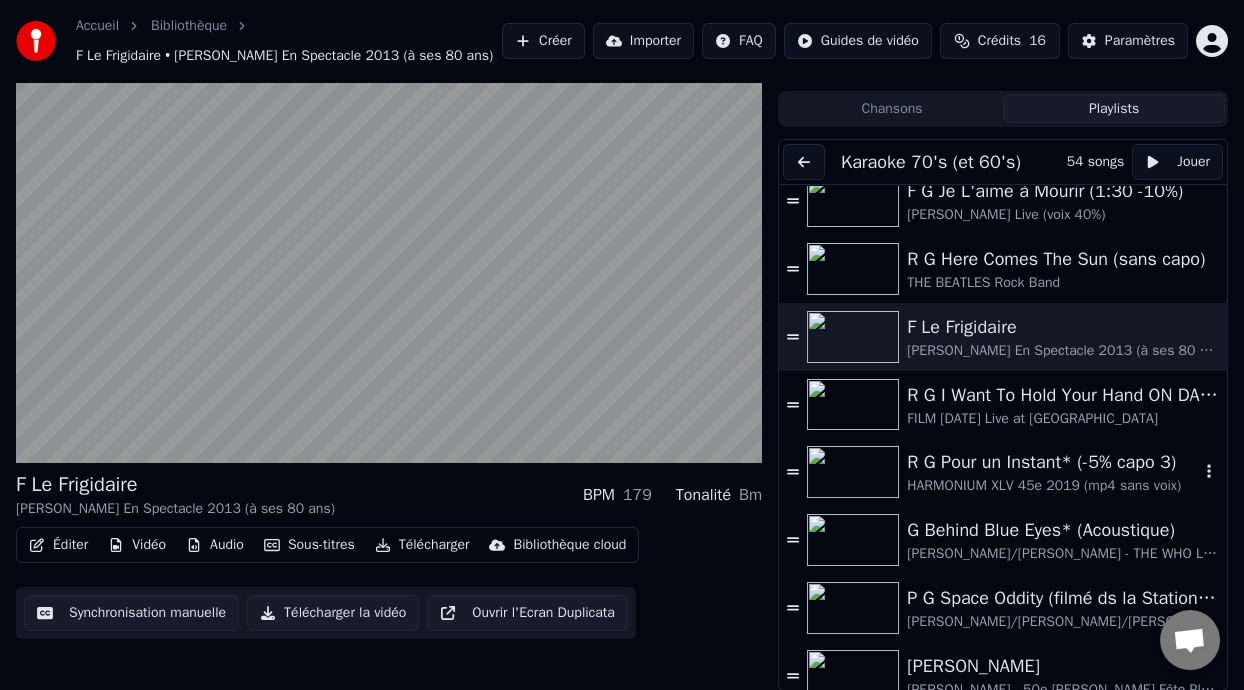 click on "HARMONIUM XLV 45e 2019 (mp4 sans voix)" at bounding box center [1053, 486] 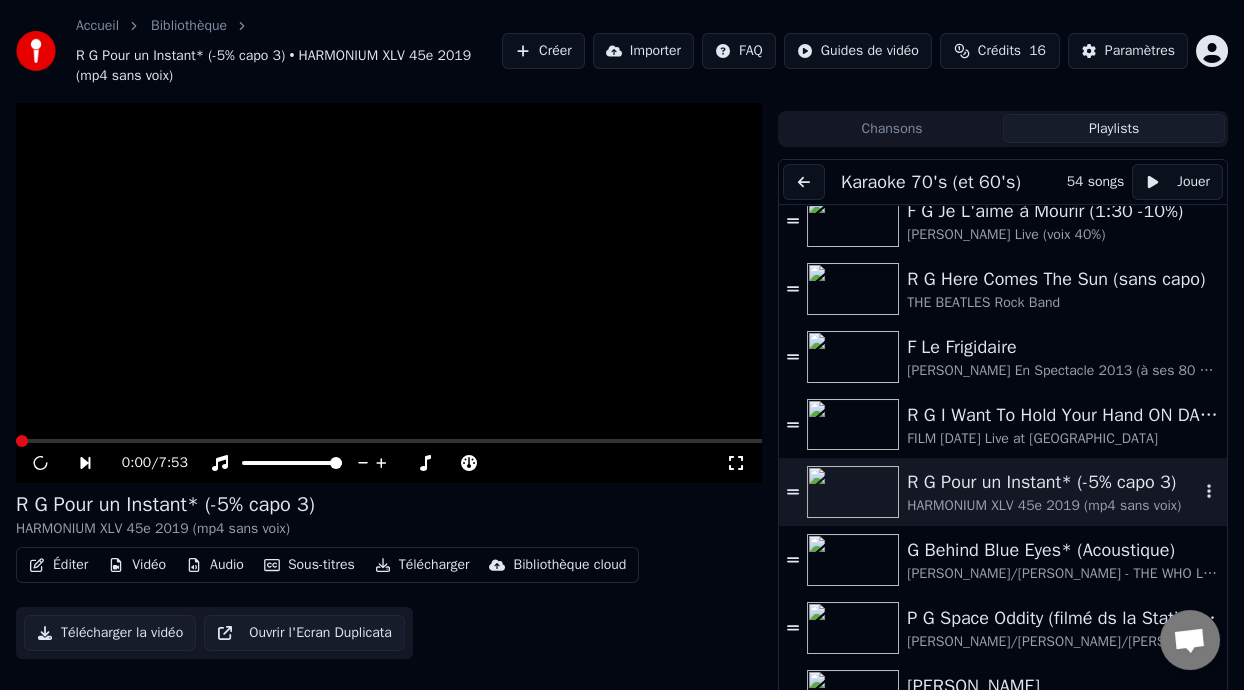 scroll, scrollTop: 59, scrollLeft: 0, axis: vertical 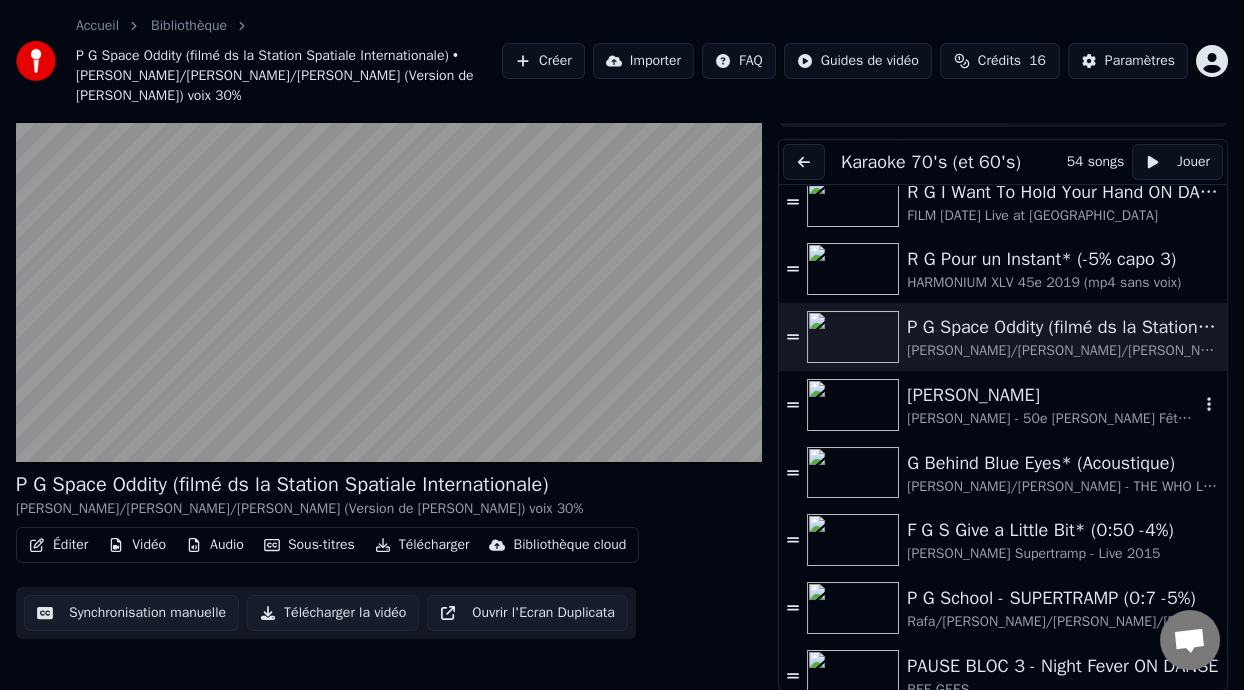 click on "[PERSON_NAME]" at bounding box center (1053, 395) 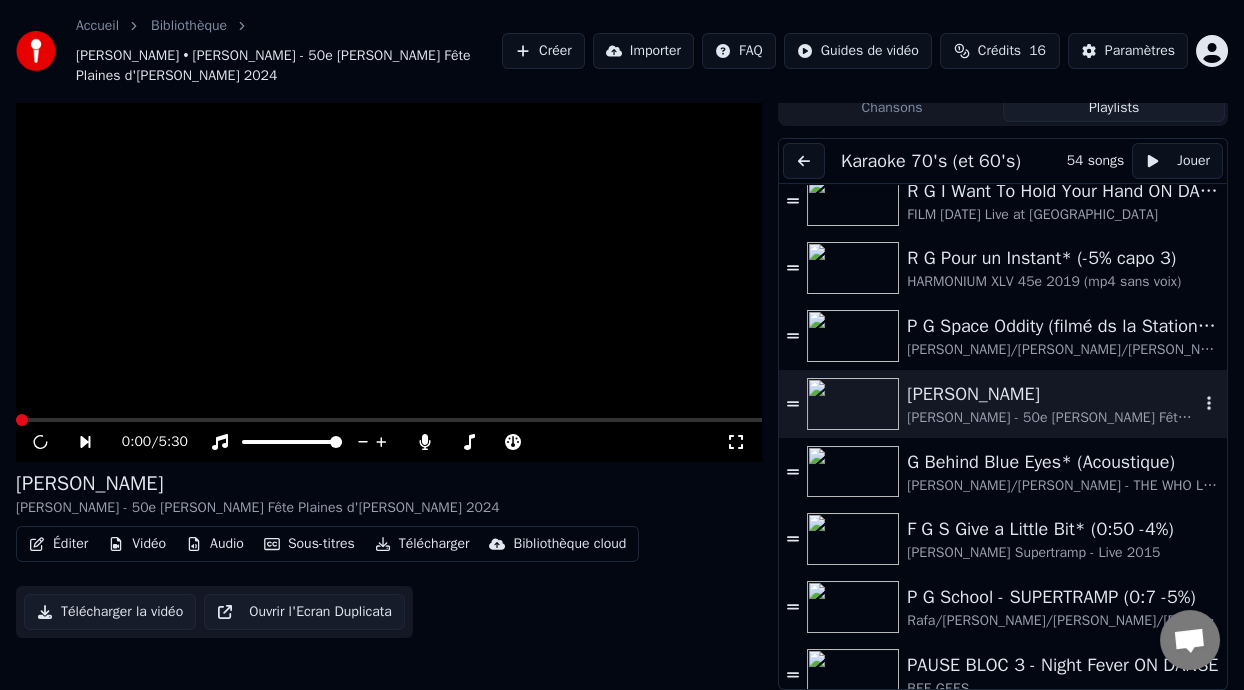 scroll, scrollTop: 59, scrollLeft: 0, axis: vertical 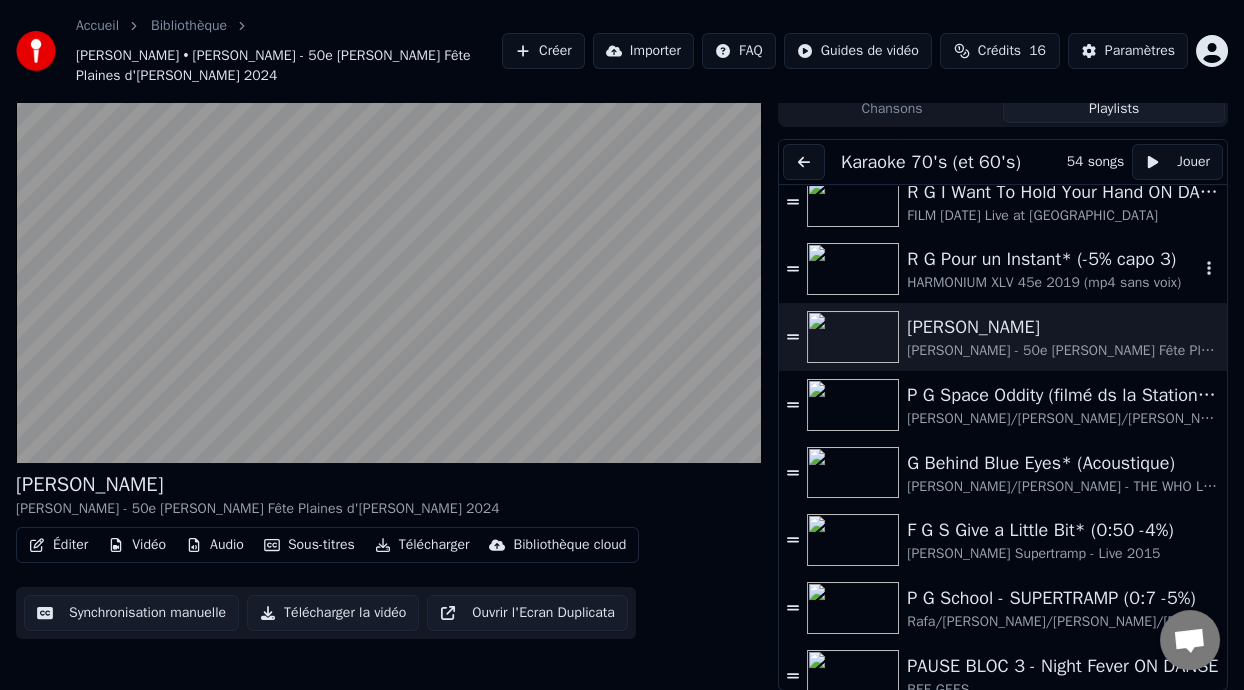 click on "R G Pour un Instant* (-5% capo 3)" at bounding box center (1053, 259) 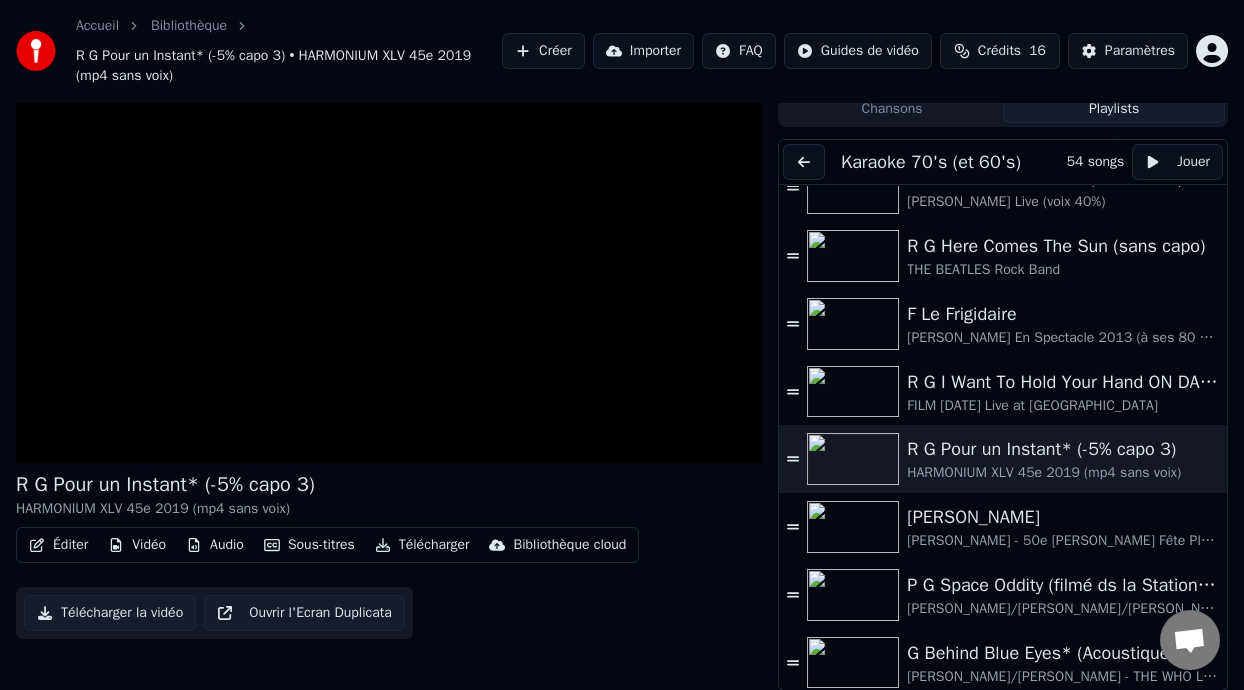 scroll, scrollTop: 970, scrollLeft: 0, axis: vertical 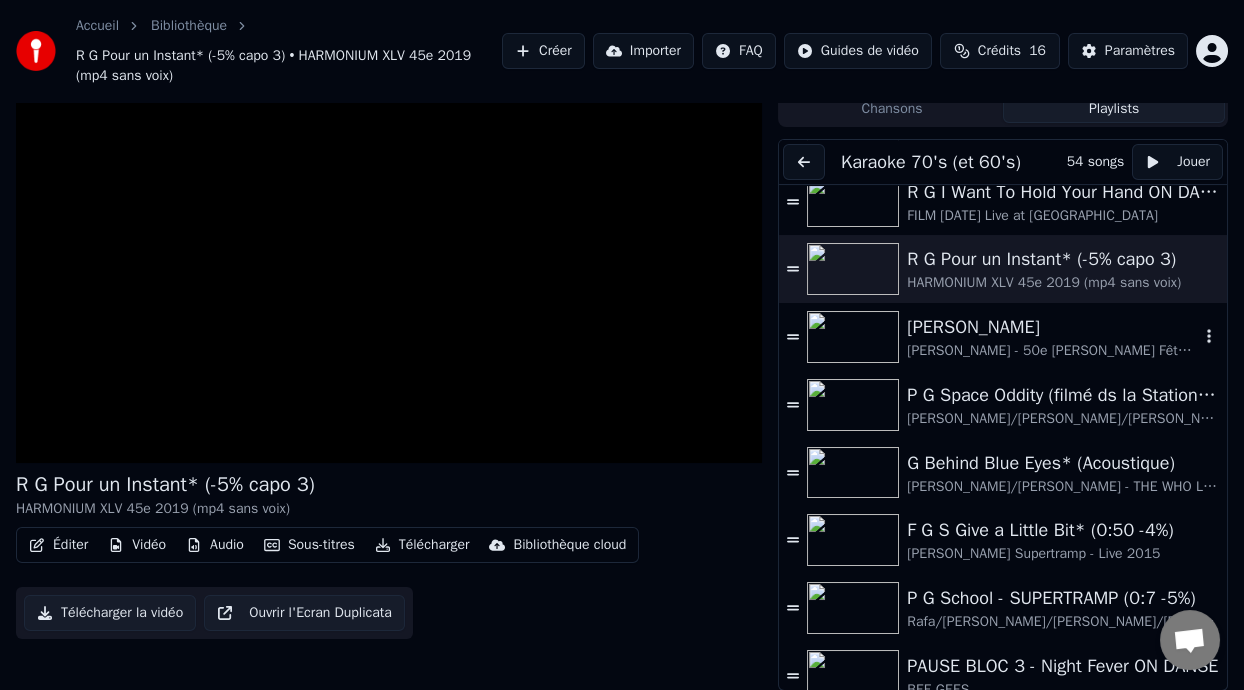 click on "[PERSON_NAME]" at bounding box center [1053, 327] 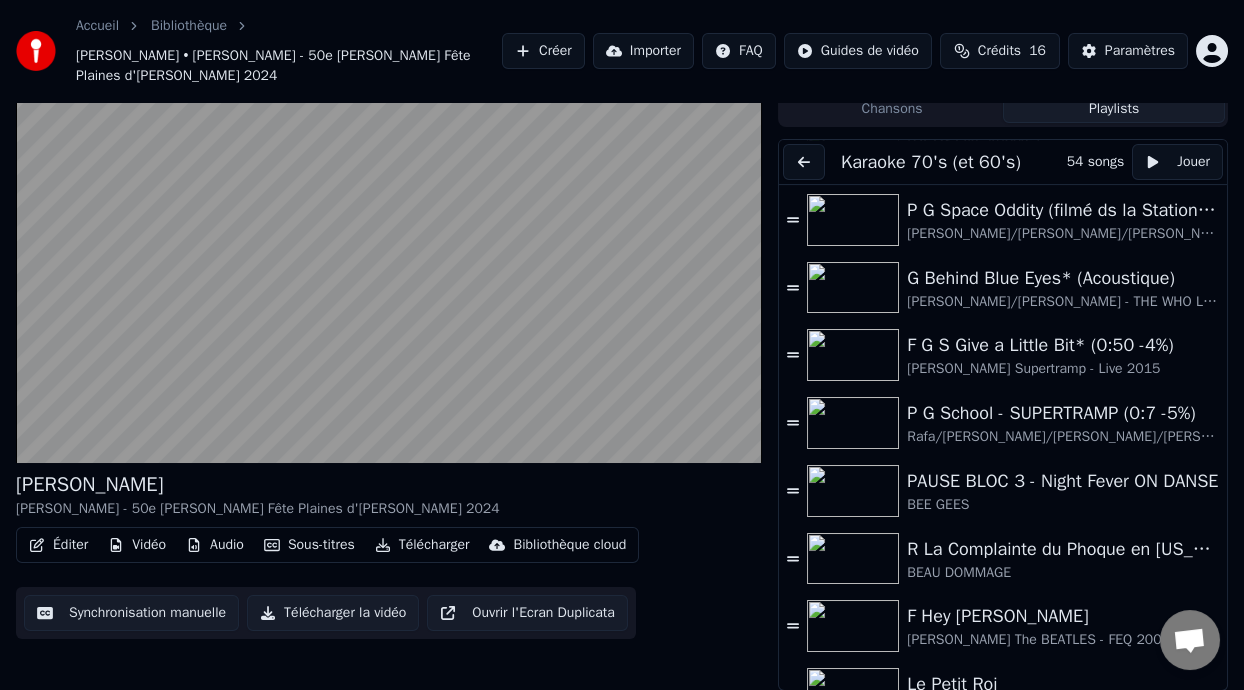 scroll, scrollTop: 1368, scrollLeft: 0, axis: vertical 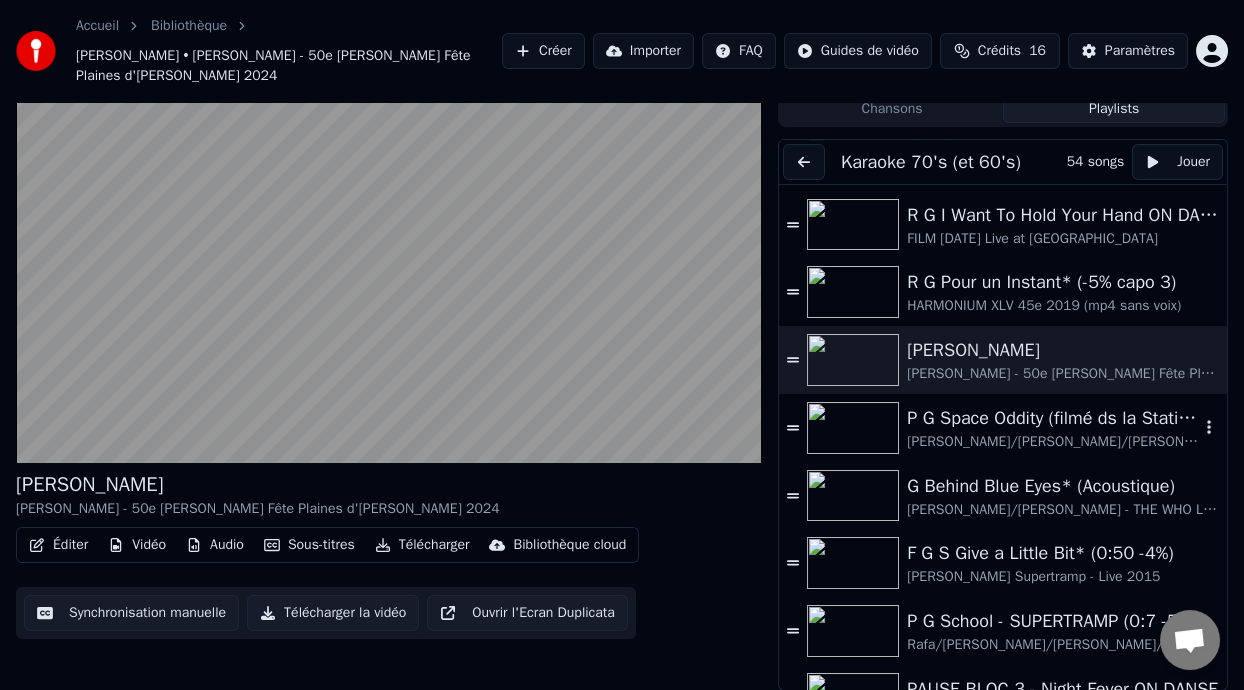 click on "P G Space Oddity (filmé ds la Station Spatiale Internationale)" at bounding box center [1053, 418] 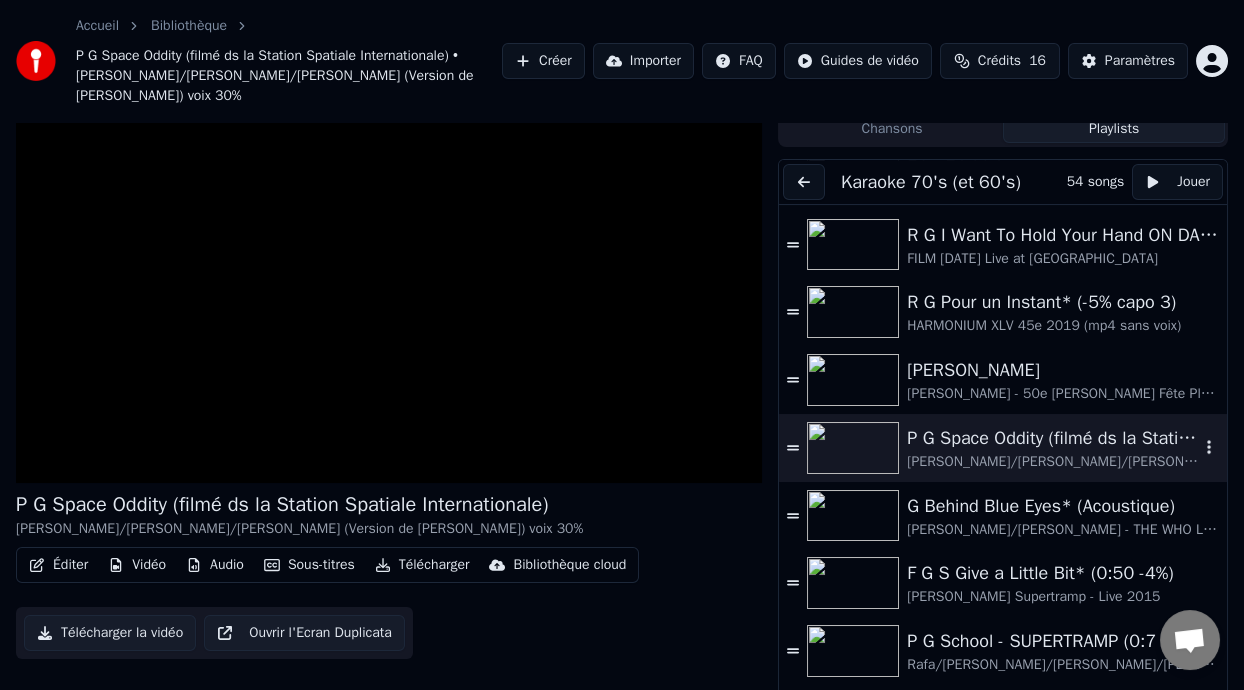 scroll, scrollTop: 79, scrollLeft: 0, axis: vertical 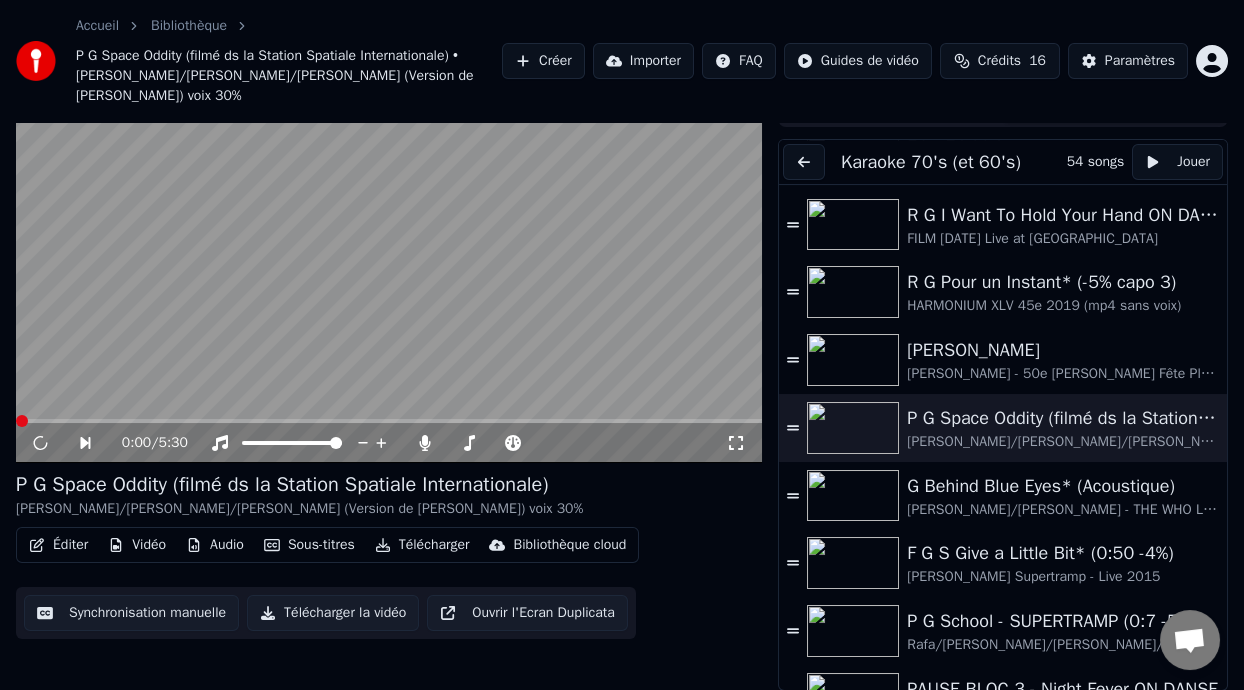 click 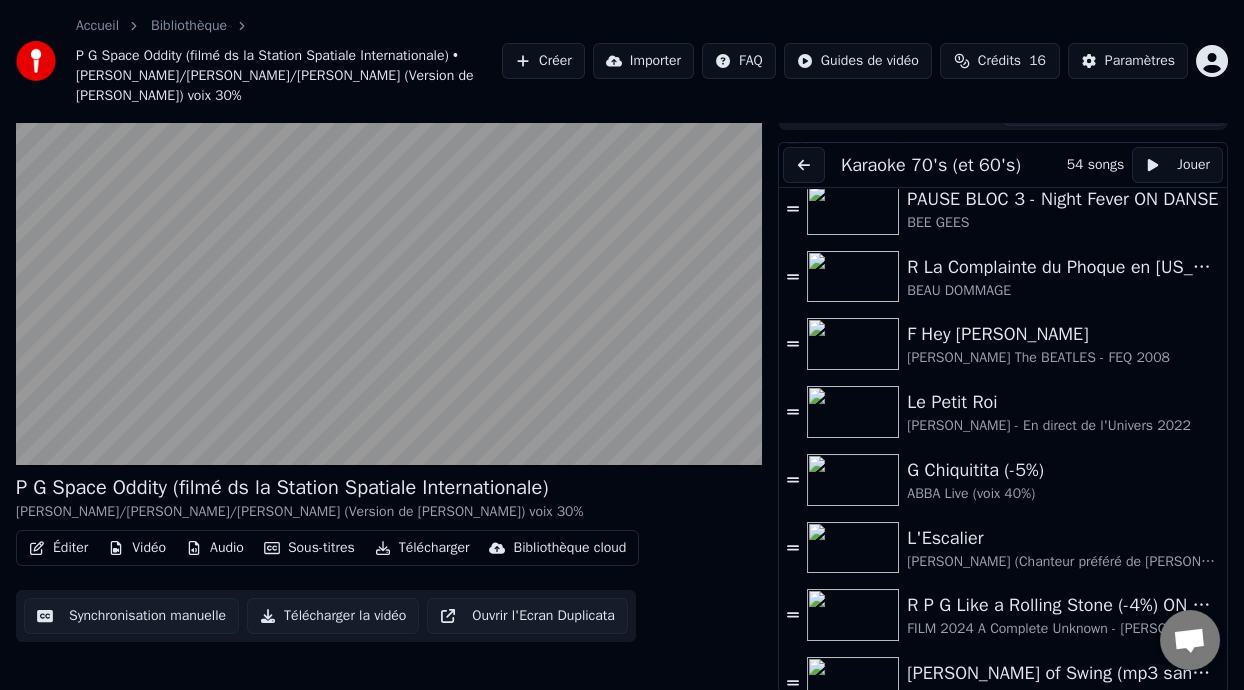 scroll, scrollTop: 1643, scrollLeft: 0, axis: vertical 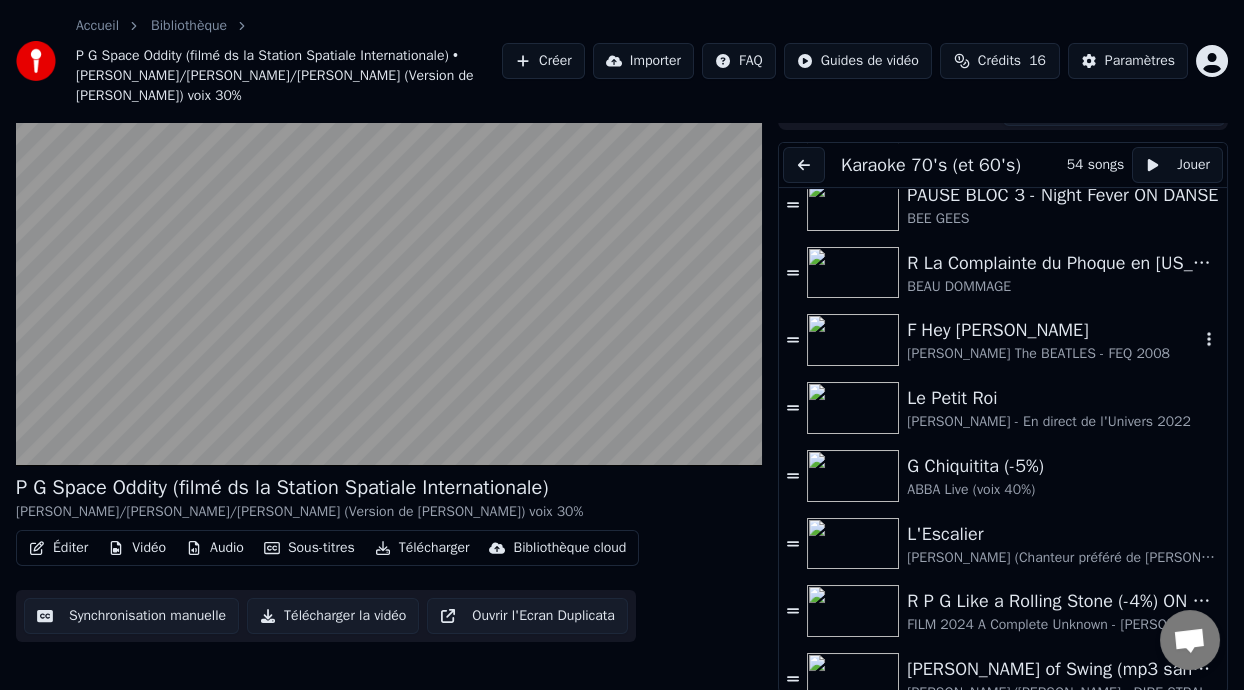click on "F Hey [PERSON_NAME]" at bounding box center [1053, 330] 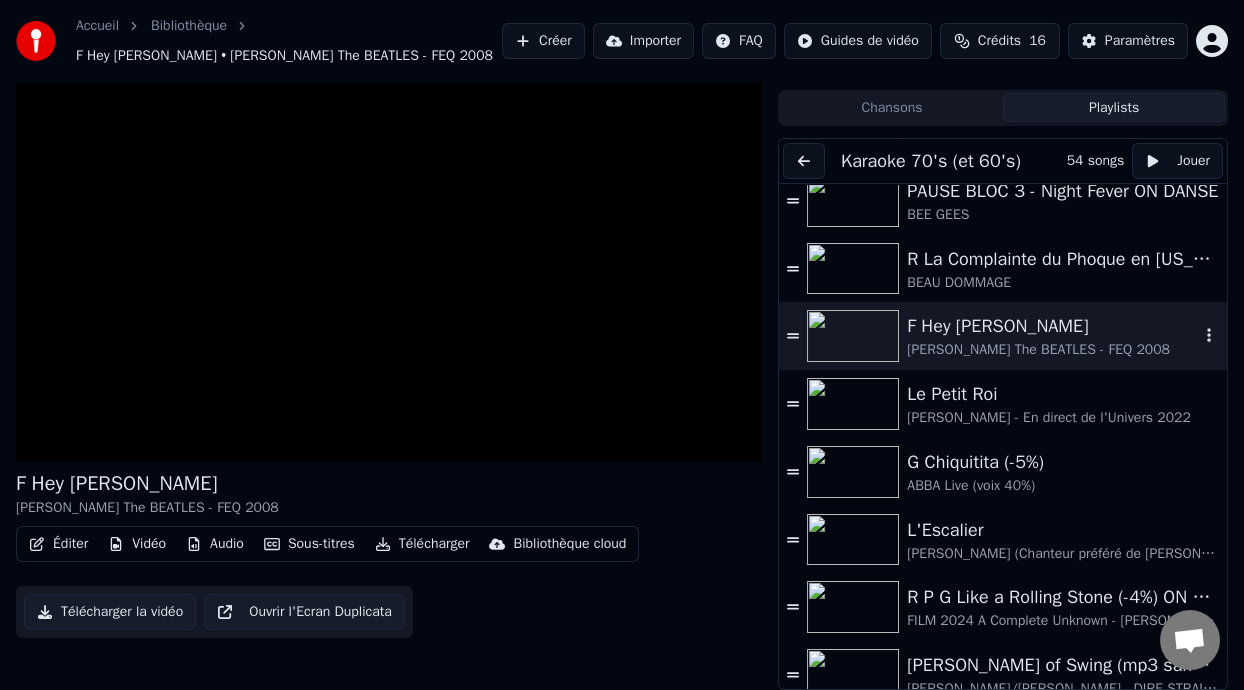 scroll, scrollTop: 36, scrollLeft: 0, axis: vertical 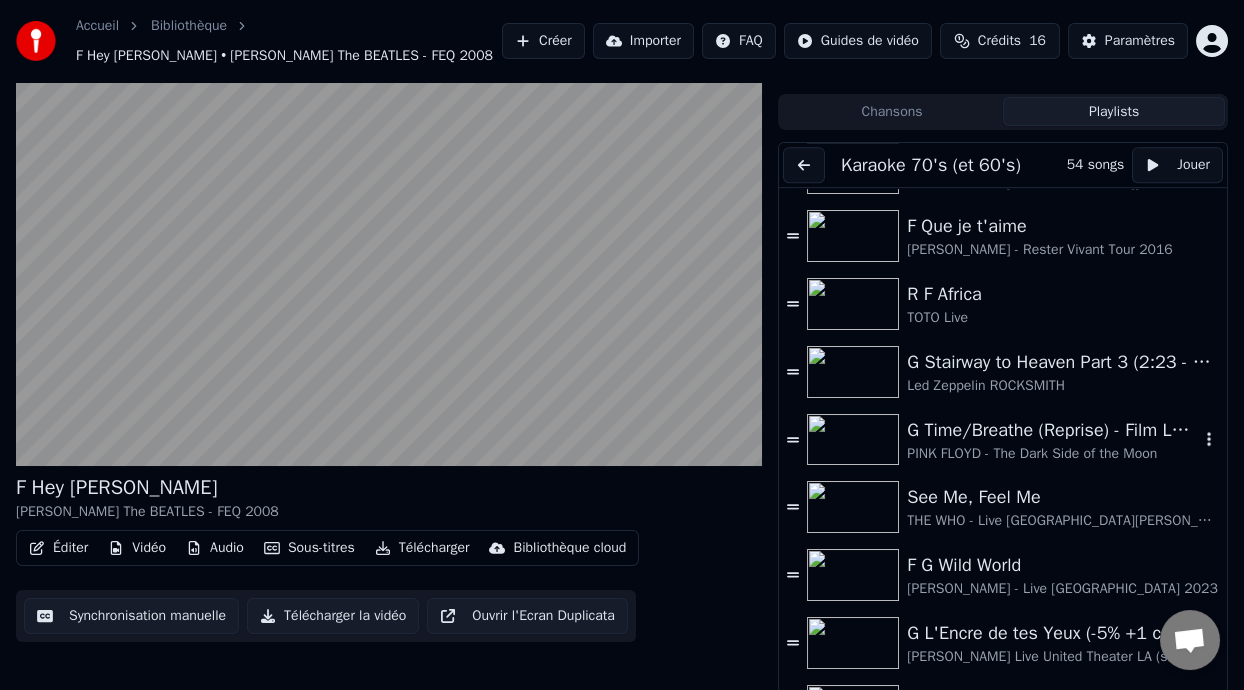 click on "G Time/Breathe (Reprise) - Film LÀ-HAUT (UP Pixar Disney) 0:21 - [PERSON_NAME] & [PERSON_NAME] story" at bounding box center (1053, 430) 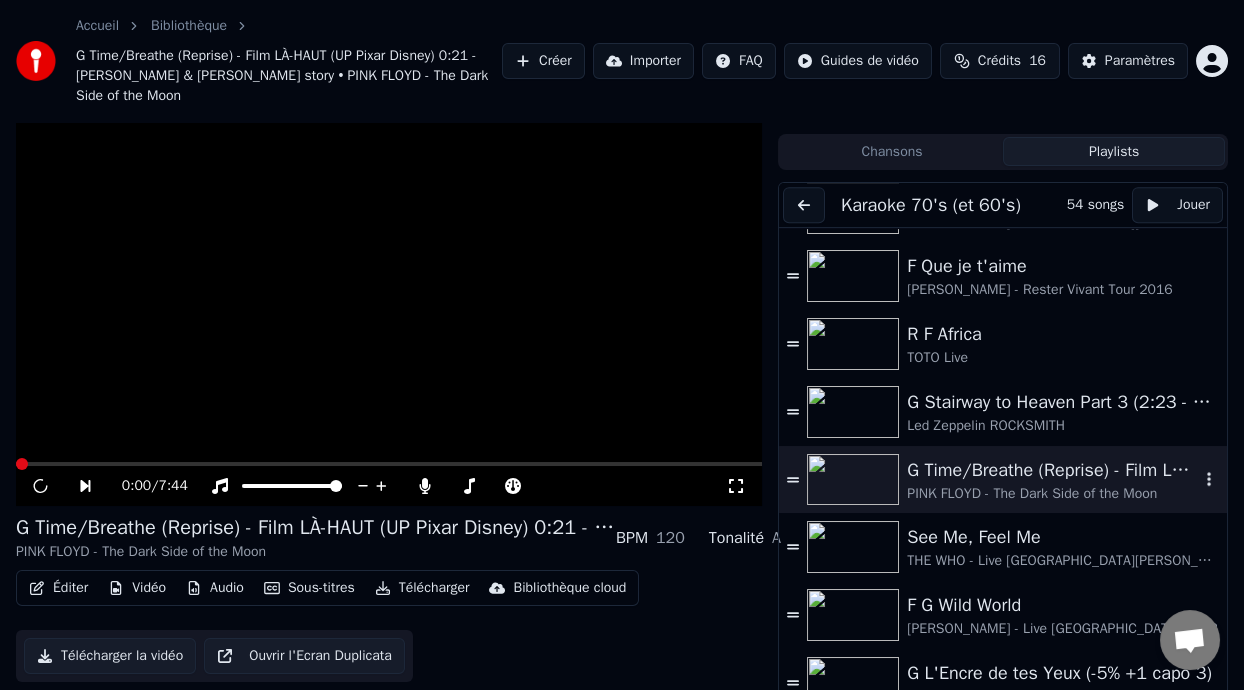 scroll, scrollTop: 76, scrollLeft: 0, axis: vertical 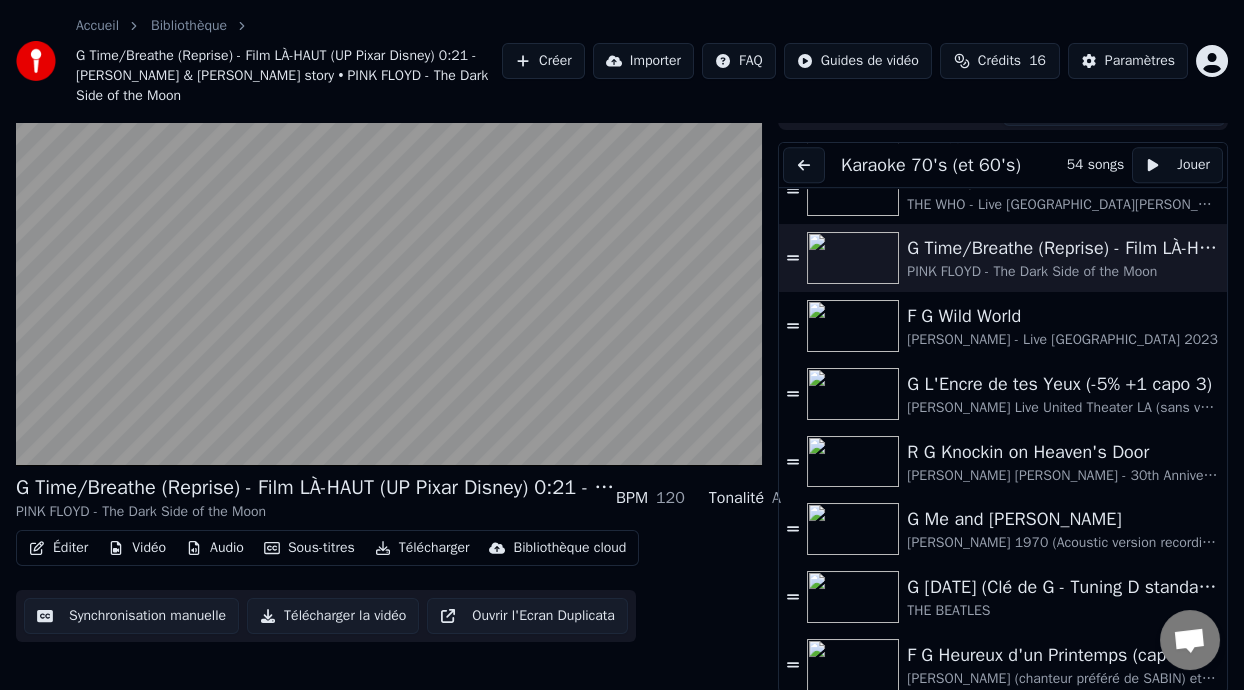 drag, startPoint x: 1227, startPoint y: 586, endPoint x: 1230, endPoint y: 601, distance: 15.297058 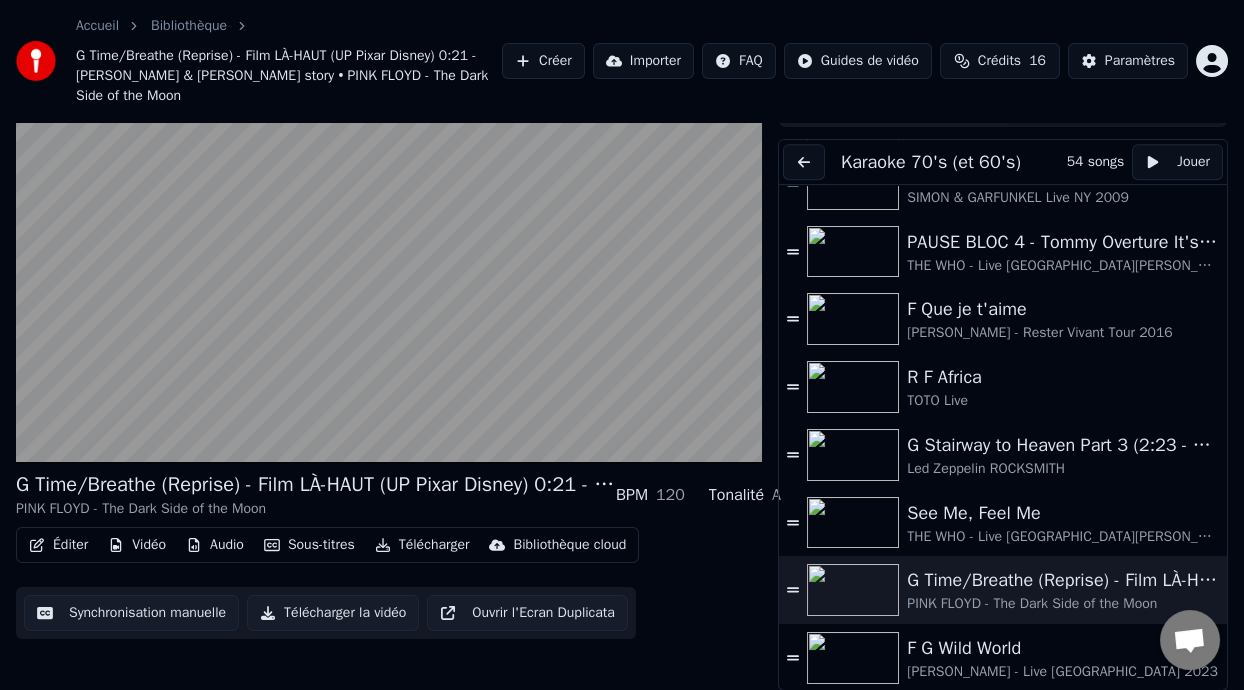 scroll, scrollTop: 2542, scrollLeft: 0, axis: vertical 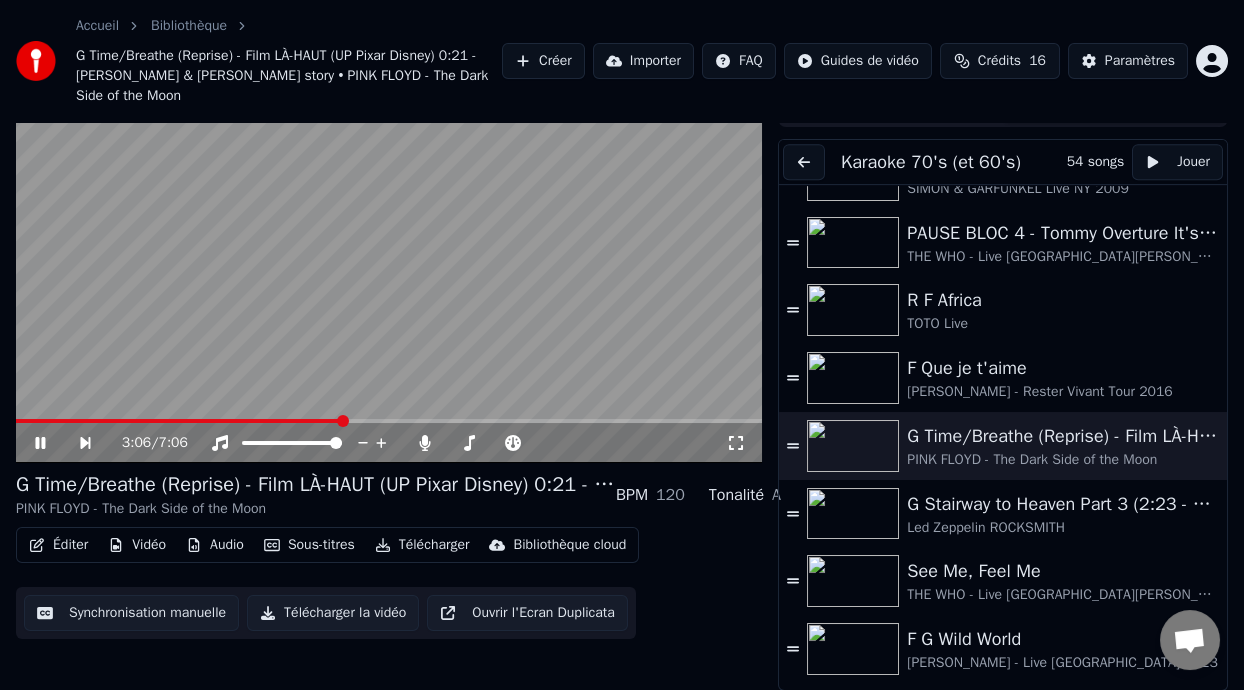 click 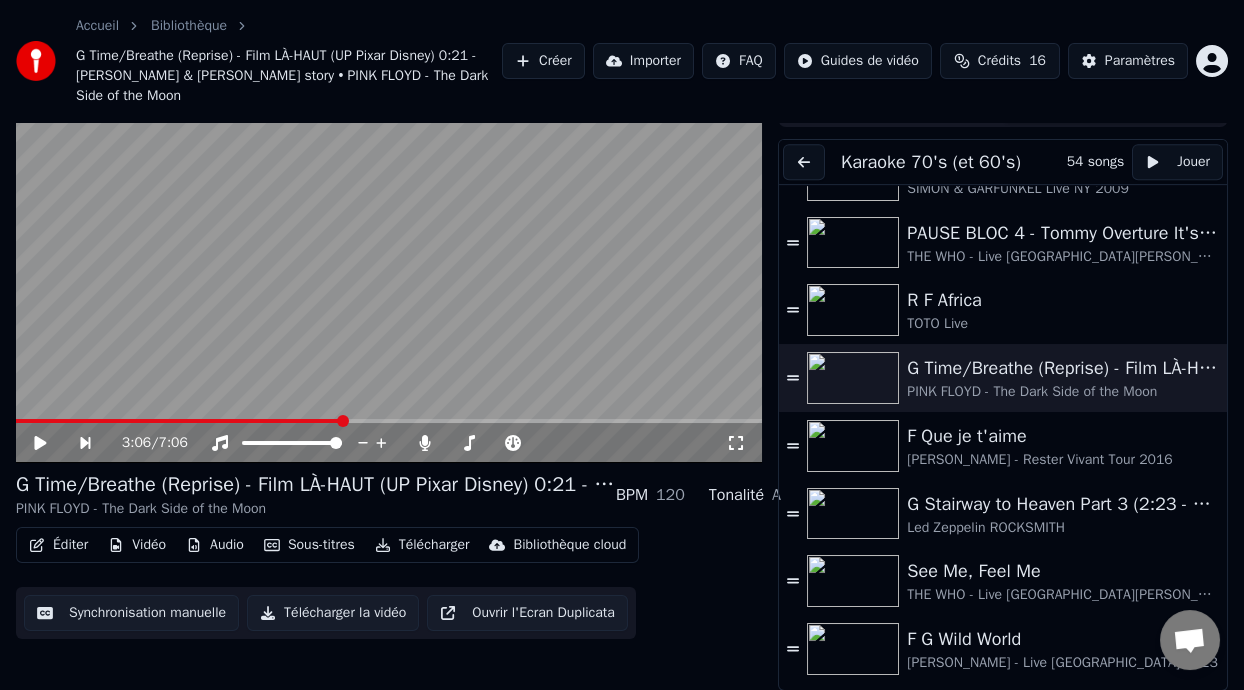 click 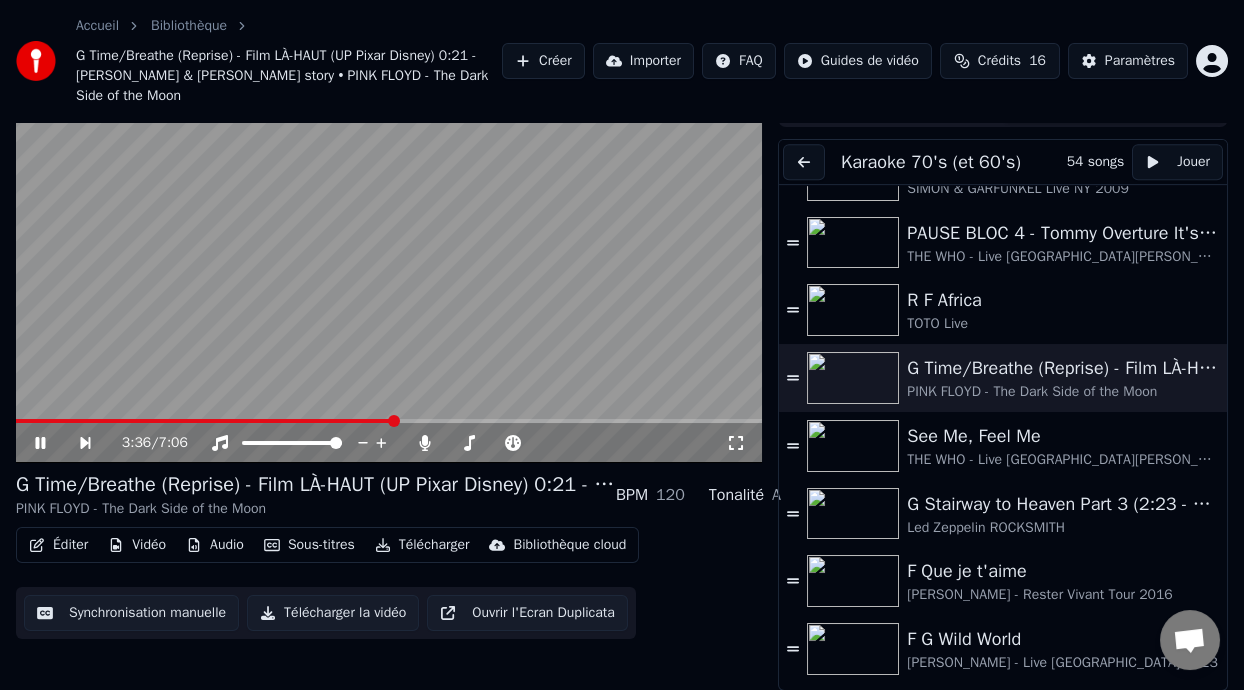 click 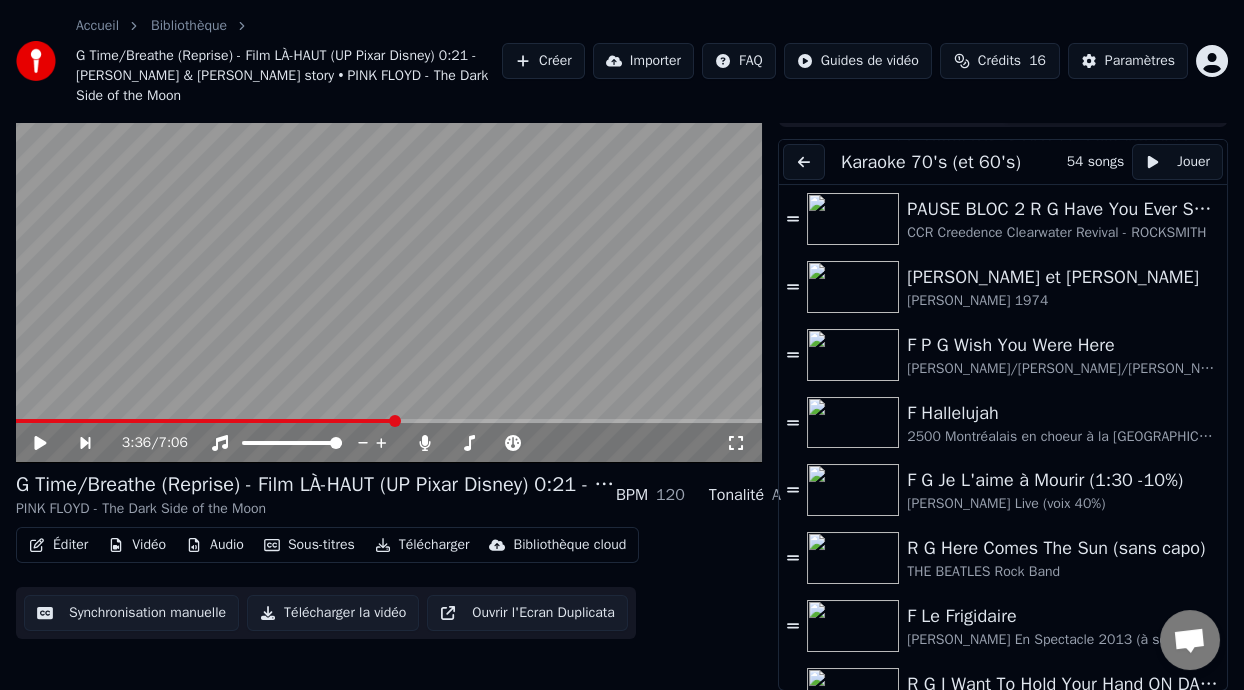 scroll, scrollTop: 0, scrollLeft: 0, axis: both 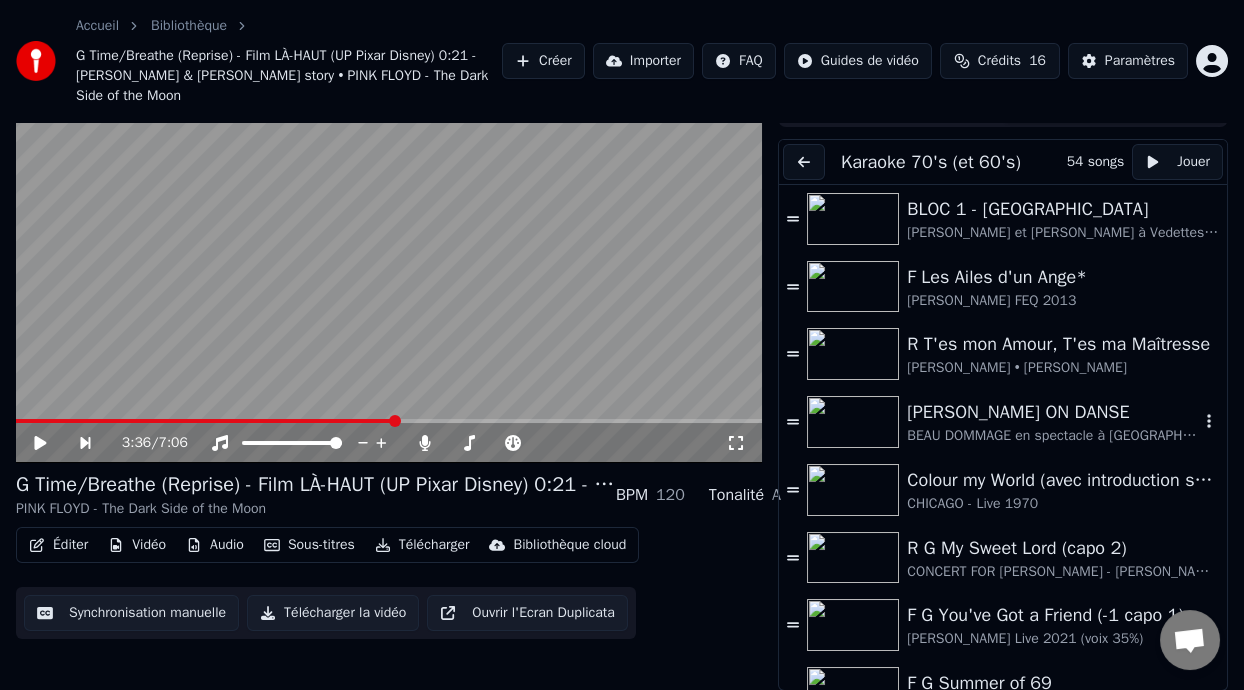 click on "[PERSON_NAME]  ON DANSE" at bounding box center (1053, 412) 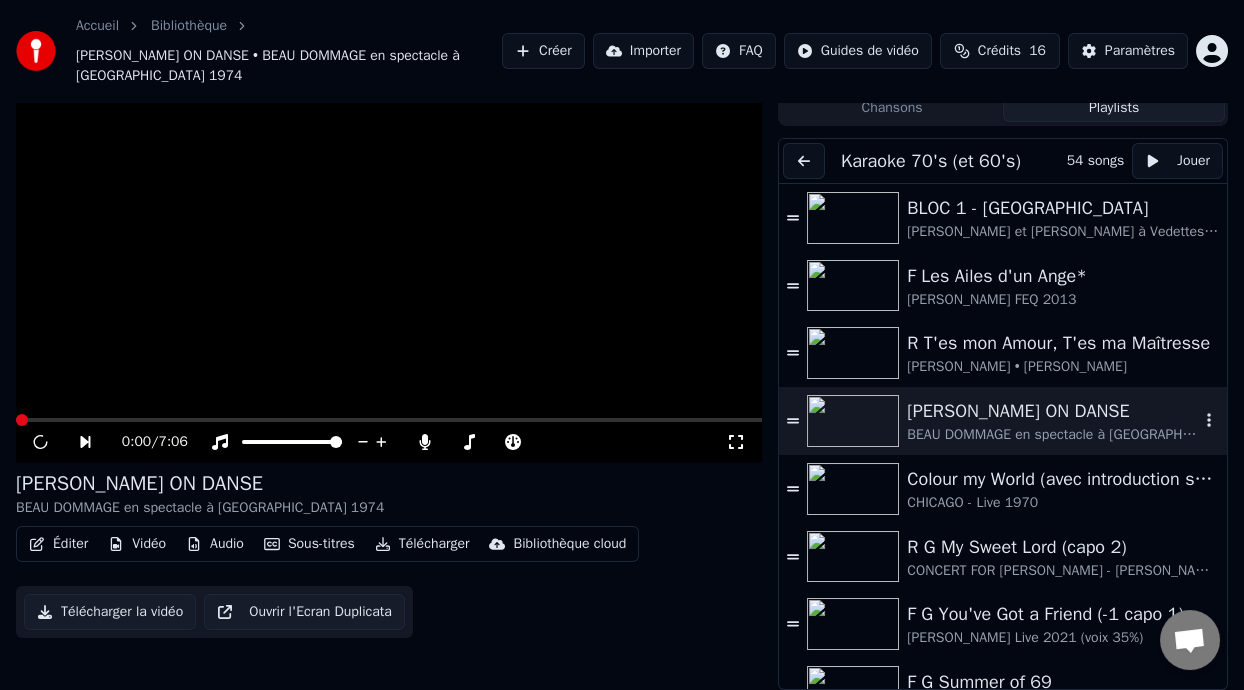 scroll, scrollTop: 59, scrollLeft: 0, axis: vertical 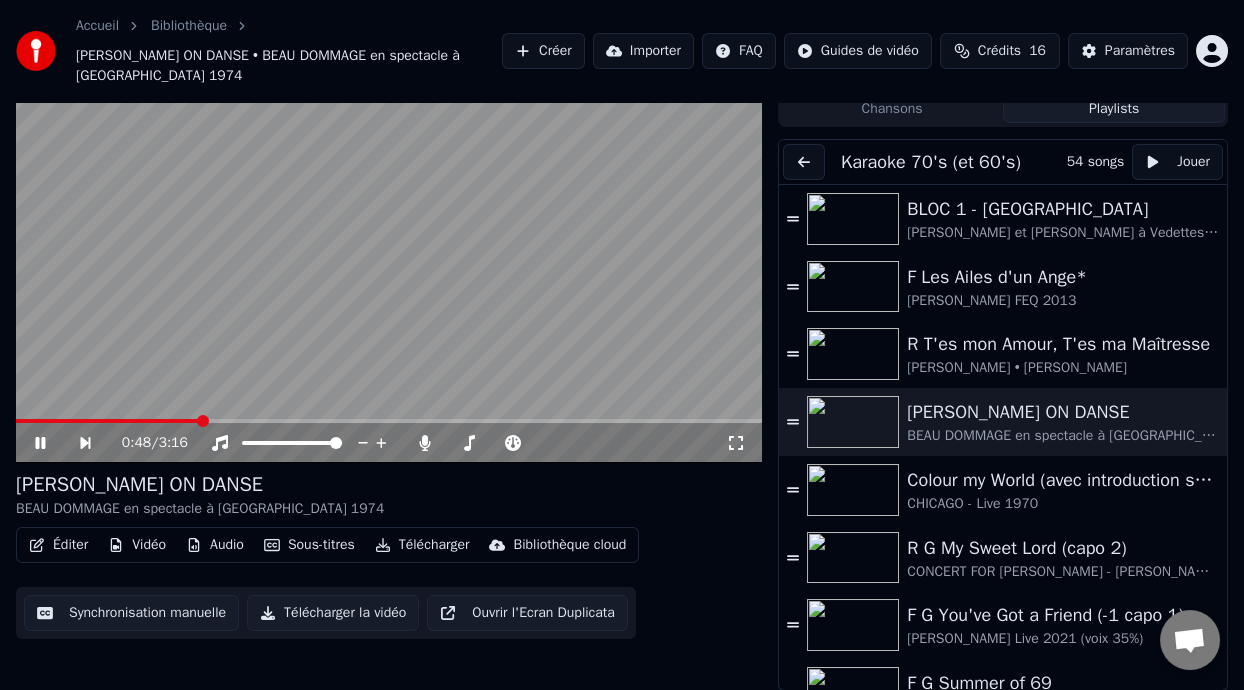 click at bounding box center [389, 253] 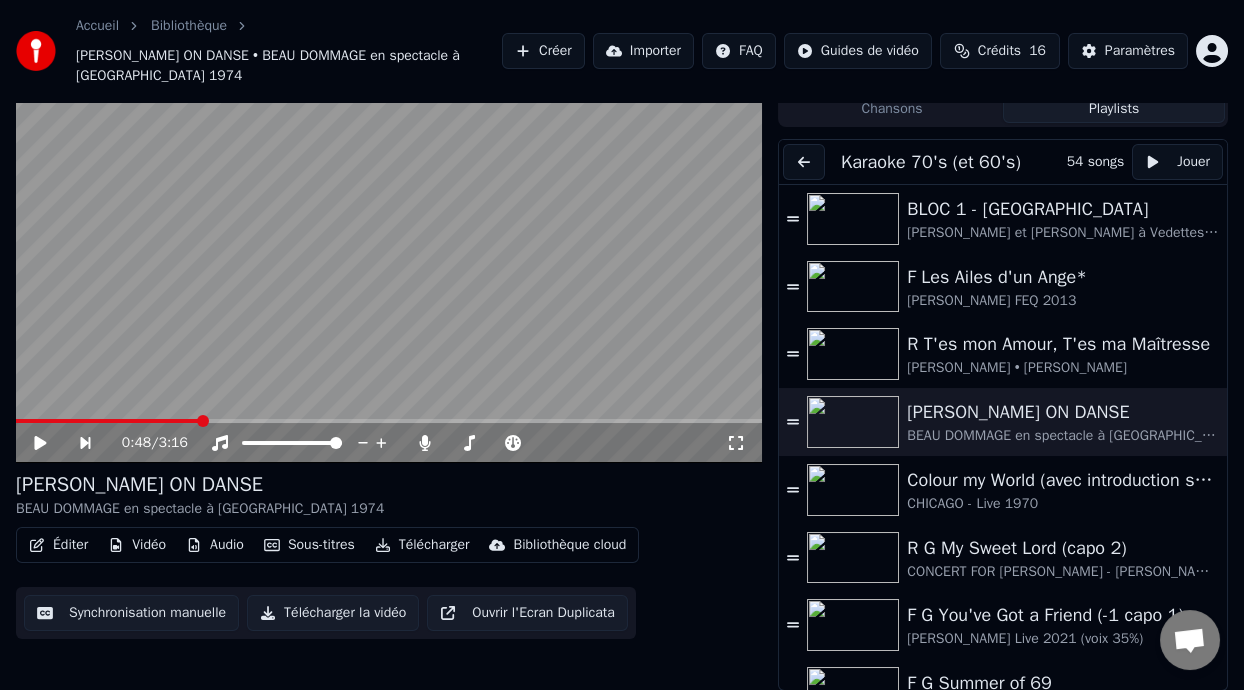 click at bounding box center (389, 253) 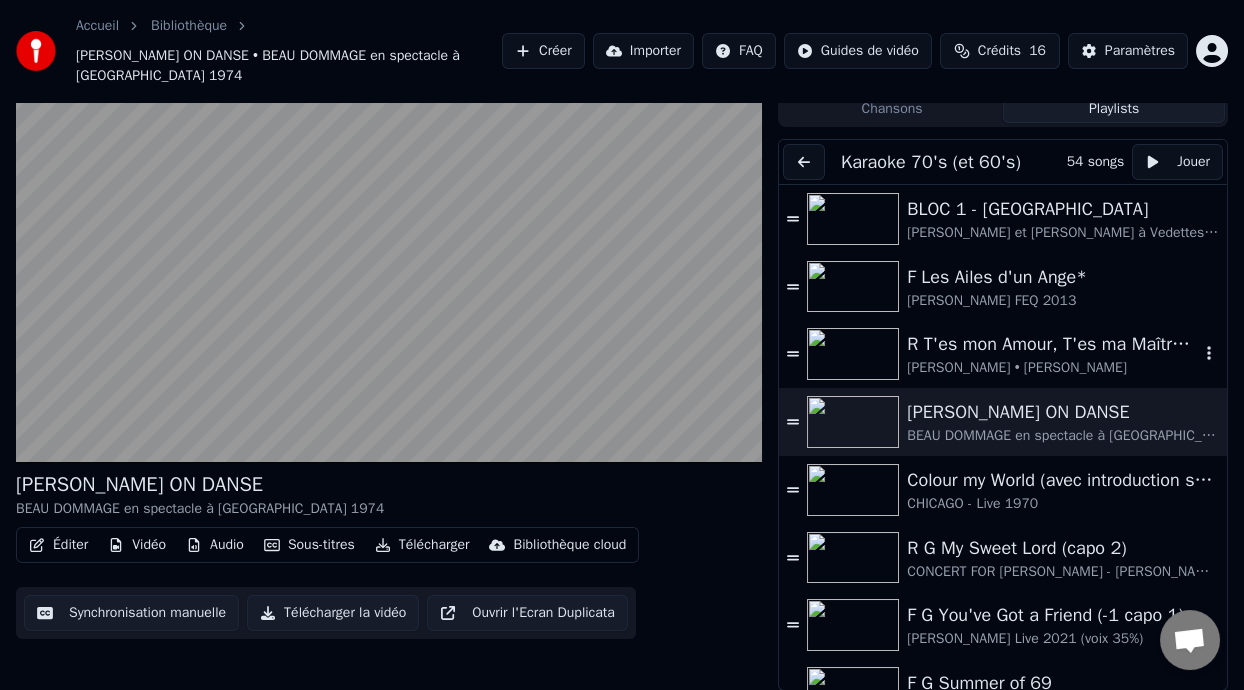 click on "R T'es mon Amour, T'es ma Maîtresse" at bounding box center [1053, 344] 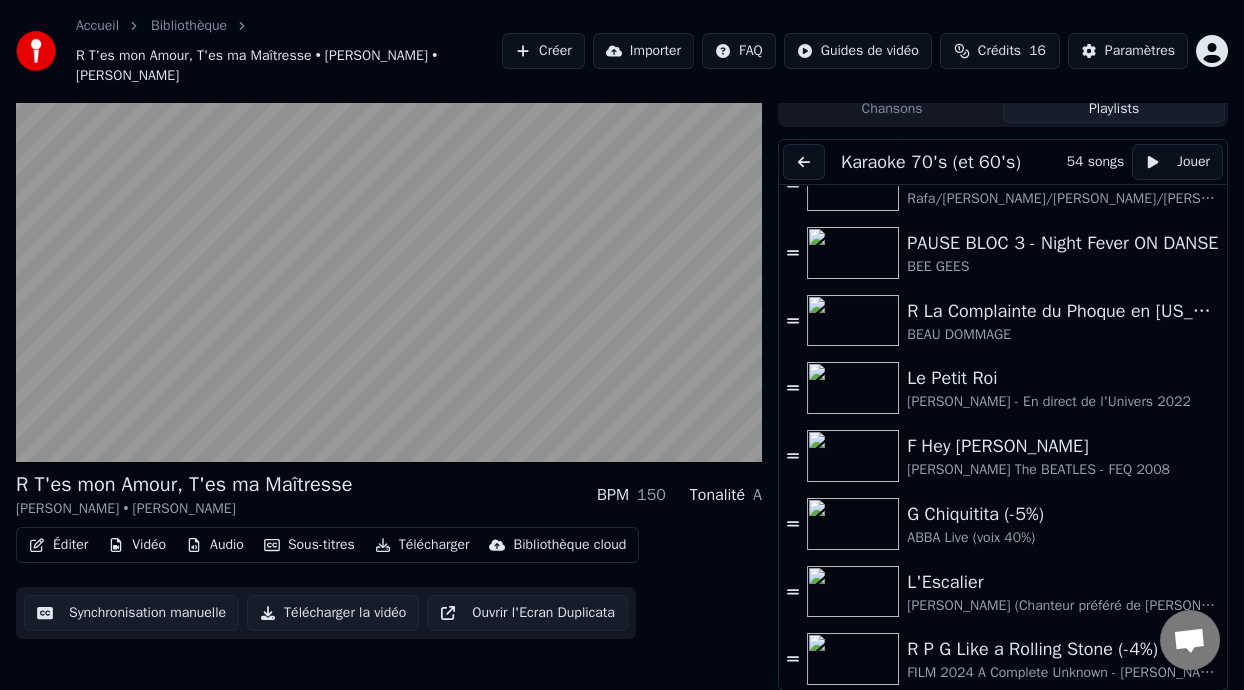 scroll, scrollTop: 1587, scrollLeft: 0, axis: vertical 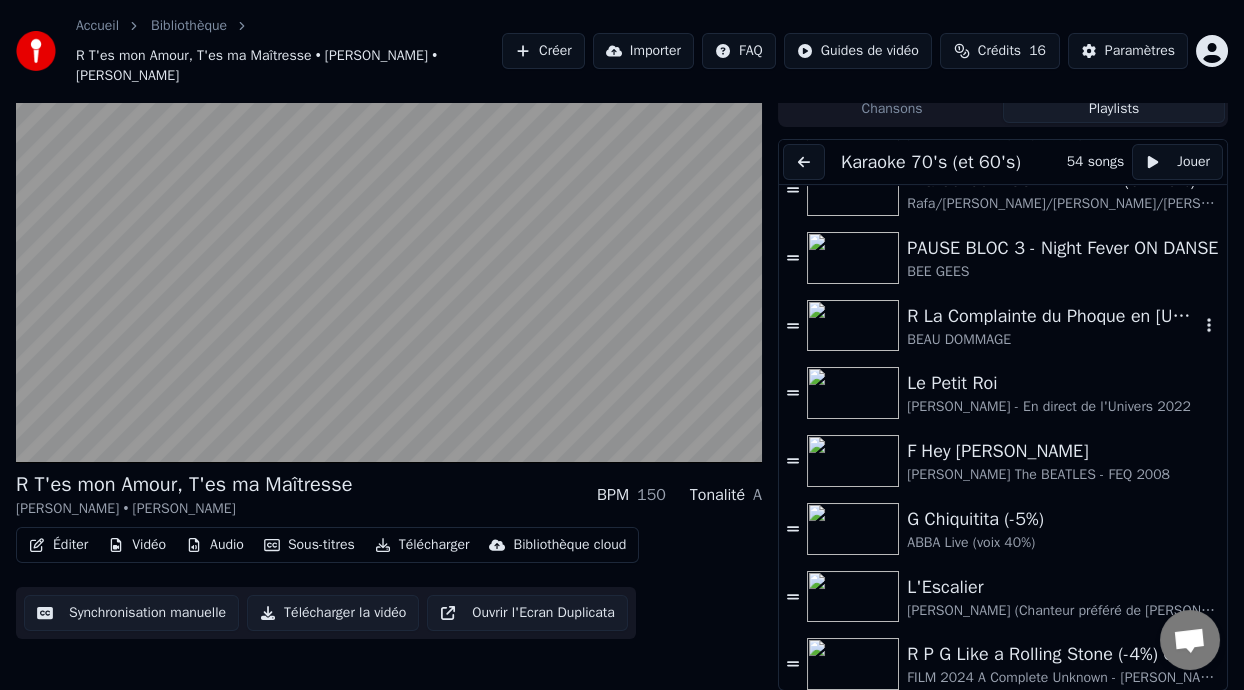 click on "R La Complainte du Phoque en [US_STATE] (ou version Karaoke mp4)" at bounding box center [1053, 316] 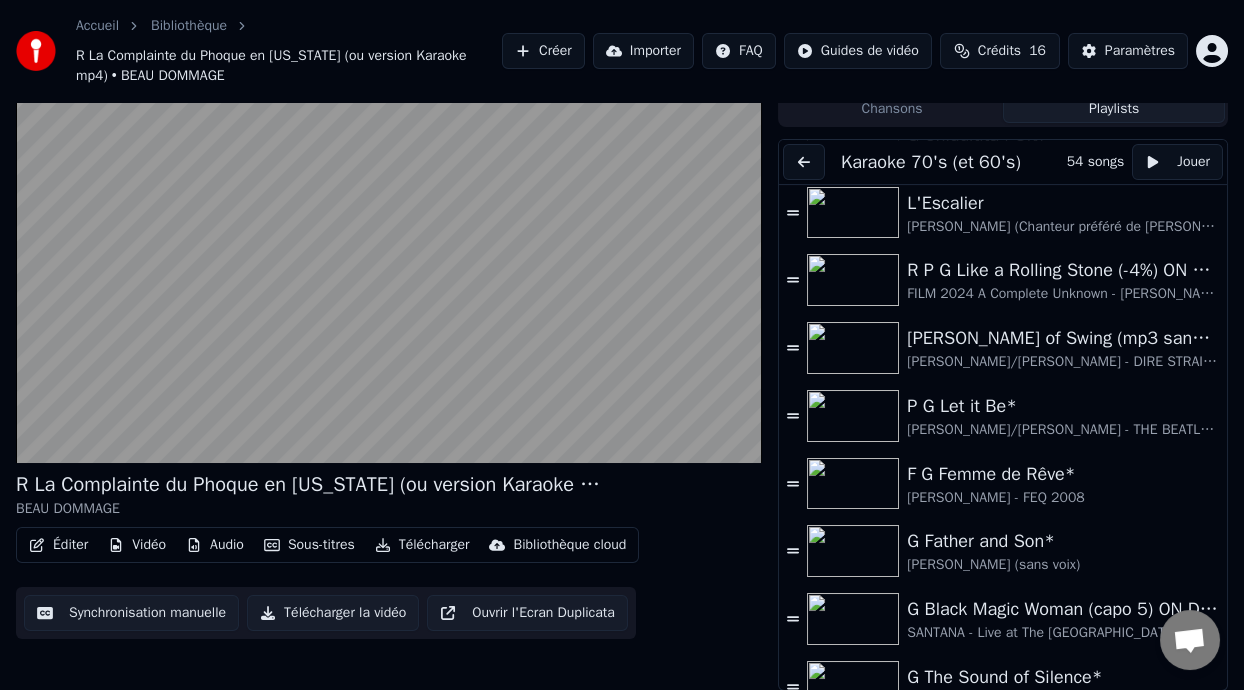 scroll, scrollTop: 1985, scrollLeft: 0, axis: vertical 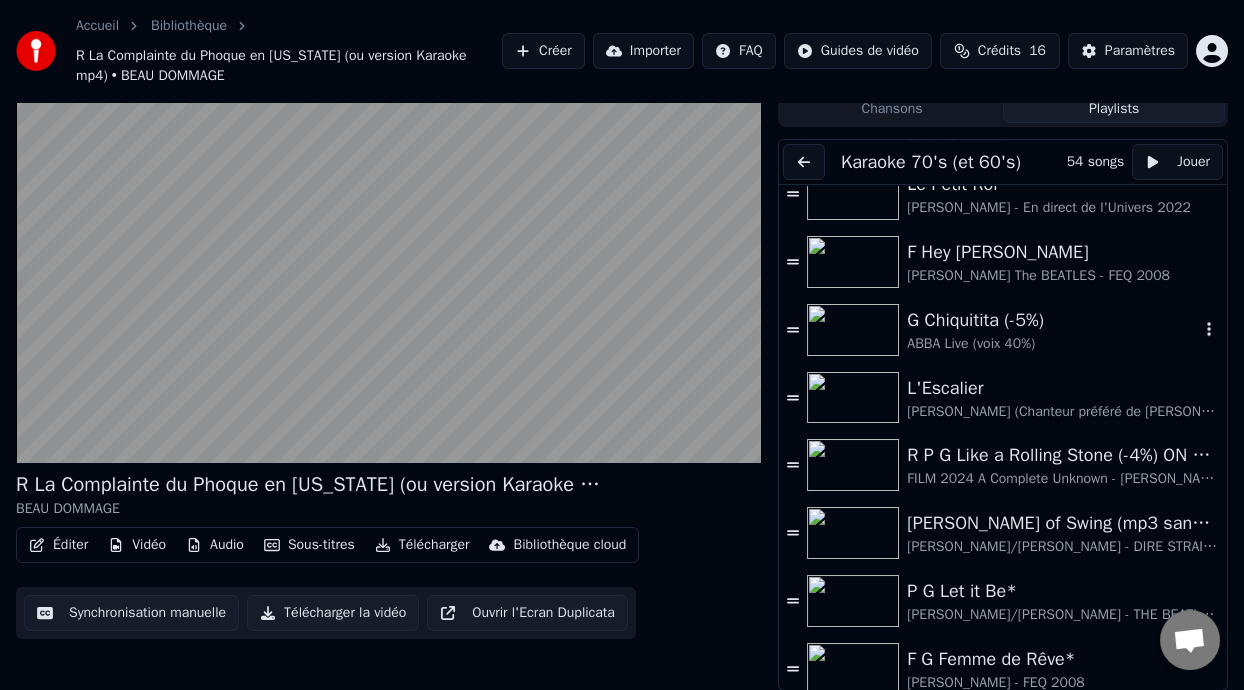 click on "G Chiquitita (-5%)" at bounding box center [1053, 320] 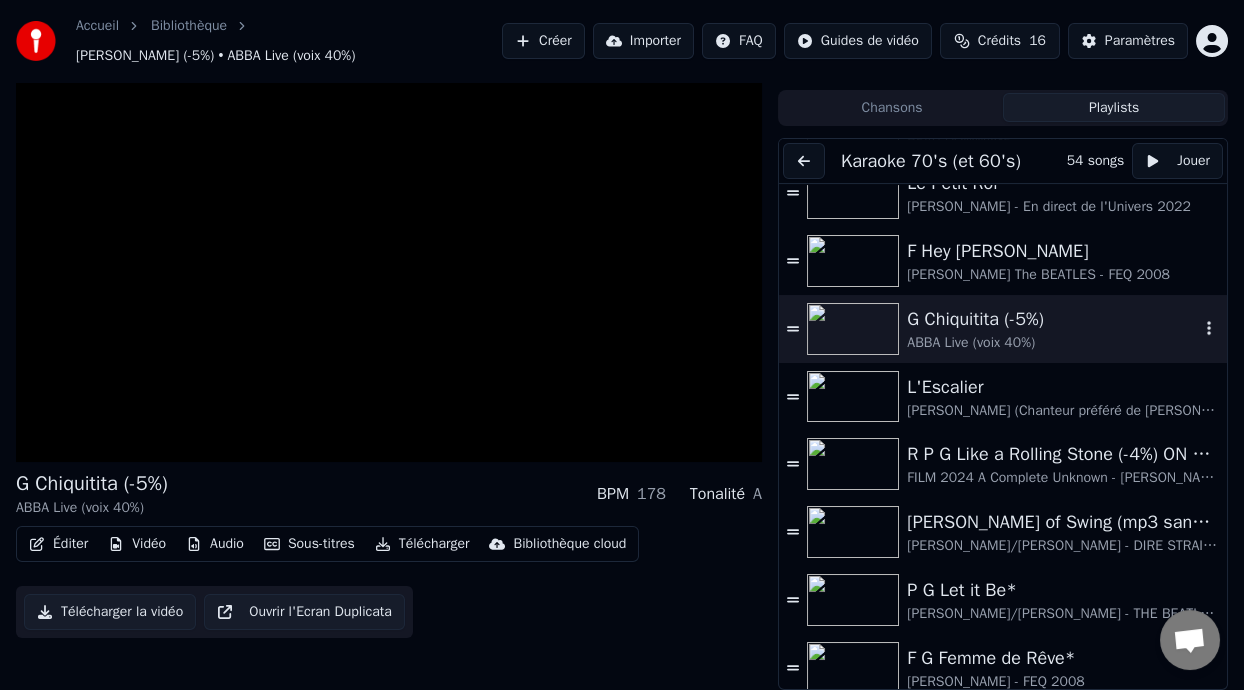 scroll, scrollTop: 39, scrollLeft: 0, axis: vertical 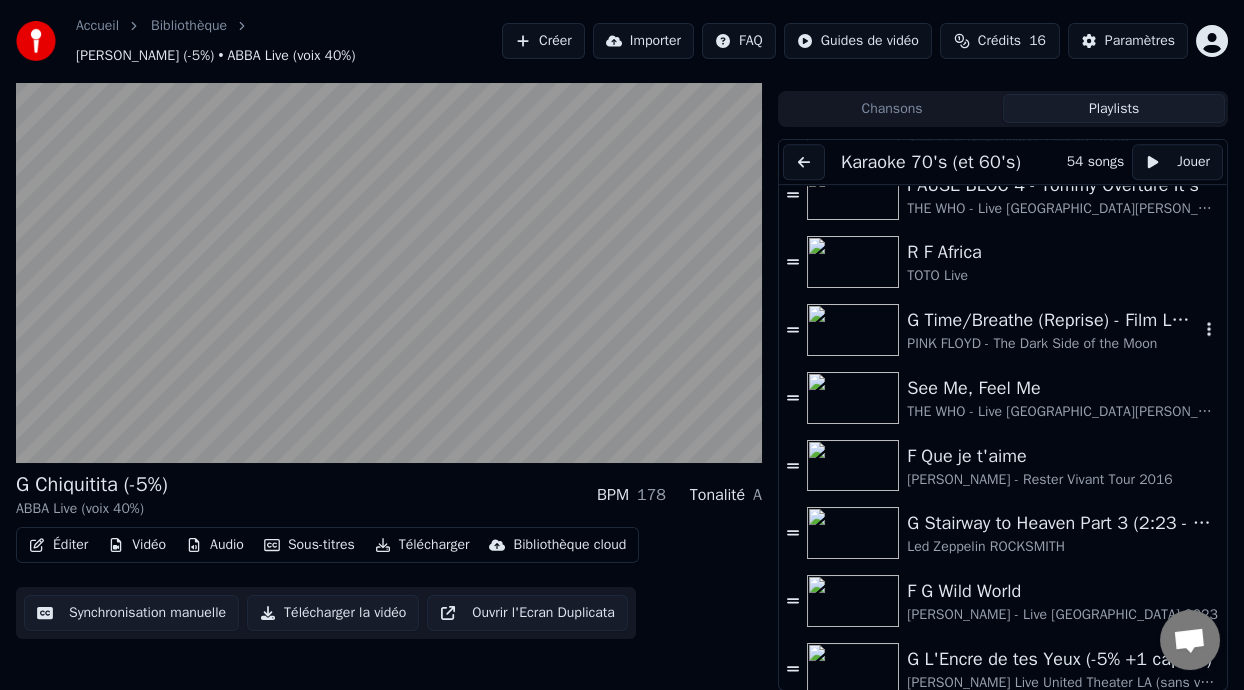 click on "G Time/Breathe (Reprise) - Film LÀ-HAUT (UP Pixar Disney) 0:21 - [PERSON_NAME] & [PERSON_NAME] story" at bounding box center [1053, 320] 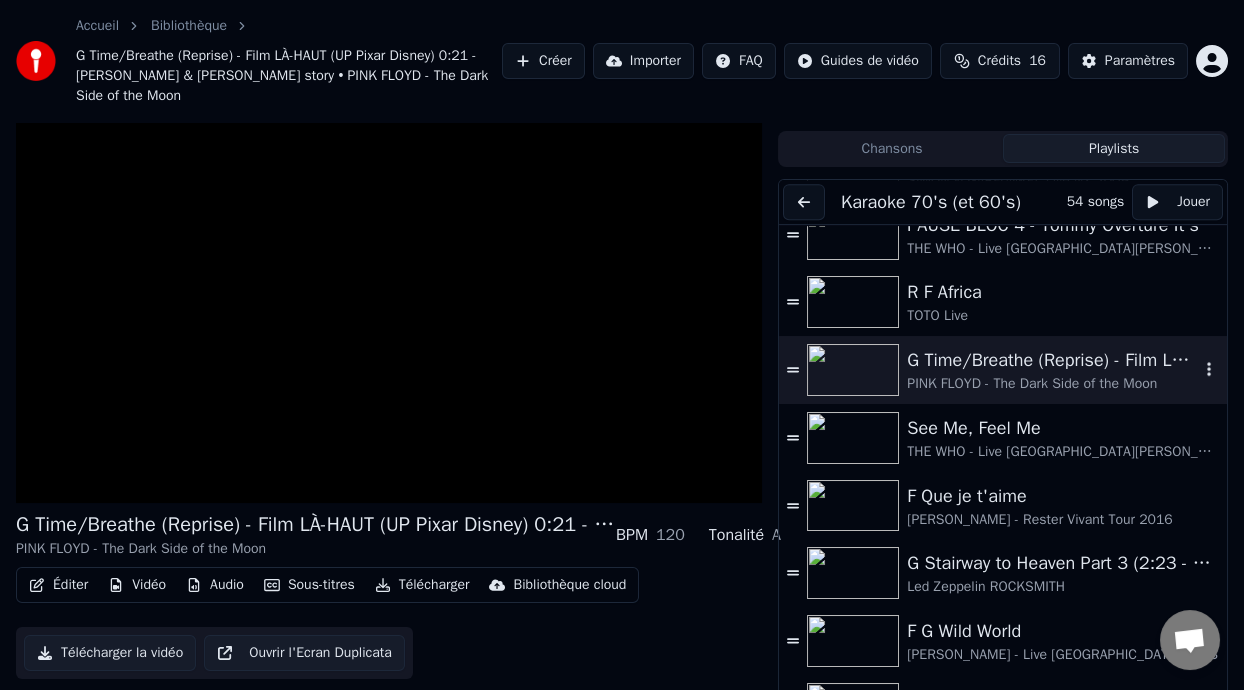 scroll, scrollTop: 79, scrollLeft: 0, axis: vertical 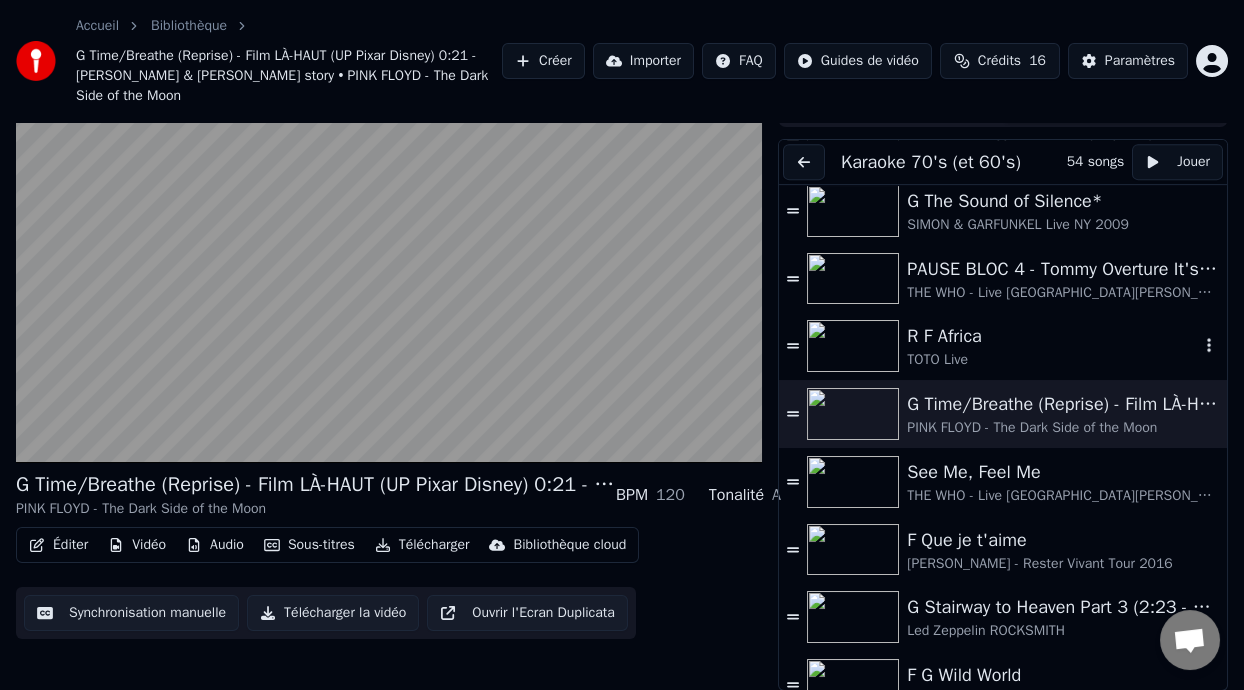 click on "R F Africa" at bounding box center (1053, 336) 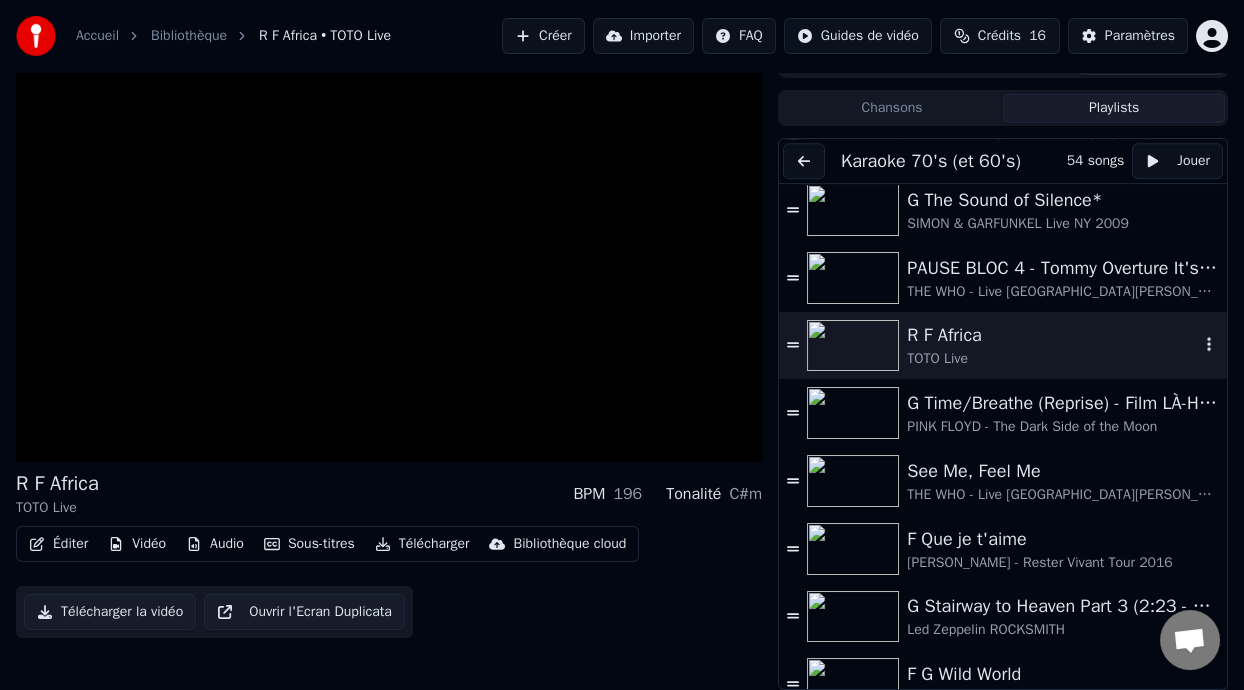 scroll, scrollTop: 30, scrollLeft: 0, axis: vertical 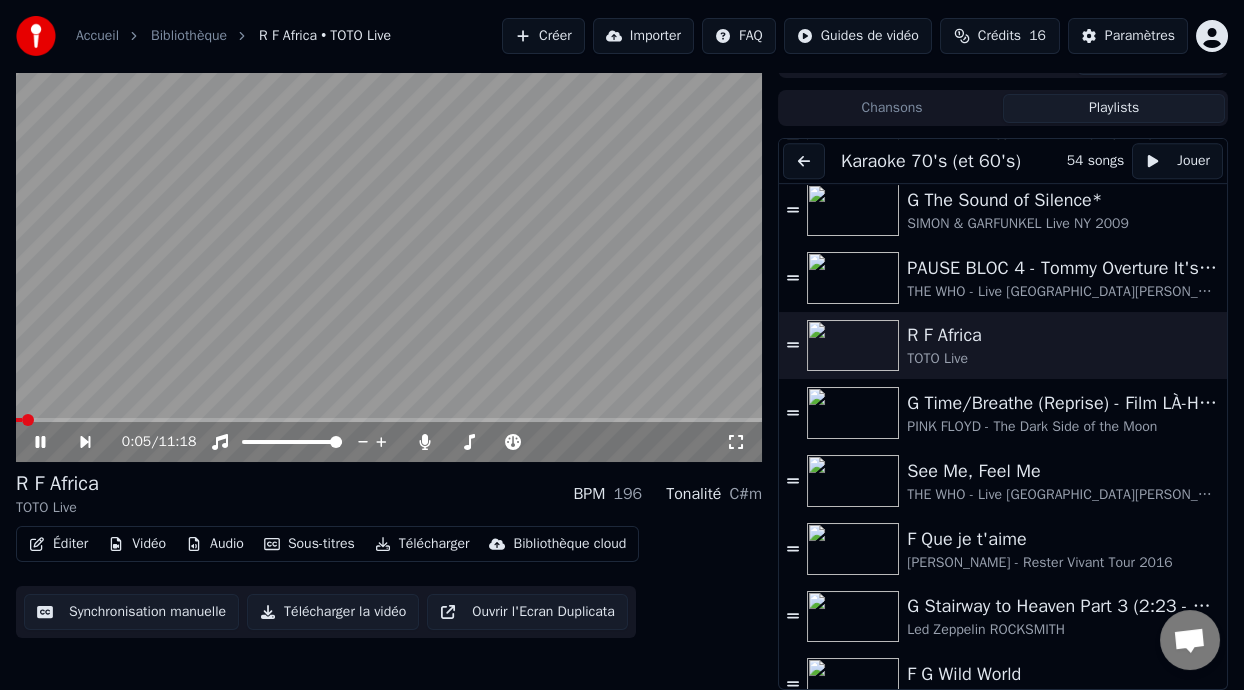 click at bounding box center [389, 252] 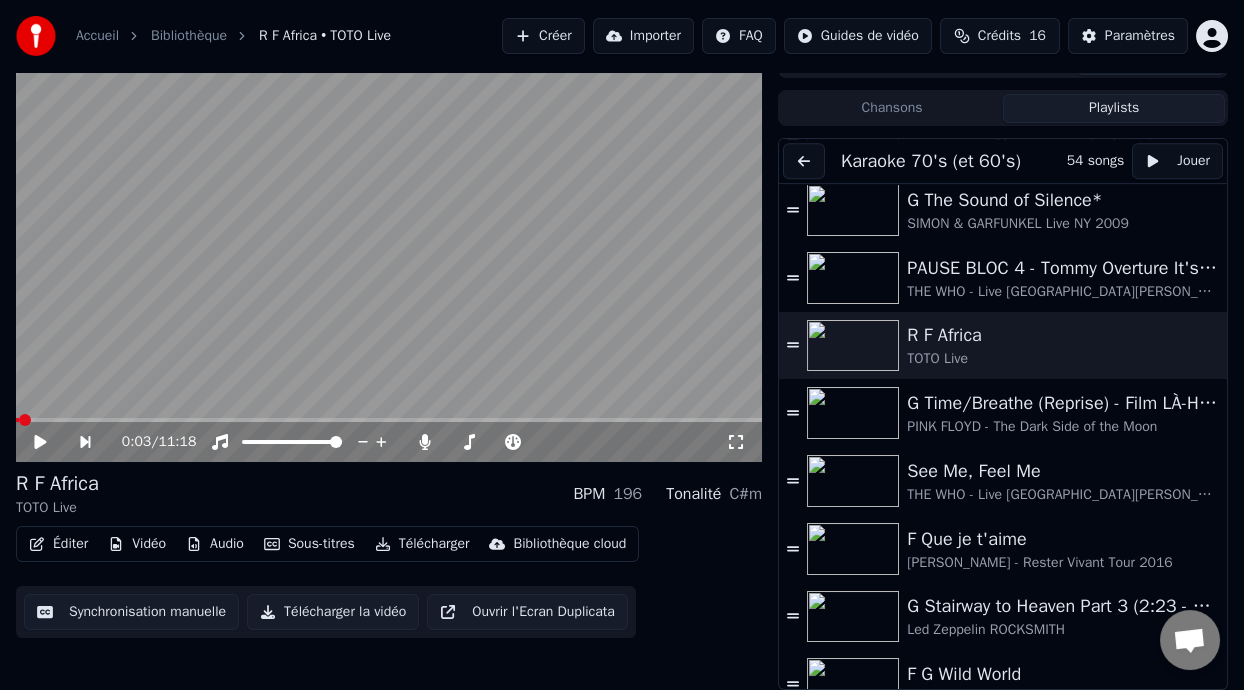 click at bounding box center [17, 420] 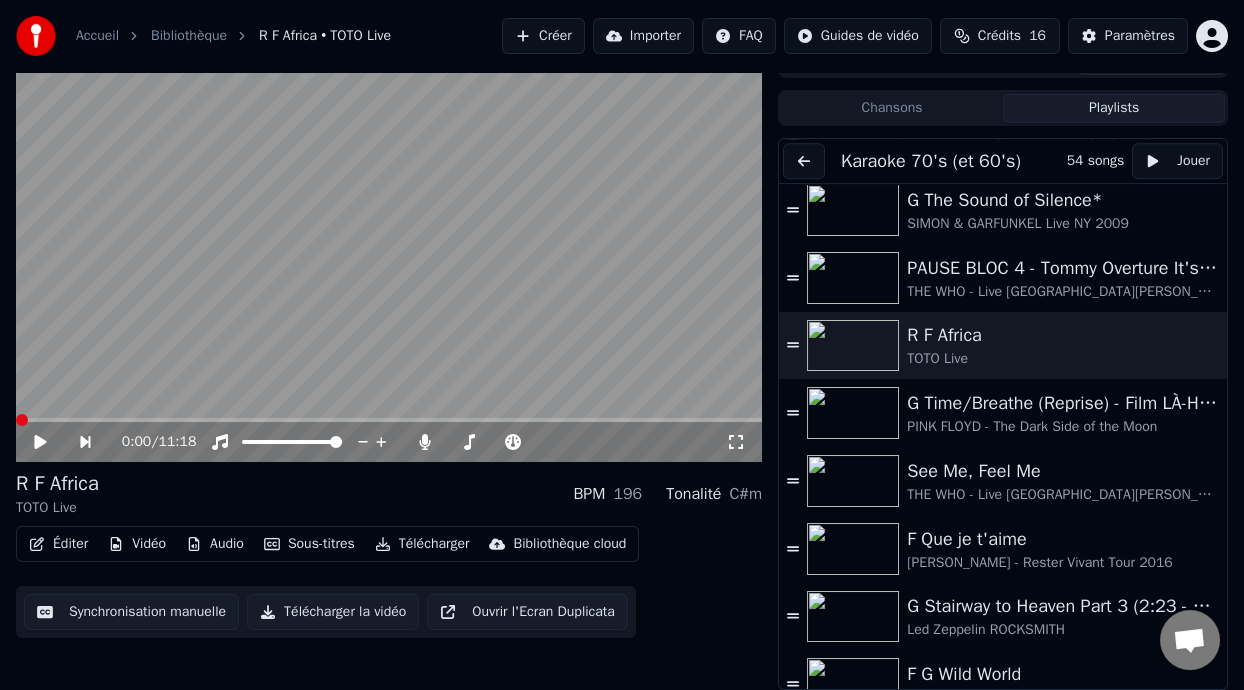 click 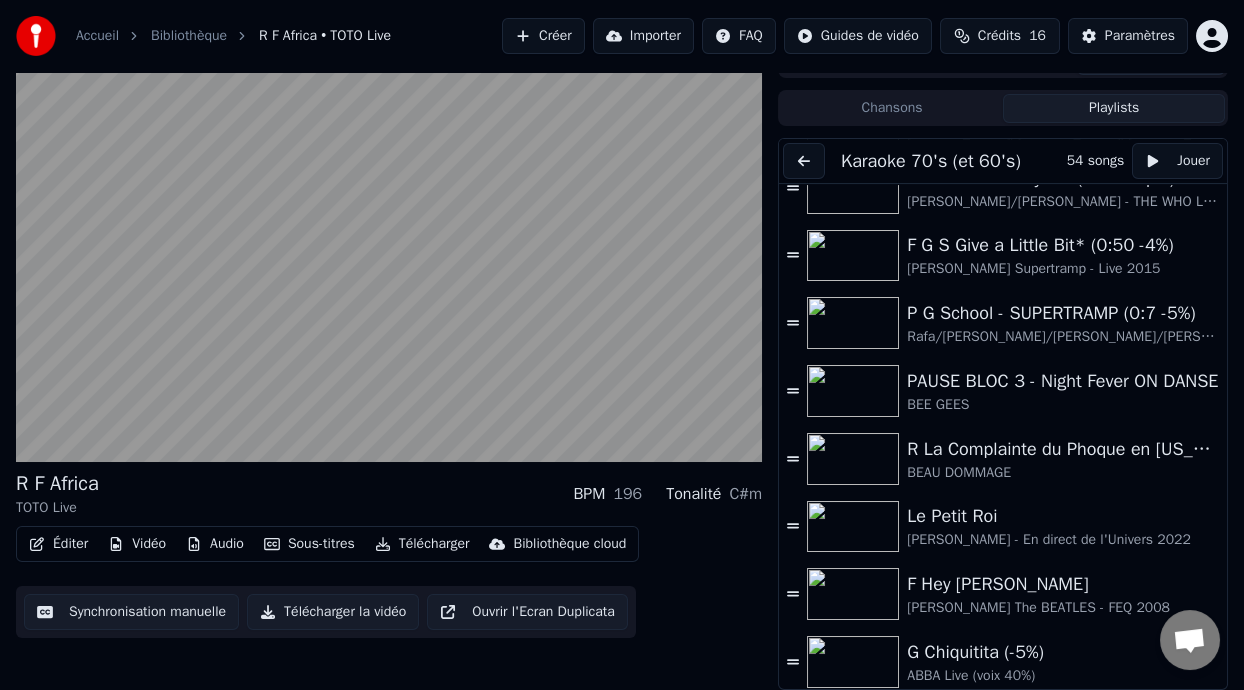 scroll, scrollTop: 1129, scrollLeft: 0, axis: vertical 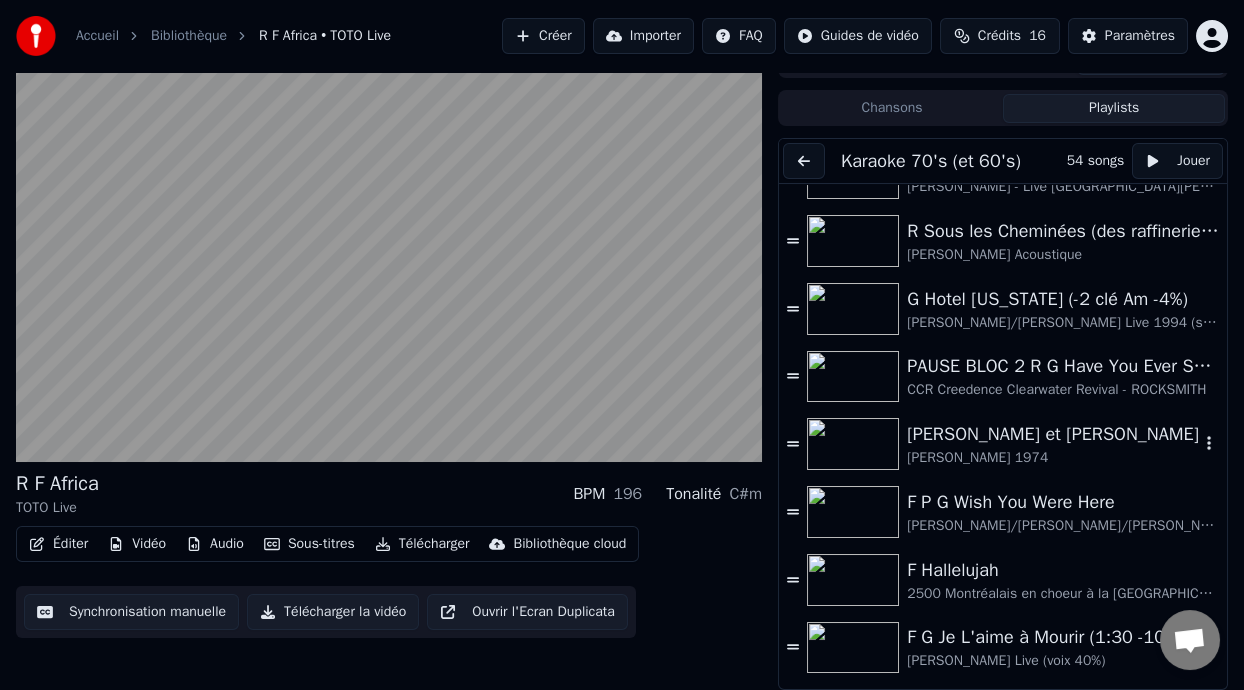 click on "[PERSON_NAME] 1974" at bounding box center (1053, 458) 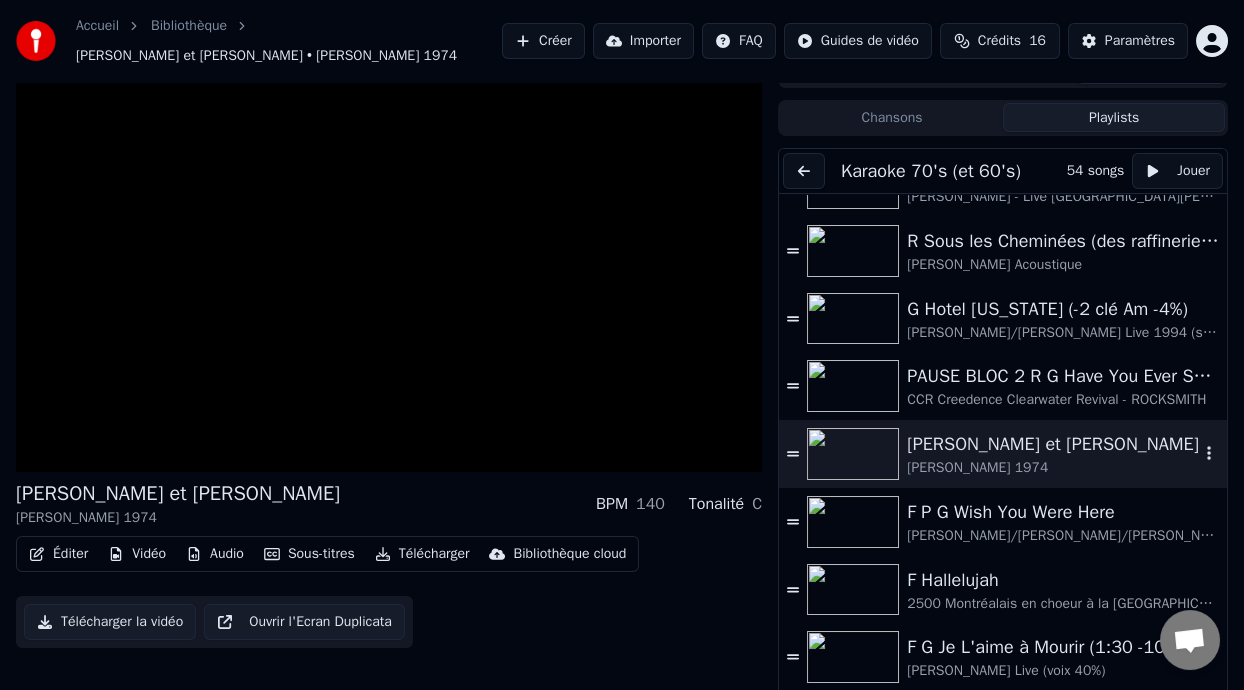 scroll, scrollTop: 39, scrollLeft: 0, axis: vertical 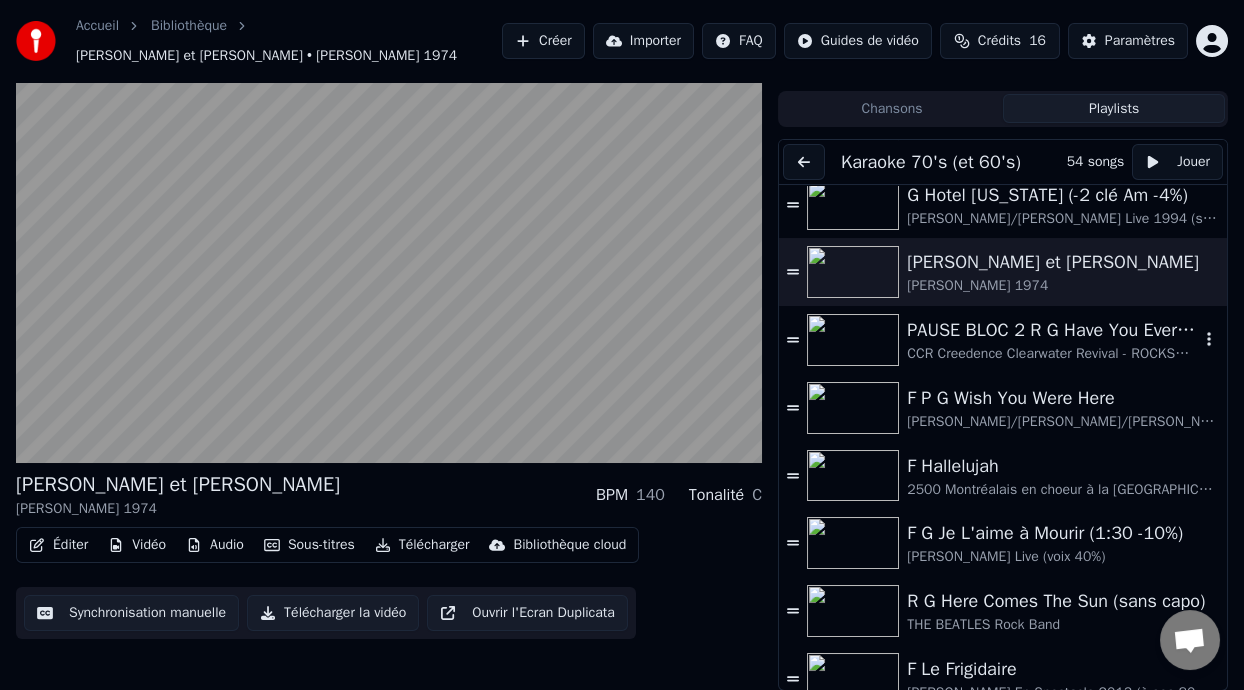 click on "PAUSE BLOC 2 R G Have You Ever Seen the Rain  ON DANSE" at bounding box center (1053, 330) 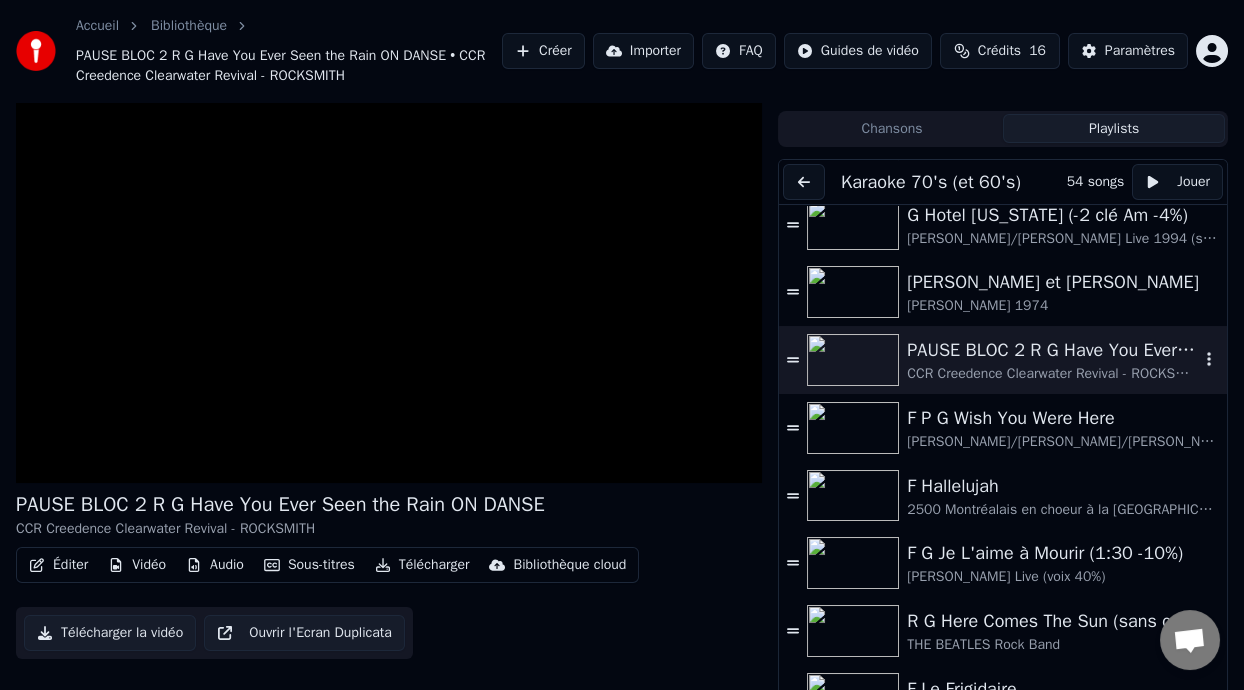 scroll, scrollTop: 59, scrollLeft: 0, axis: vertical 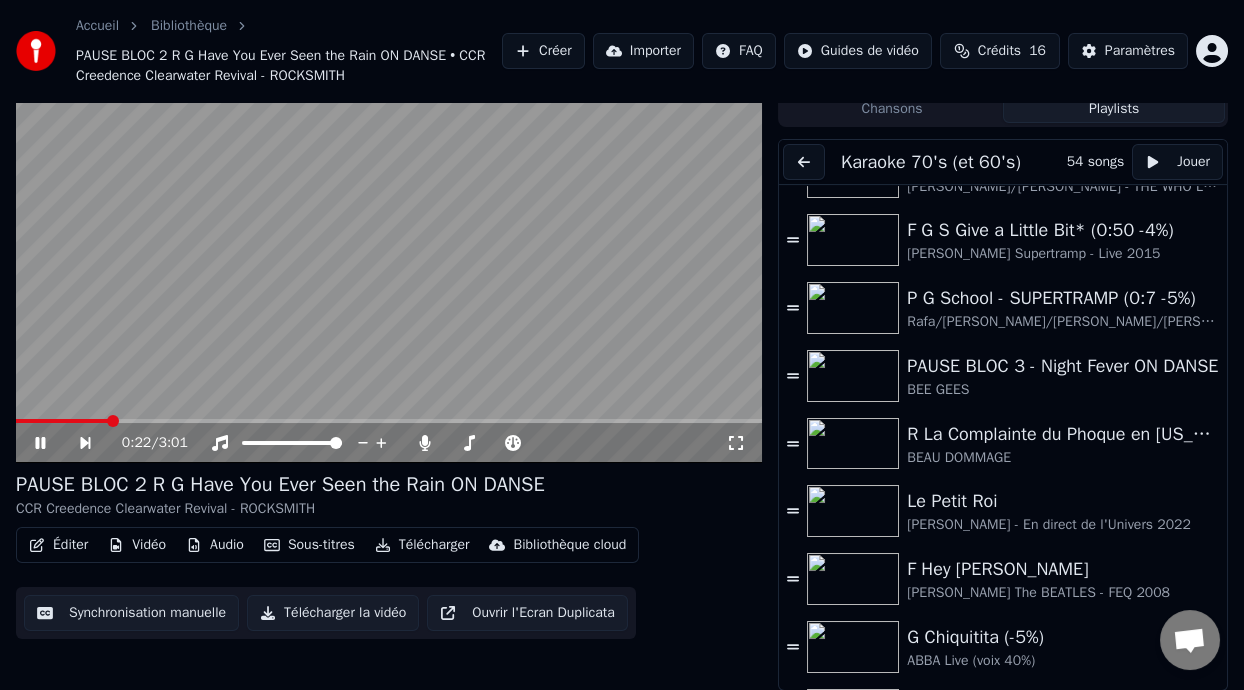 click 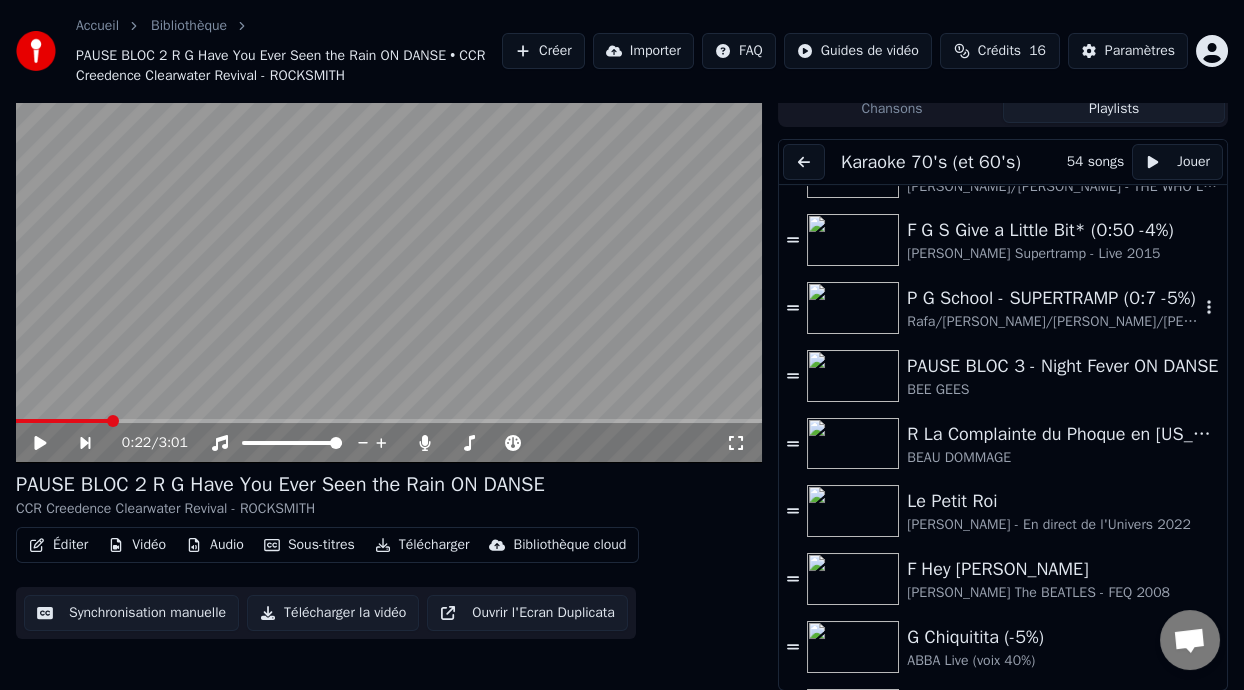click on "P G School - SUPERTRAMP (0:7 -5%)" at bounding box center [1053, 298] 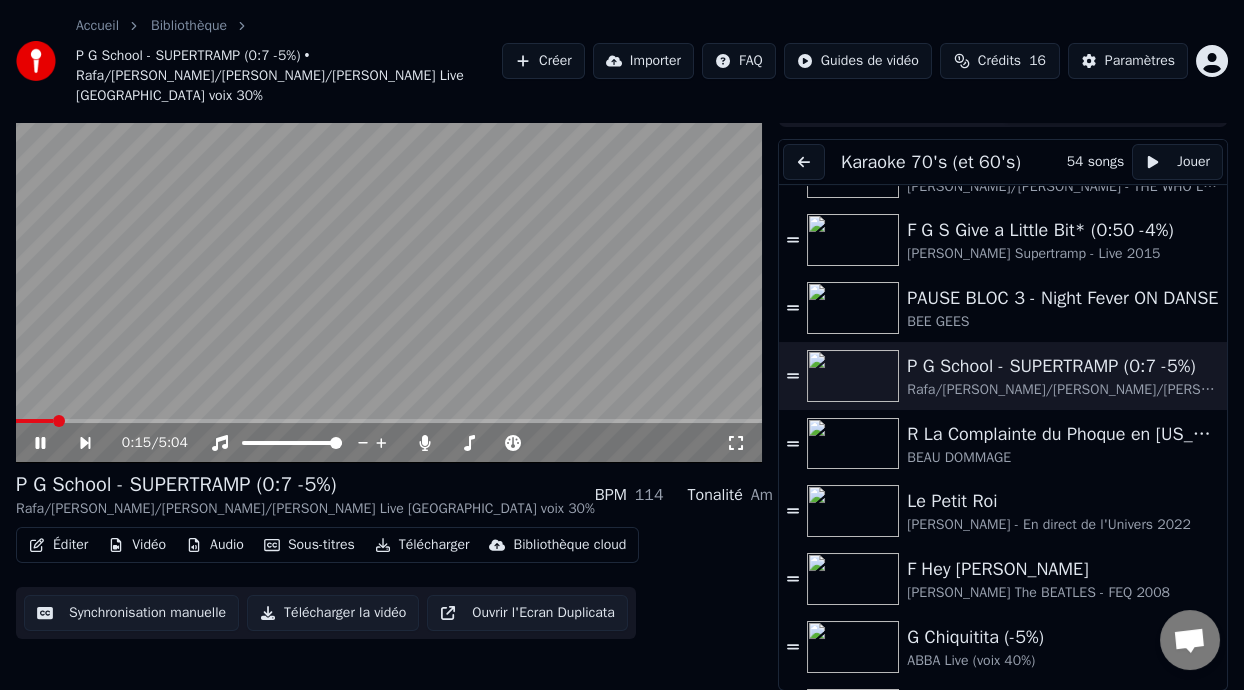 click 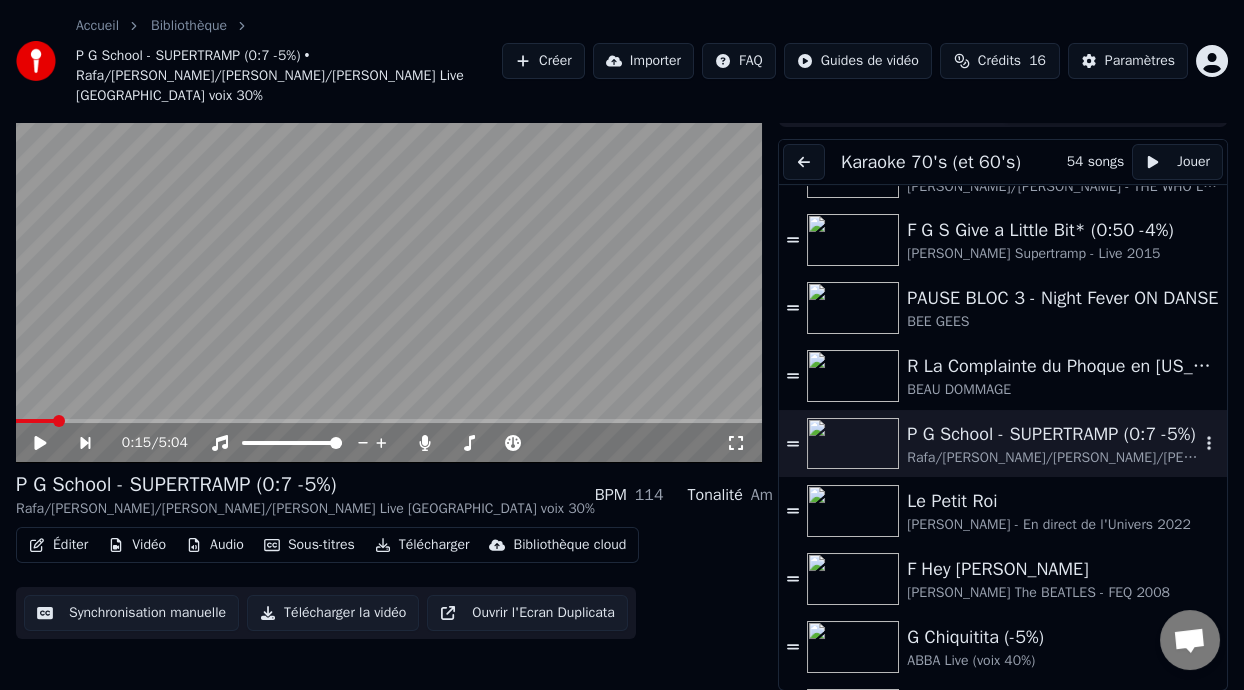 click on "P G School - SUPERTRAMP (0:7 -5%)" at bounding box center (1053, 434) 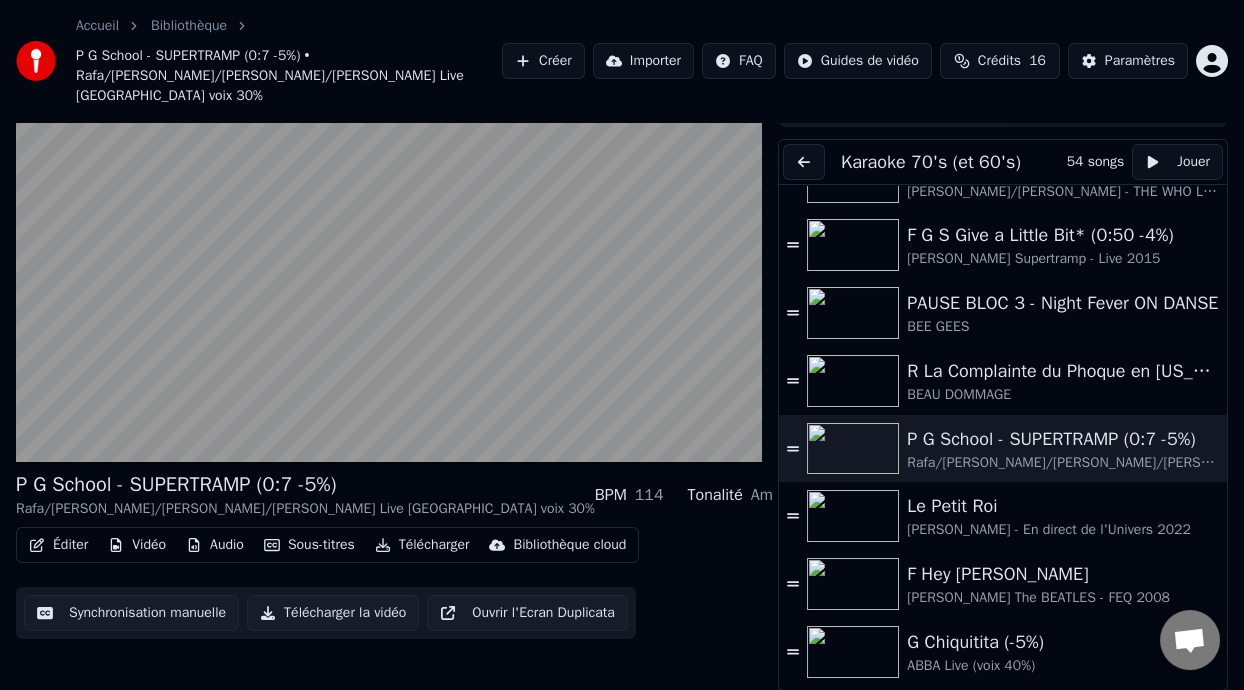 scroll, scrollTop: 1460, scrollLeft: 0, axis: vertical 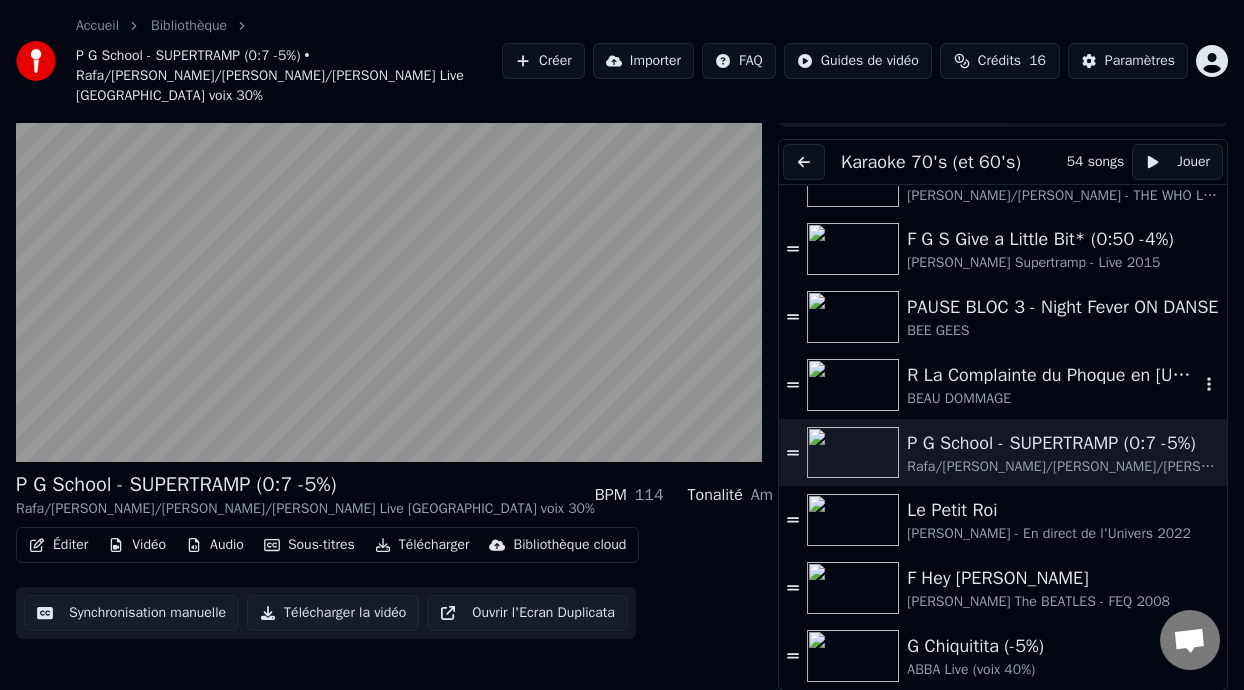 click on "R La Complainte du Phoque en [US_STATE] (ou version Karaoke mp4)" at bounding box center (1053, 375) 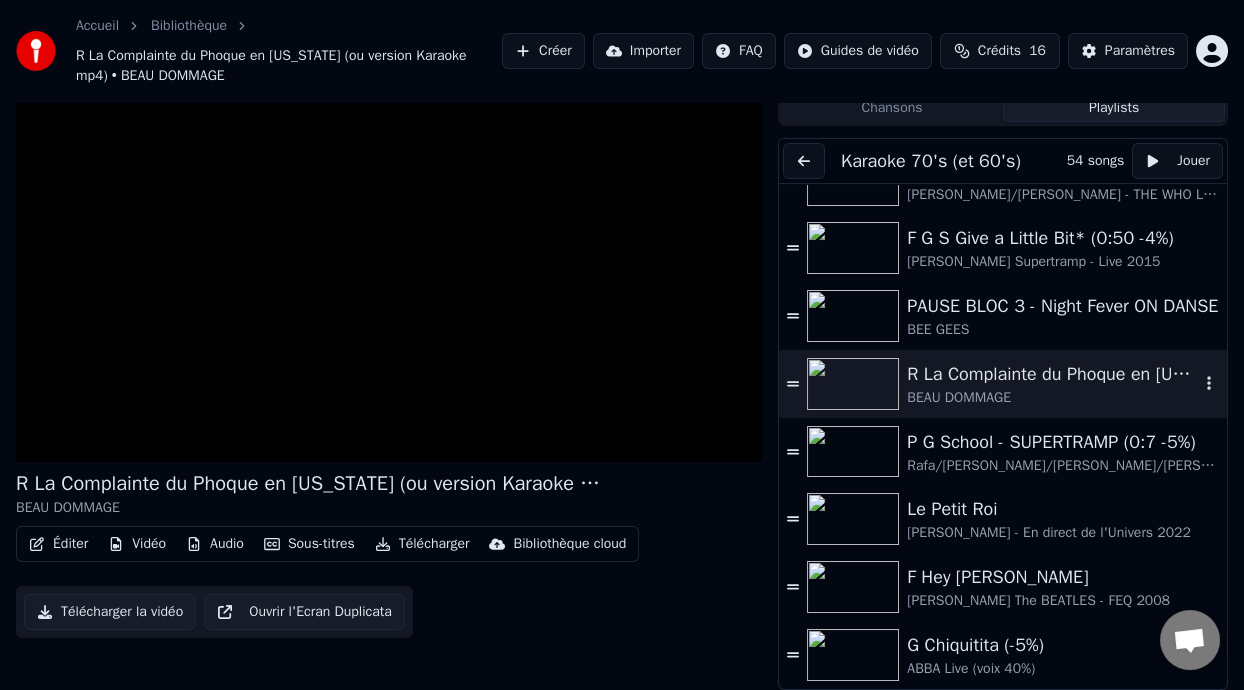 scroll, scrollTop: 59, scrollLeft: 0, axis: vertical 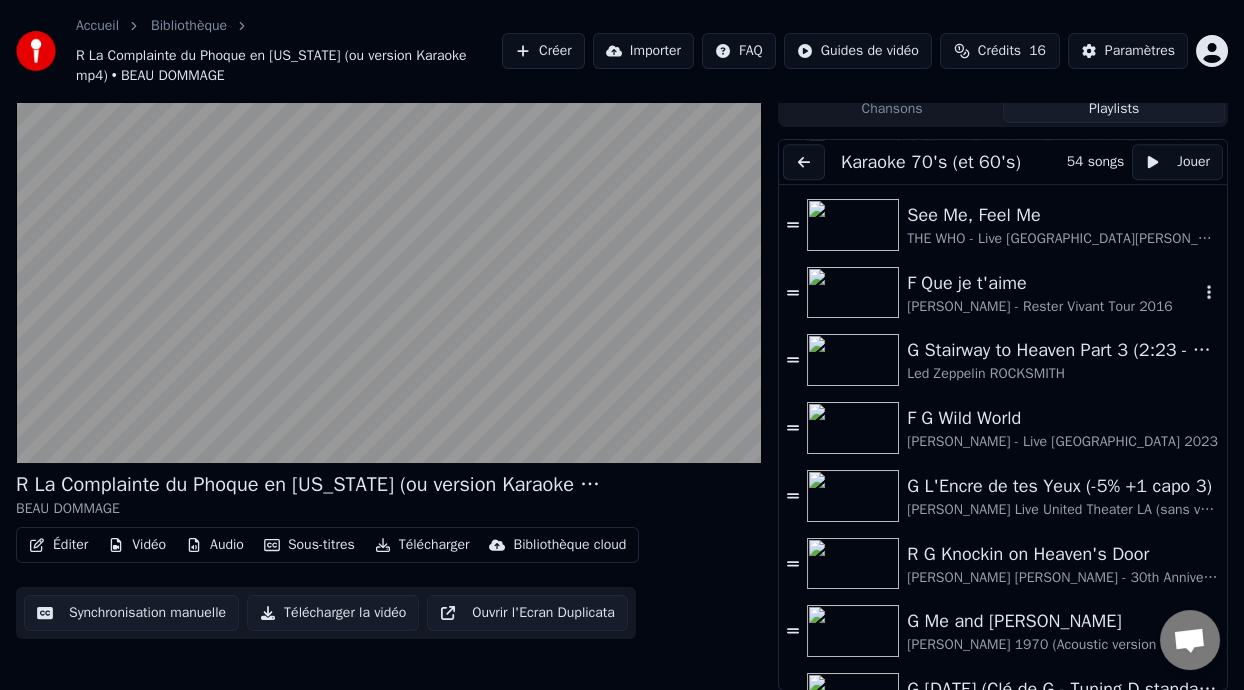 click on "F Que je t'aime" at bounding box center [1053, 283] 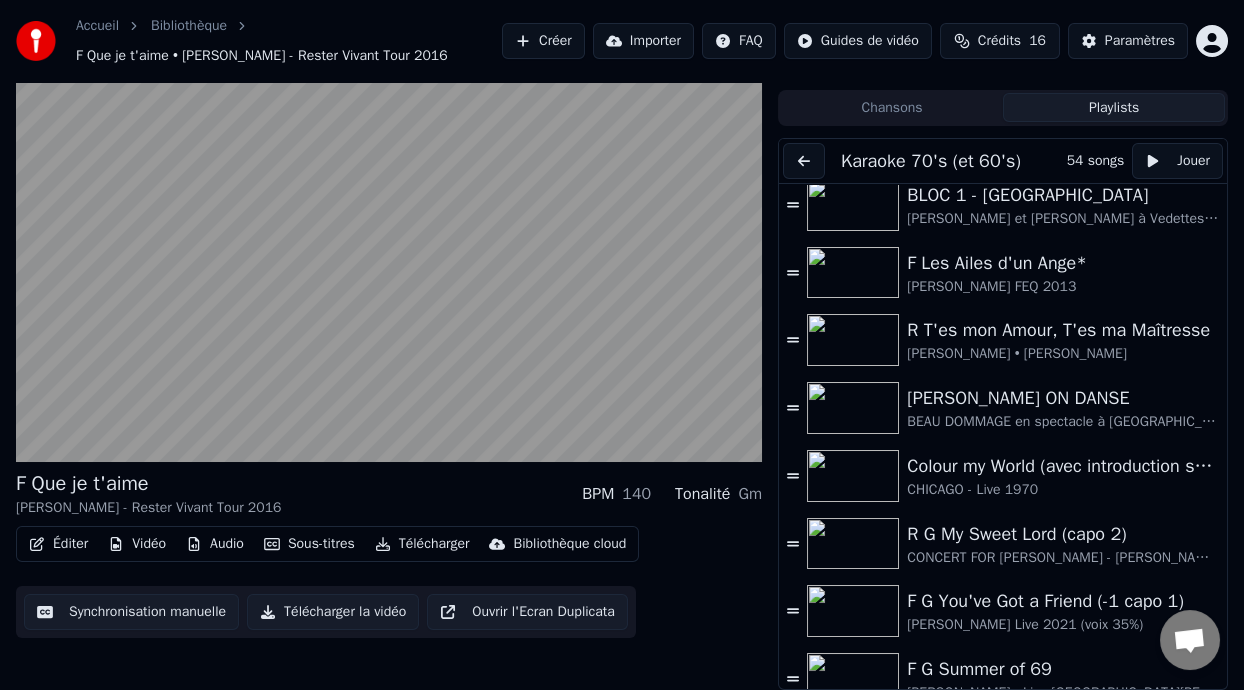 scroll, scrollTop: 0, scrollLeft: 0, axis: both 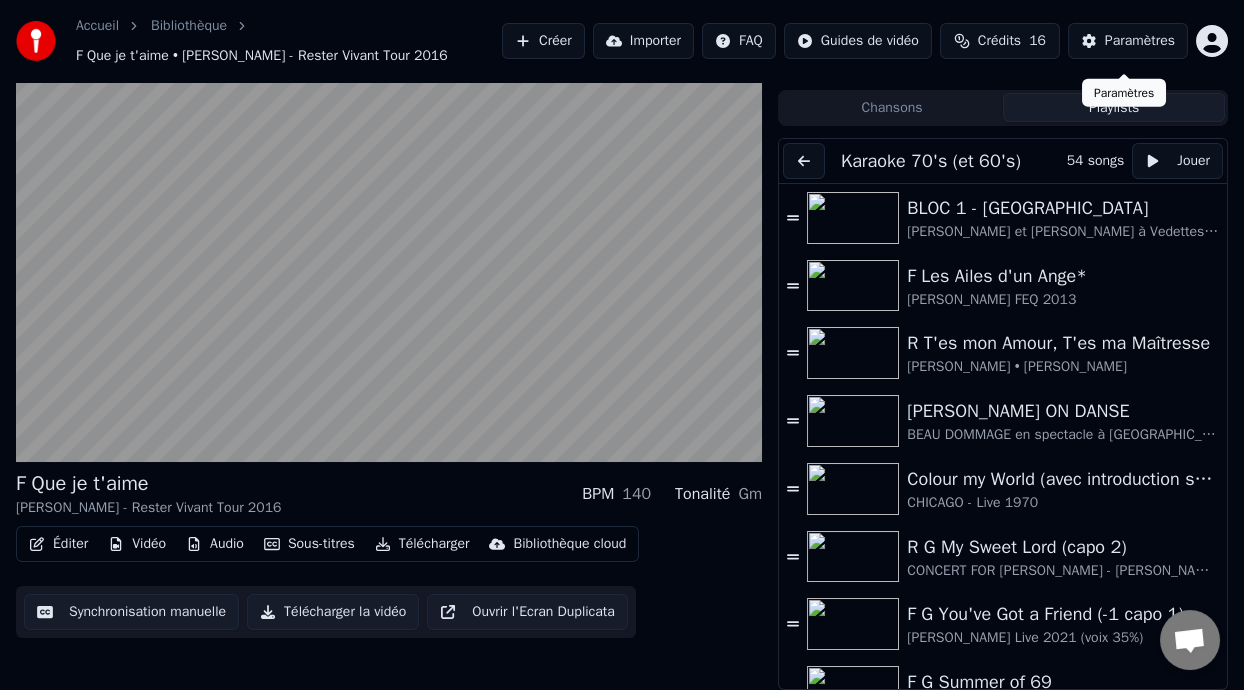 click on "Paramètres" at bounding box center [1140, 41] 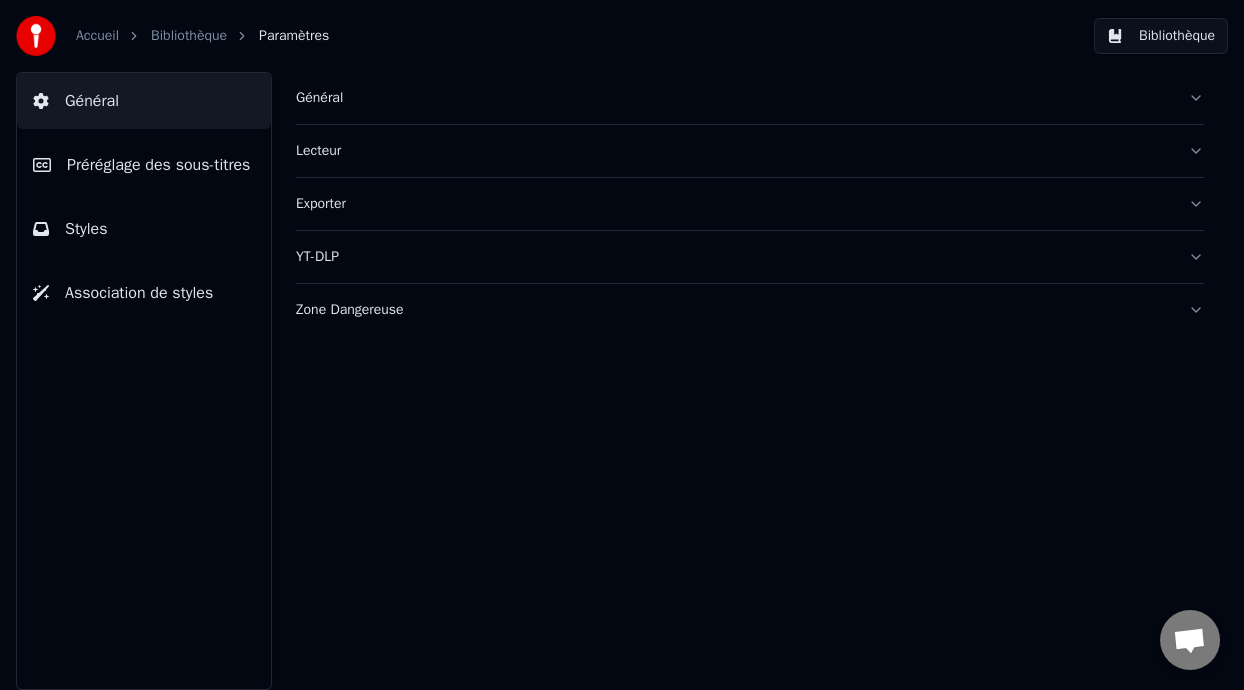 scroll, scrollTop: 0, scrollLeft: 0, axis: both 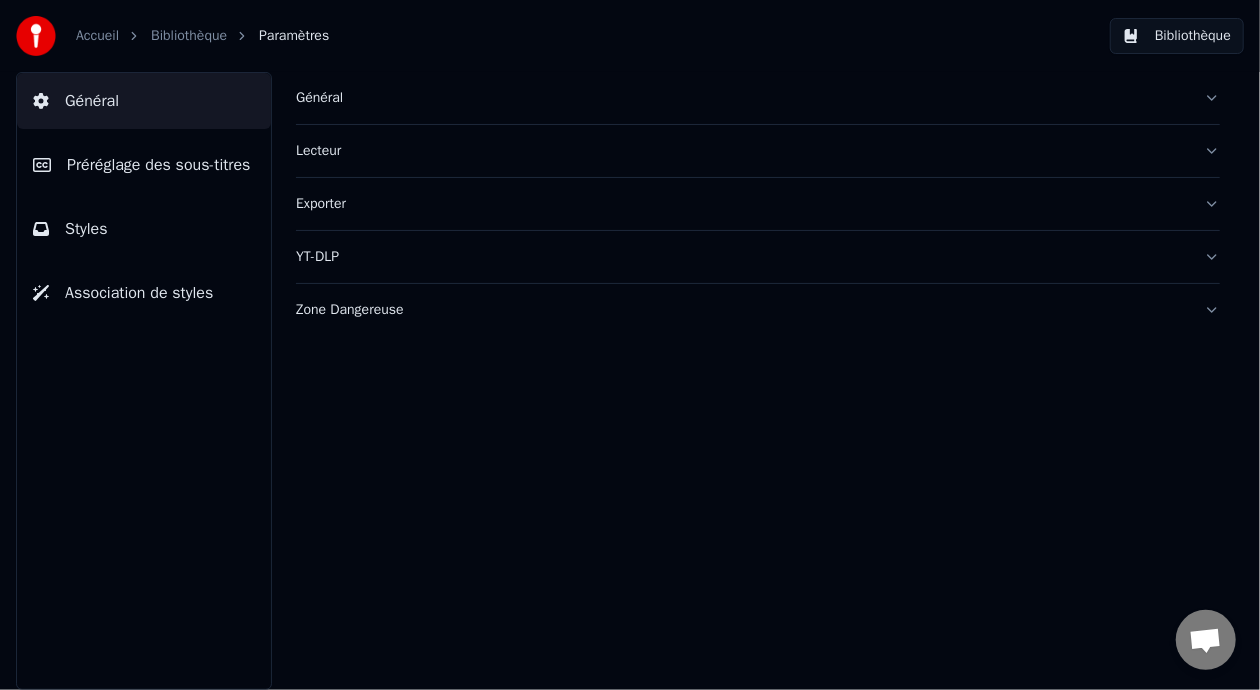 click on "Général" at bounding box center (742, 98) 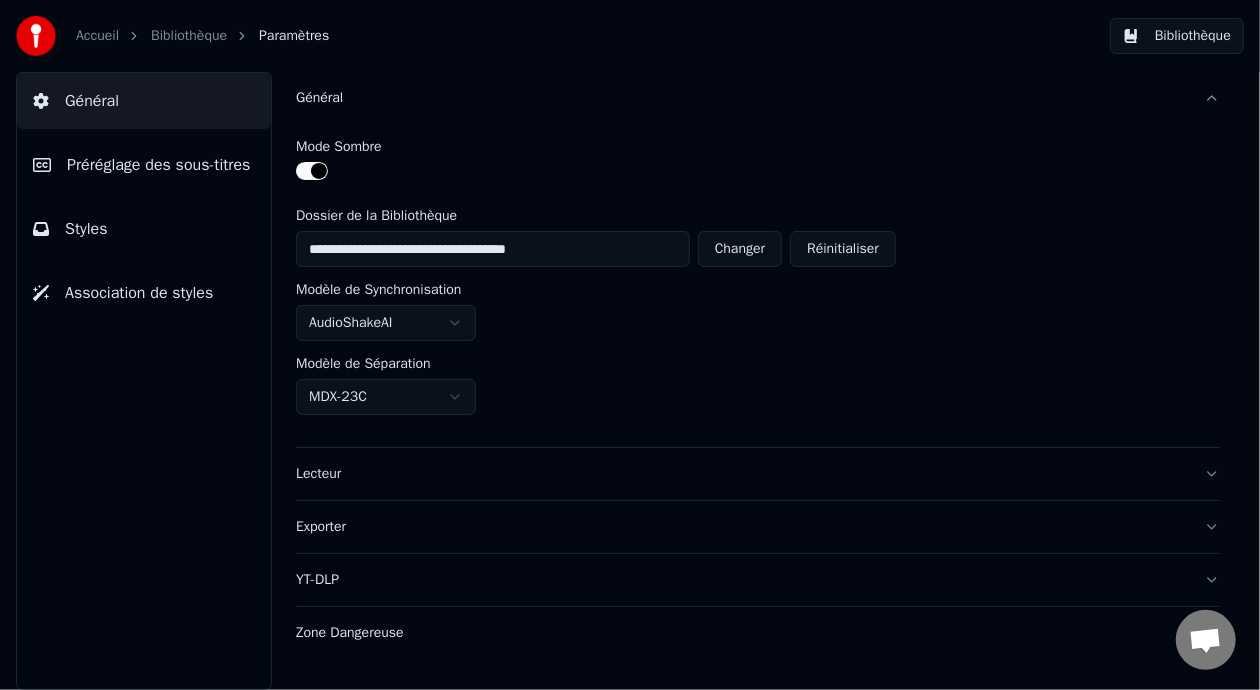 click on "Exporter" at bounding box center (742, 527) 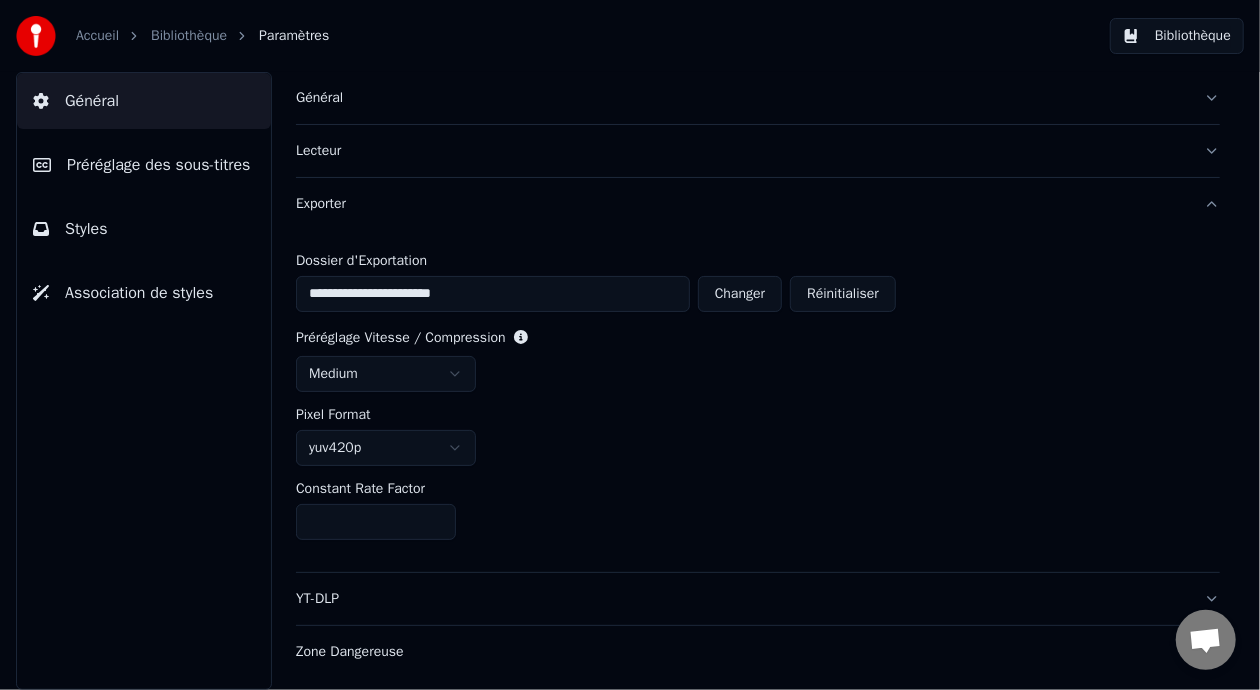 click on "Exporter" at bounding box center (742, 204) 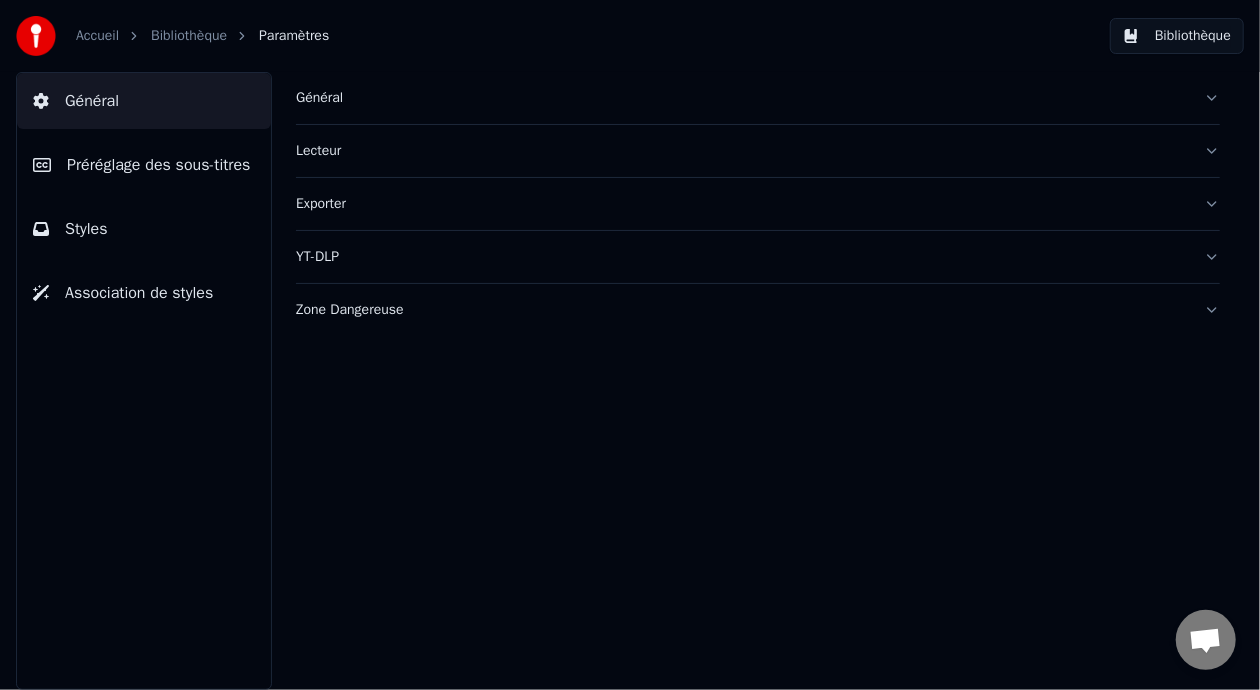 click on "Exporter" at bounding box center (742, 204) 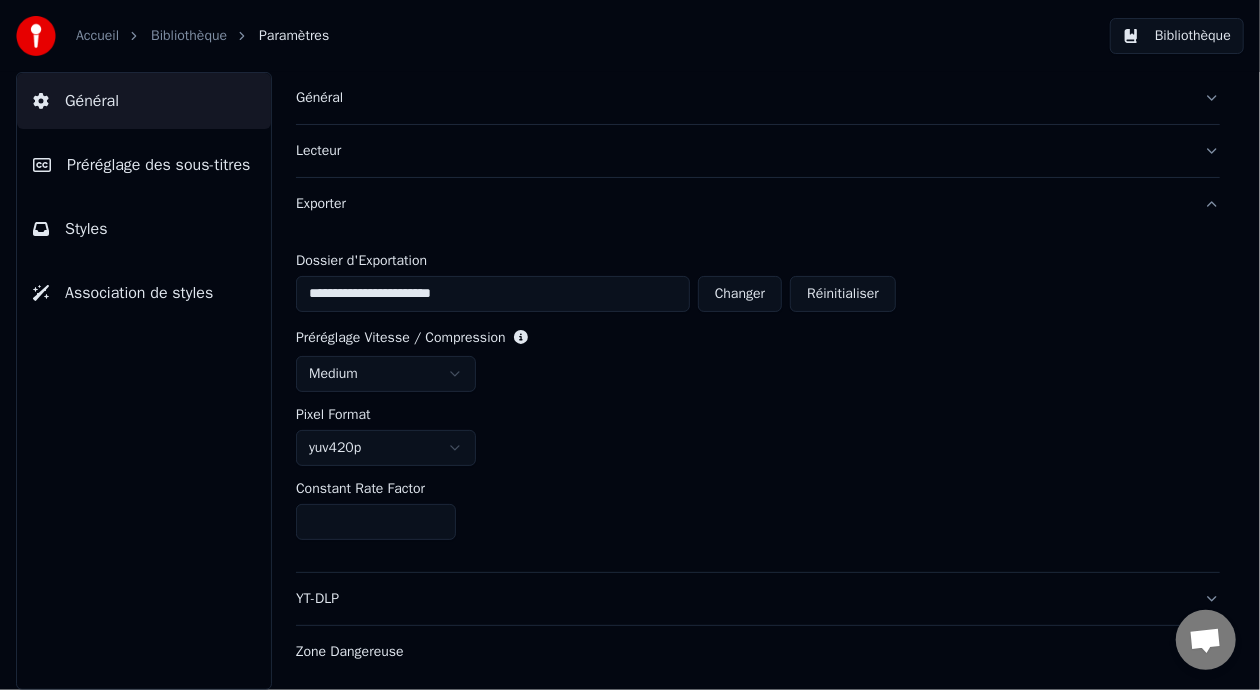 click on "Zone Dangereuse" at bounding box center (742, 652) 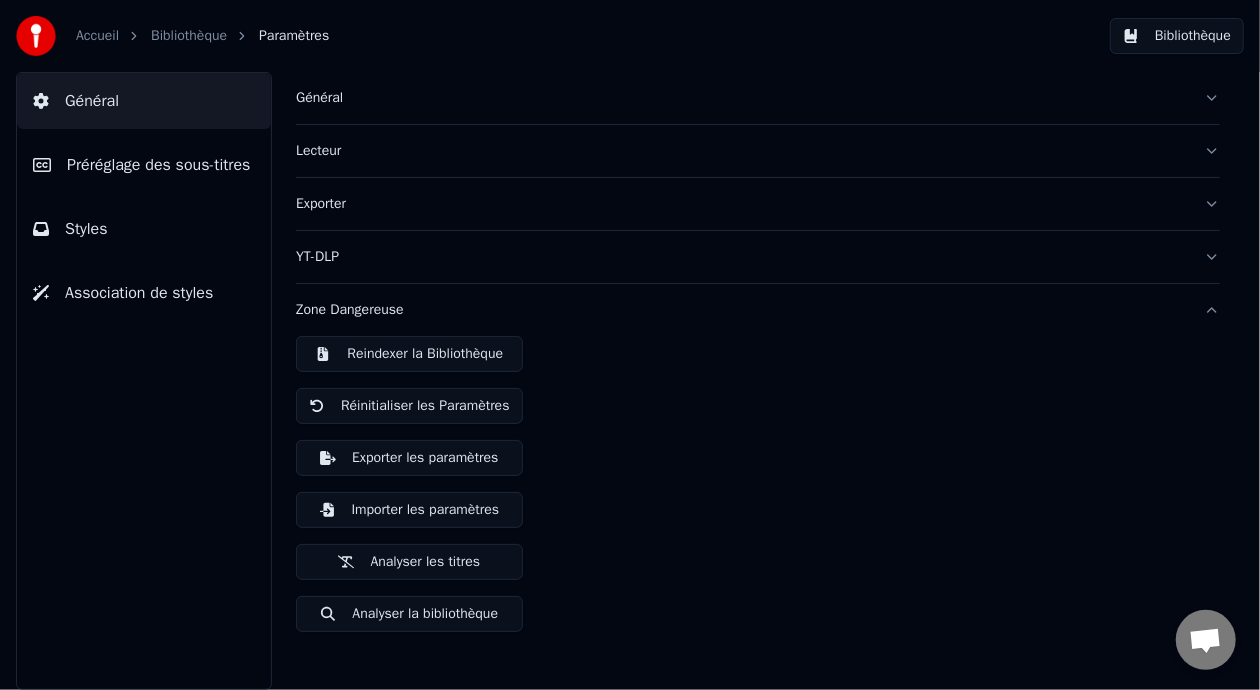 click on "Exporter" at bounding box center [742, 204] 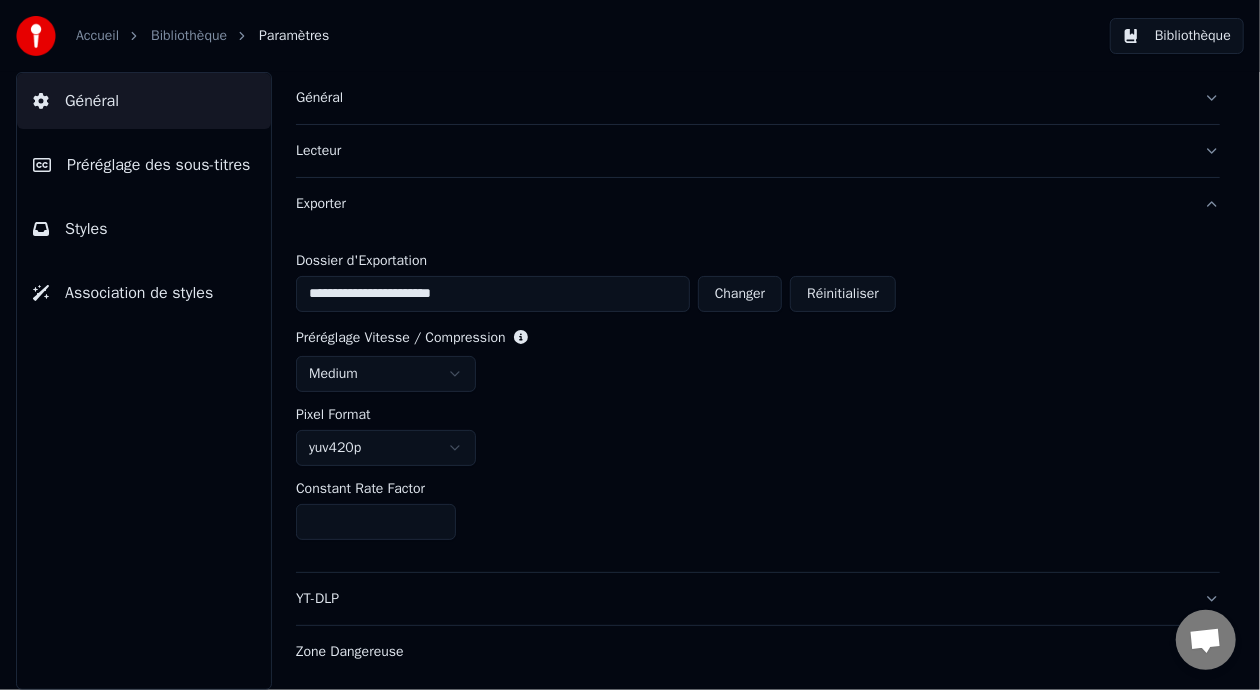type 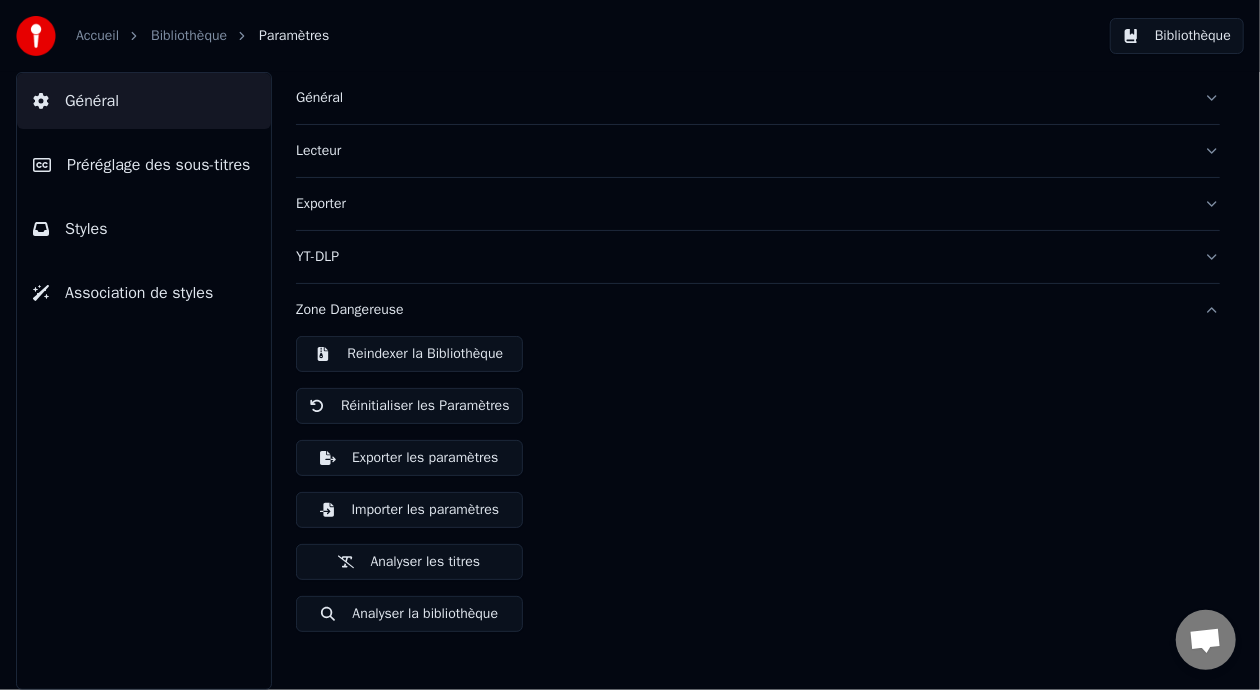 click on "Exporter les paramètres" at bounding box center (409, 458) 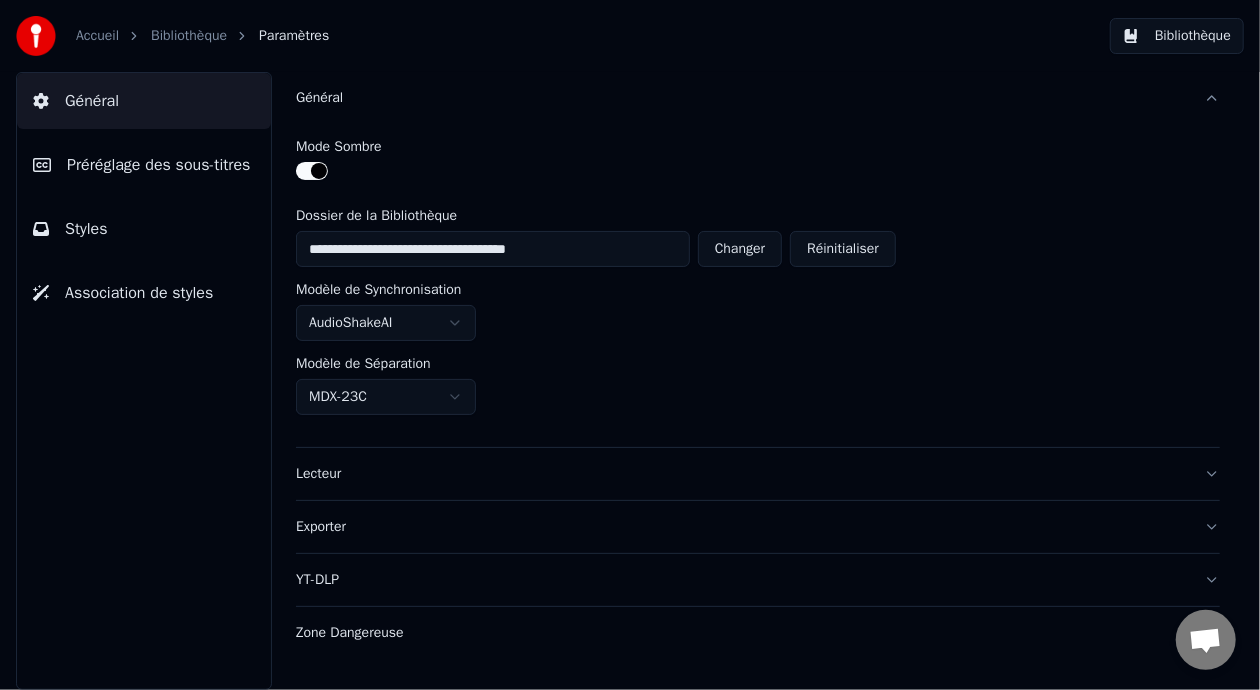 click on "Général" at bounding box center (144, 101) 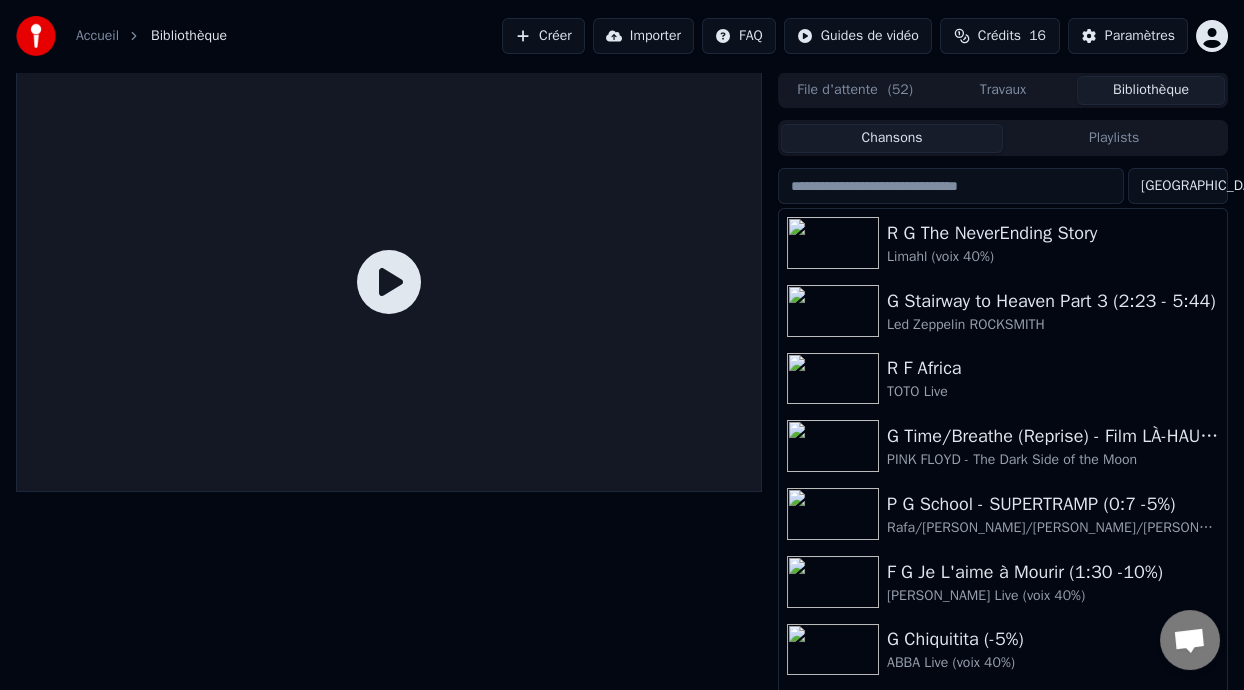 click on "Playlists" at bounding box center (1114, 138) 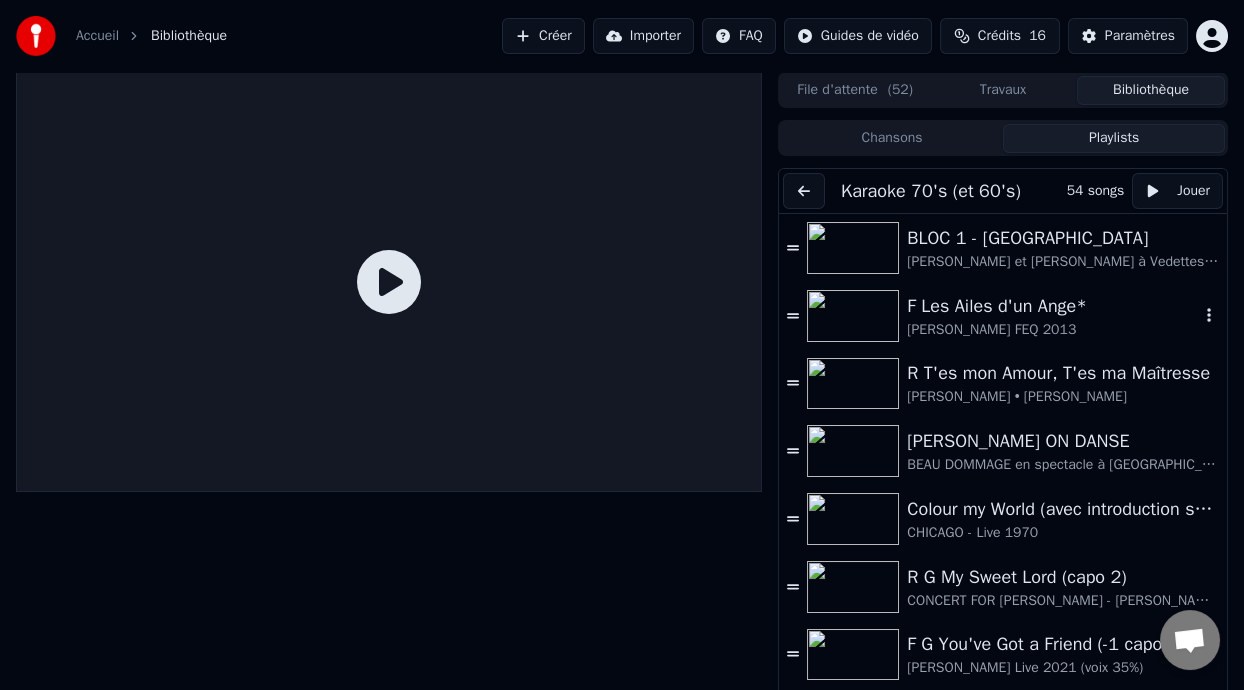 click on "[PERSON_NAME] FEQ 2013" at bounding box center (1053, 330) 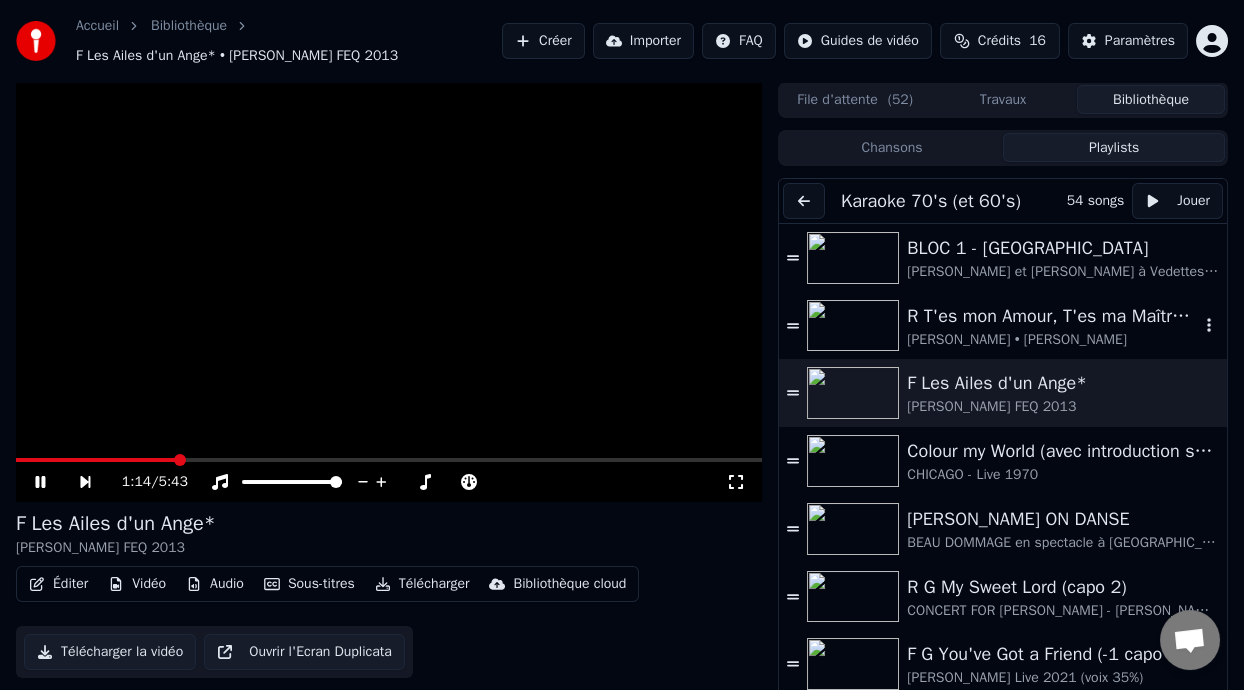 click on "R T'es mon Amour, T'es ma Maîtresse" at bounding box center (1053, 316) 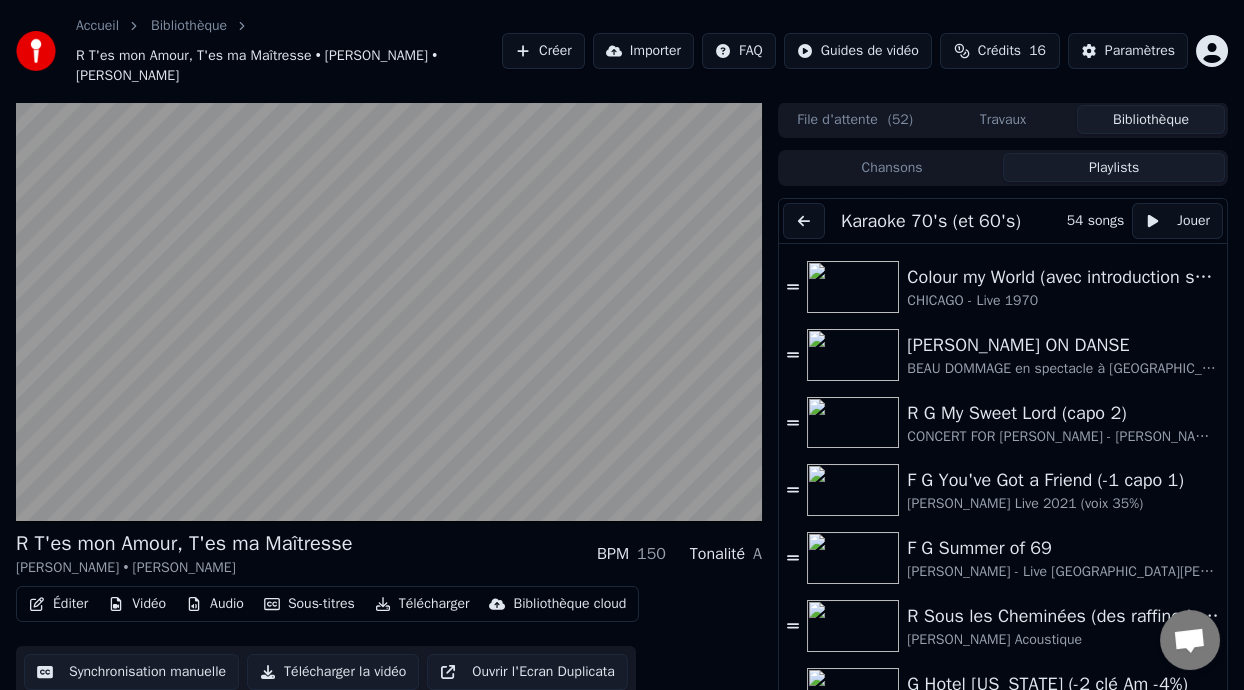 scroll, scrollTop: 226, scrollLeft: 0, axis: vertical 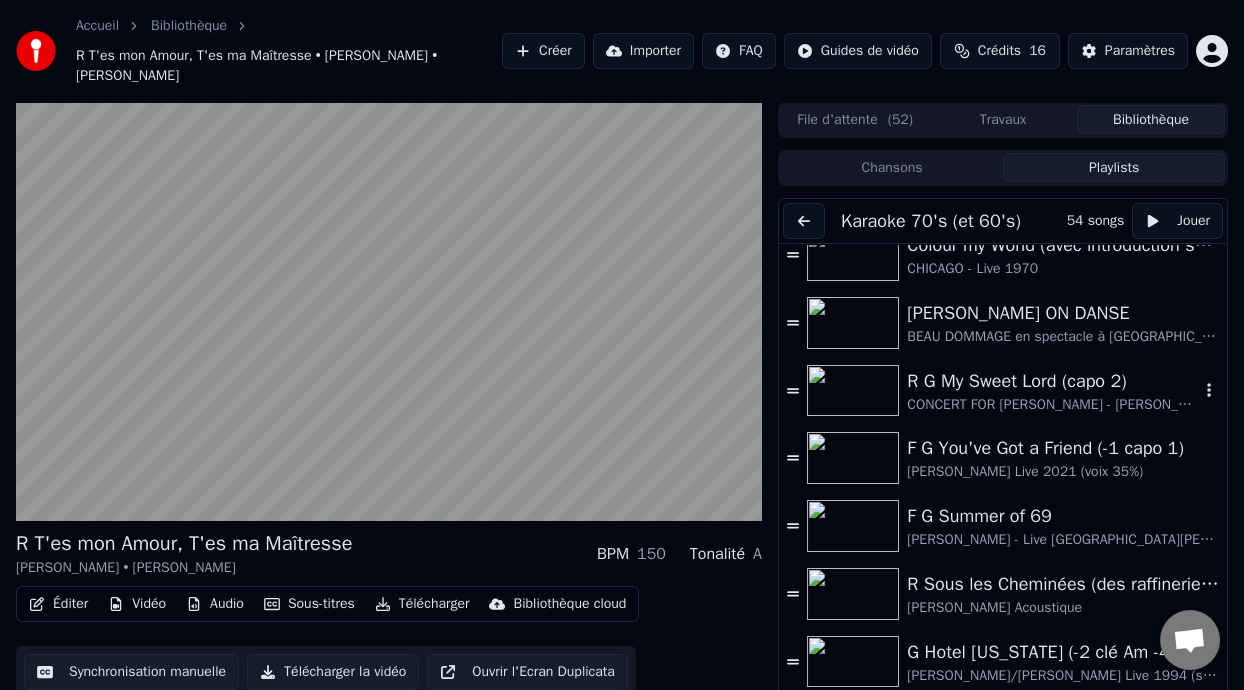 click on "R G My Sweet Lord (capo 2)" at bounding box center (1053, 381) 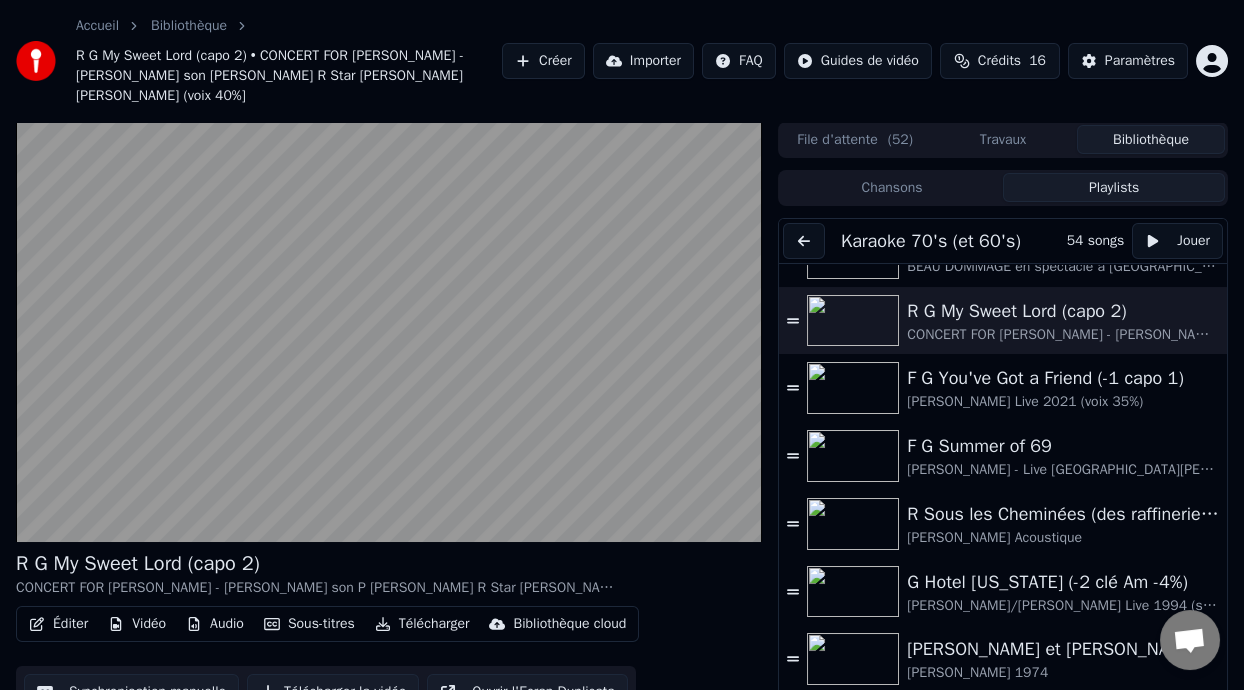 scroll, scrollTop: 312, scrollLeft: 0, axis: vertical 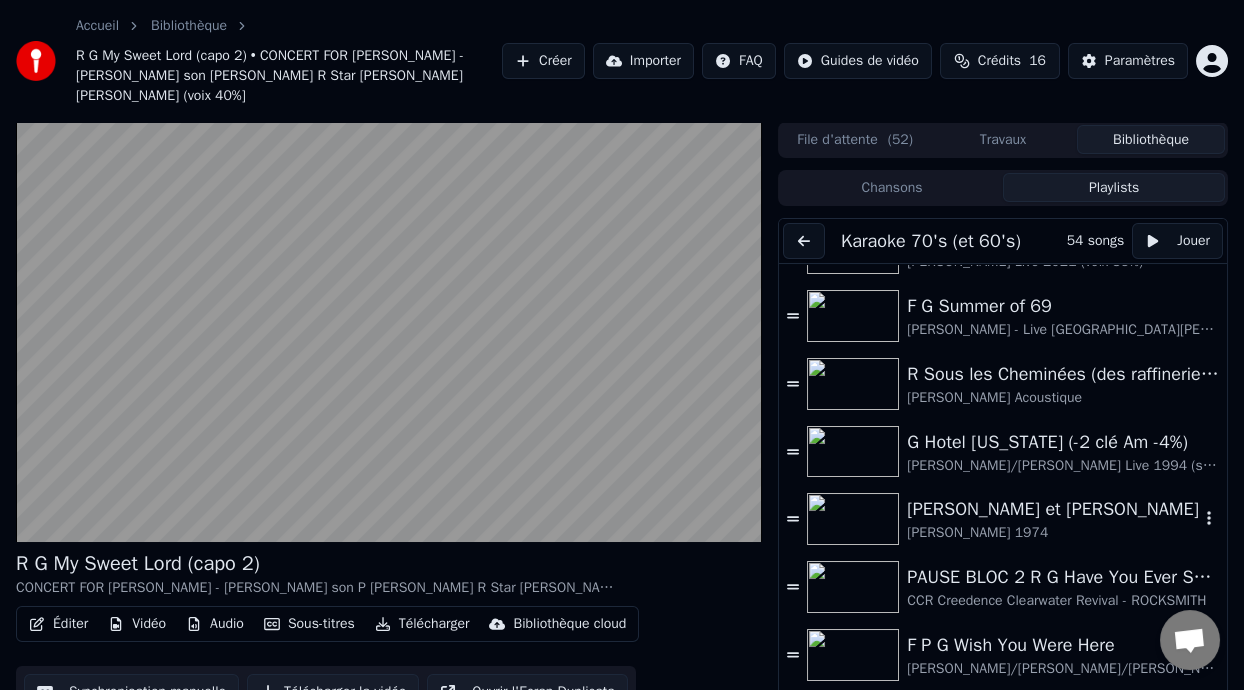 click on "[PERSON_NAME] et [PERSON_NAME]" at bounding box center [1053, 509] 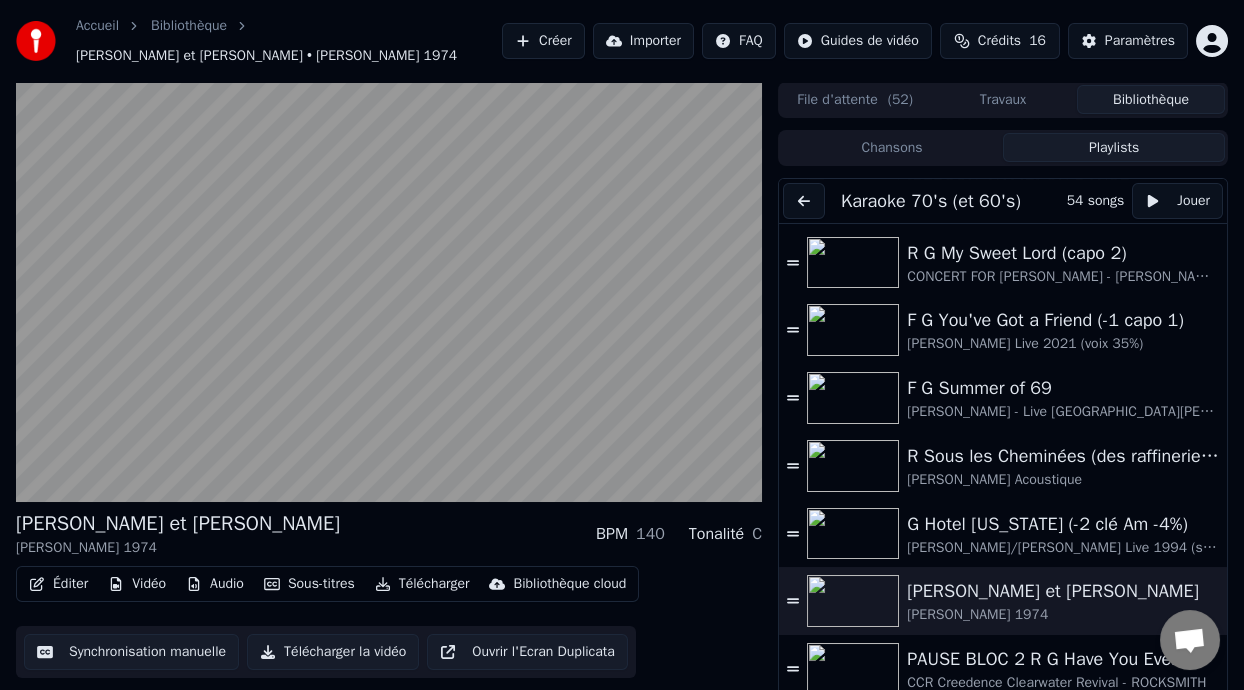 scroll, scrollTop: 325, scrollLeft: 0, axis: vertical 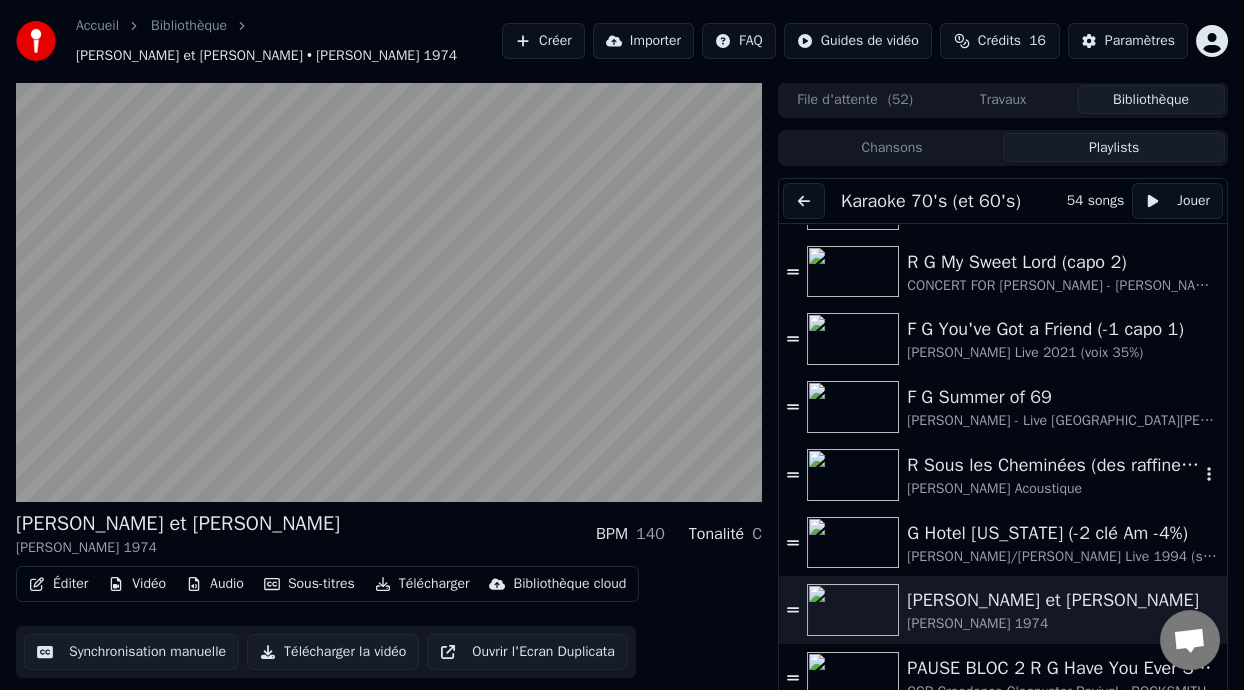 click on "R Sous les Cheminées (des raffineries de [GEOGRAPHIC_DATA] où il a grandi)" at bounding box center (1053, 465) 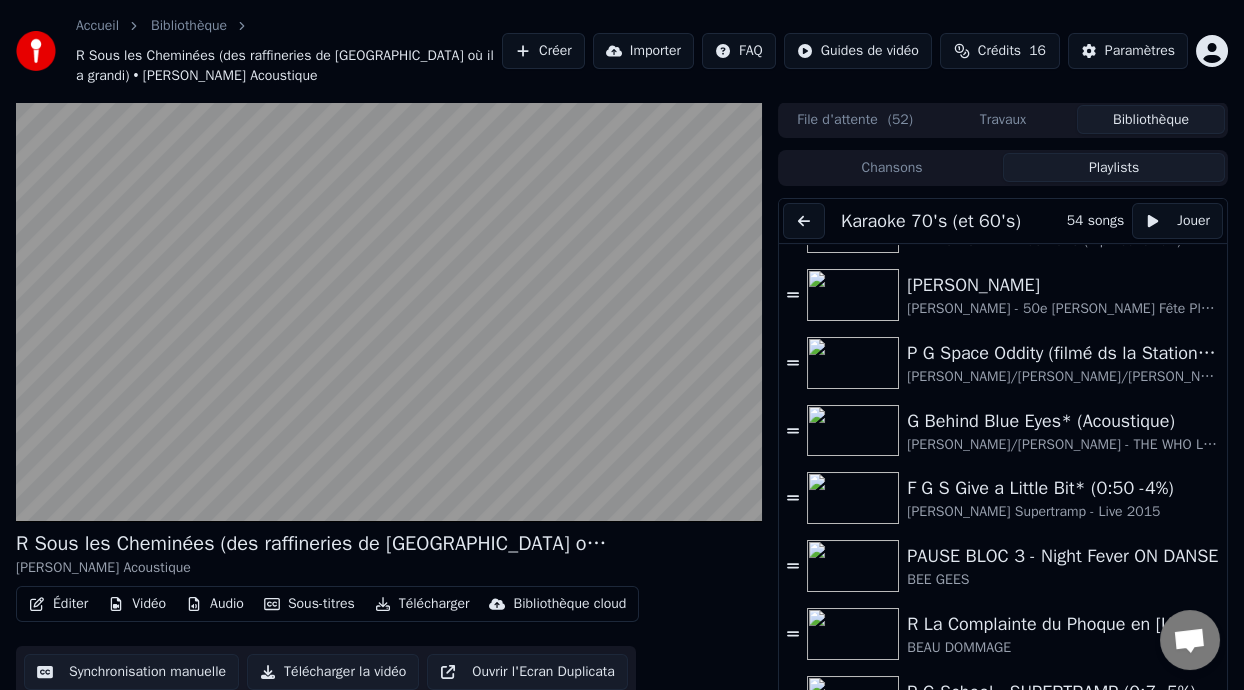scroll, scrollTop: 1261, scrollLeft: 0, axis: vertical 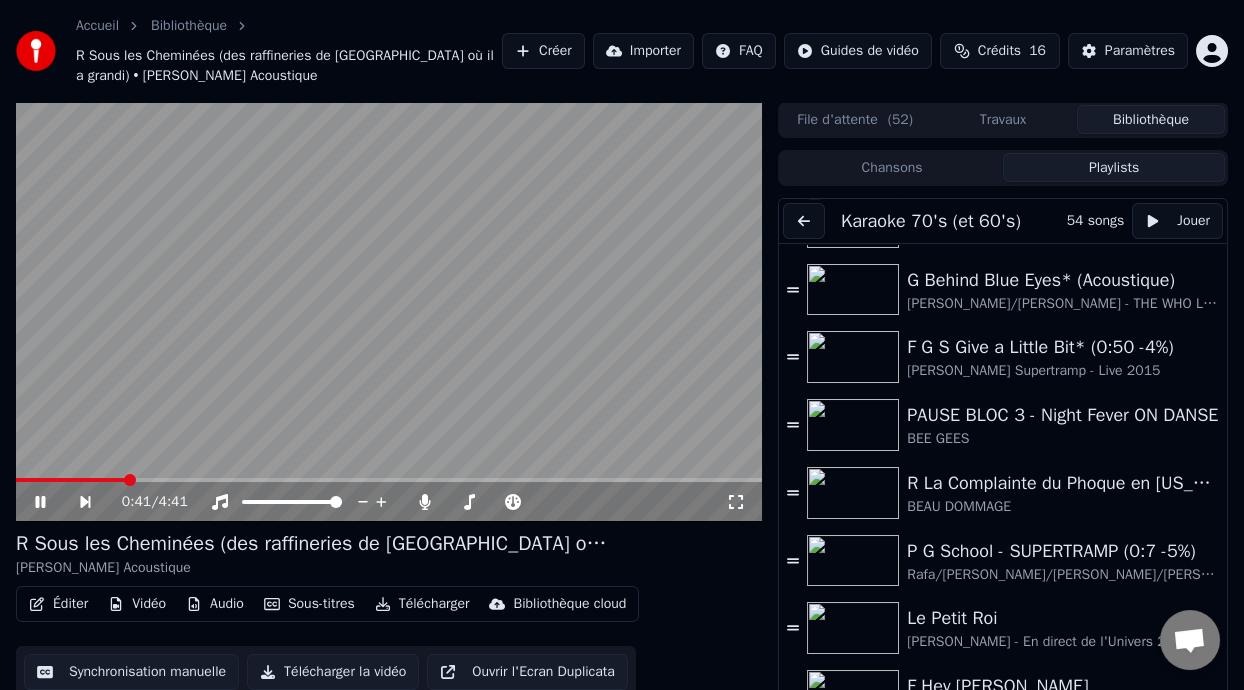 click 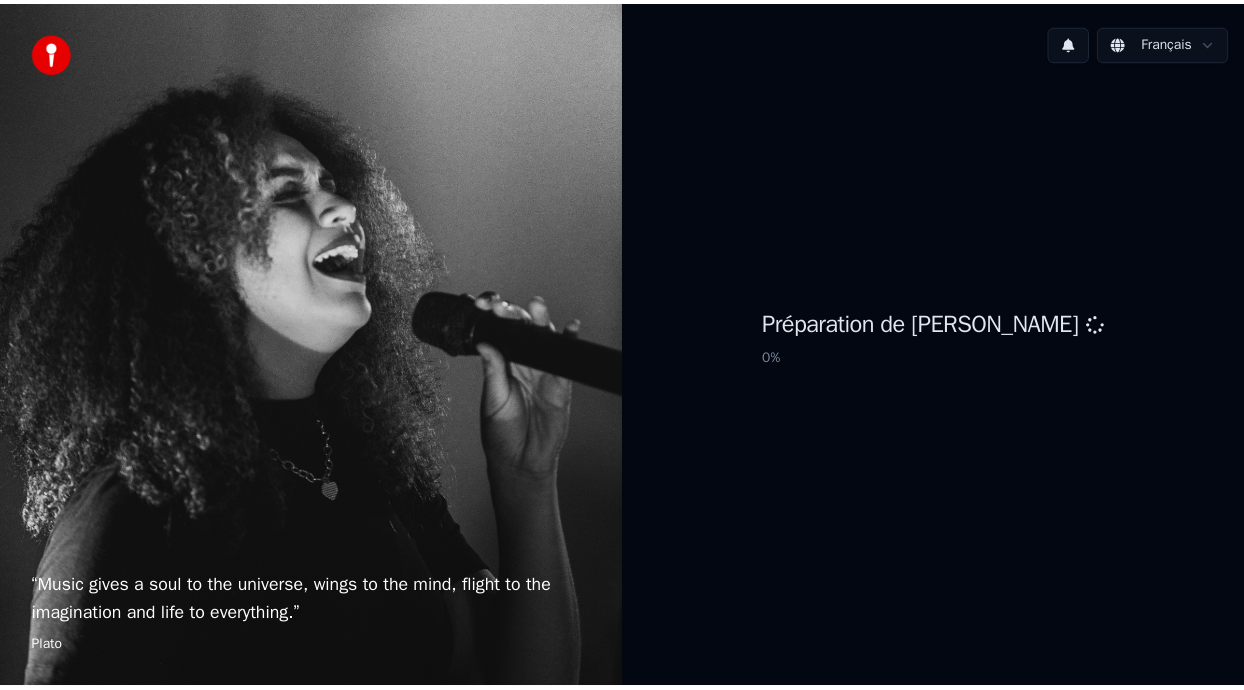 scroll, scrollTop: 0, scrollLeft: 0, axis: both 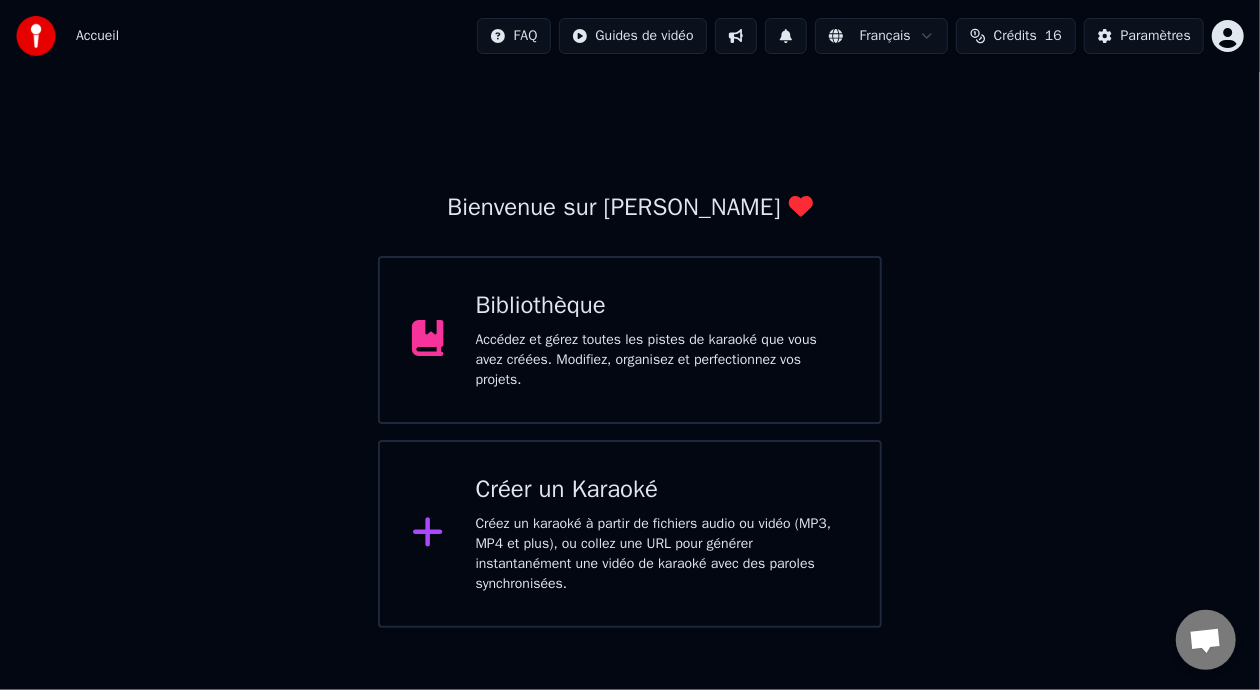click on "Accédez et gérez toutes les pistes de karaoké que vous avez créées. Modifiez, organisez et perfectionnez vos projets." at bounding box center (662, 360) 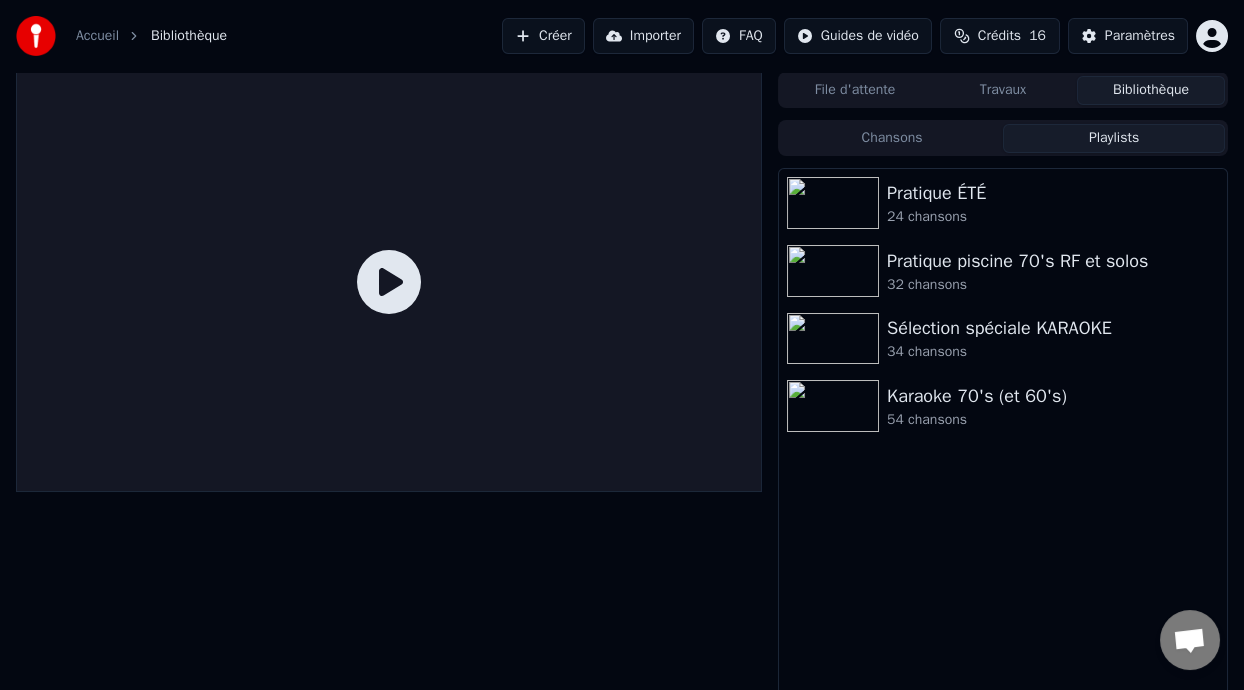 click on "Playlists" at bounding box center [1114, 138] 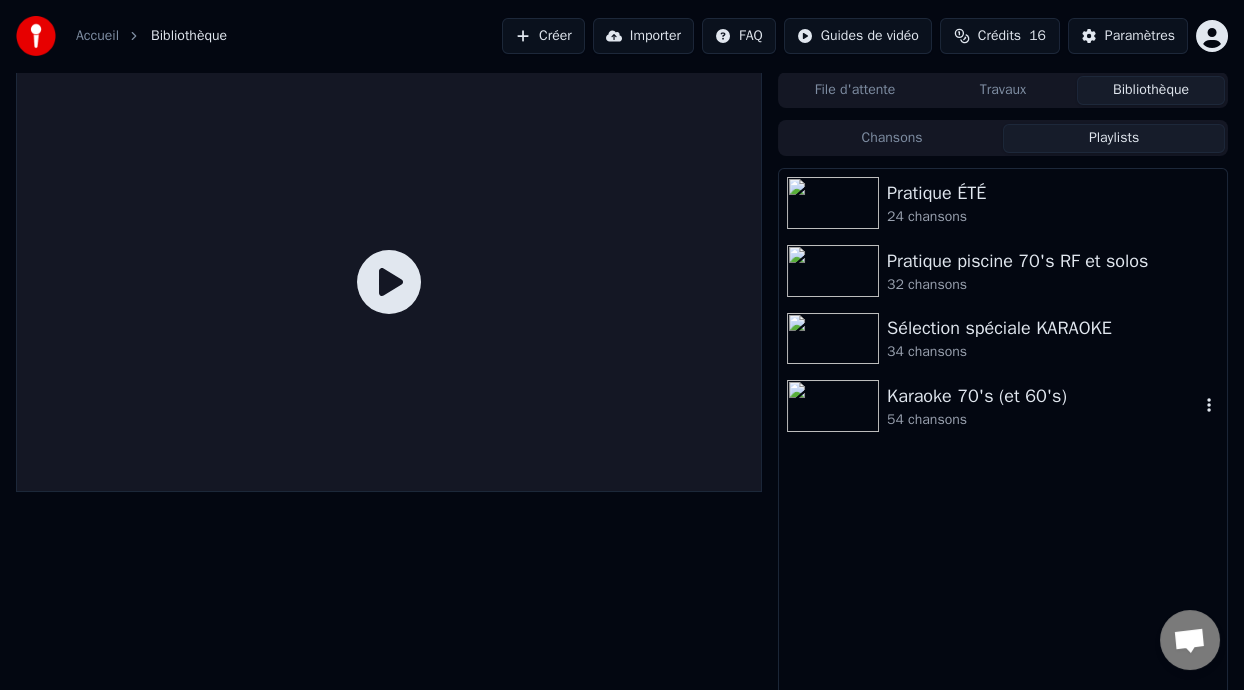 click on "Karaoke 70's (et 60's)" at bounding box center [1043, 396] 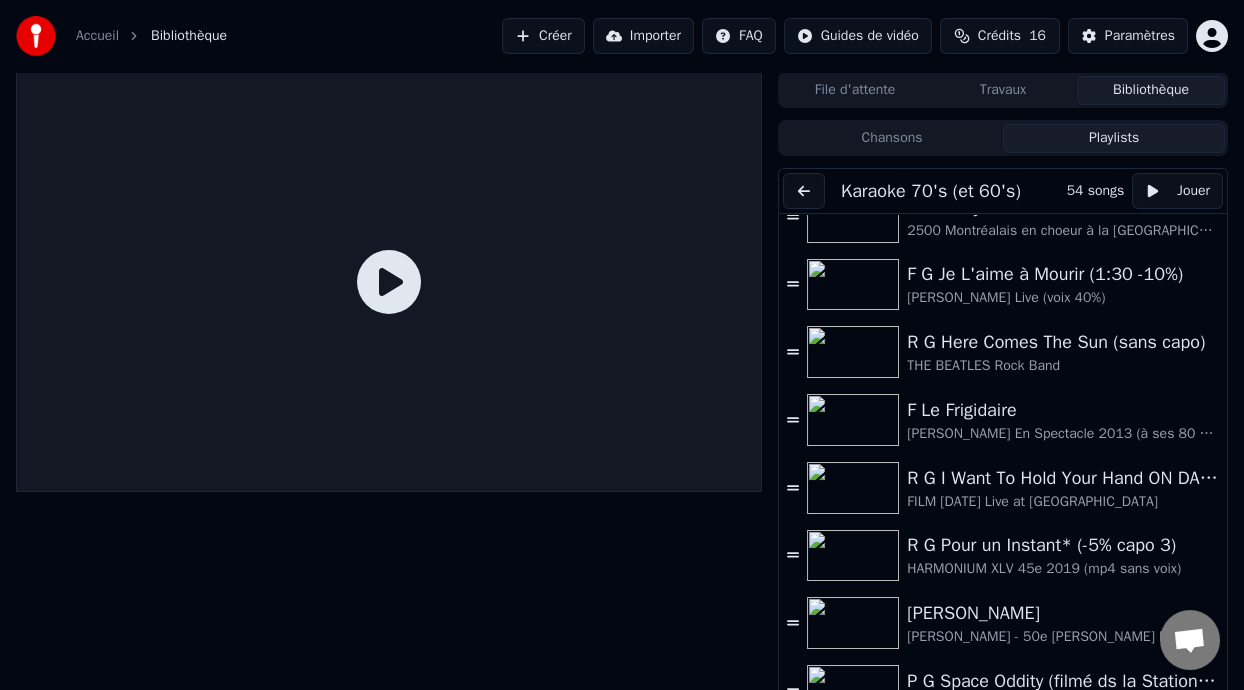scroll, scrollTop: 921, scrollLeft: 0, axis: vertical 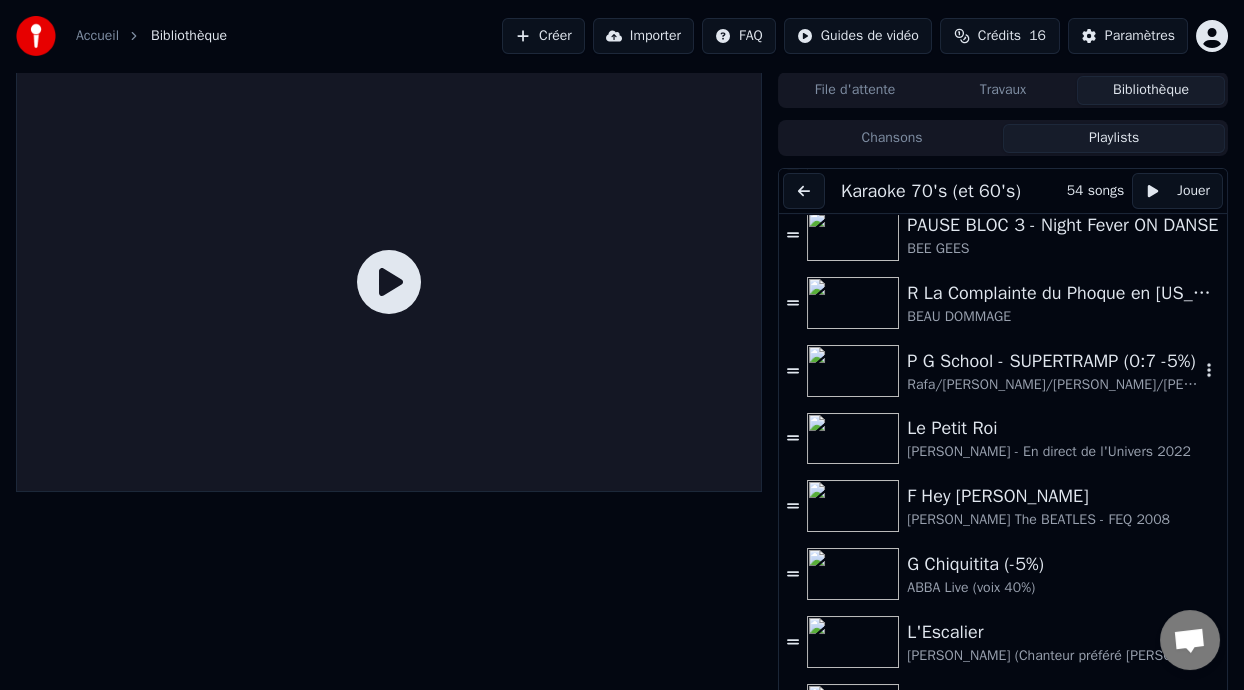 click on "P G School - SUPERTRAMP (0:7 -5%)" at bounding box center [1053, 361] 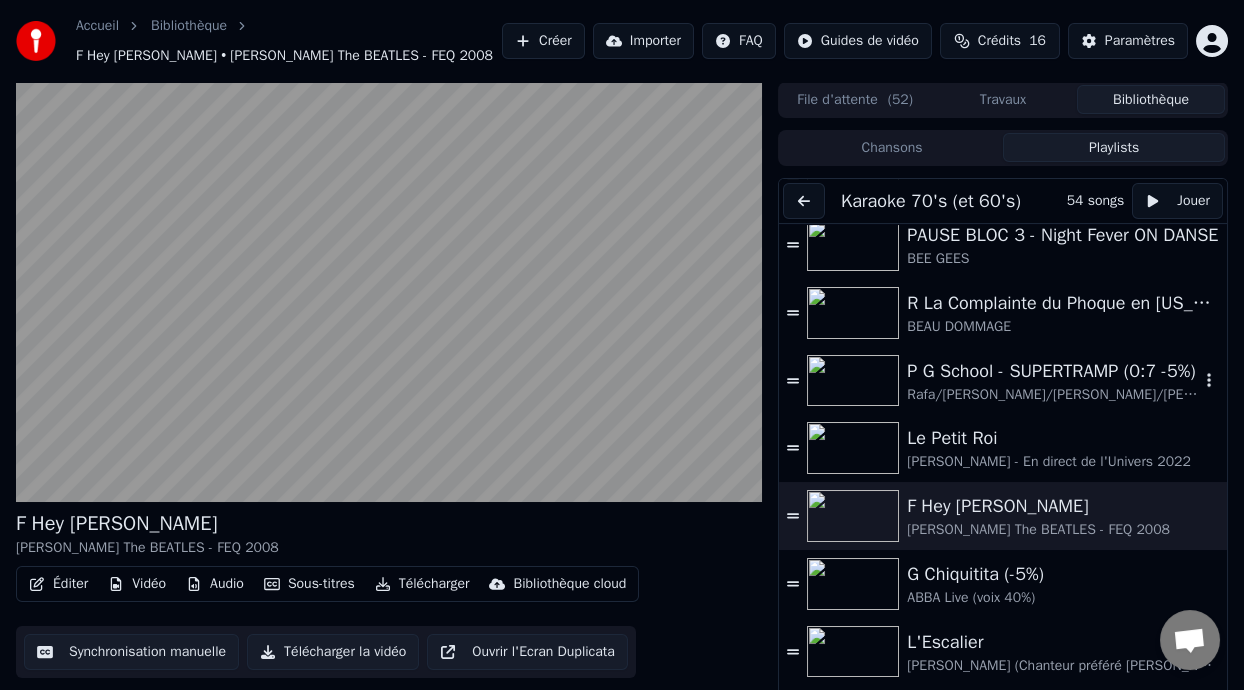 click on "P G School - SUPERTRAMP (0:7 -5%)" at bounding box center (1053, 371) 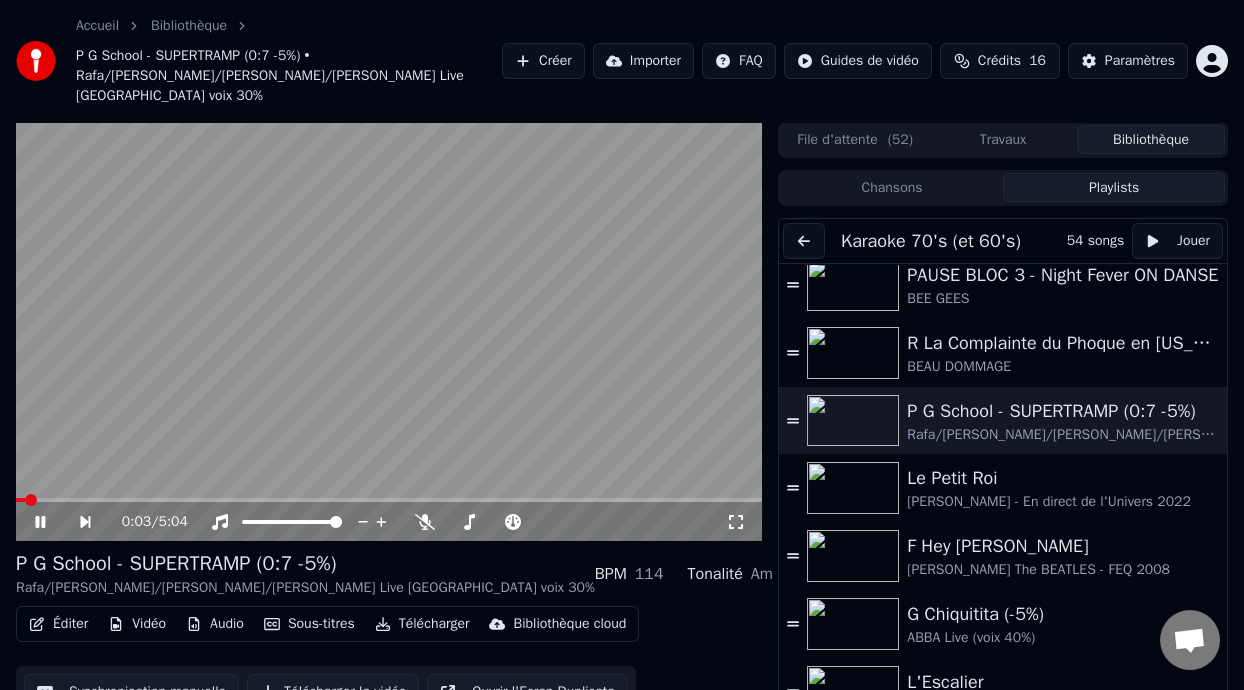 click on "0:03  /  5:04" at bounding box center (389, 522) 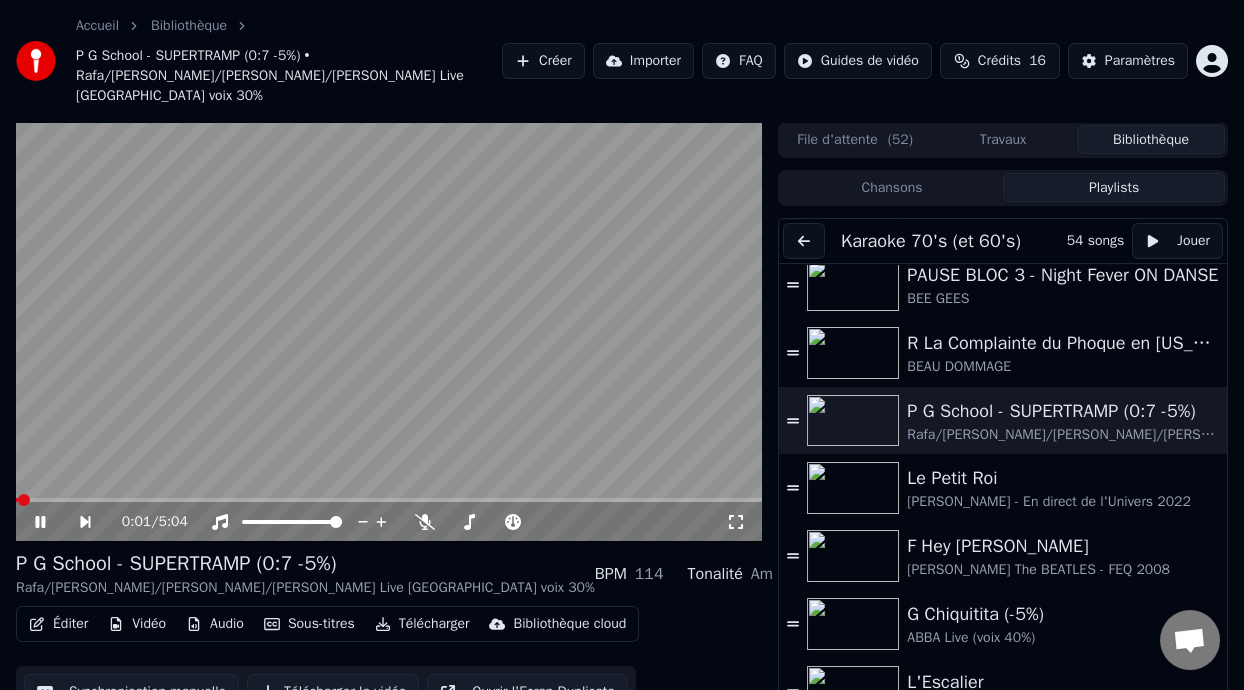 click at bounding box center [17, 500] 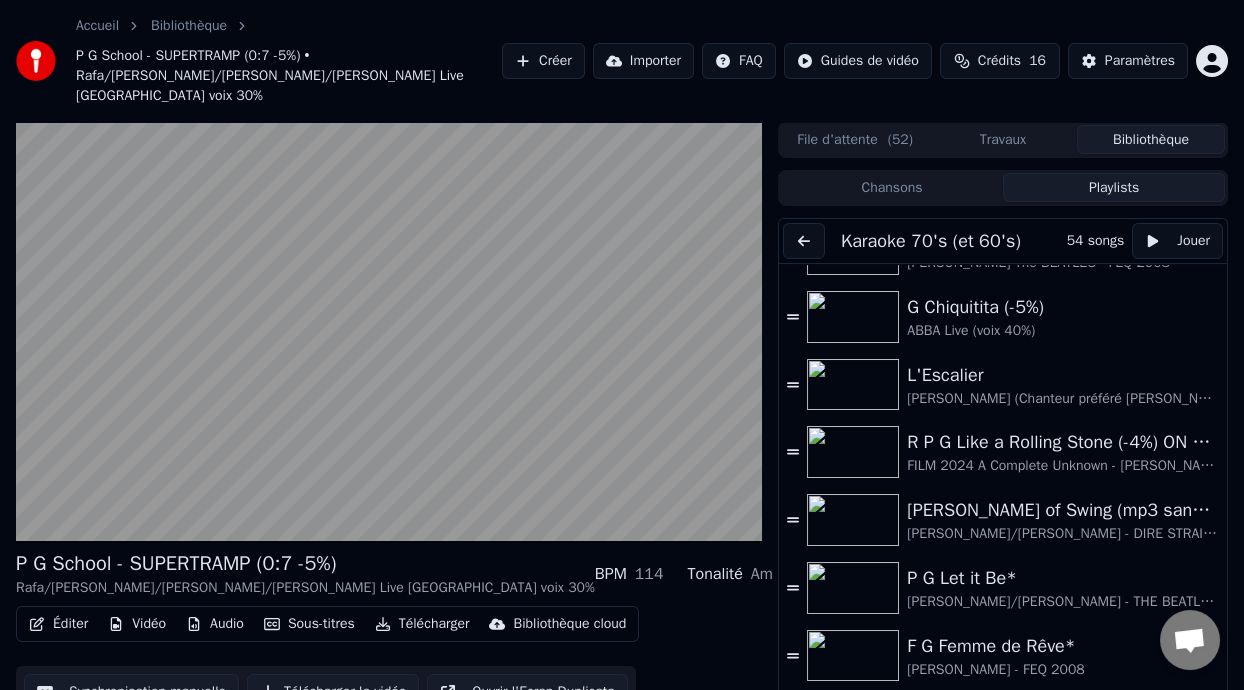 scroll, scrollTop: 1870, scrollLeft: 0, axis: vertical 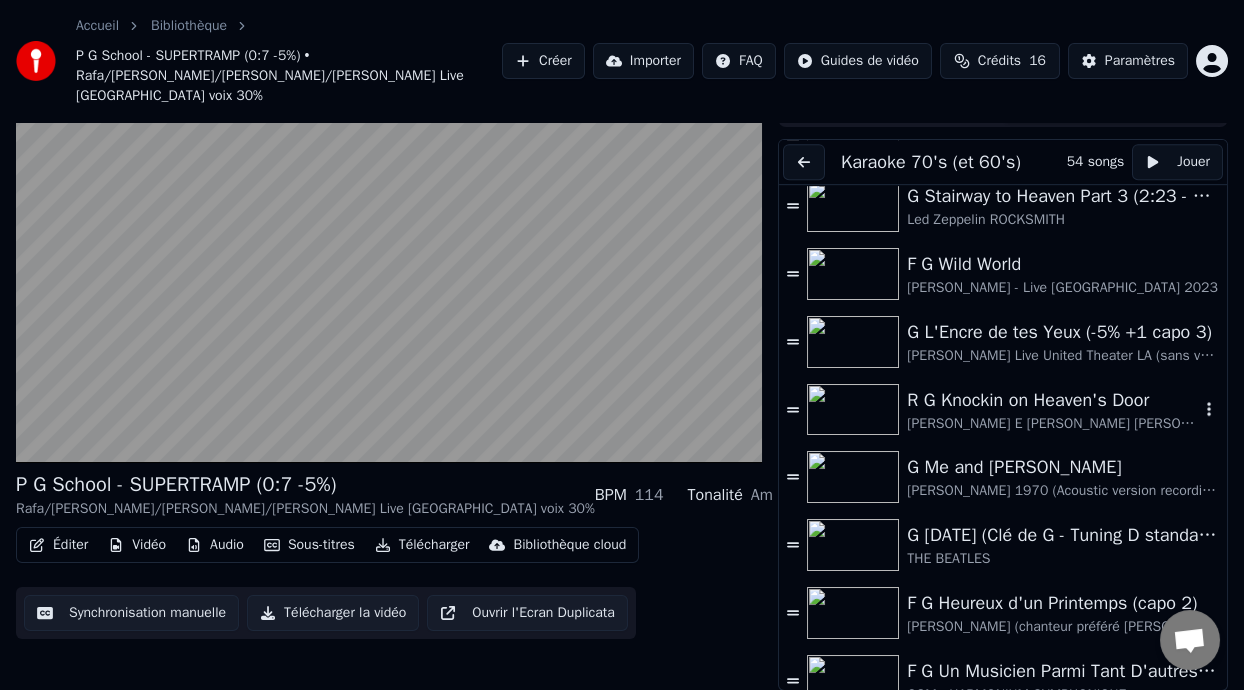 click on "R G Knockin on Heaven's Door" at bounding box center [1053, 400] 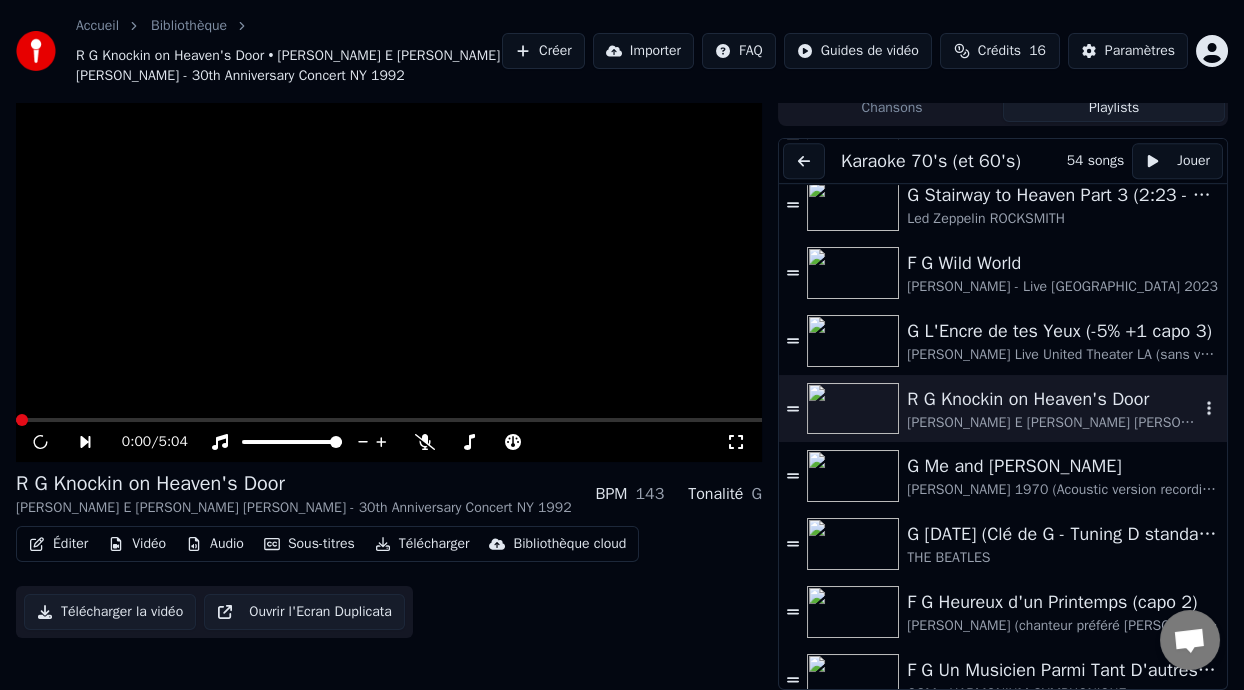 scroll, scrollTop: 59, scrollLeft: 0, axis: vertical 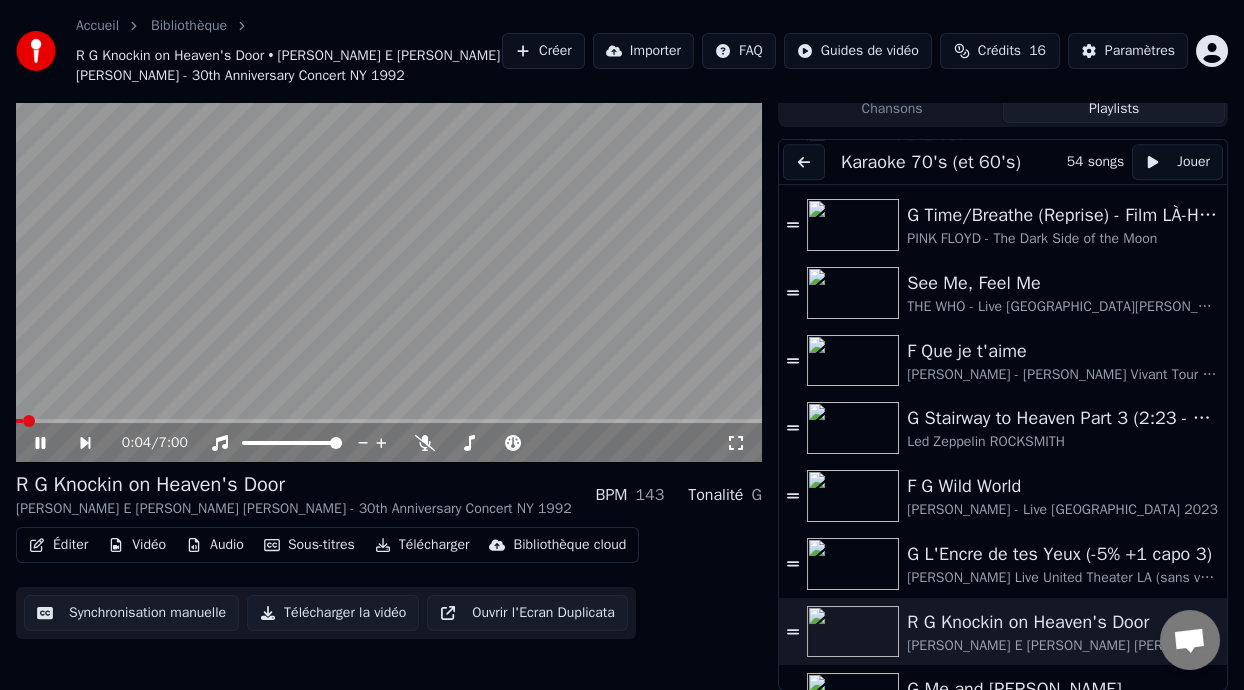 click 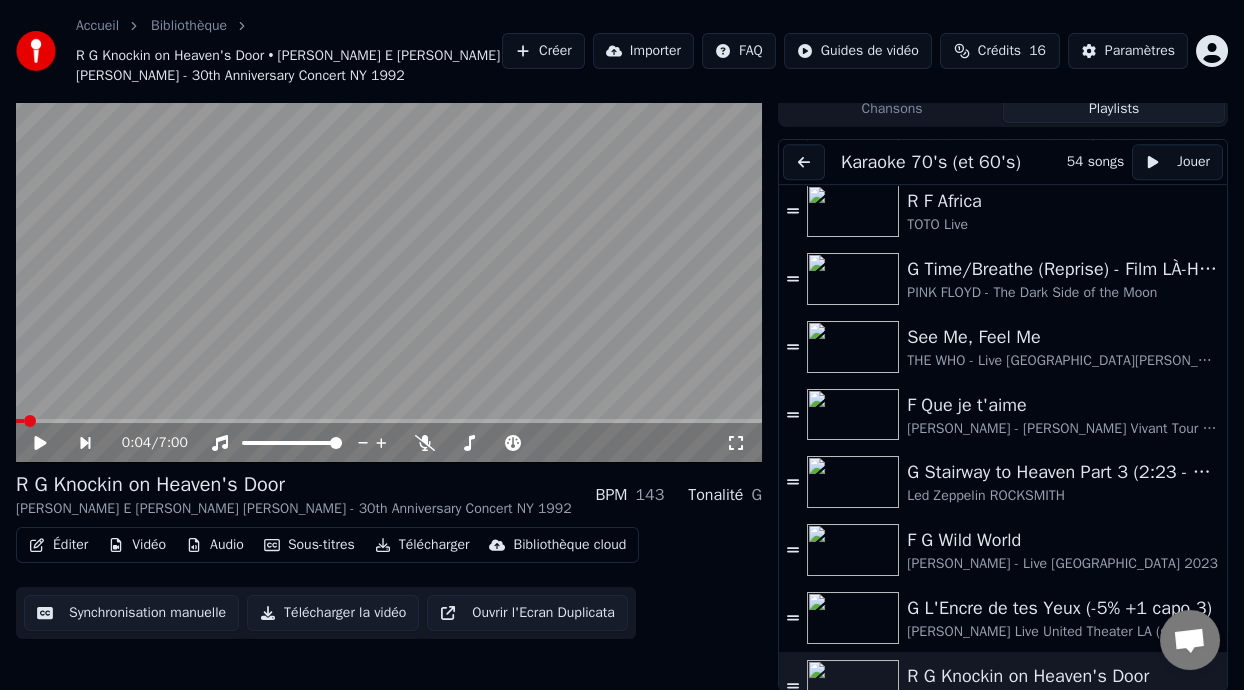 scroll, scrollTop: 2546, scrollLeft: 0, axis: vertical 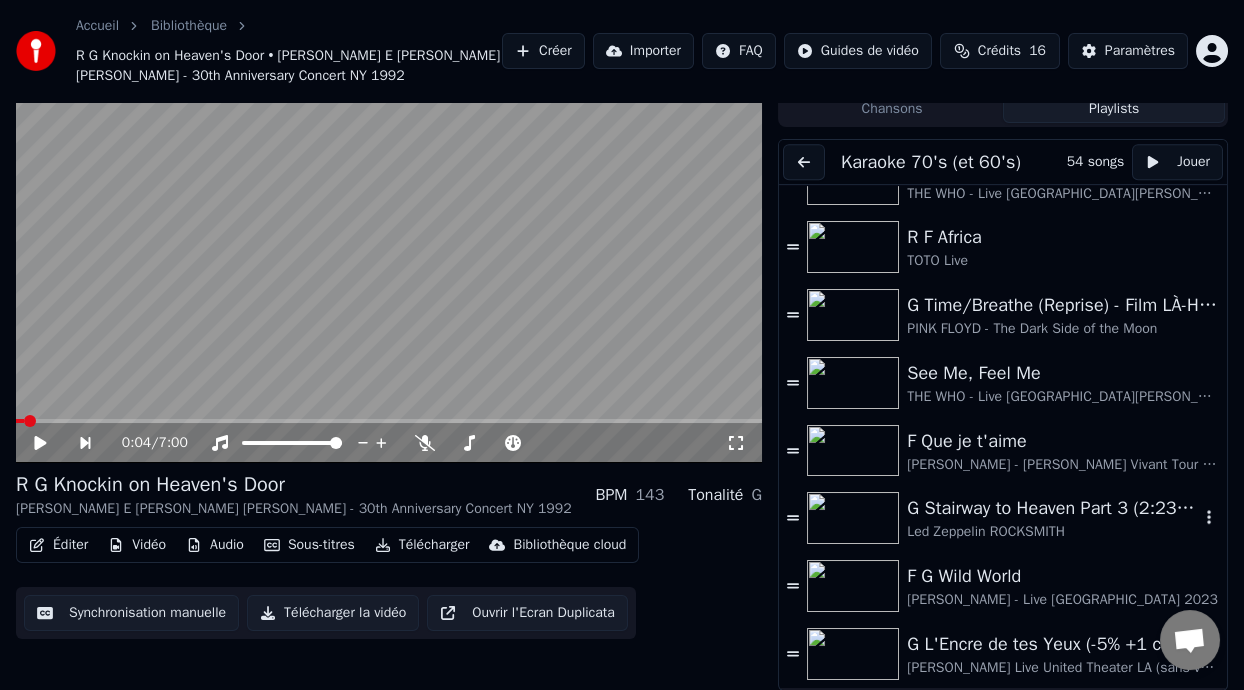 click on "G Stairway to Heaven Part 3 (2:23 - 5:44)" at bounding box center [1053, 508] 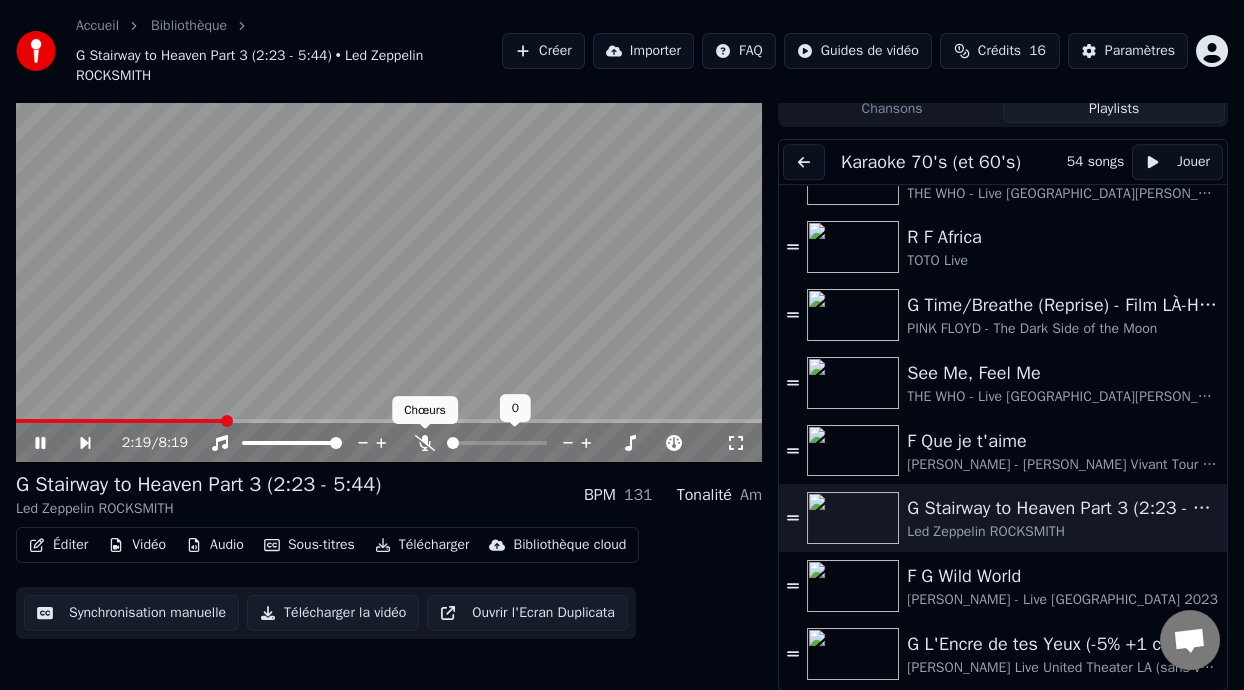 click 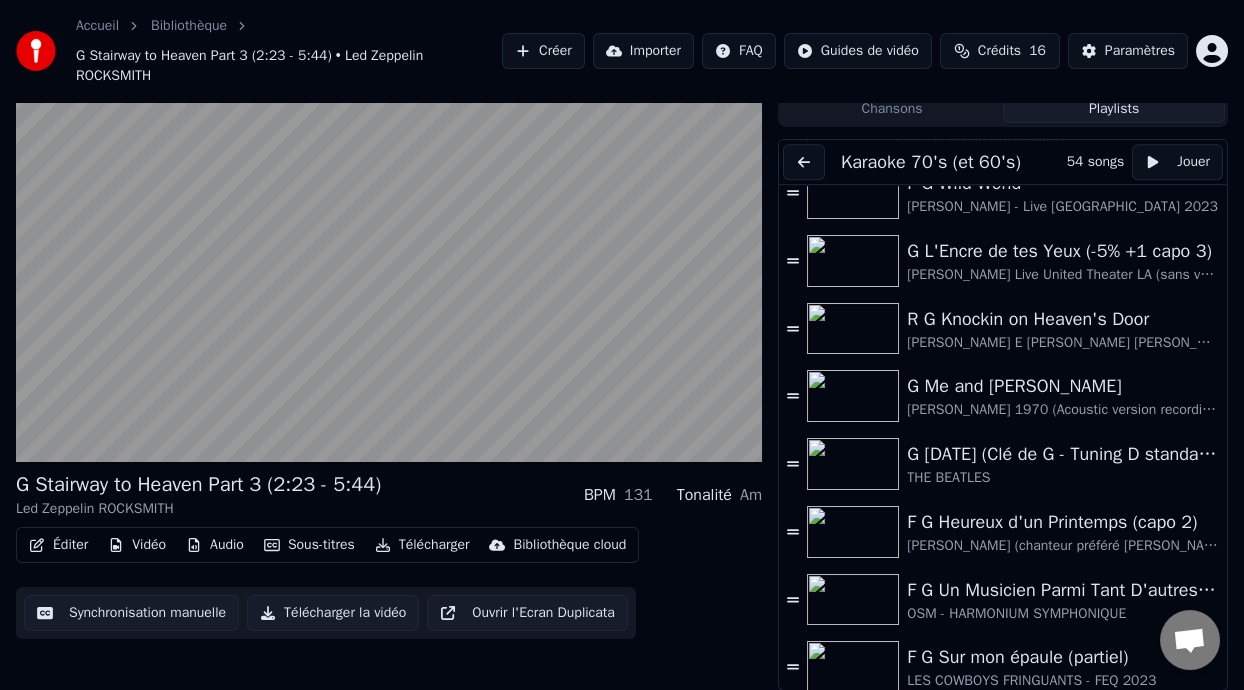 scroll, scrollTop: 2885, scrollLeft: 0, axis: vertical 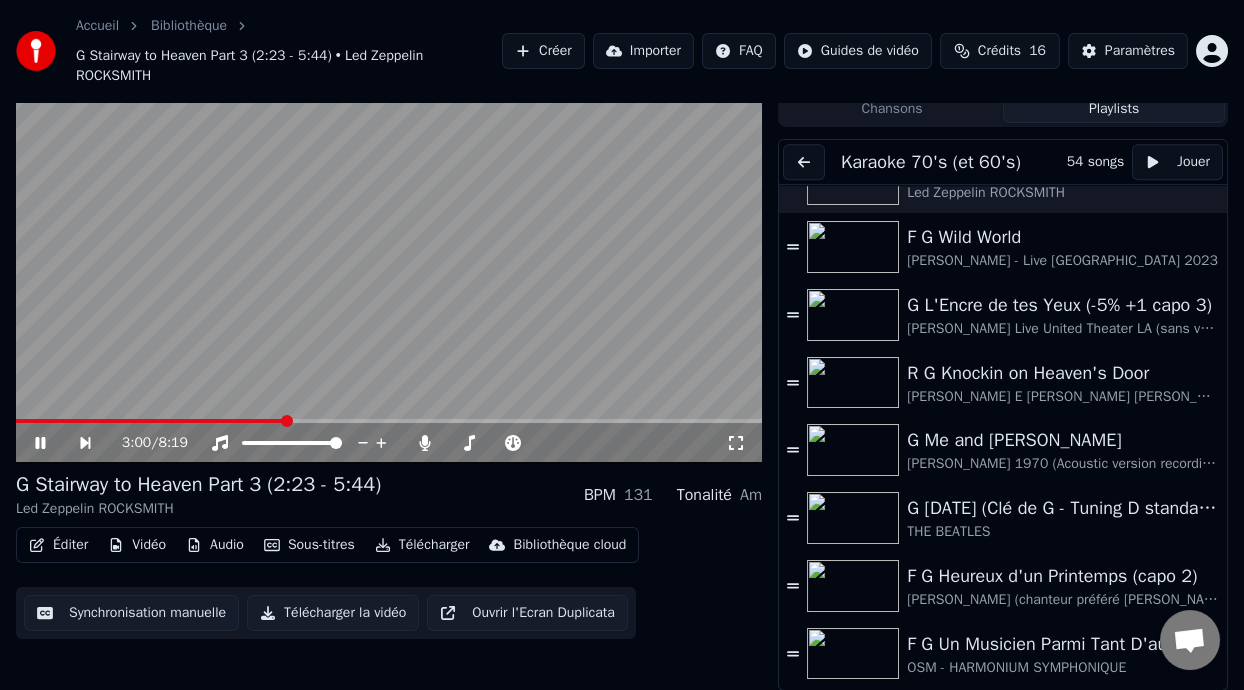 click 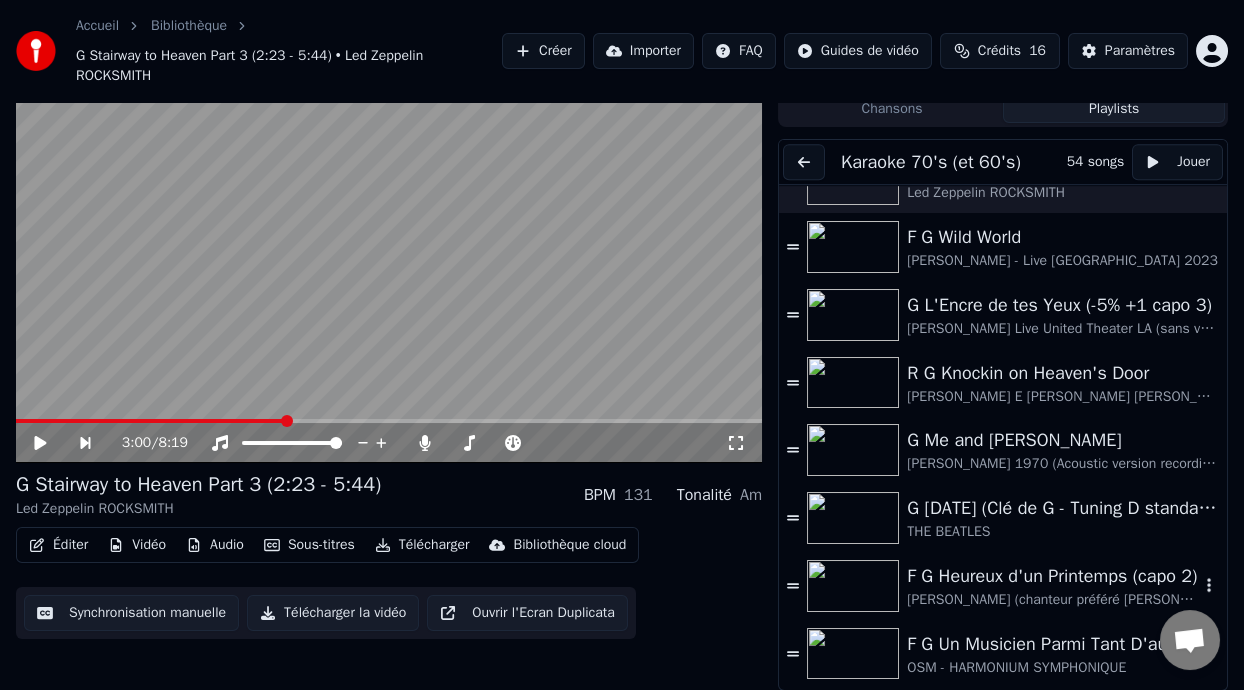 click on "[PERSON_NAME] (chanteur préféré [PERSON_NAME]) et [PERSON_NAME]" at bounding box center [1053, 600] 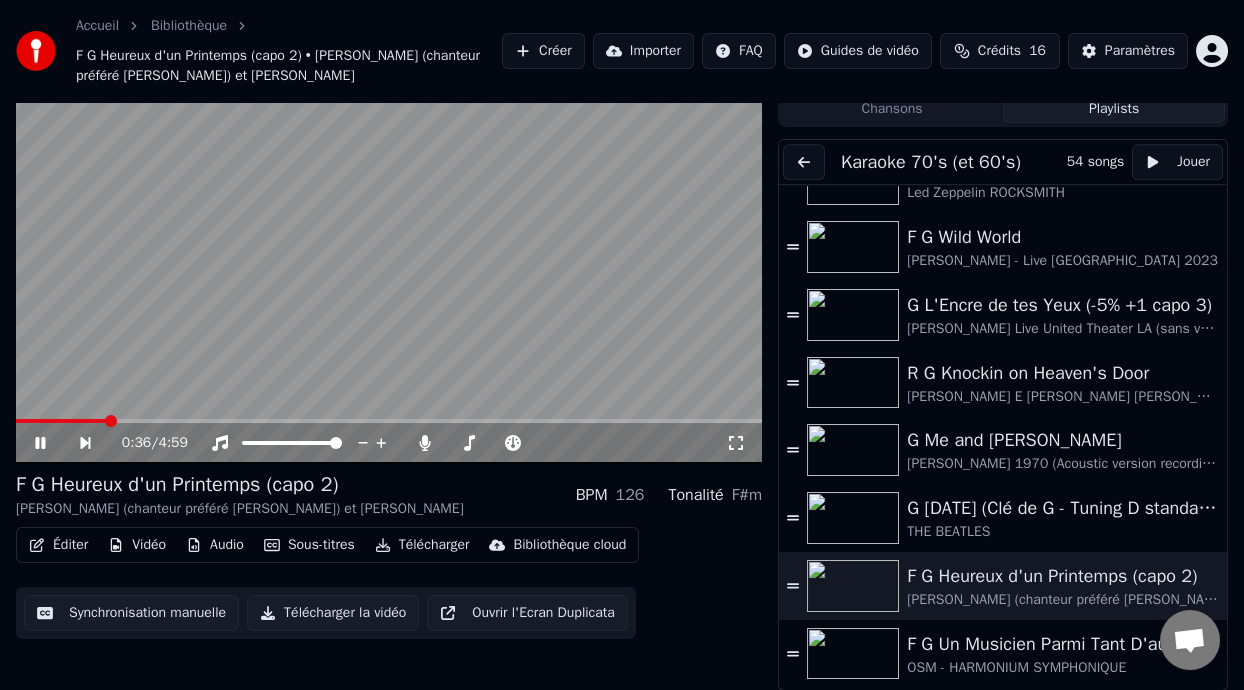 click 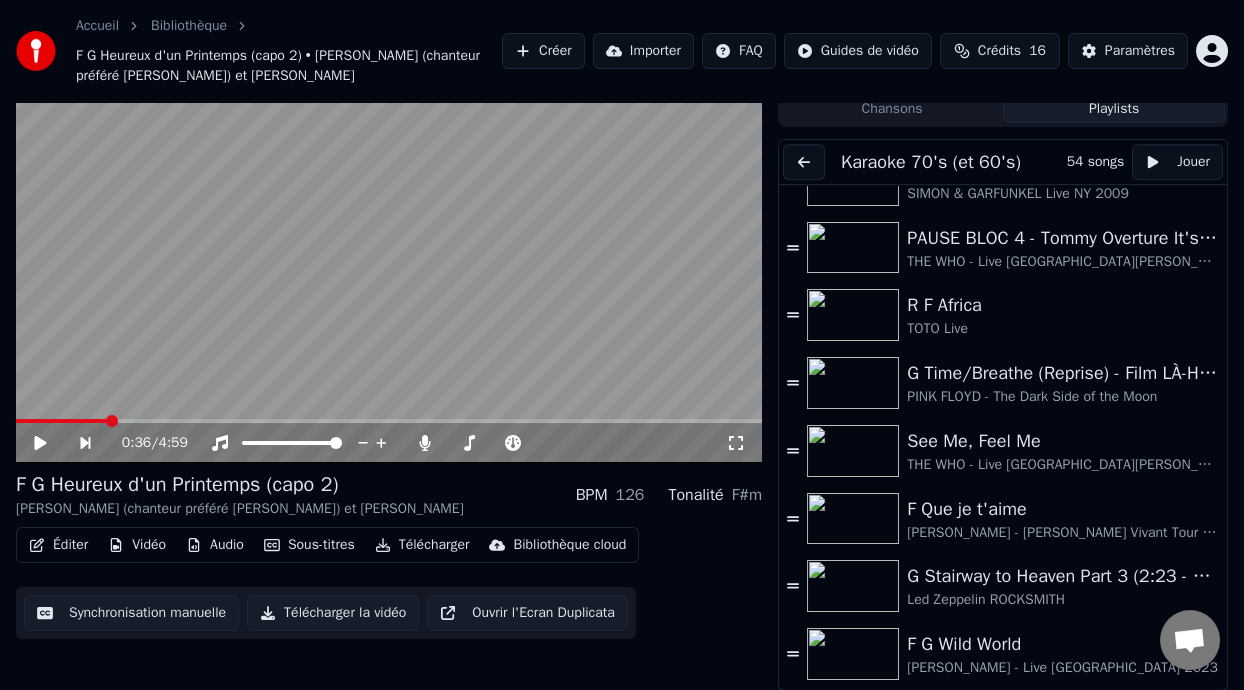 scroll, scrollTop: 2455, scrollLeft: 0, axis: vertical 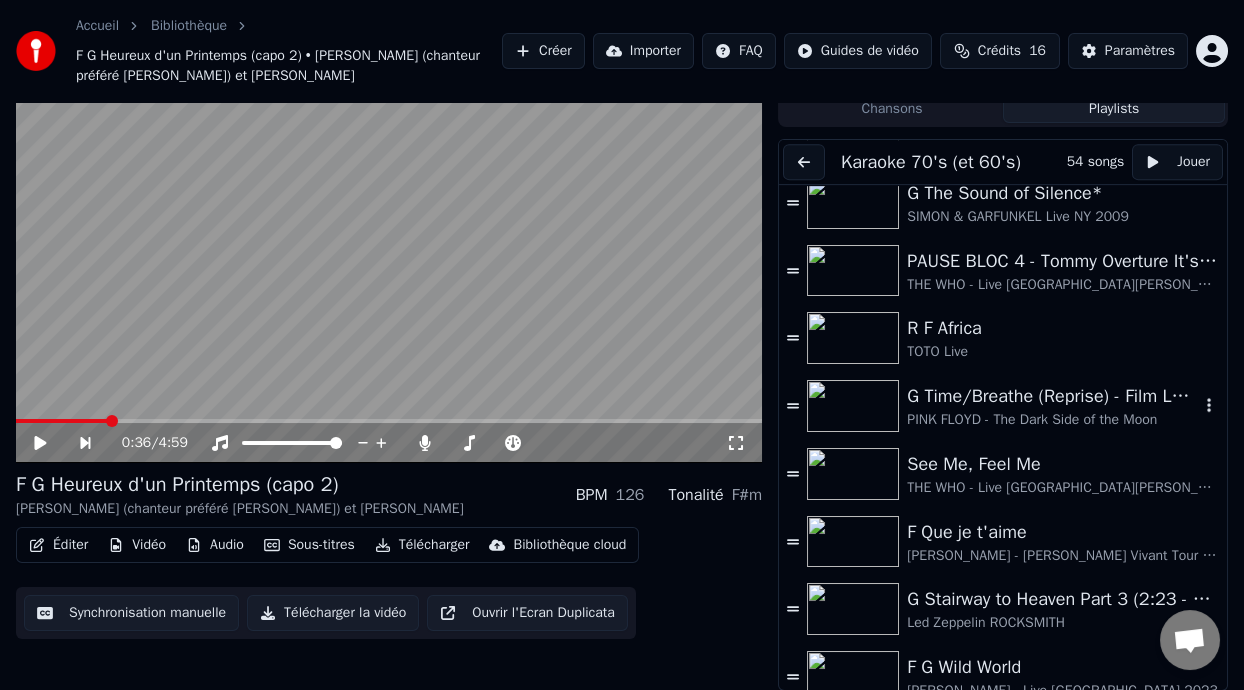 click on "PINK FLOYD - The Dark Side of the Moon" at bounding box center (1053, 420) 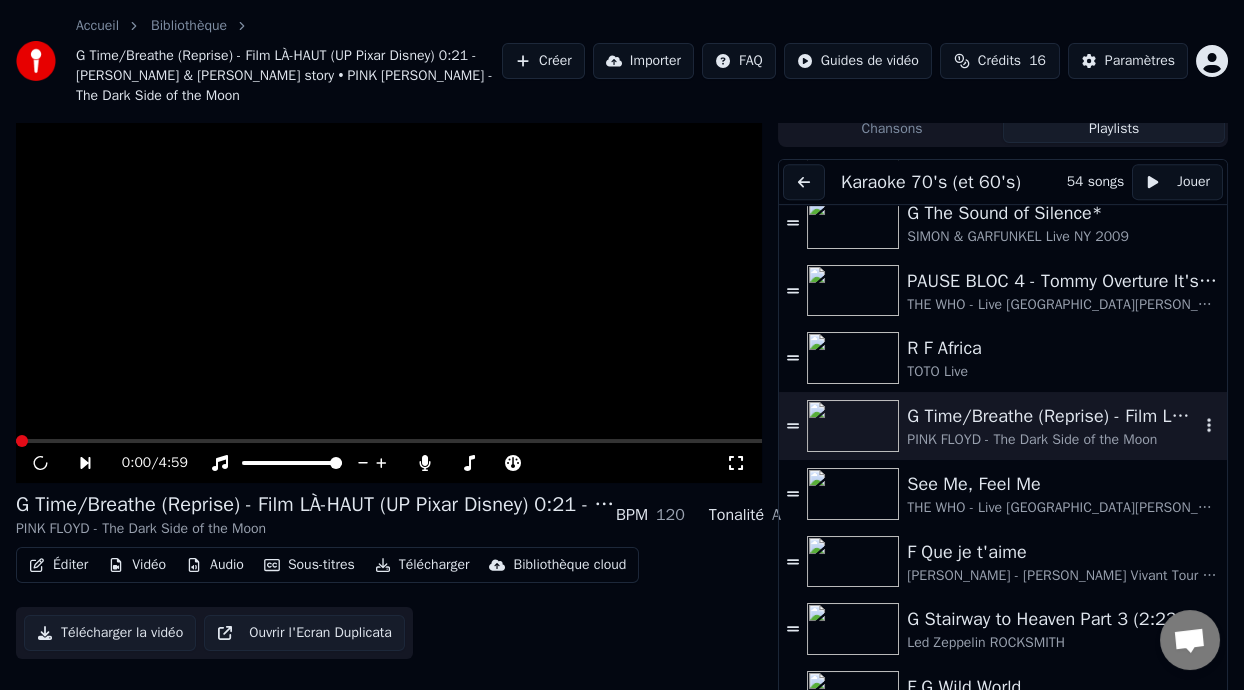 scroll, scrollTop: 79, scrollLeft: 0, axis: vertical 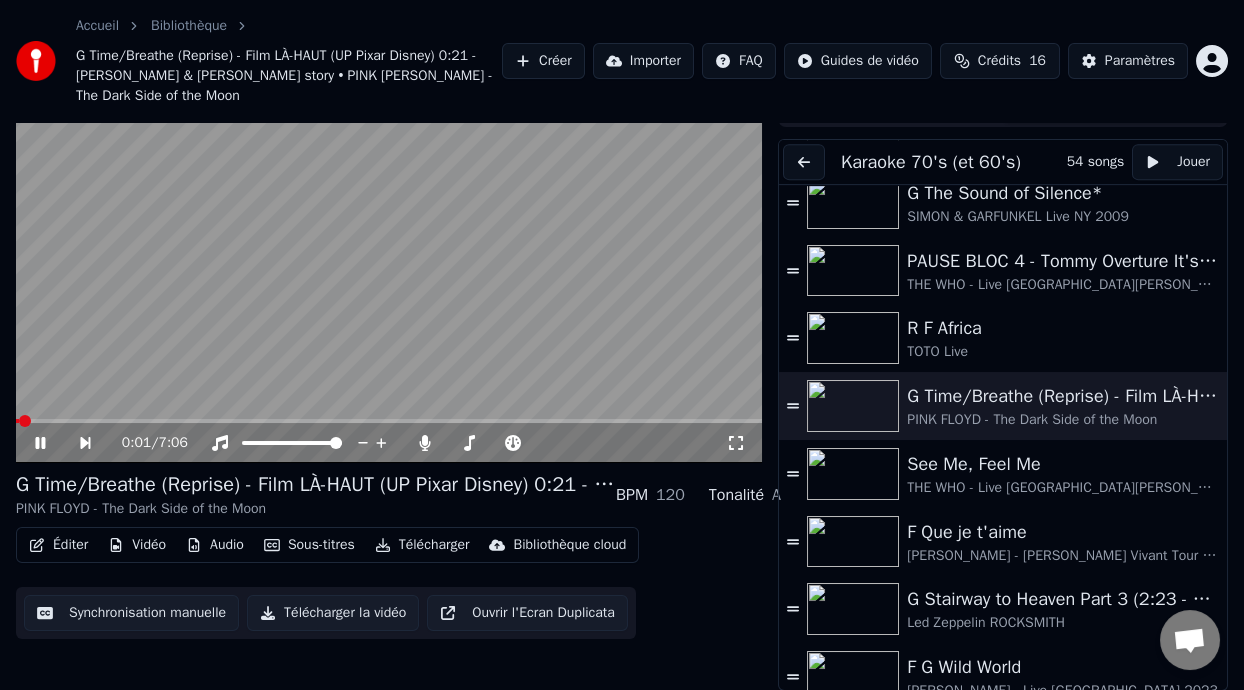 click 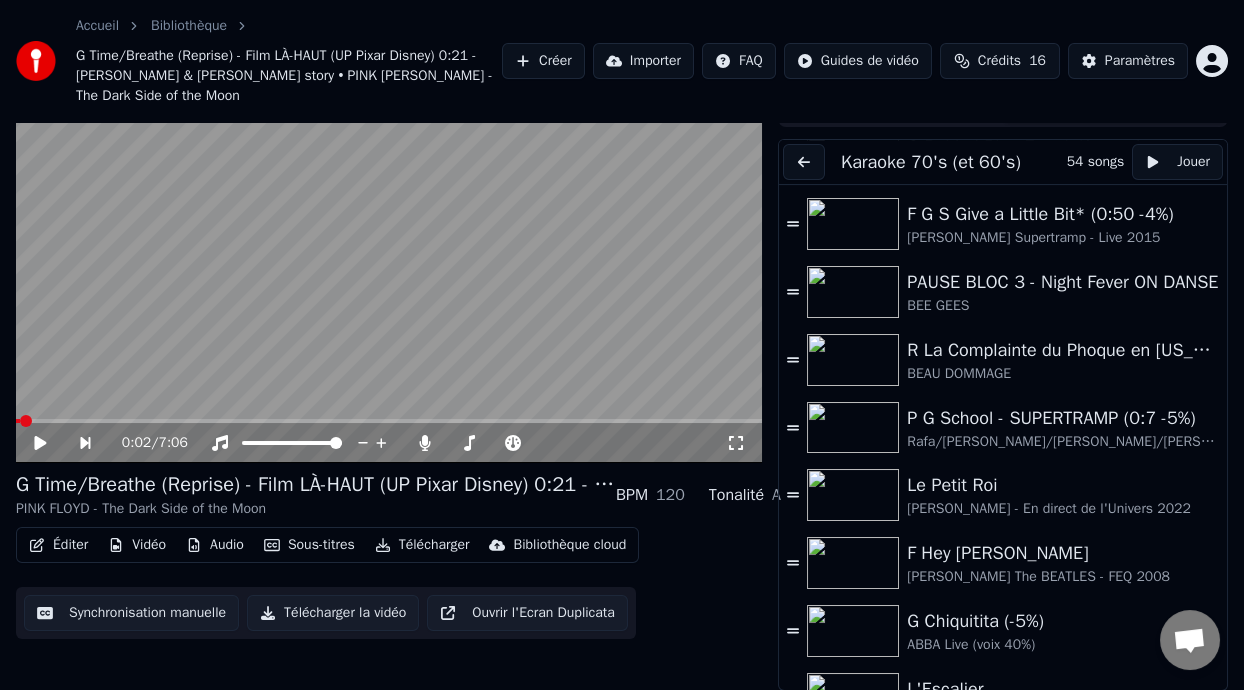scroll, scrollTop: 1480, scrollLeft: 0, axis: vertical 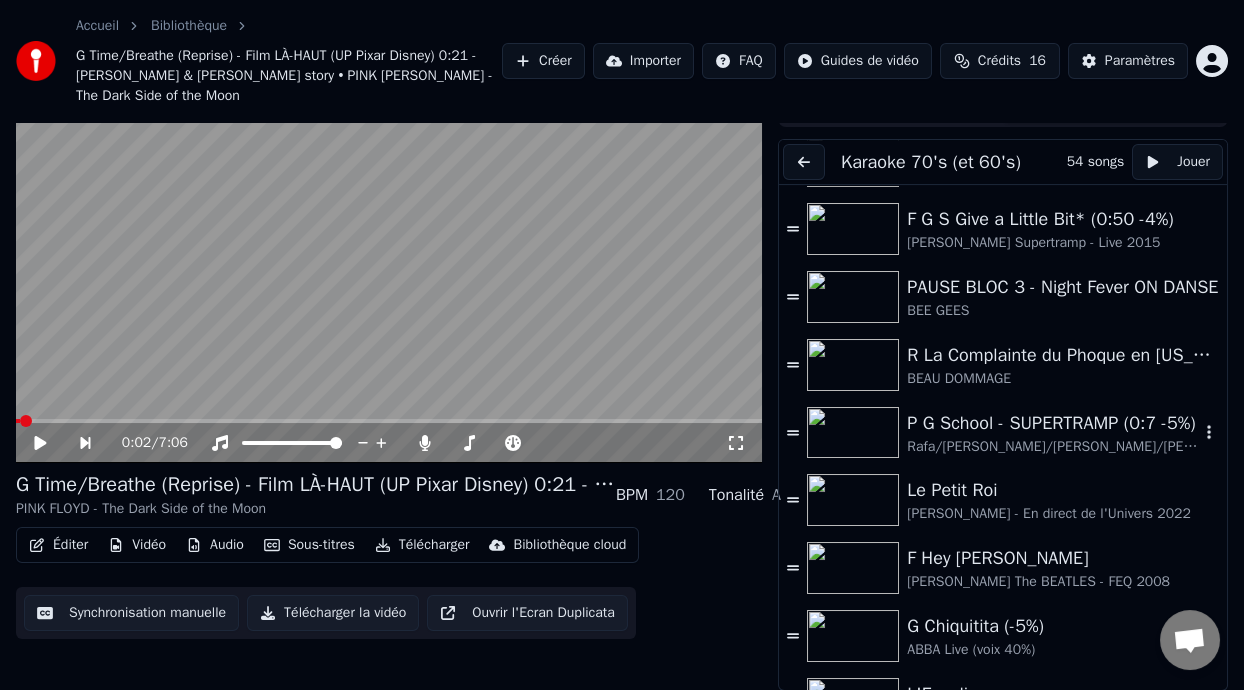 click on "P G School - SUPERTRAMP (0:7 -5%)" at bounding box center (1053, 423) 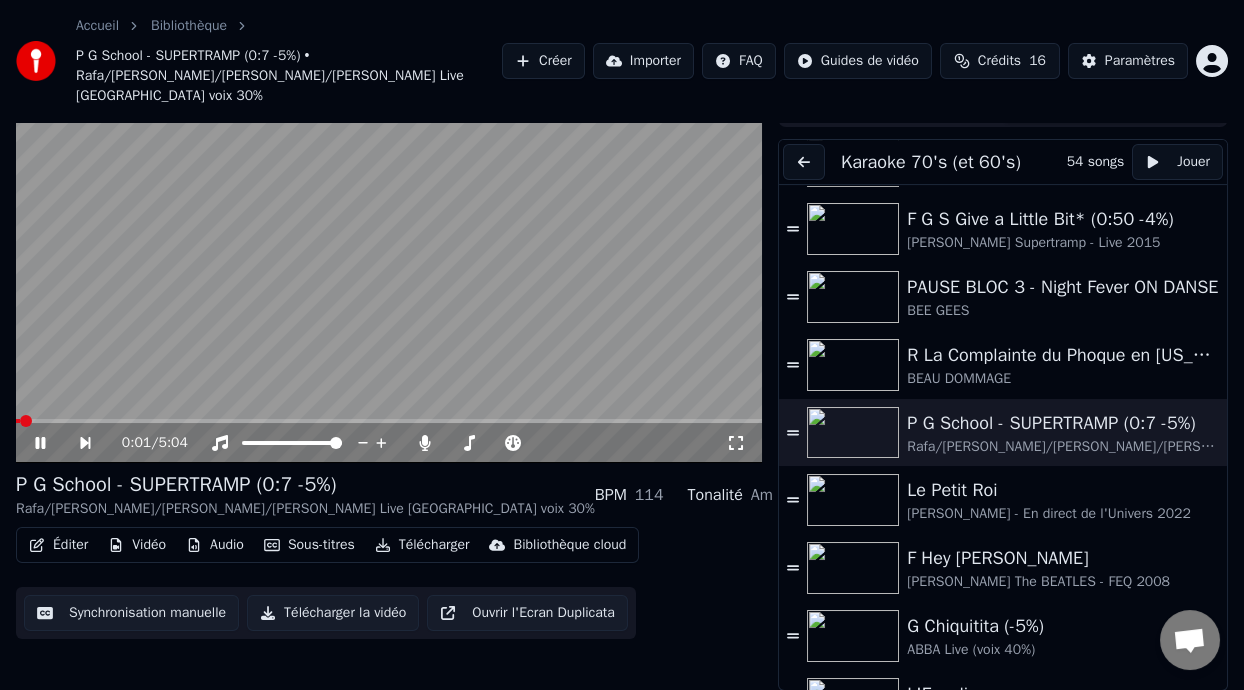 click 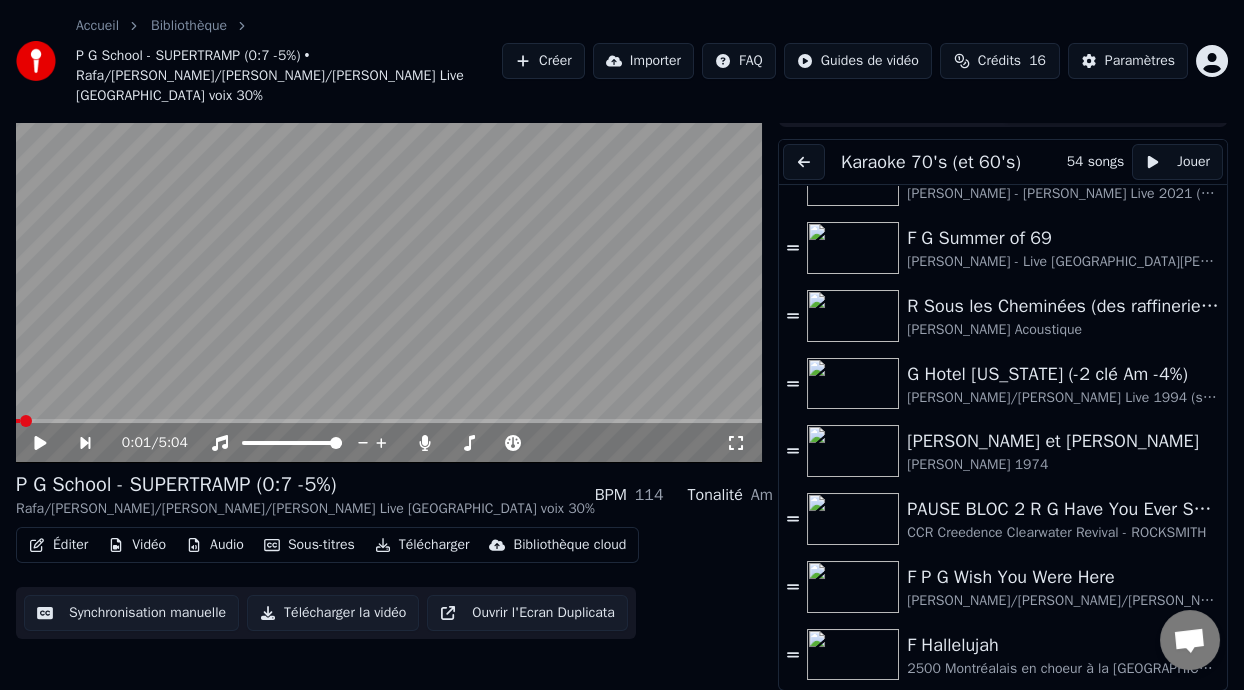 scroll, scrollTop: 459, scrollLeft: 0, axis: vertical 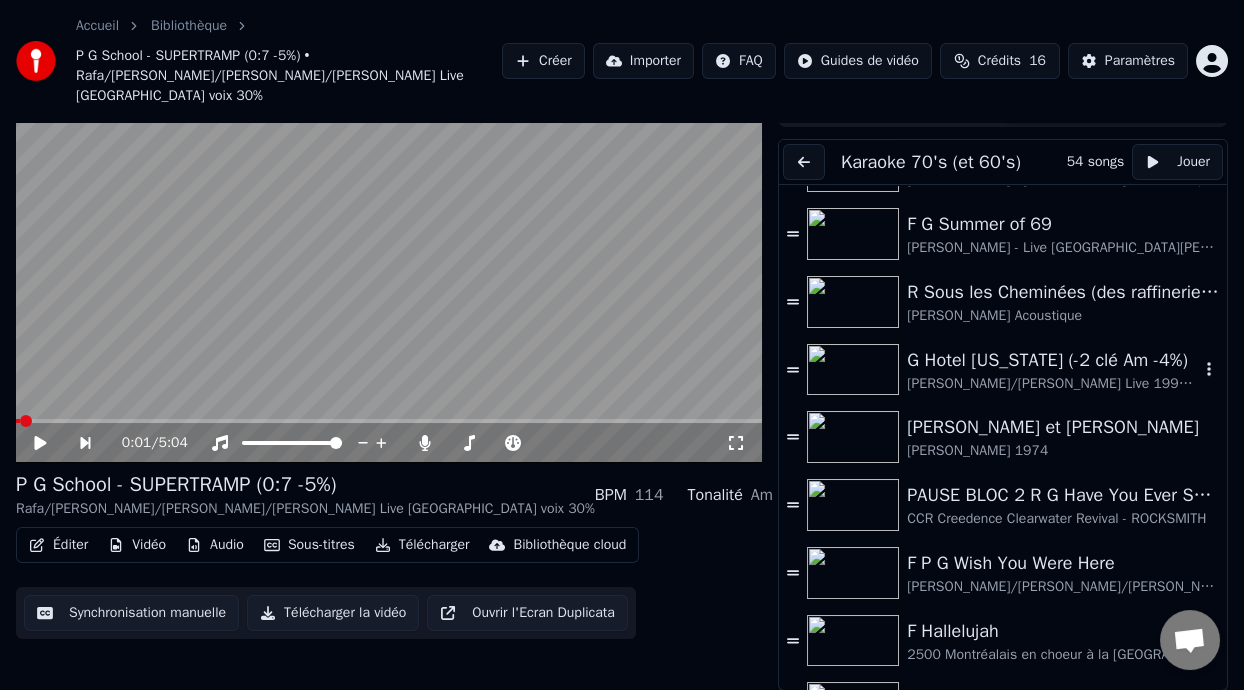 click on "G Hotel [US_STATE] (-2 clé Am -4%)" at bounding box center (1053, 360) 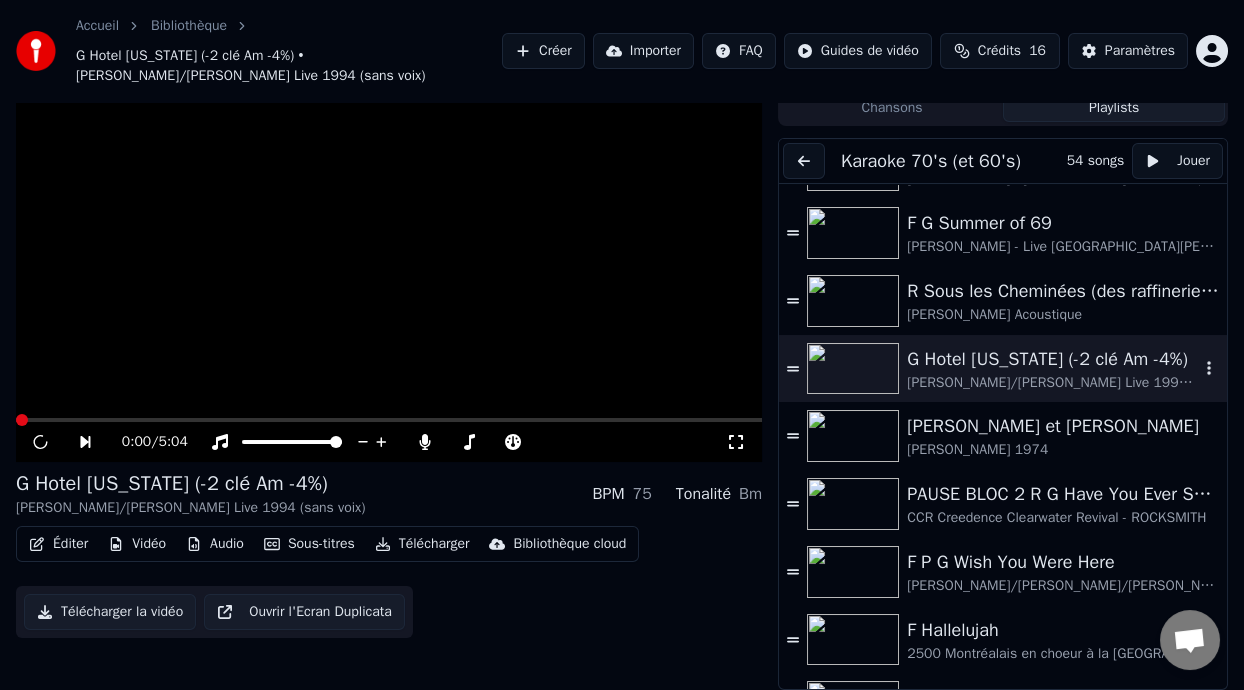 scroll, scrollTop: 59, scrollLeft: 0, axis: vertical 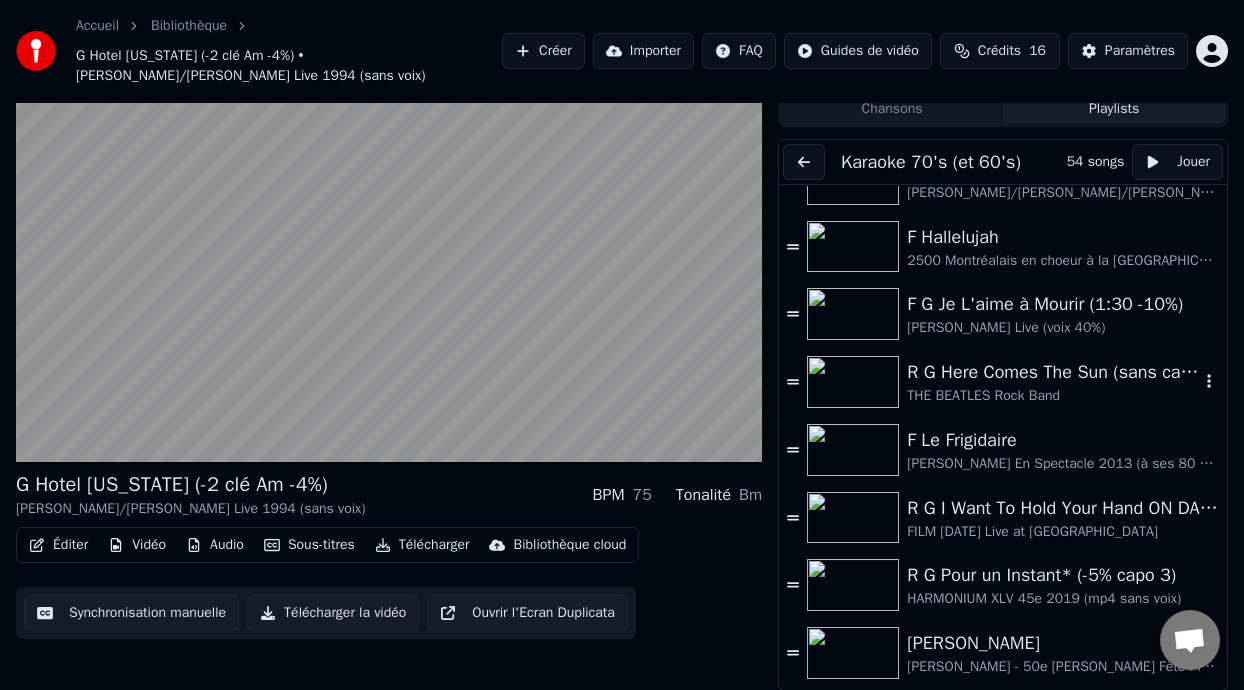 click on "R G Here Comes The Sun (sans capo)" at bounding box center [1053, 372] 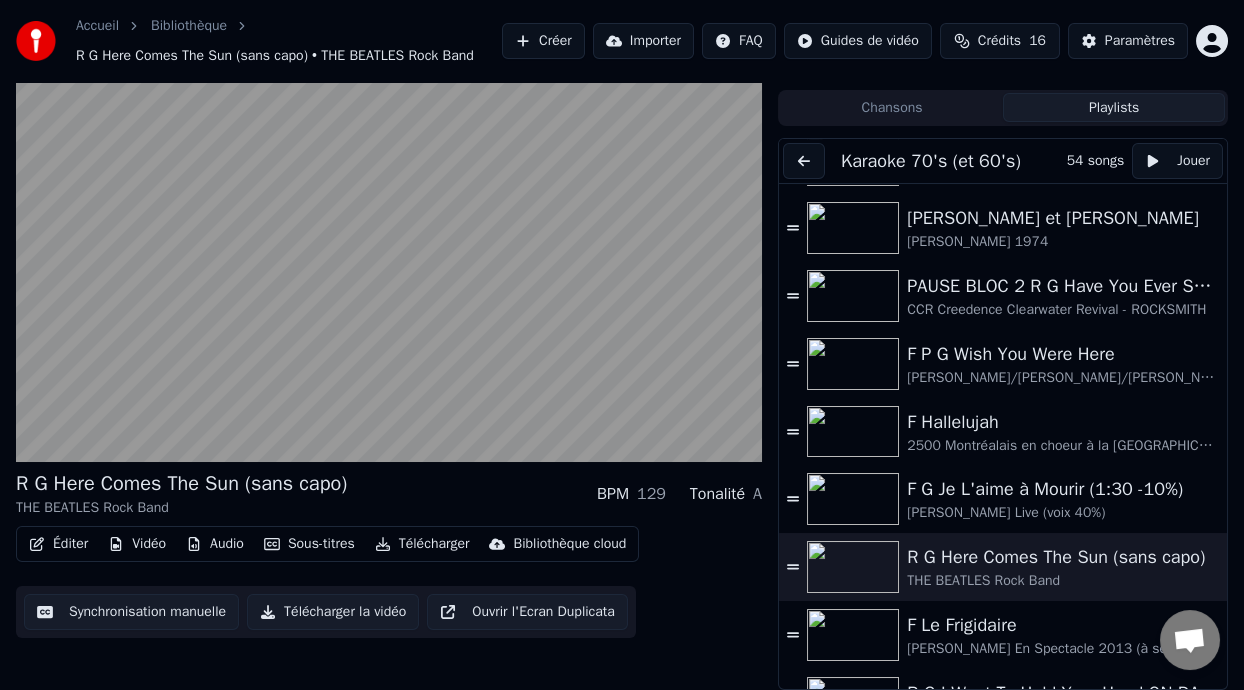 scroll, scrollTop: 662, scrollLeft: 0, axis: vertical 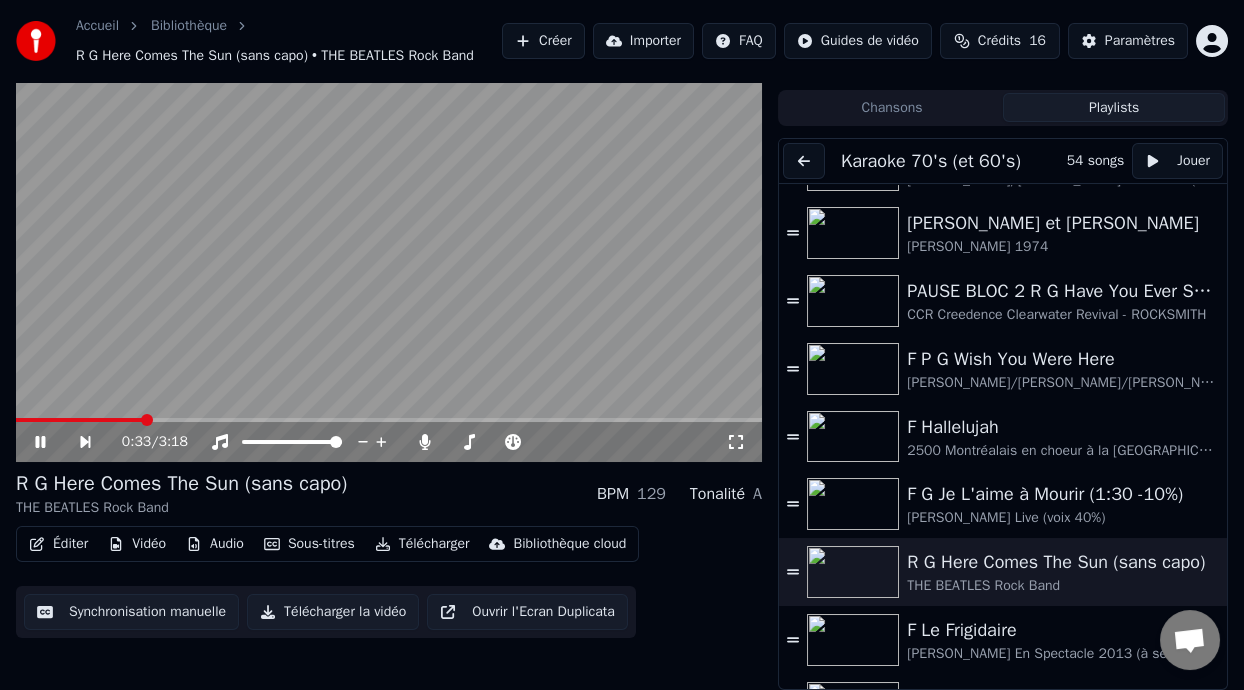 click 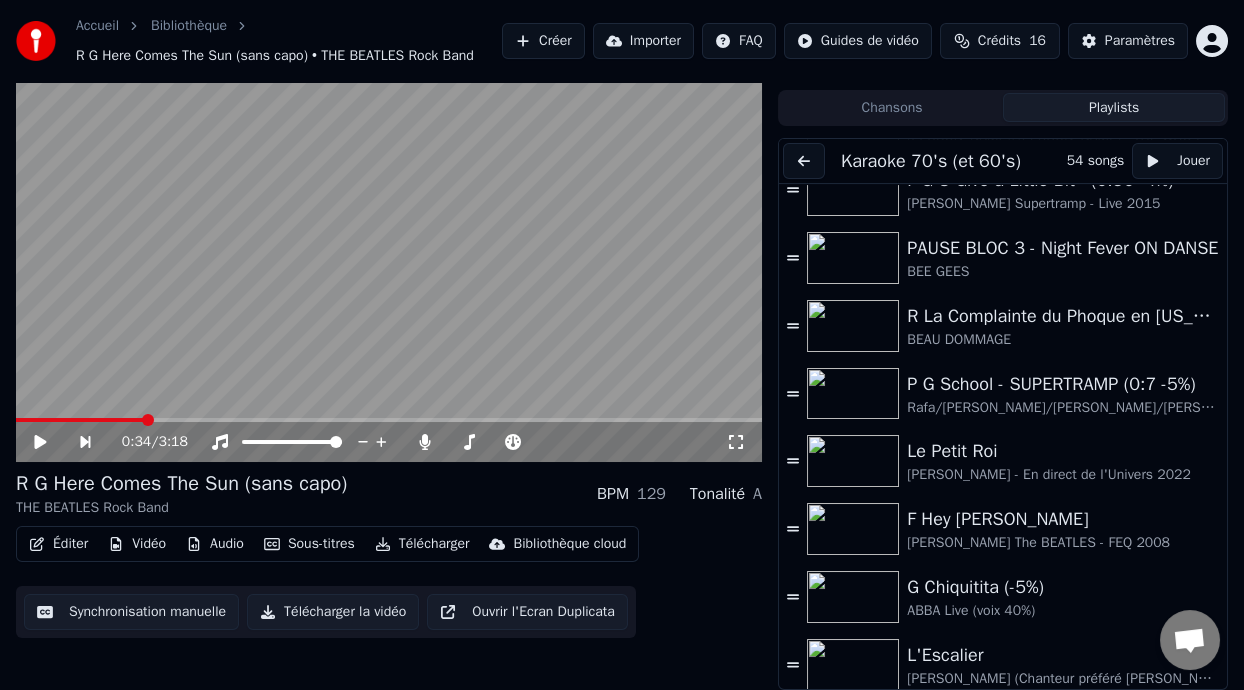 scroll, scrollTop: 1504, scrollLeft: 0, axis: vertical 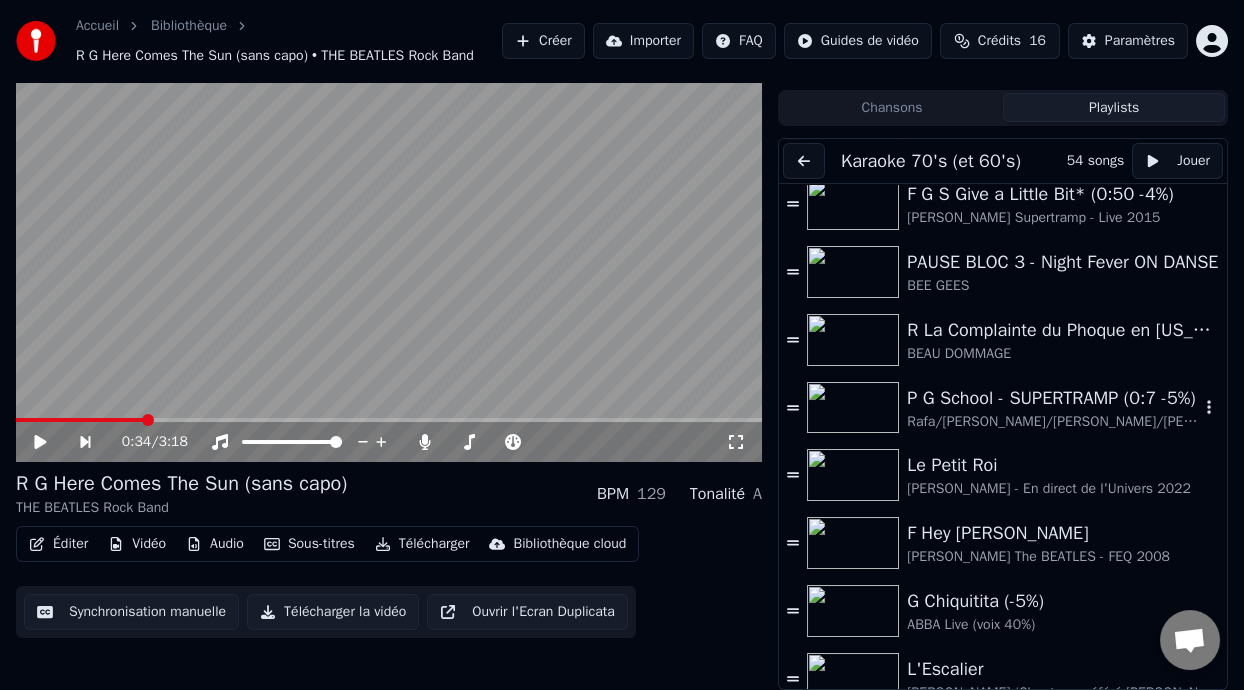click on "P G School - SUPERTRAMP (0:7 -5%)" at bounding box center (1053, 398) 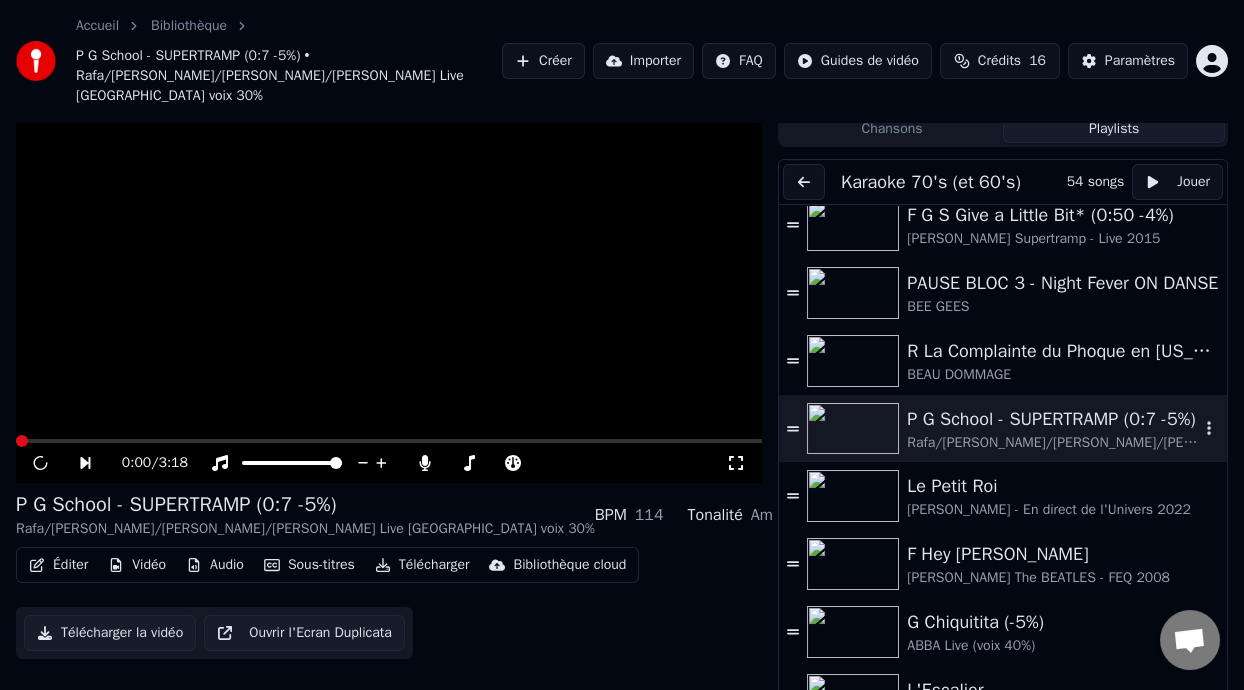 scroll, scrollTop: 79, scrollLeft: 0, axis: vertical 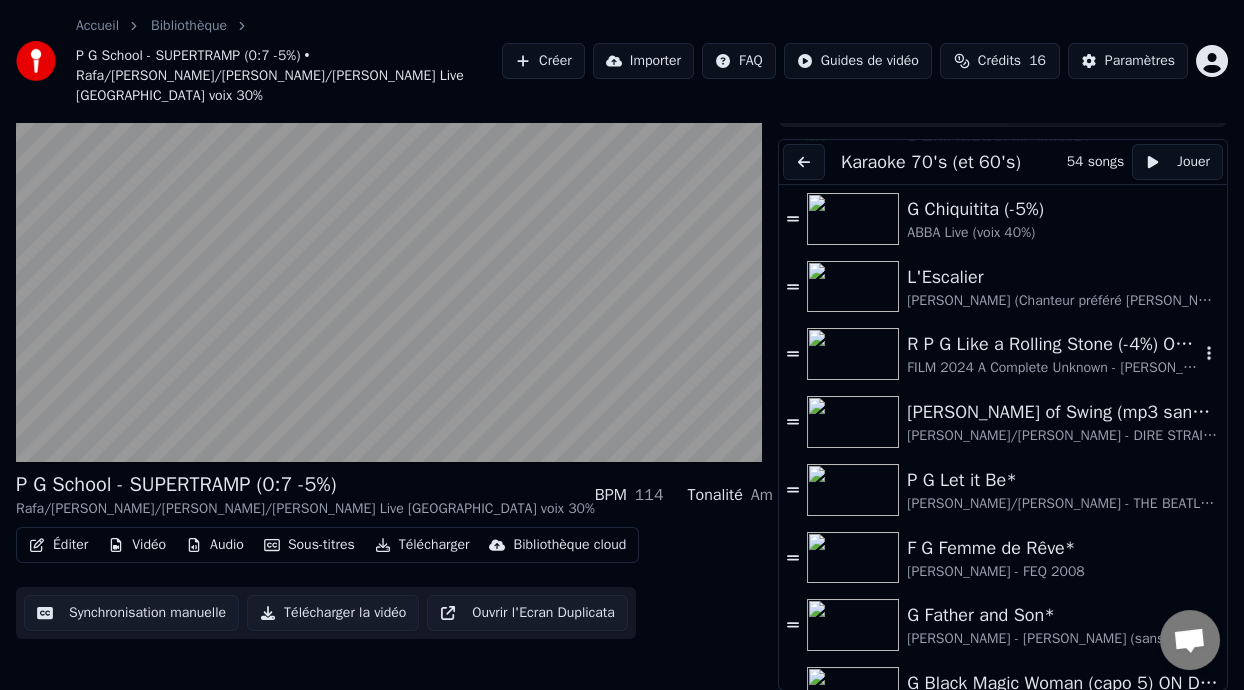click on "R P G Like a Rolling Stone (-4%) ON DANSE" at bounding box center (1053, 344) 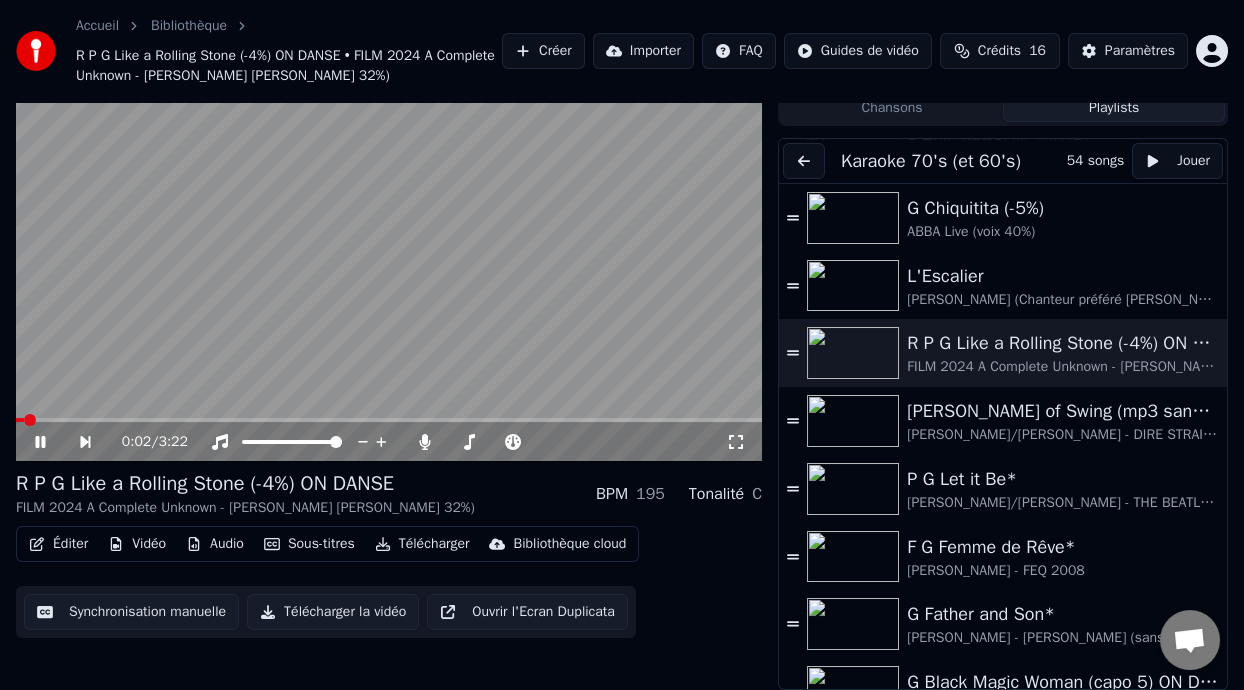 click 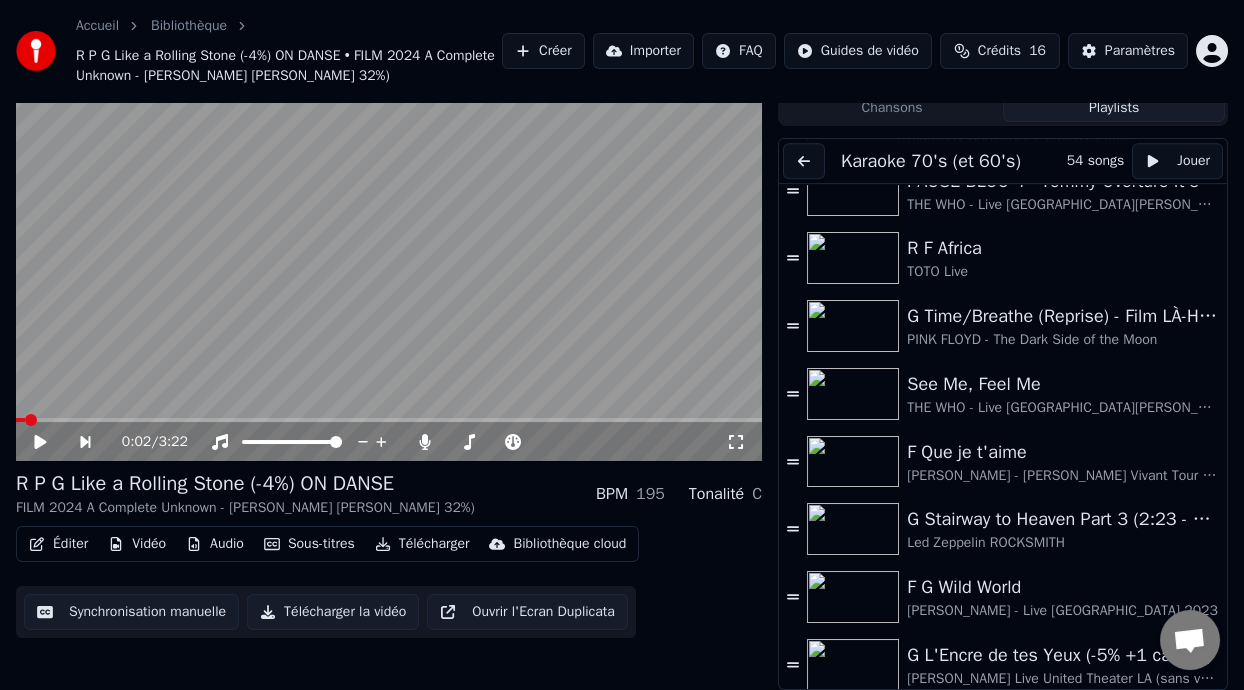 scroll, scrollTop: 2542, scrollLeft: 0, axis: vertical 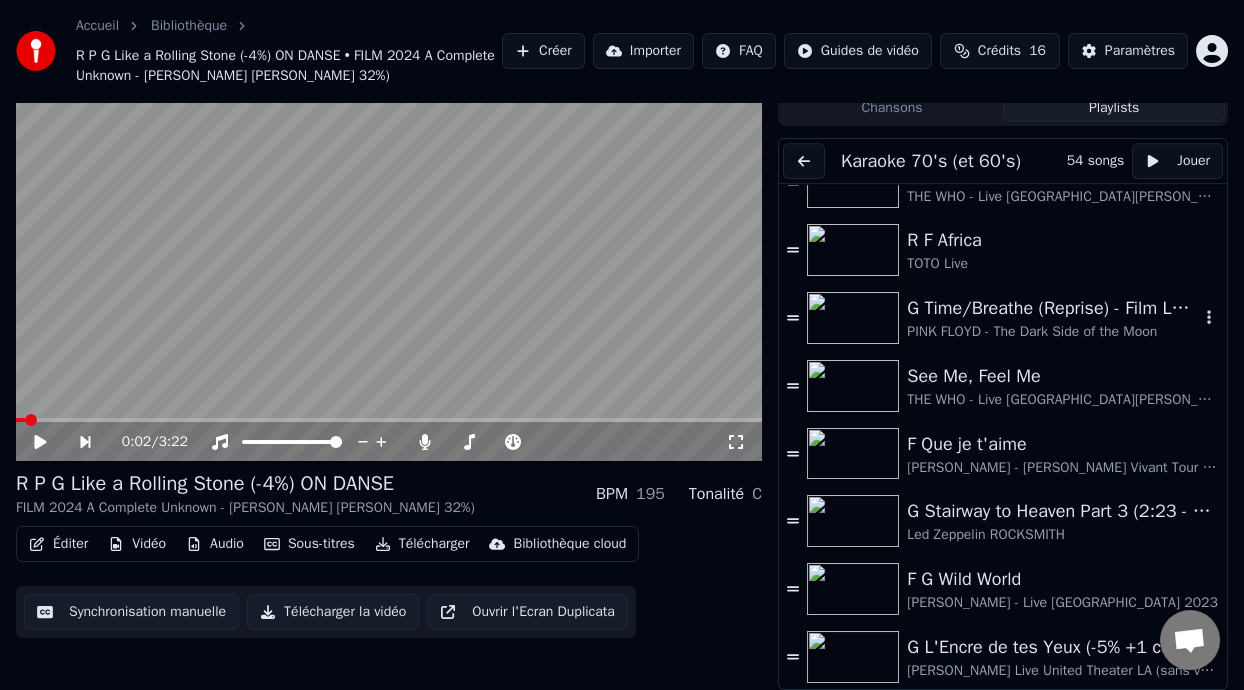 click on "G Time/Breathe (Reprise) - Film LÀ-HAUT (UP Pixar Disney) 0:21 - [PERSON_NAME] & [PERSON_NAME] story" at bounding box center [1053, 308] 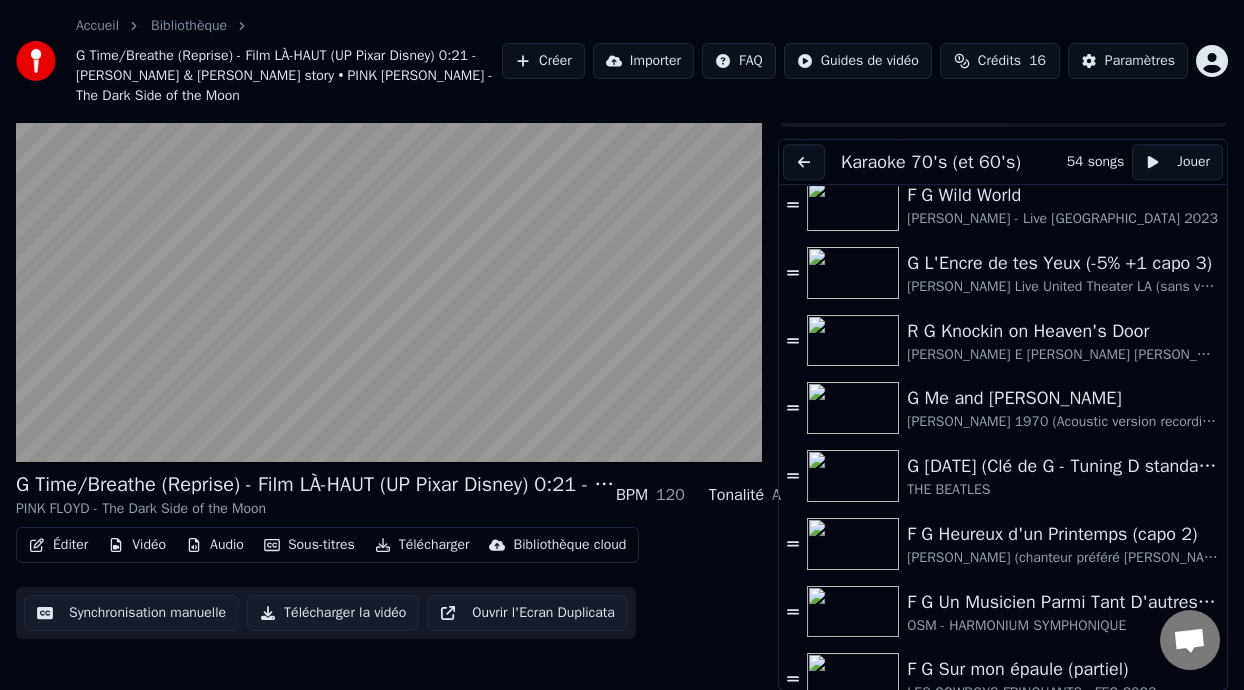 scroll, scrollTop: 3017, scrollLeft: 0, axis: vertical 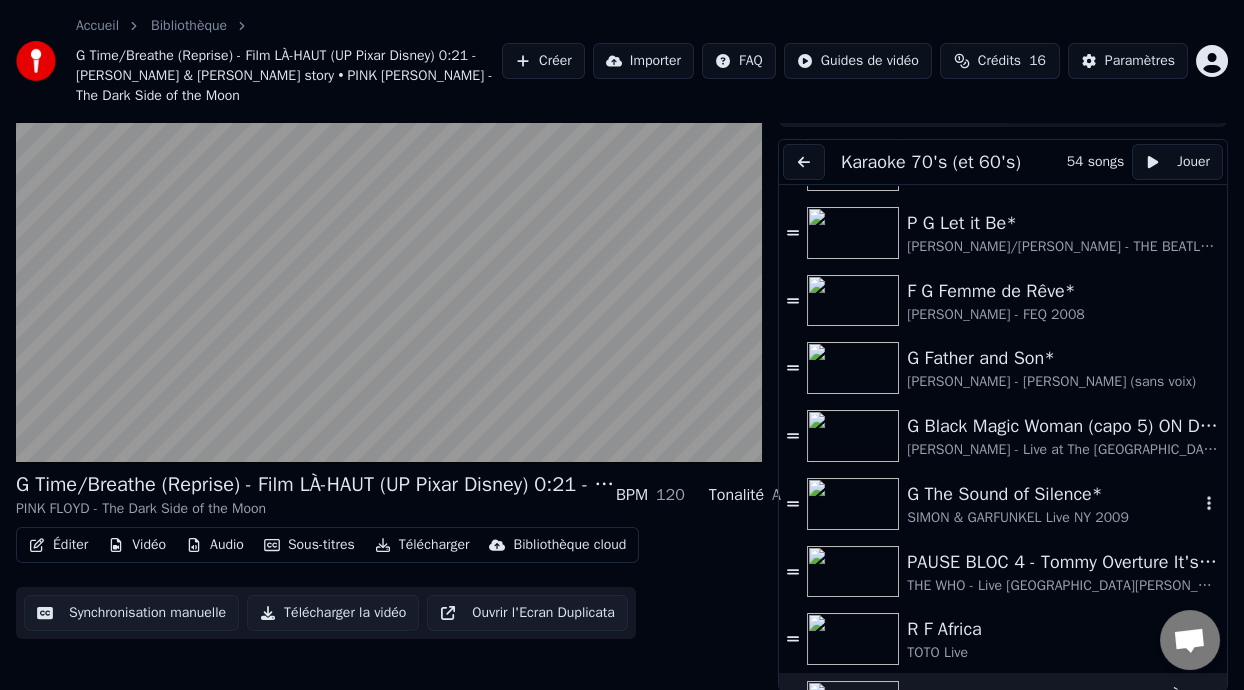 click on "SIMON & GARFUNKEL Live NY 2009" at bounding box center (1053, 518) 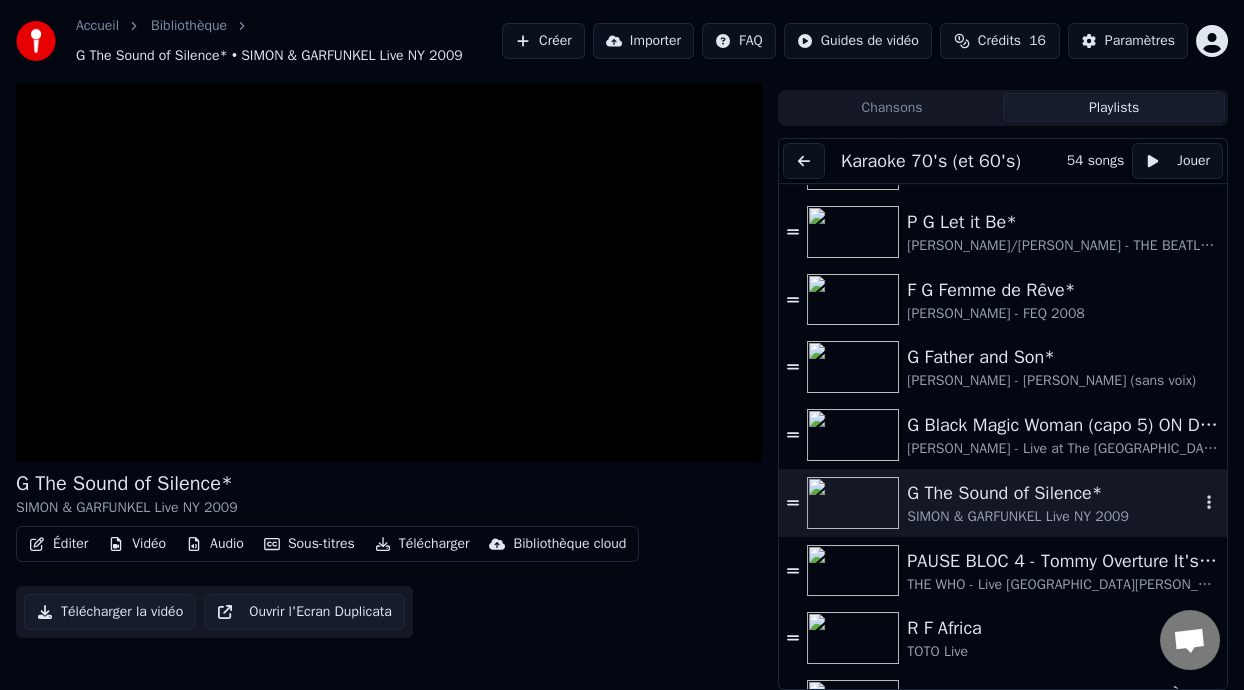 scroll, scrollTop: 59, scrollLeft: 0, axis: vertical 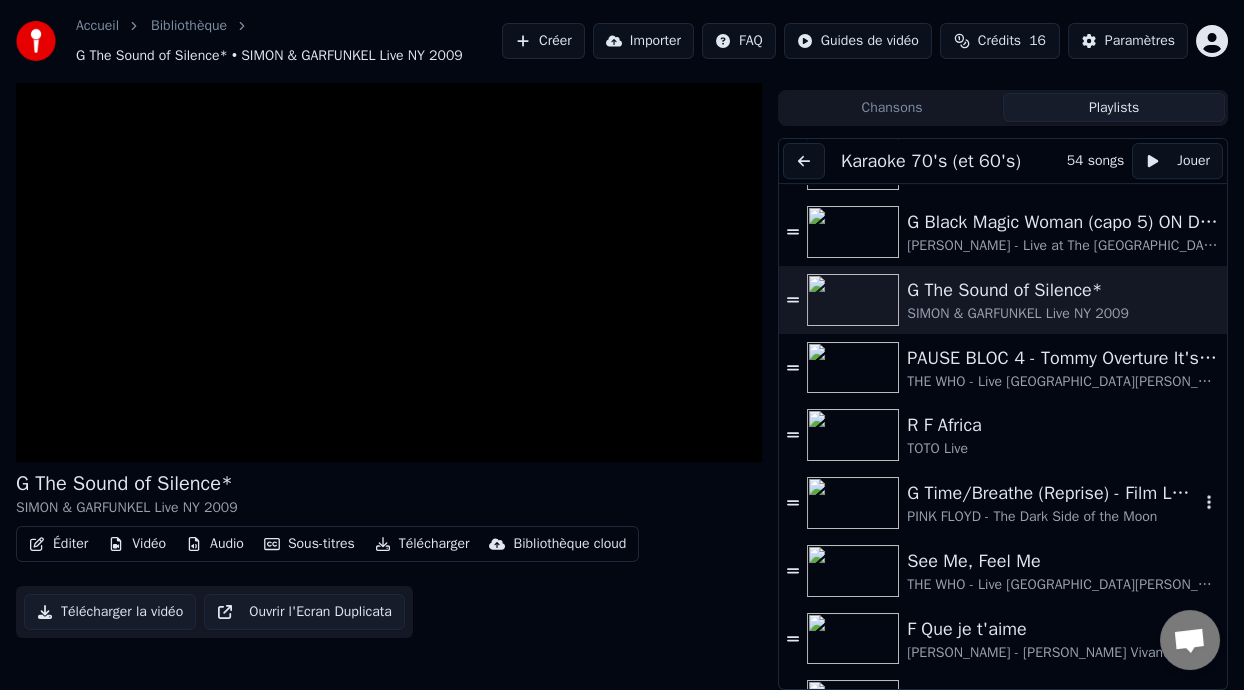 click on "PINK FLOYD - The Dark Side of the Moon" at bounding box center [1053, 517] 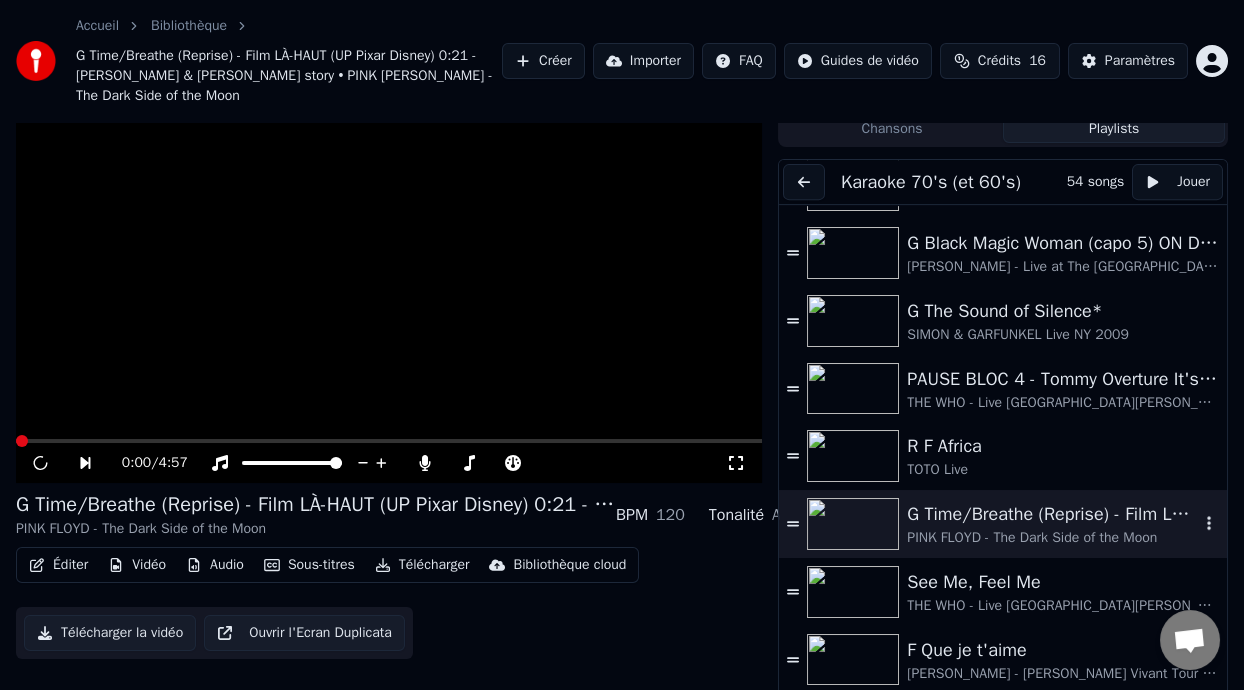 scroll, scrollTop: 79, scrollLeft: 0, axis: vertical 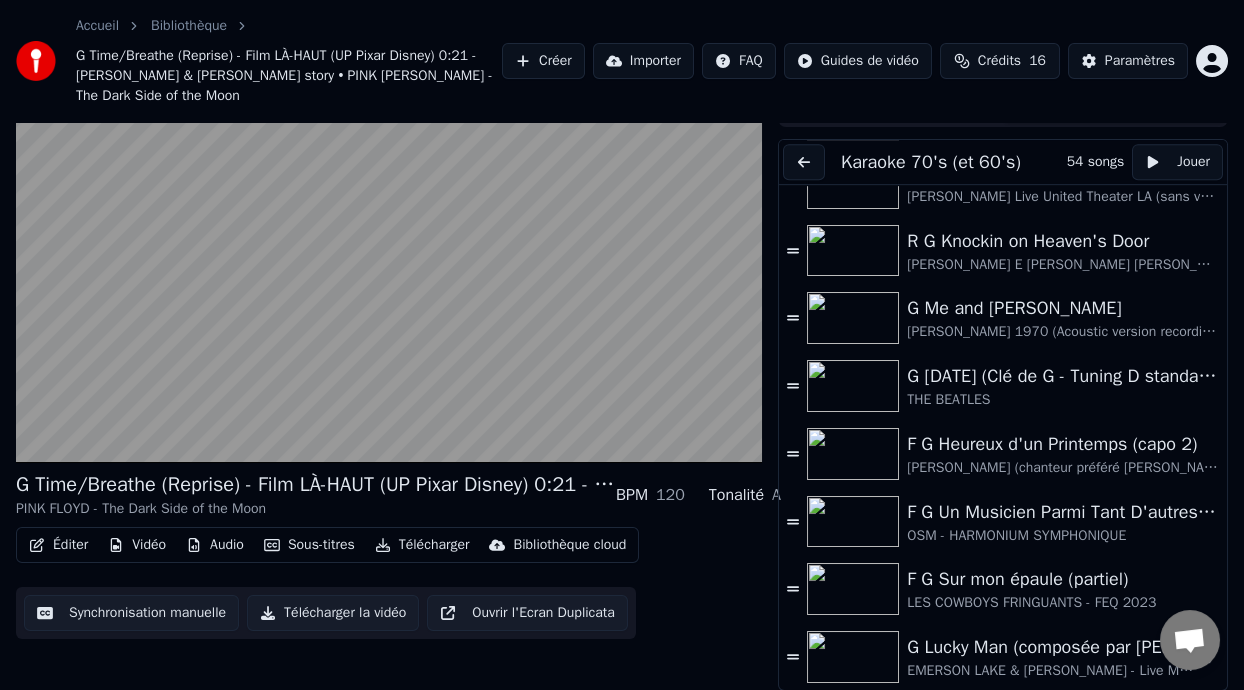 click on "EMERSON LAKE & [PERSON_NAME] - Live Montreux 1997 (voix 50%)" at bounding box center (1053, 671) 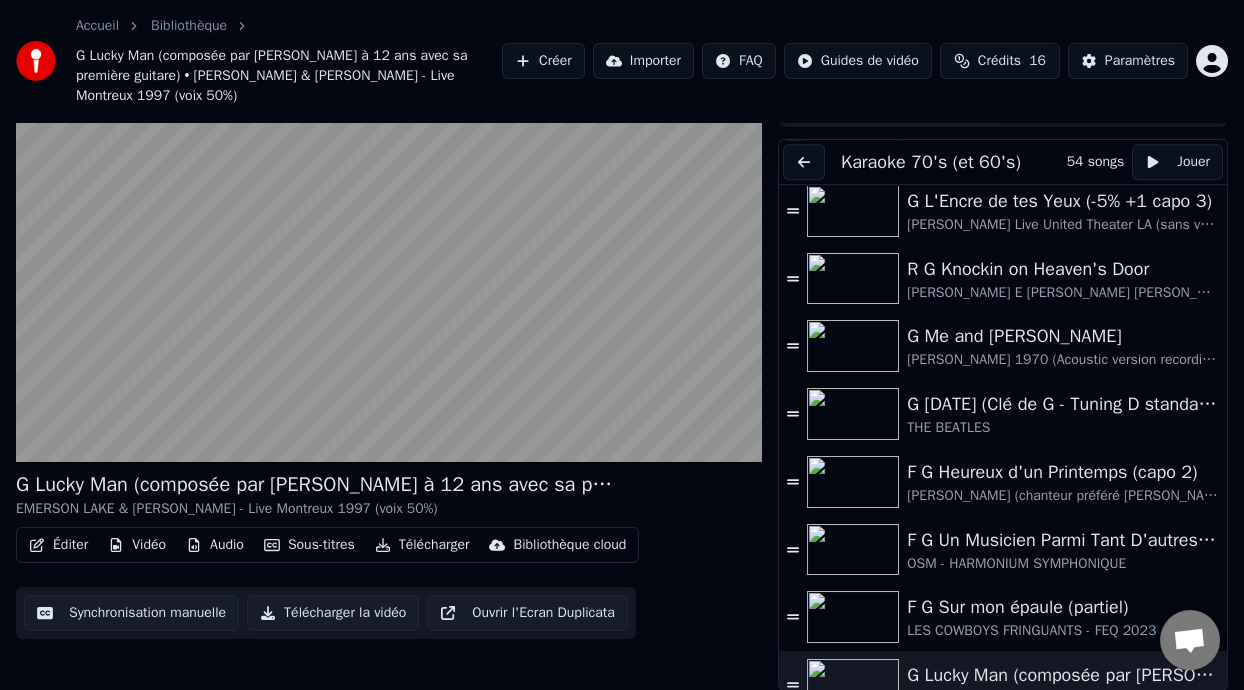 scroll, scrollTop: 3017, scrollLeft: 0, axis: vertical 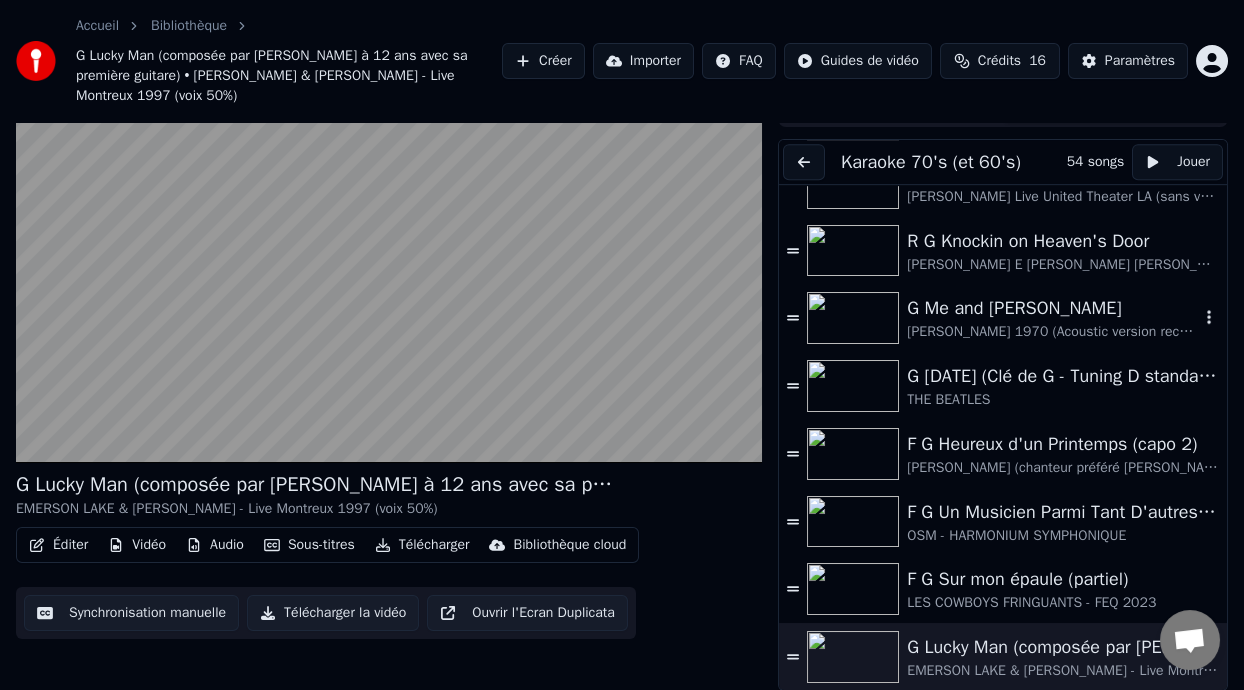 click on "G Me and [PERSON_NAME]" at bounding box center (1053, 308) 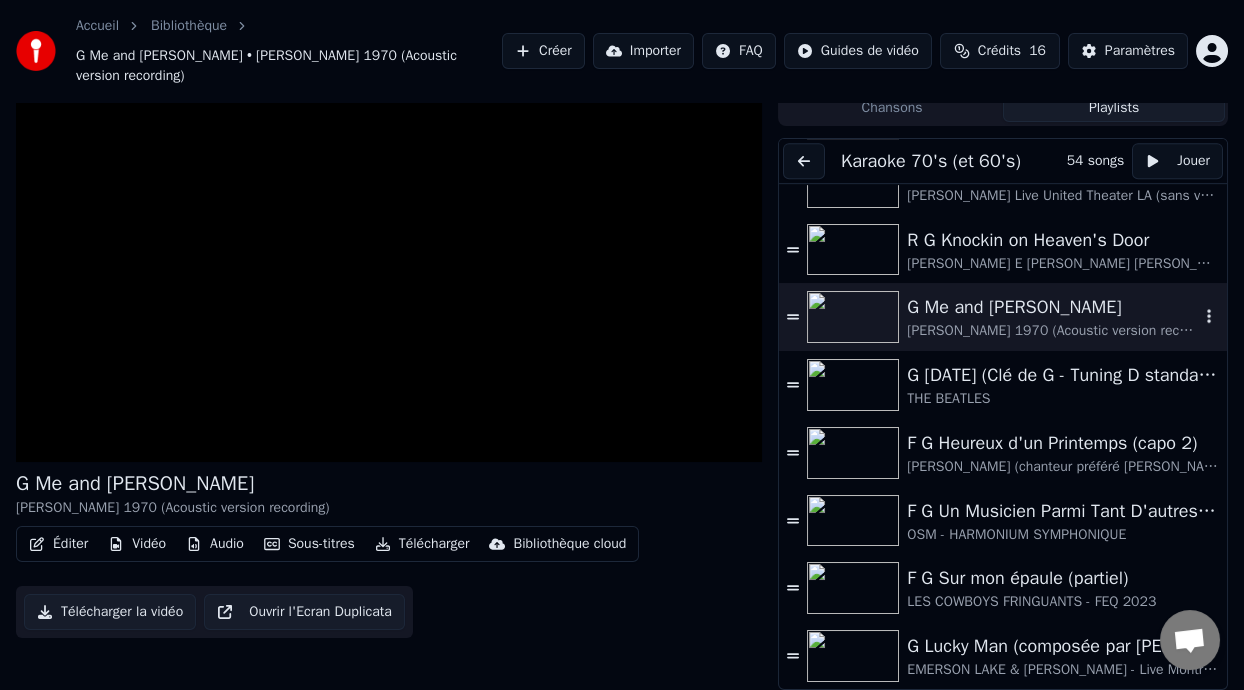 scroll, scrollTop: 59, scrollLeft: 0, axis: vertical 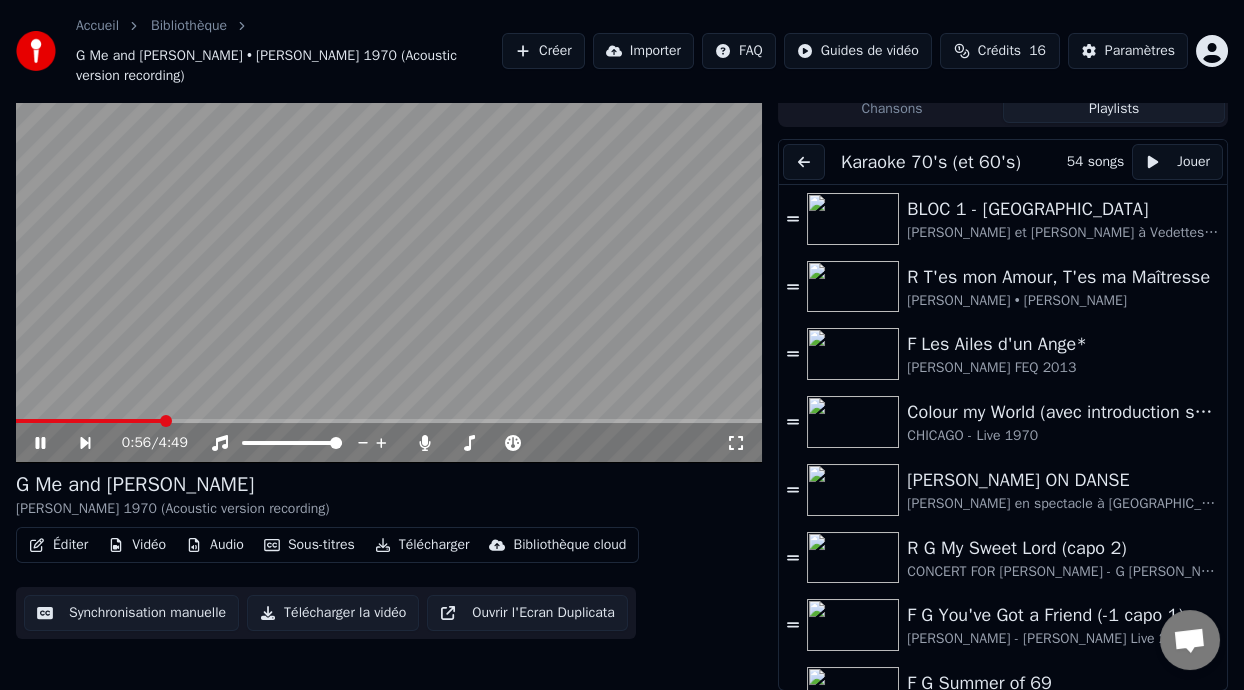 click 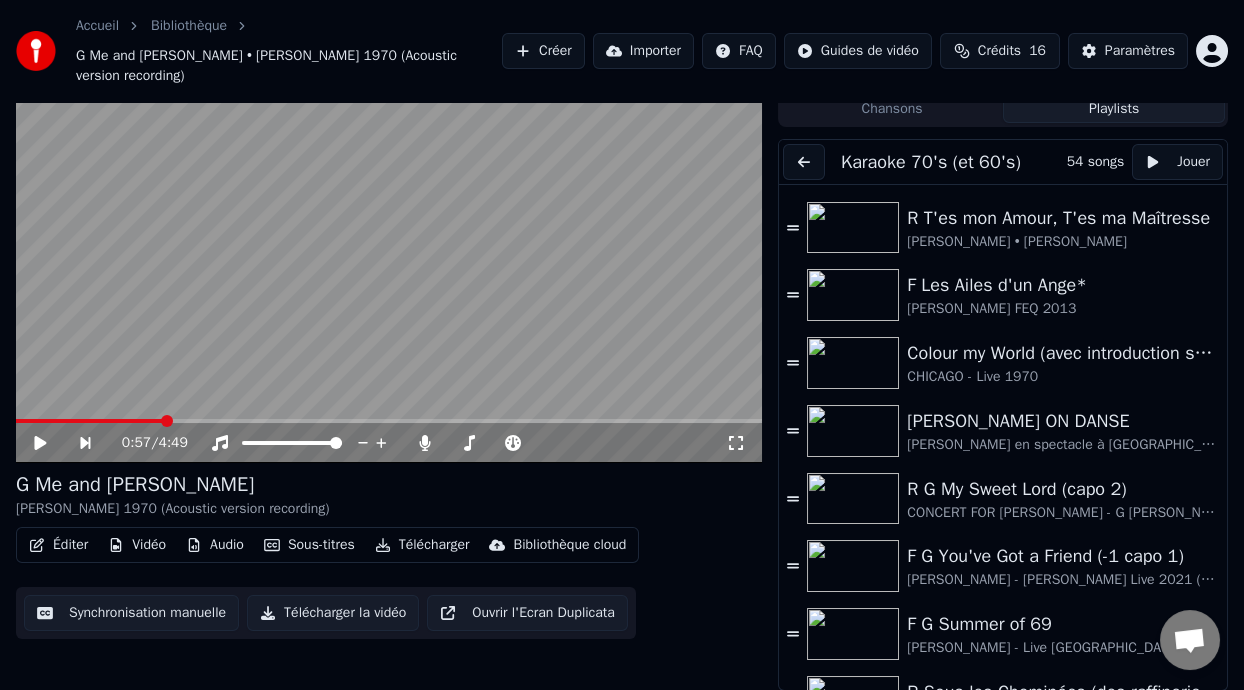 scroll, scrollTop: 49, scrollLeft: 0, axis: vertical 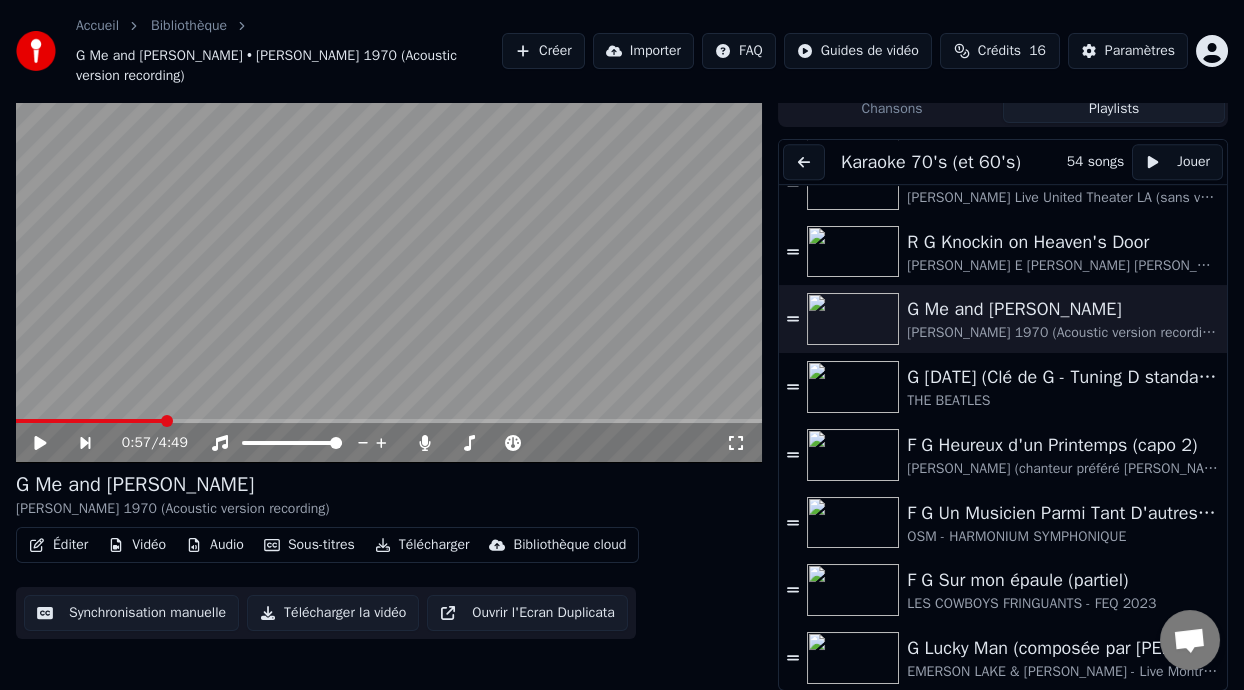 drag, startPoint x: 1228, startPoint y: 616, endPoint x: 1234, endPoint y: 573, distance: 43.416588 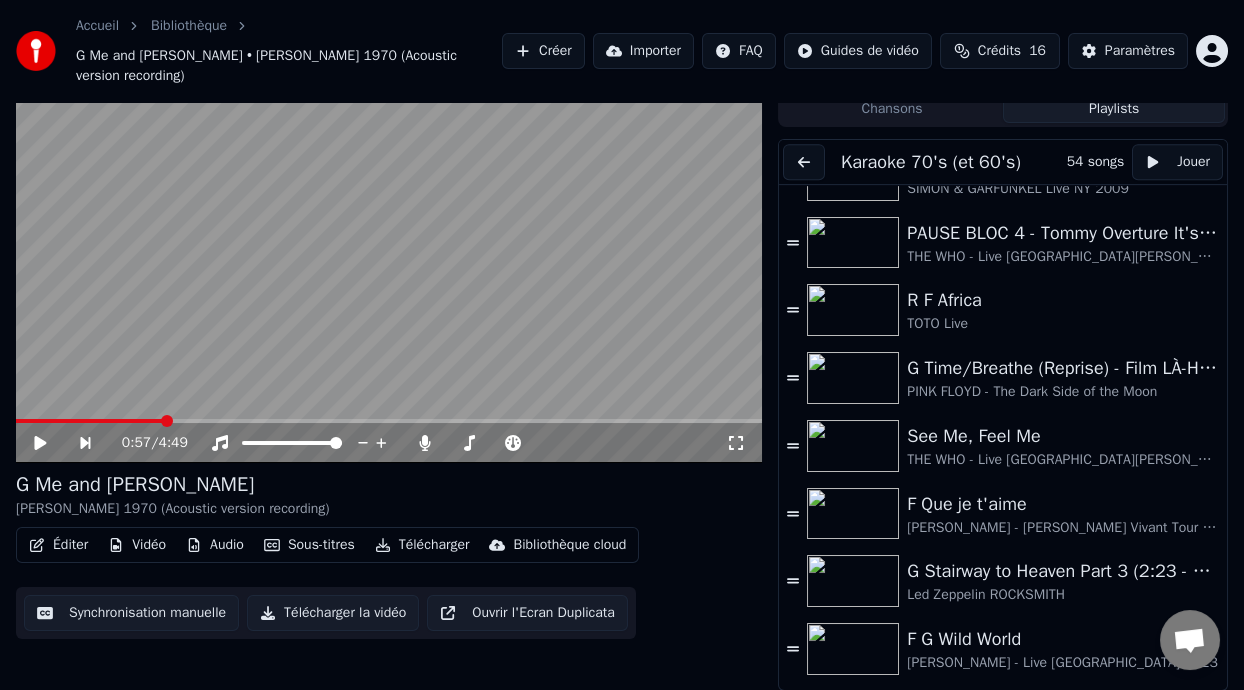 scroll, scrollTop: 2464, scrollLeft: 0, axis: vertical 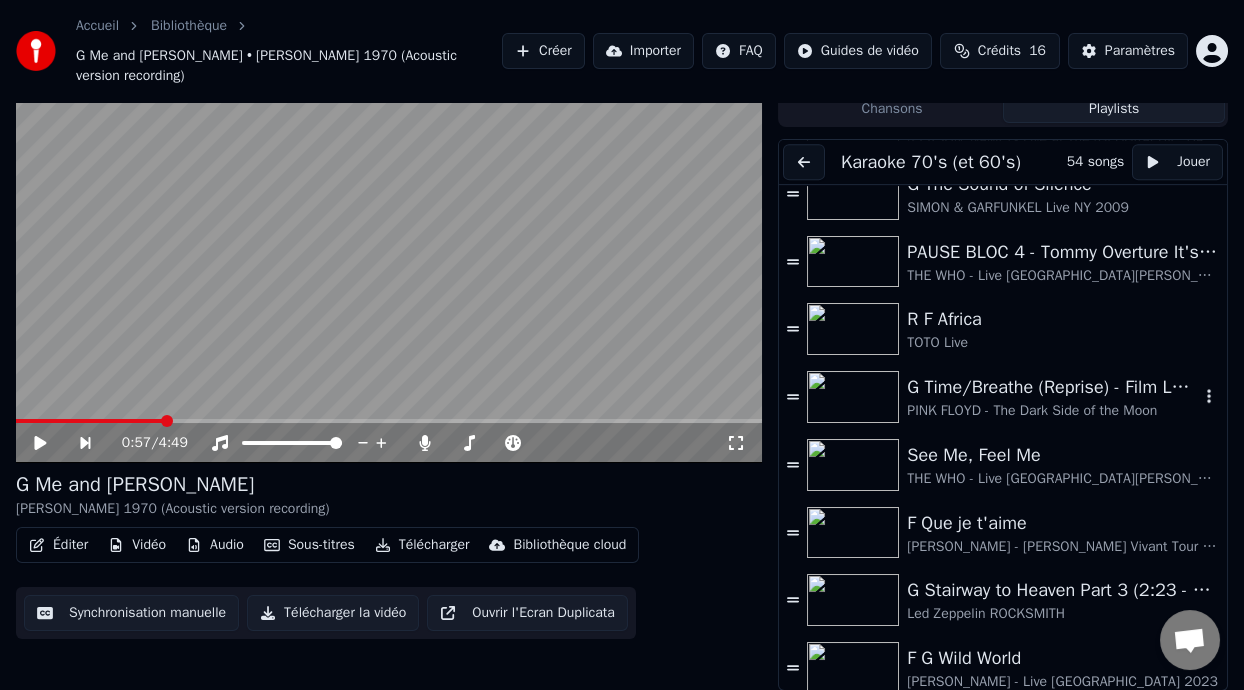 click on "G Time/Breathe (Reprise) - Film LÀ-HAUT (UP Pixar Disney) 0:21 - Carl & Ellie story" at bounding box center [1053, 387] 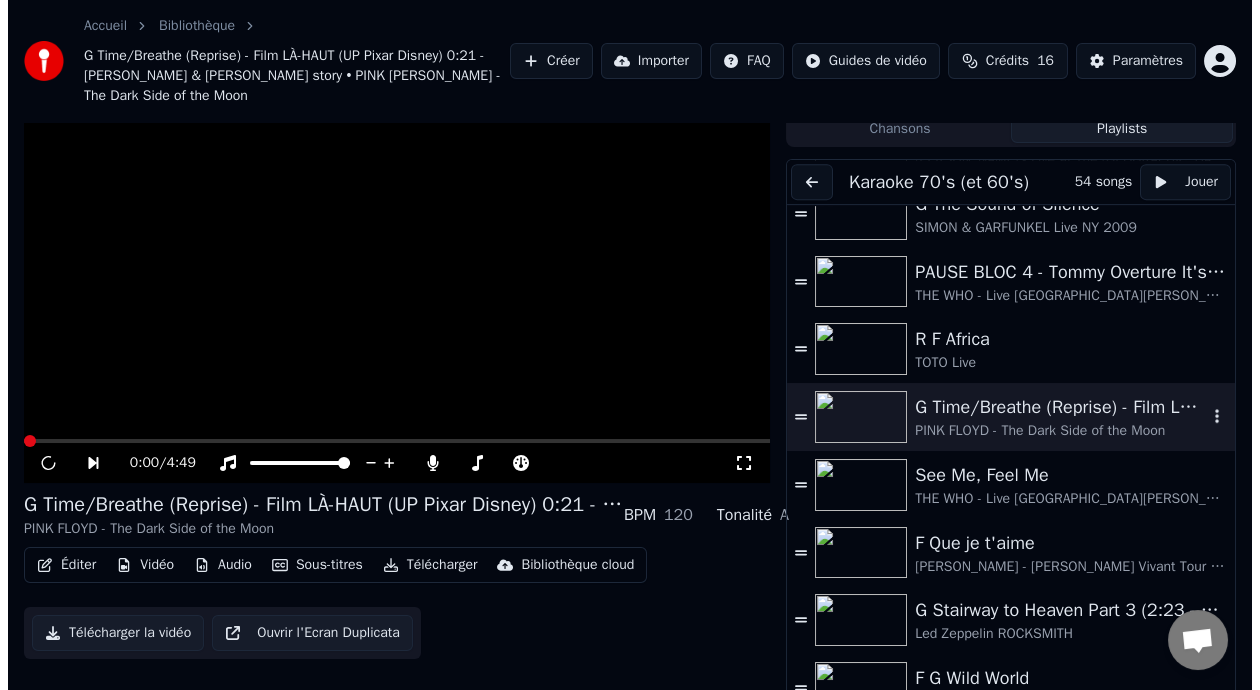 scroll, scrollTop: 79, scrollLeft: 0, axis: vertical 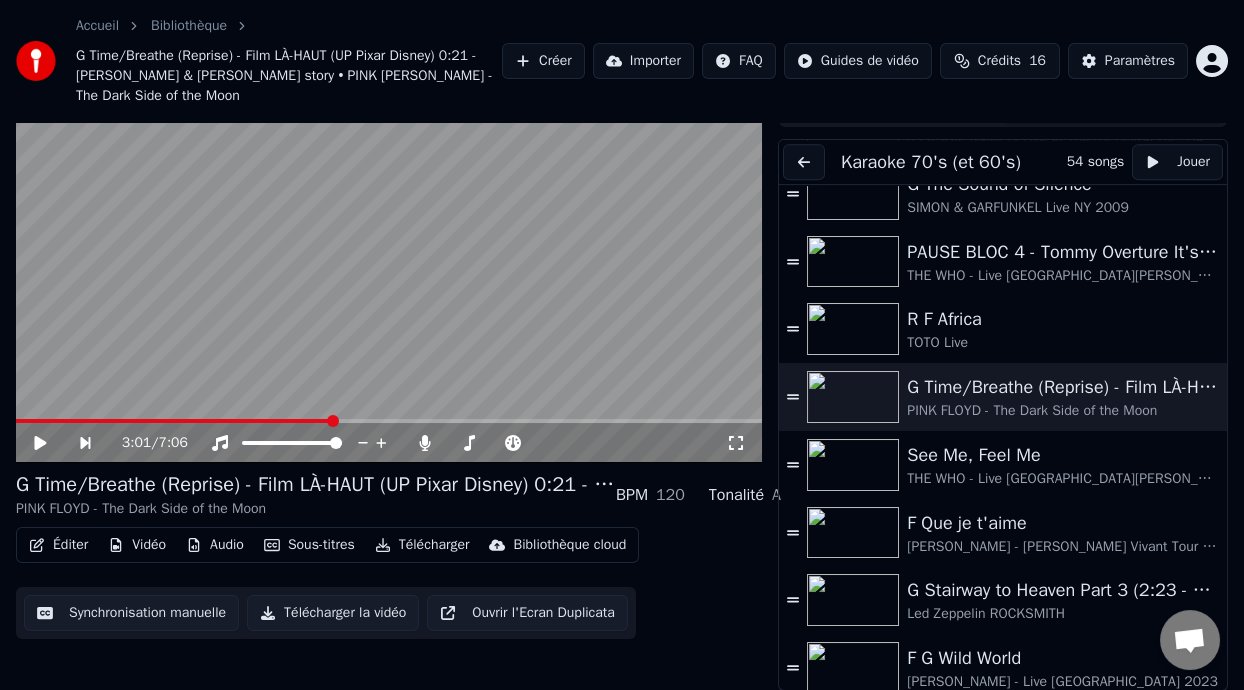 click on "Éditer" at bounding box center [58, 545] 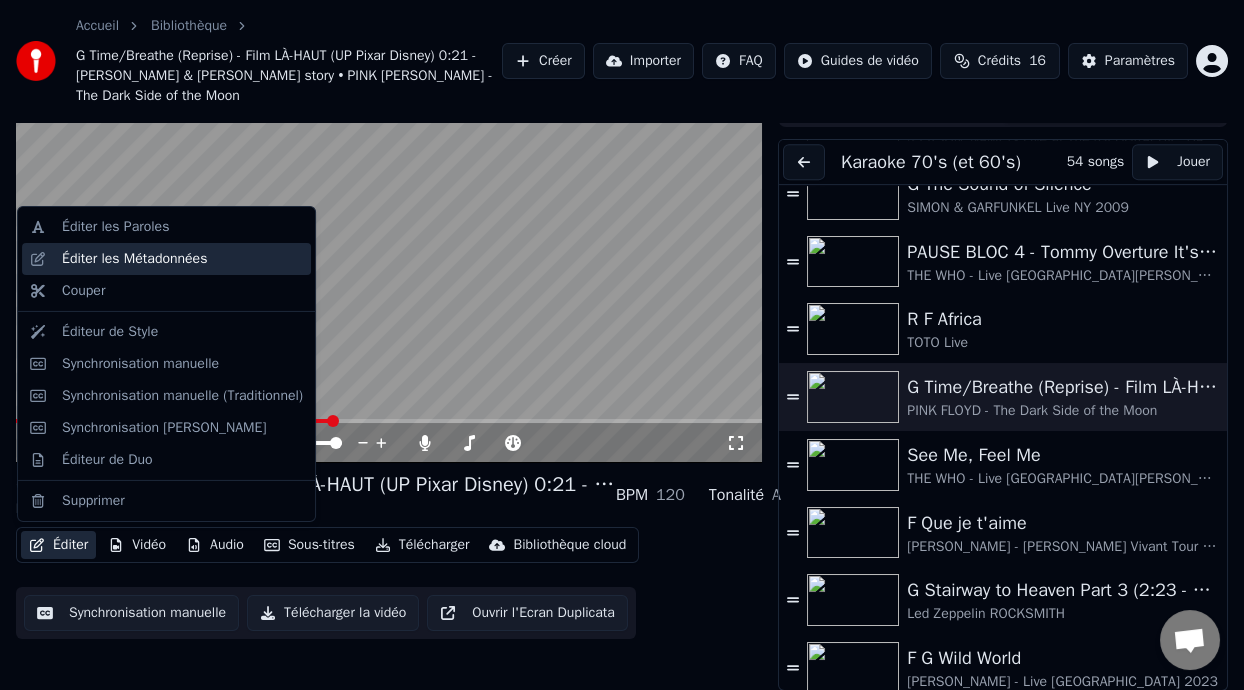 click on "Éditer les Métadonnées" at bounding box center [134, 259] 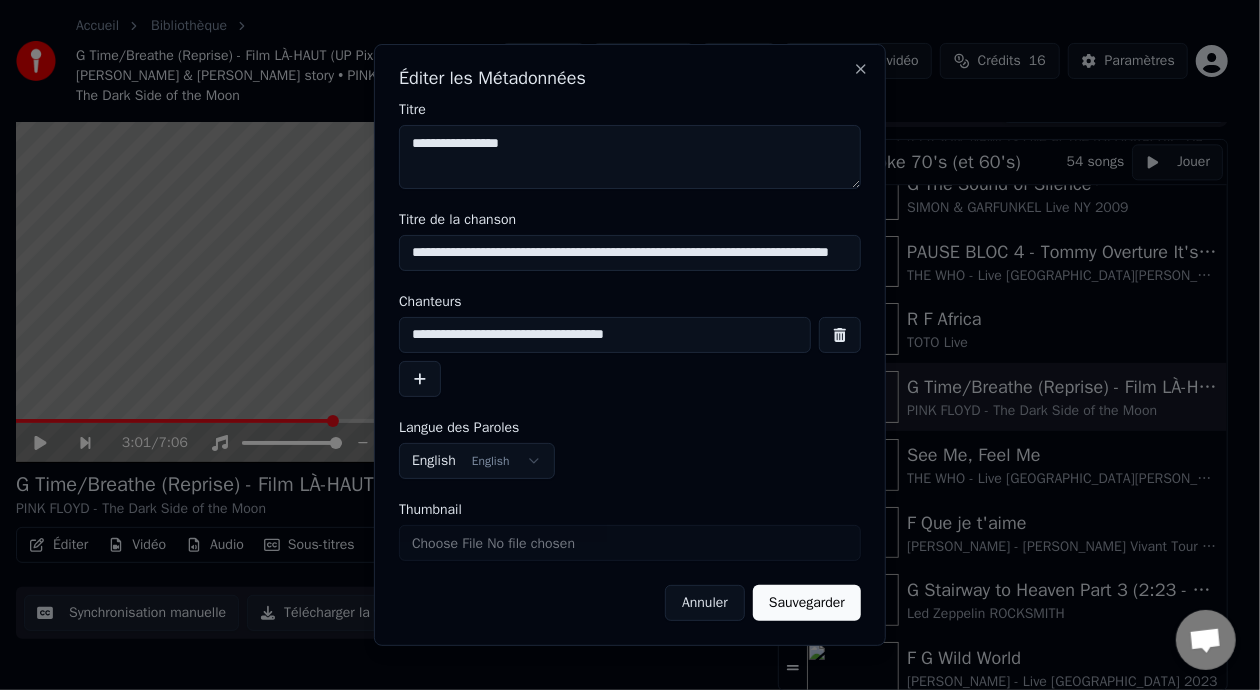 click on "**********" at bounding box center [630, 253] 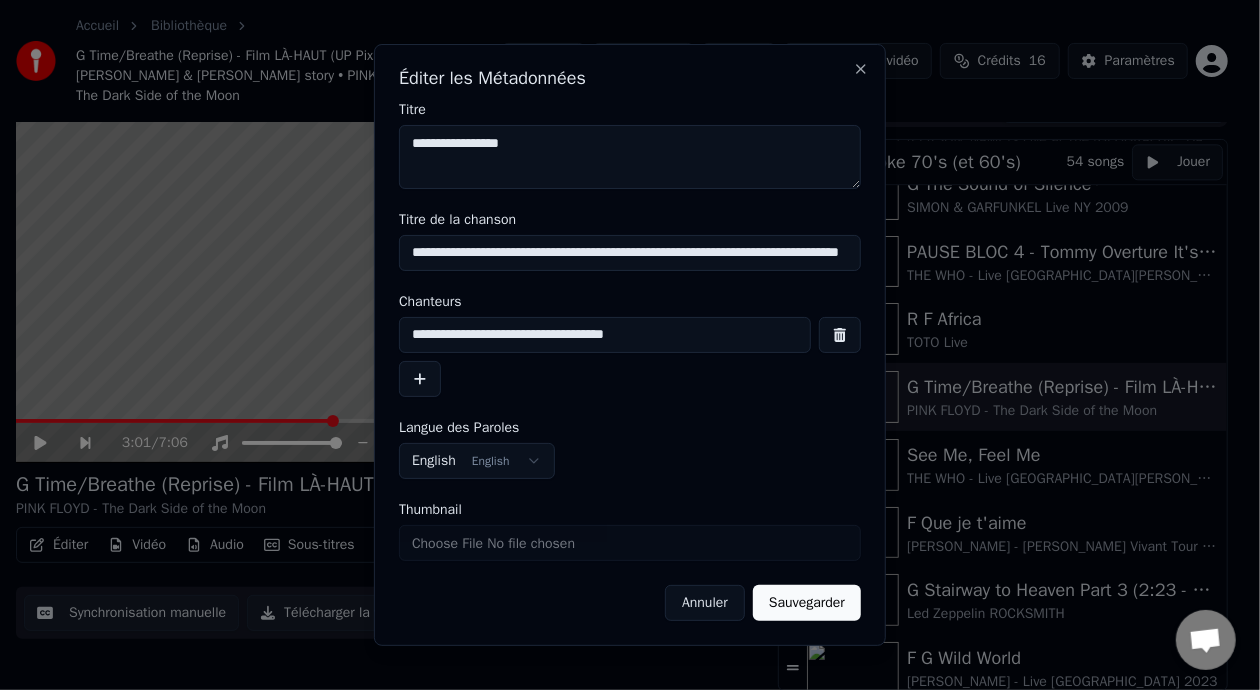 type on "**********" 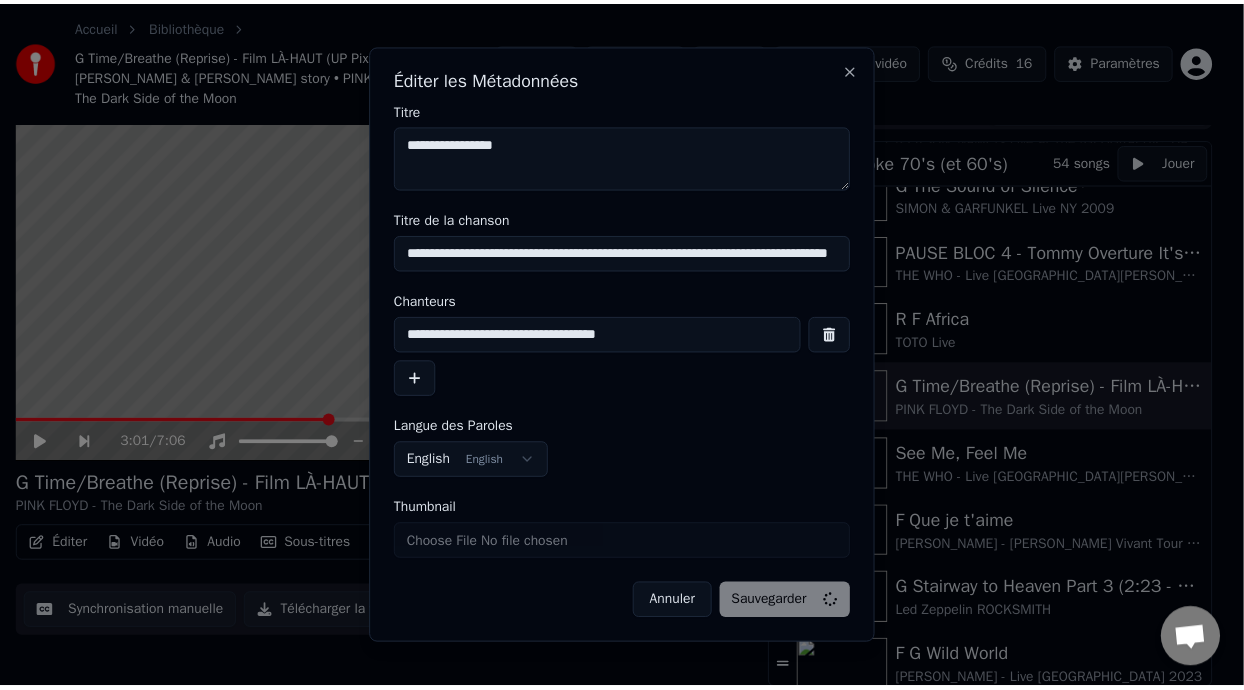 scroll, scrollTop: 79, scrollLeft: 0, axis: vertical 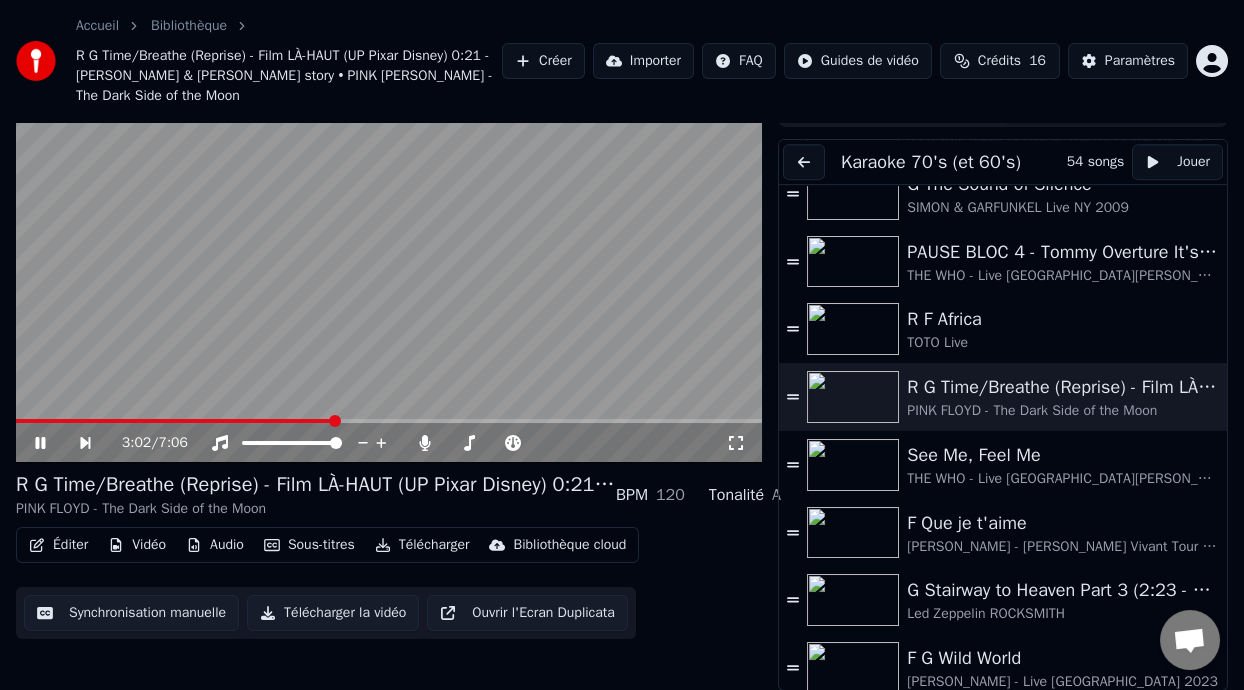click 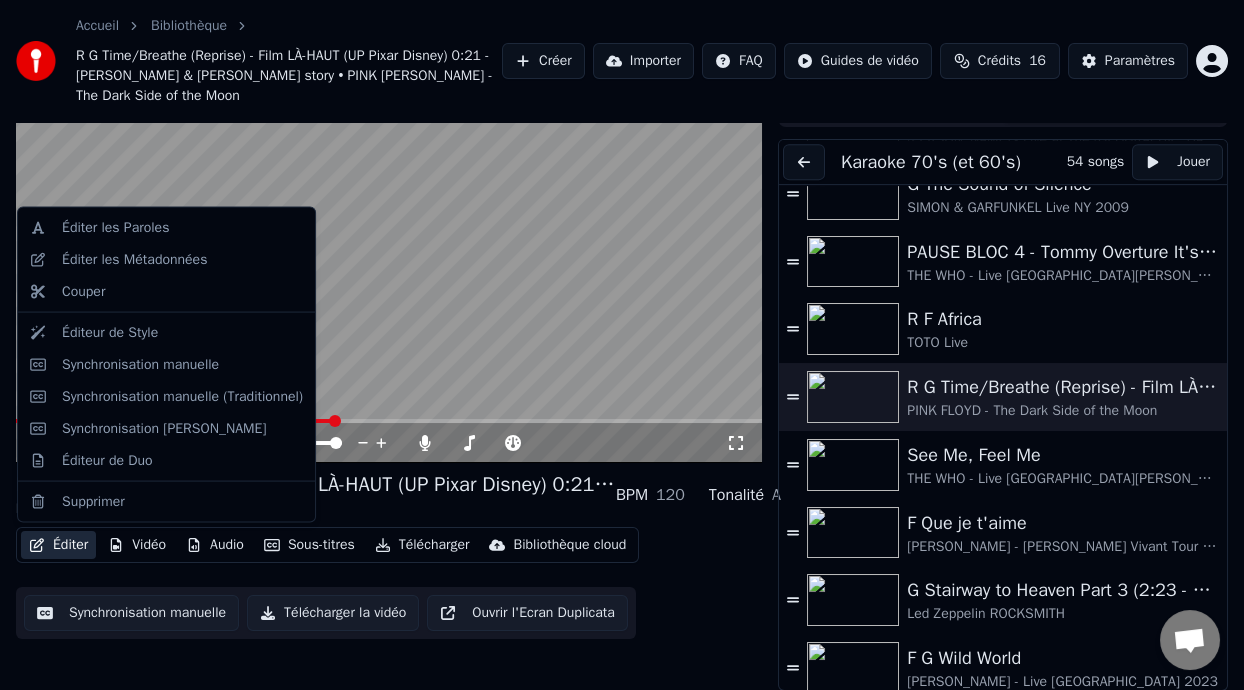 click on "Éditer" at bounding box center (58, 545) 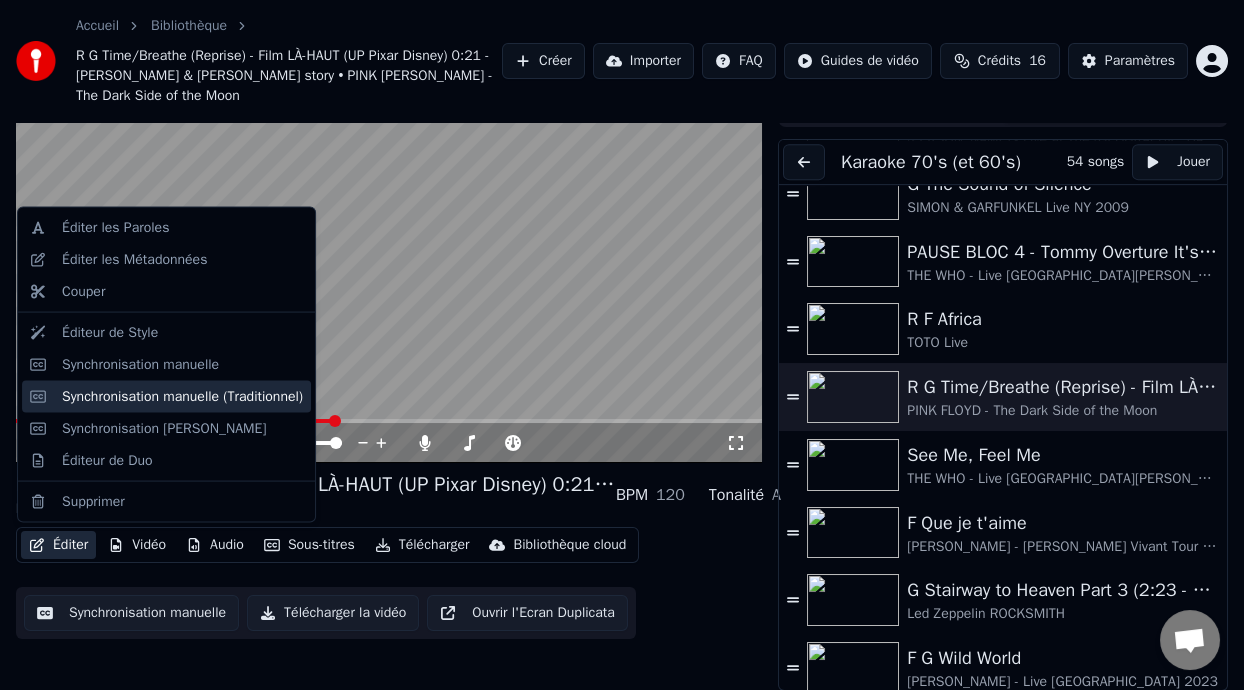 click on "Synchronisation manuelle (Traditionnel)" at bounding box center [182, 396] 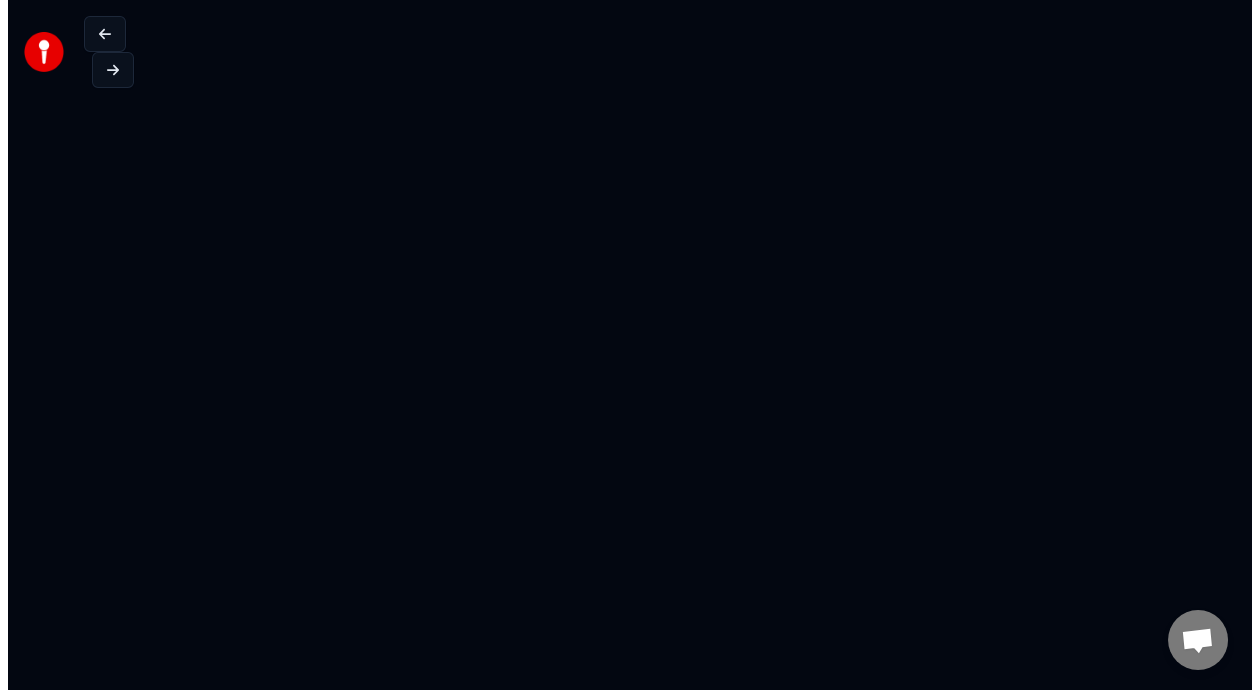 scroll, scrollTop: 0, scrollLeft: 0, axis: both 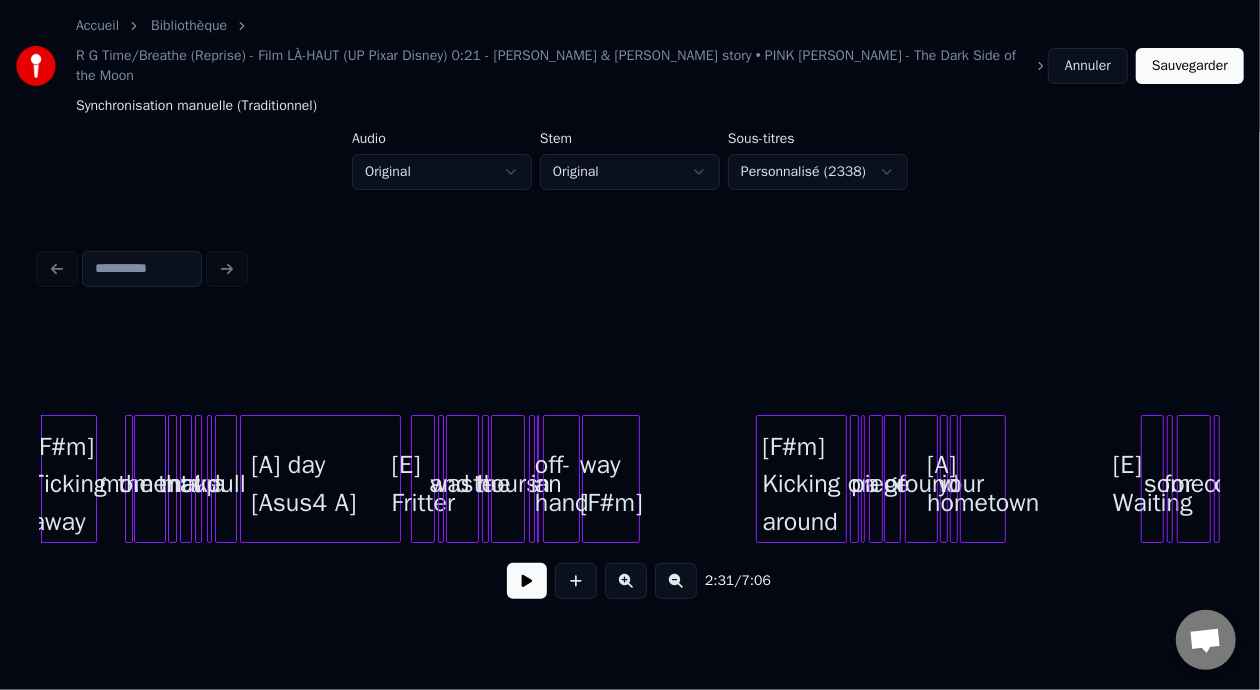 click at bounding box center (527, 581) 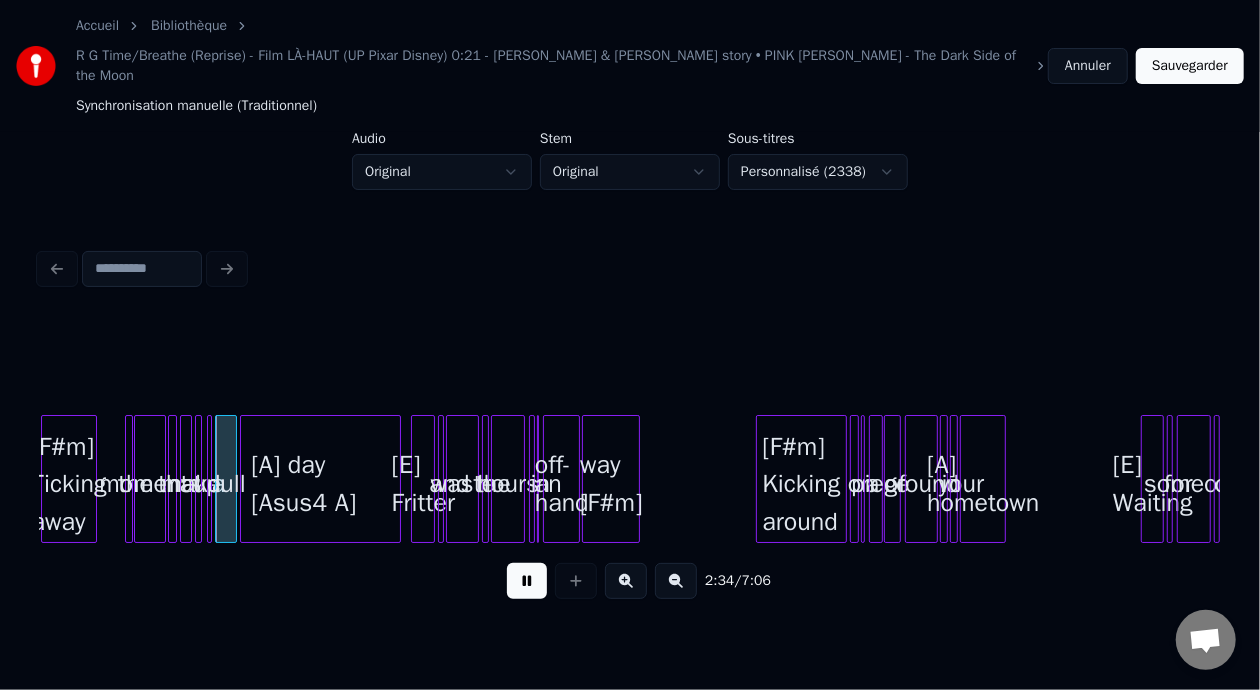 click at bounding box center [527, 581] 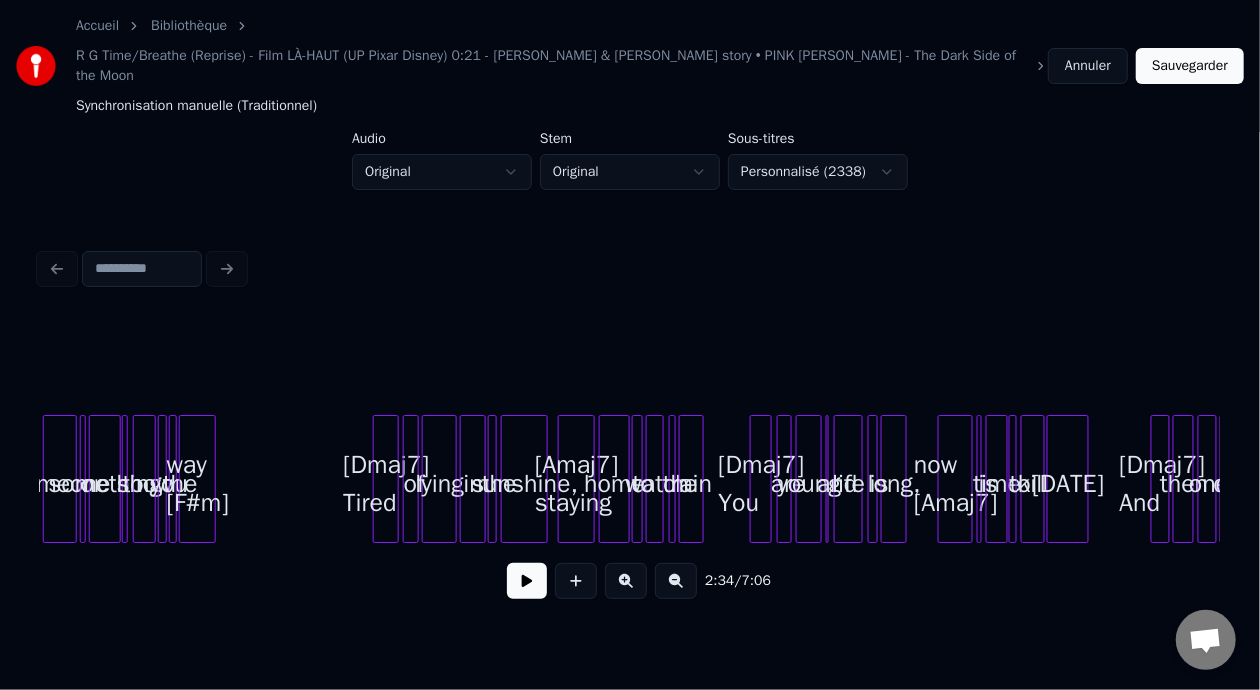 scroll, scrollTop: 0, scrollLeft: 8670, axis: horizontal 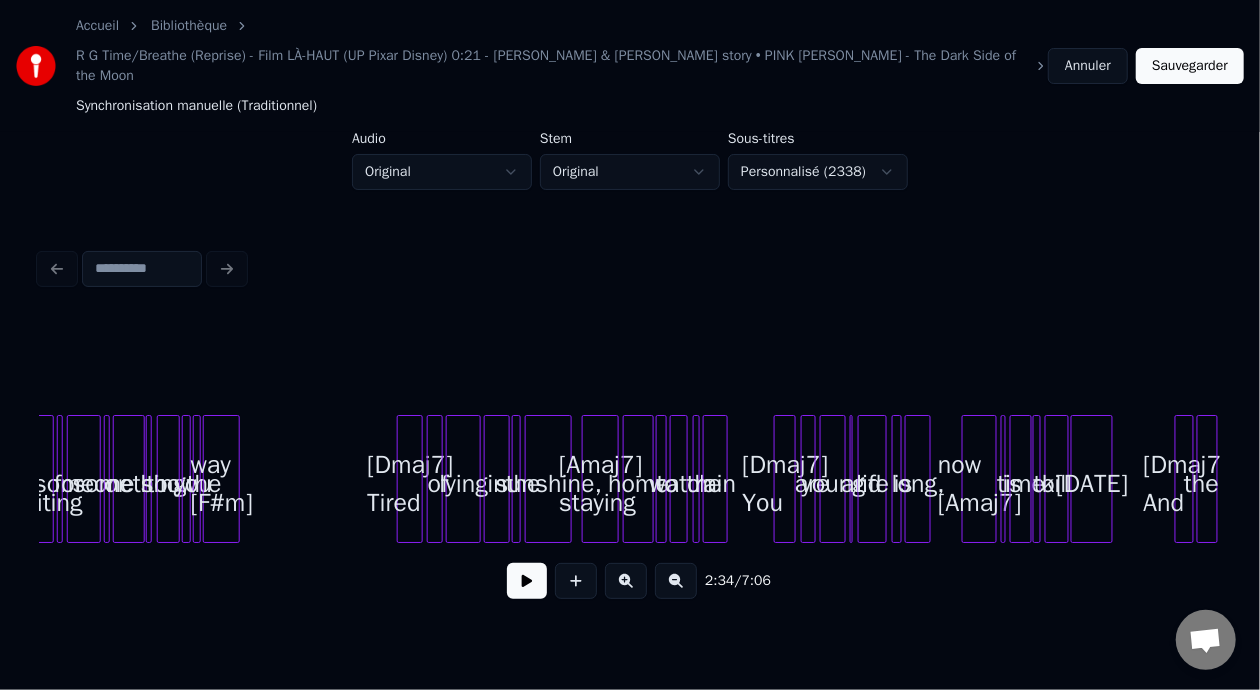 click at bounding box center (401, 479) 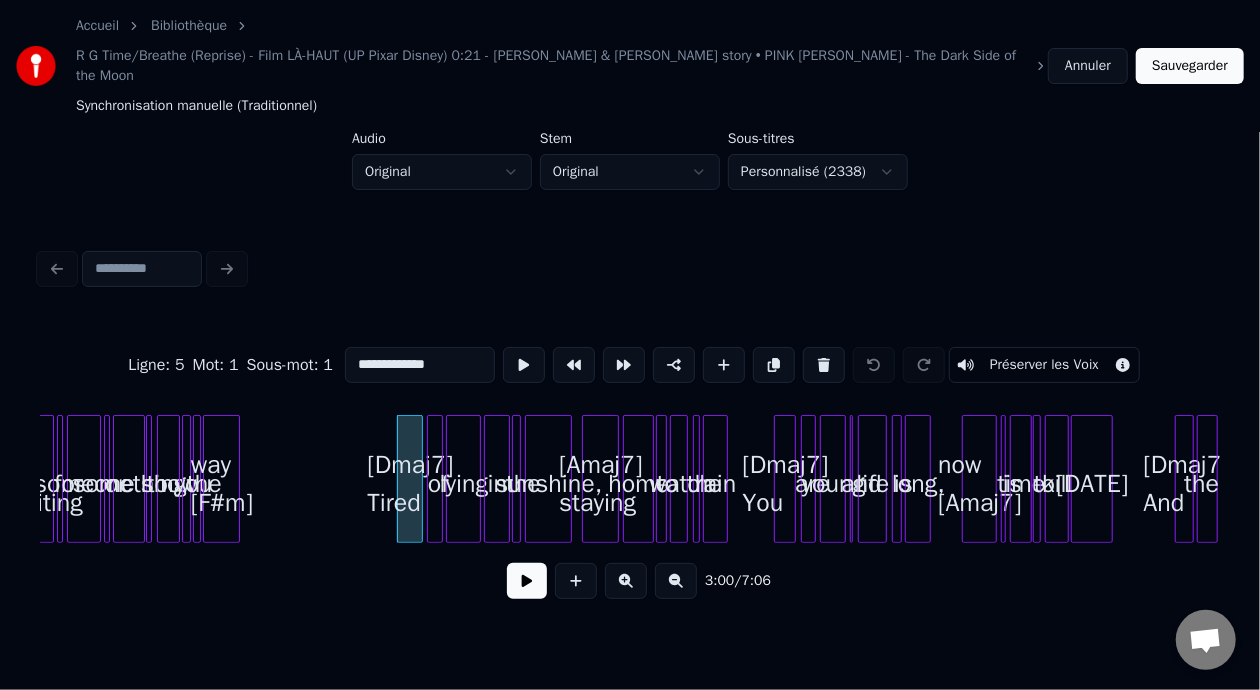 click on "**********" at bounding box center (420, 365) 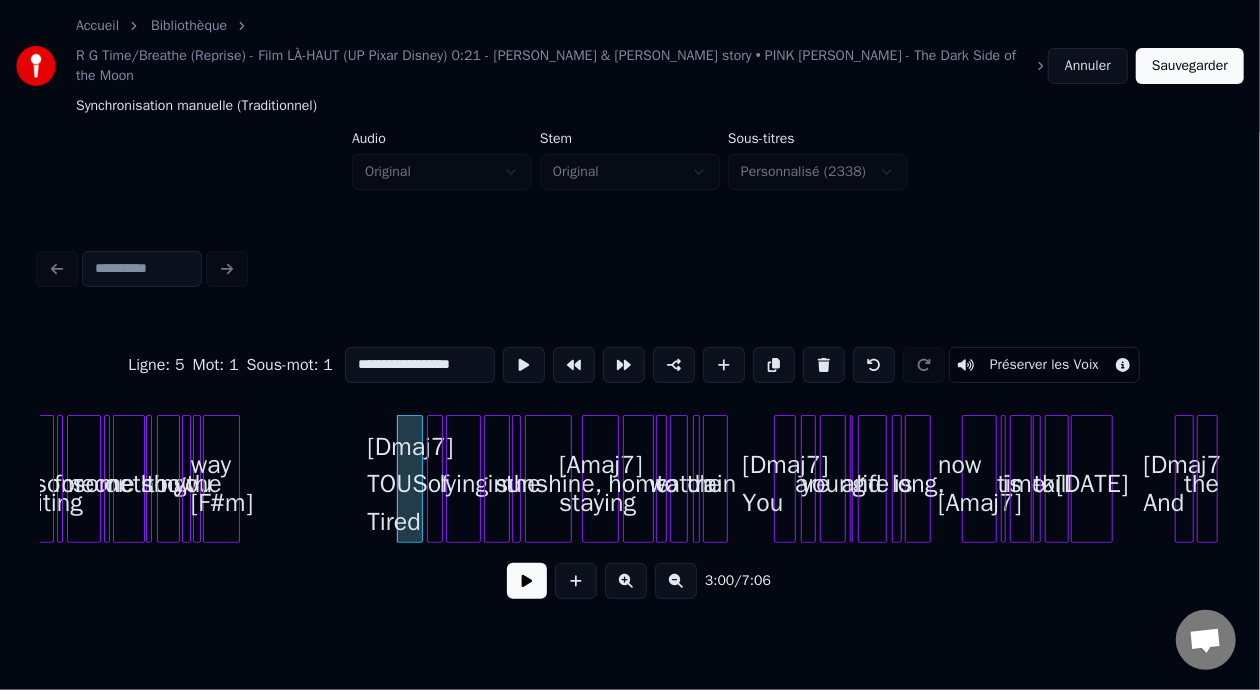 type on "**********" 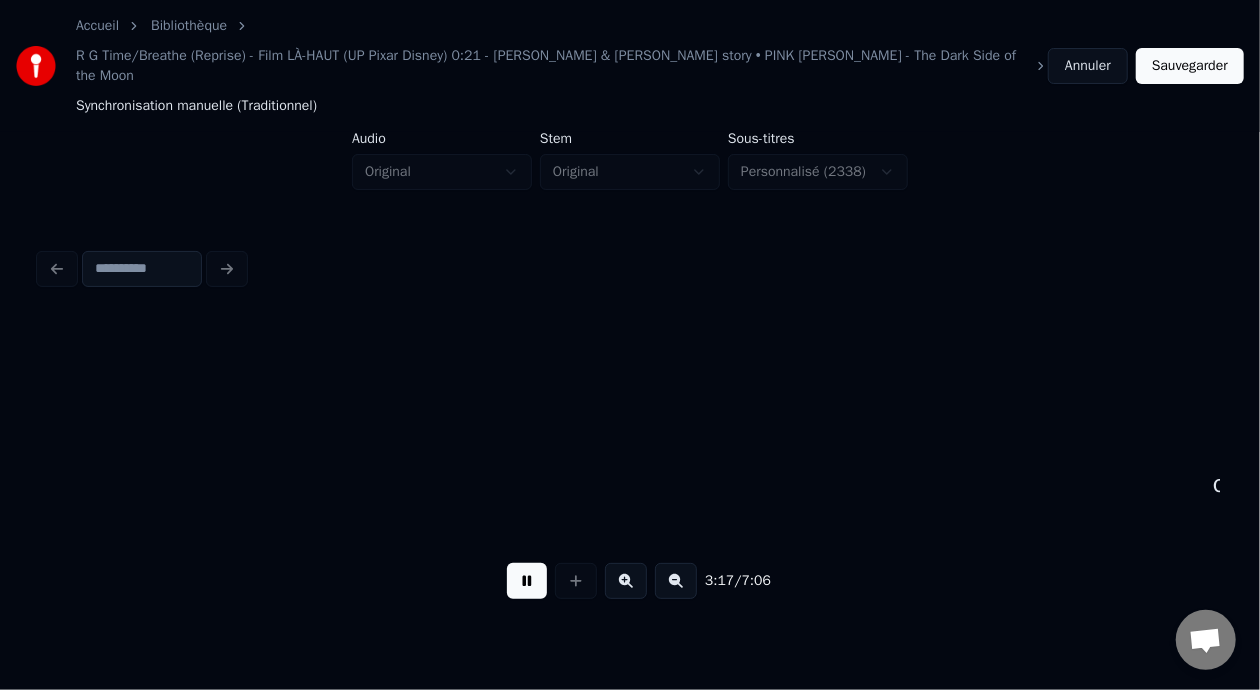 scroll, scrollTop: 0, scrollLeft: 9849, axis: horizontal 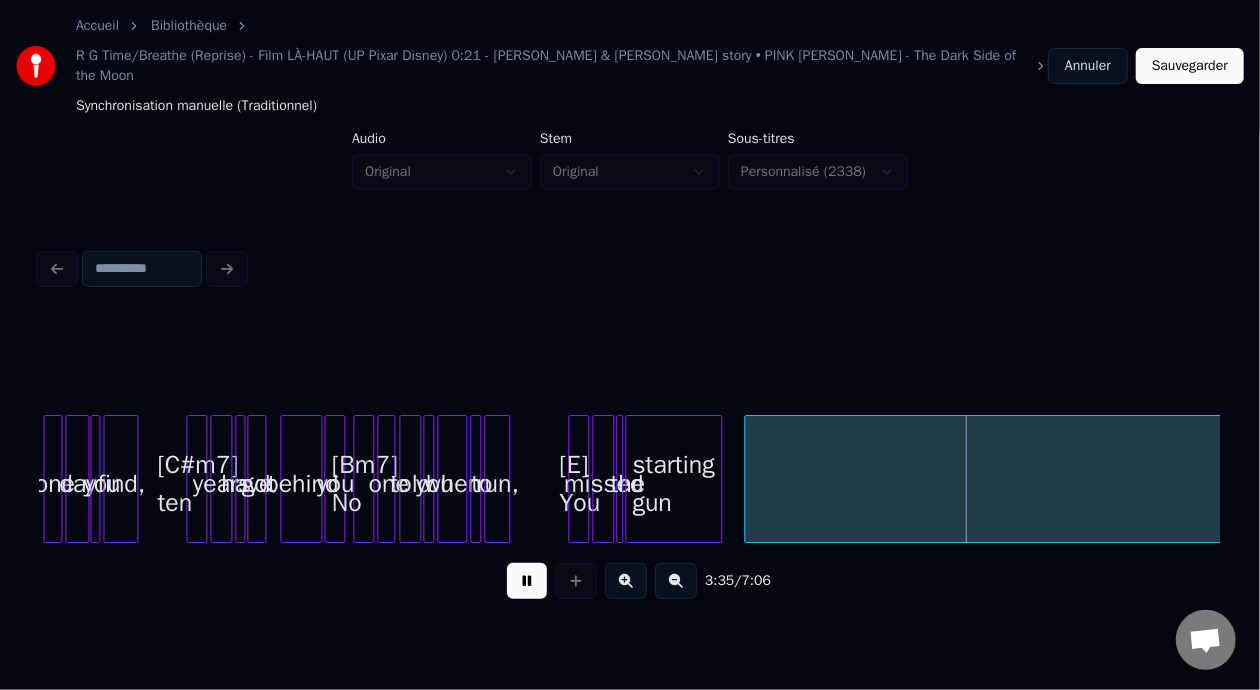 click at bounding box center [527, 581] 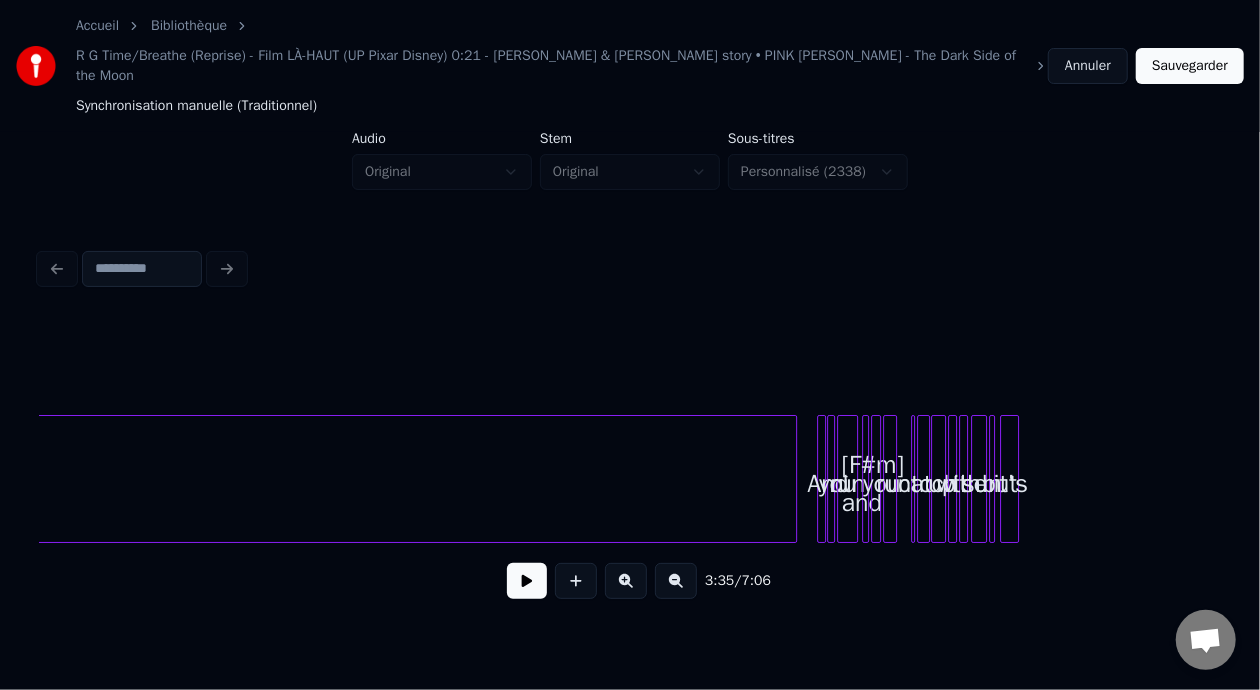 scroll, scrollTop: 0, scrollLeft: 14275, axis: horizontal 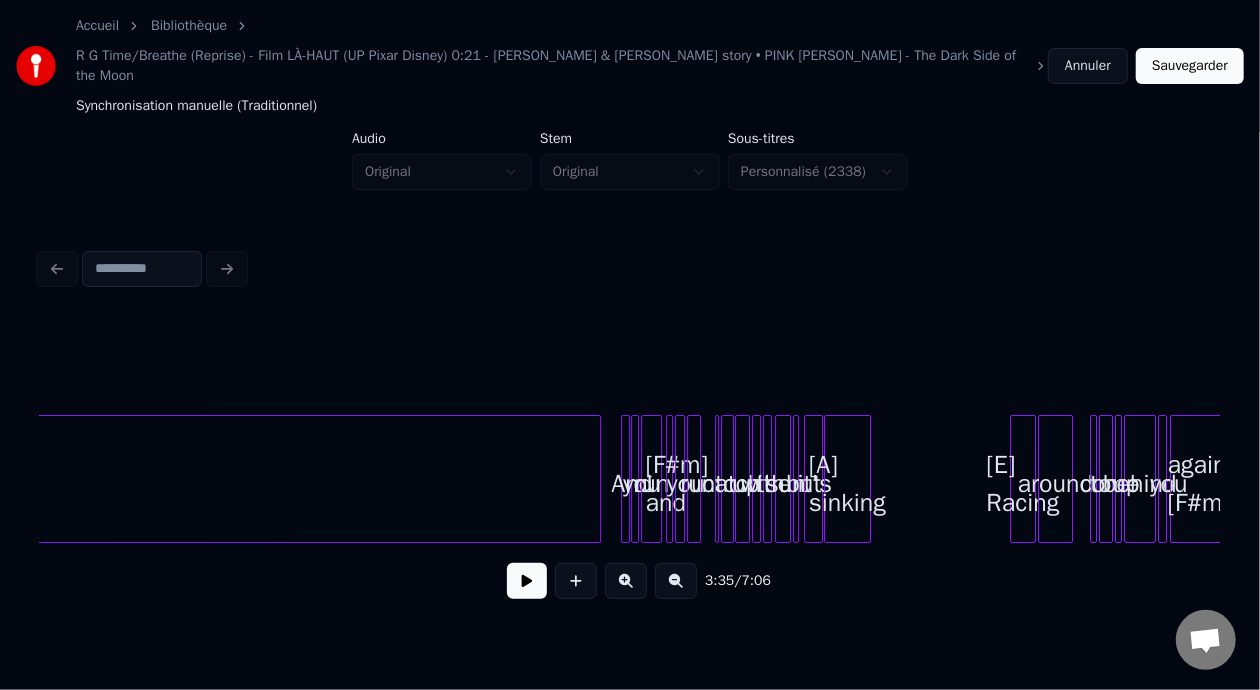click on "And" at bounding box center (632, 484) 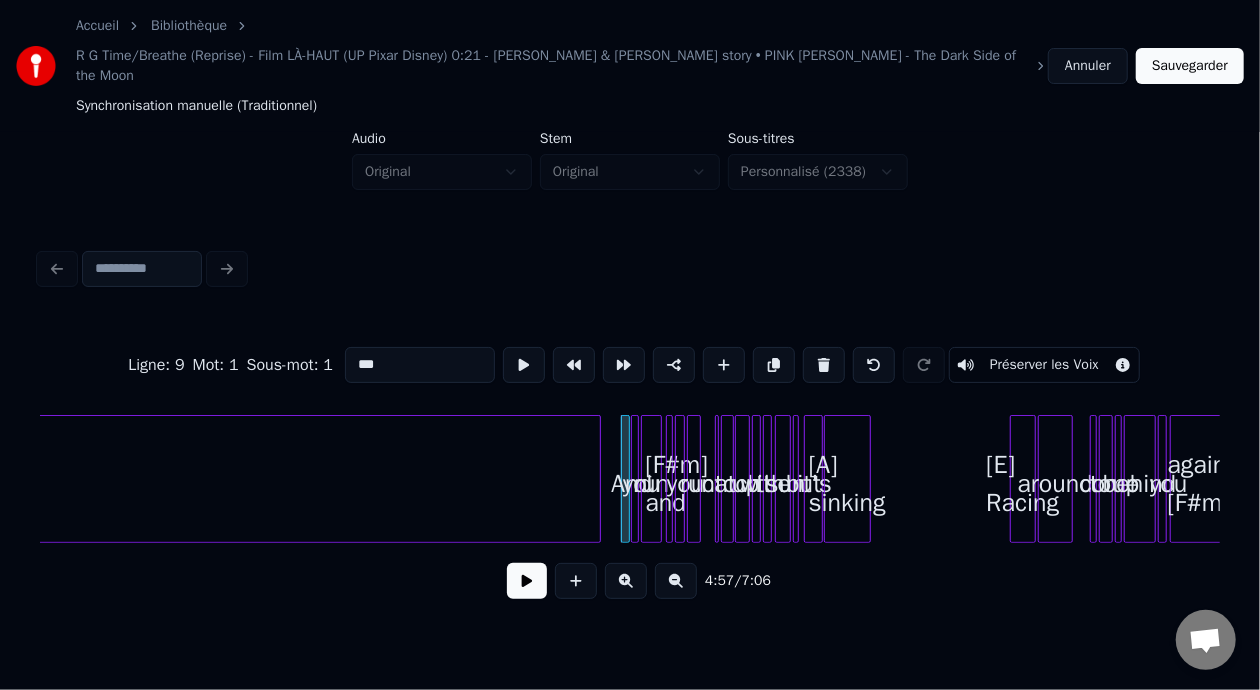 click on "4:57  /  7:06" at bounding box center (630, 581) 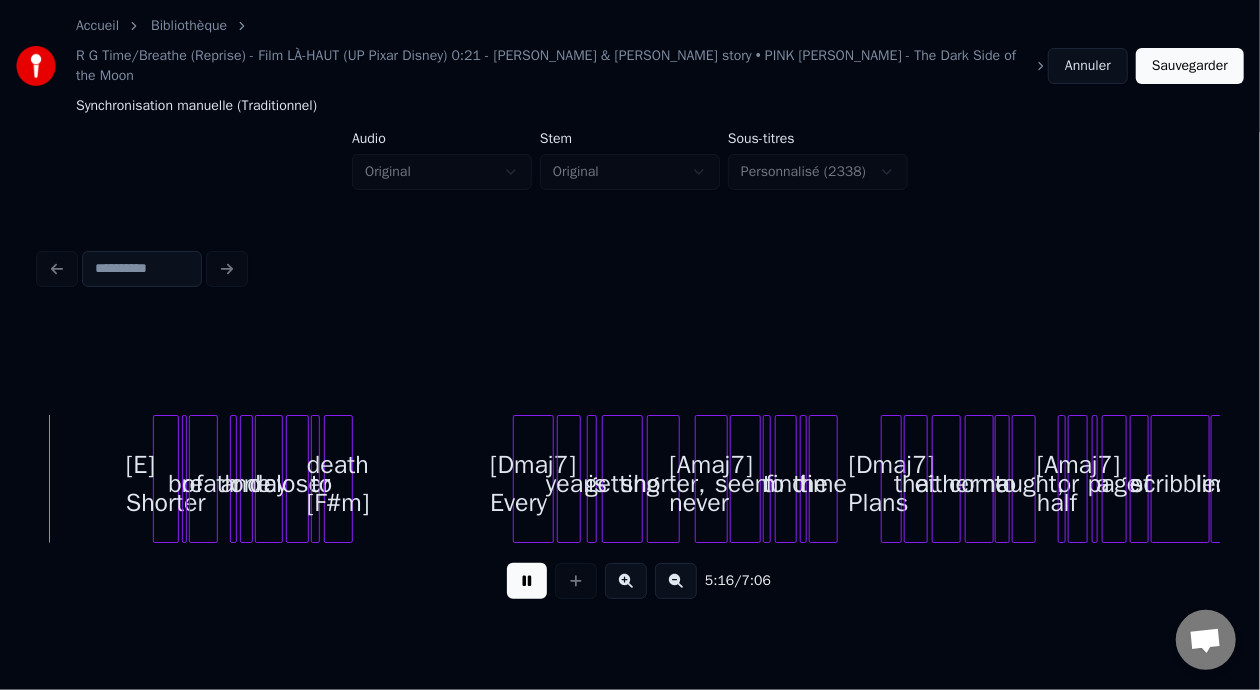 scroll, scrollTop: 0, scrollLeft: 15849, axis: horizontal 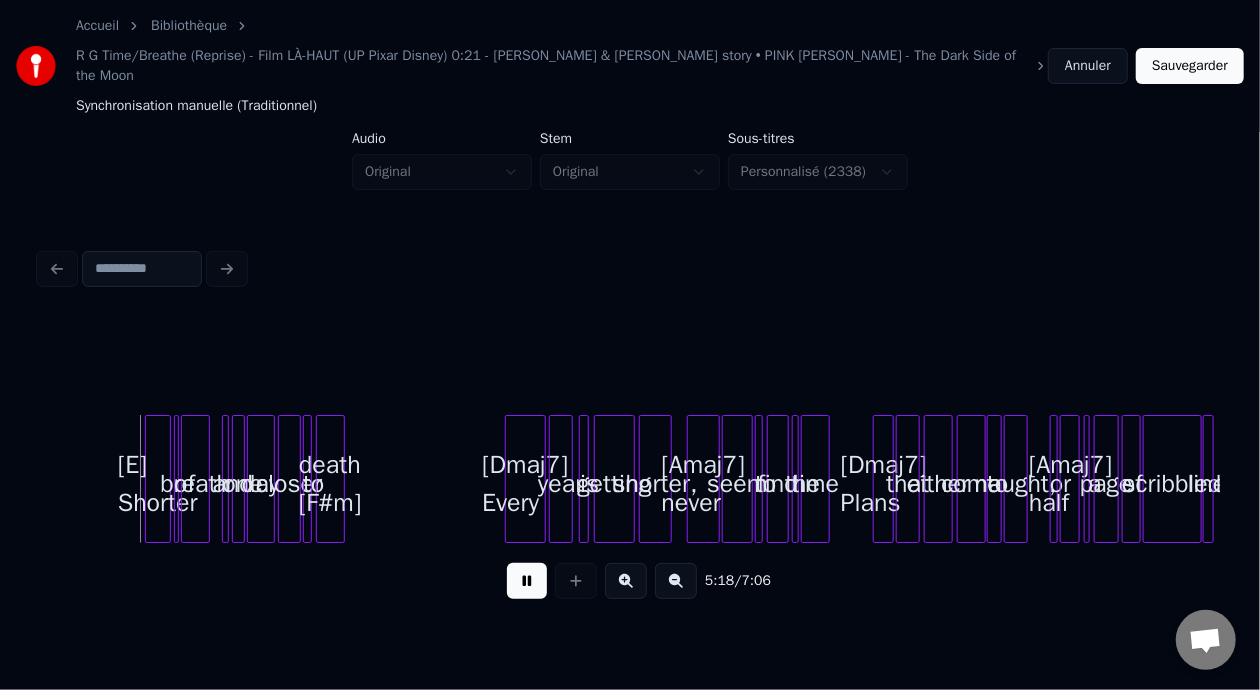 click at bounding box center (527, 581) 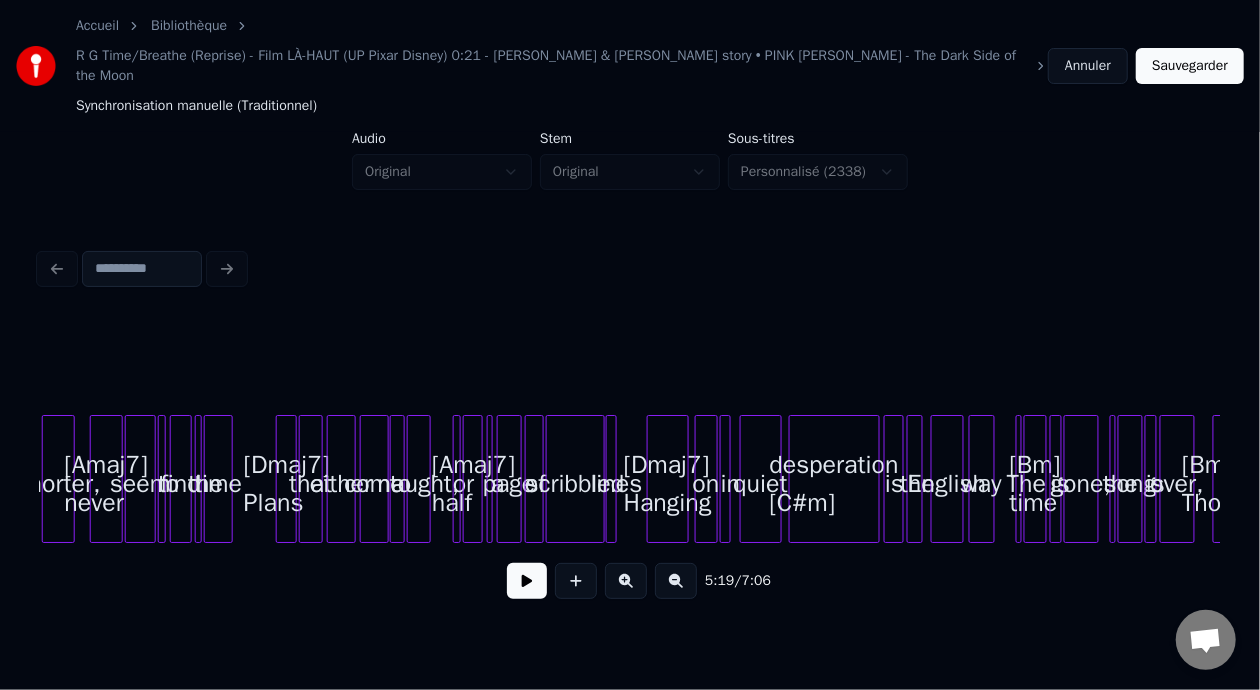 scroll, scrollTop: 0, scrollLeft: 16471, axis: horizontal 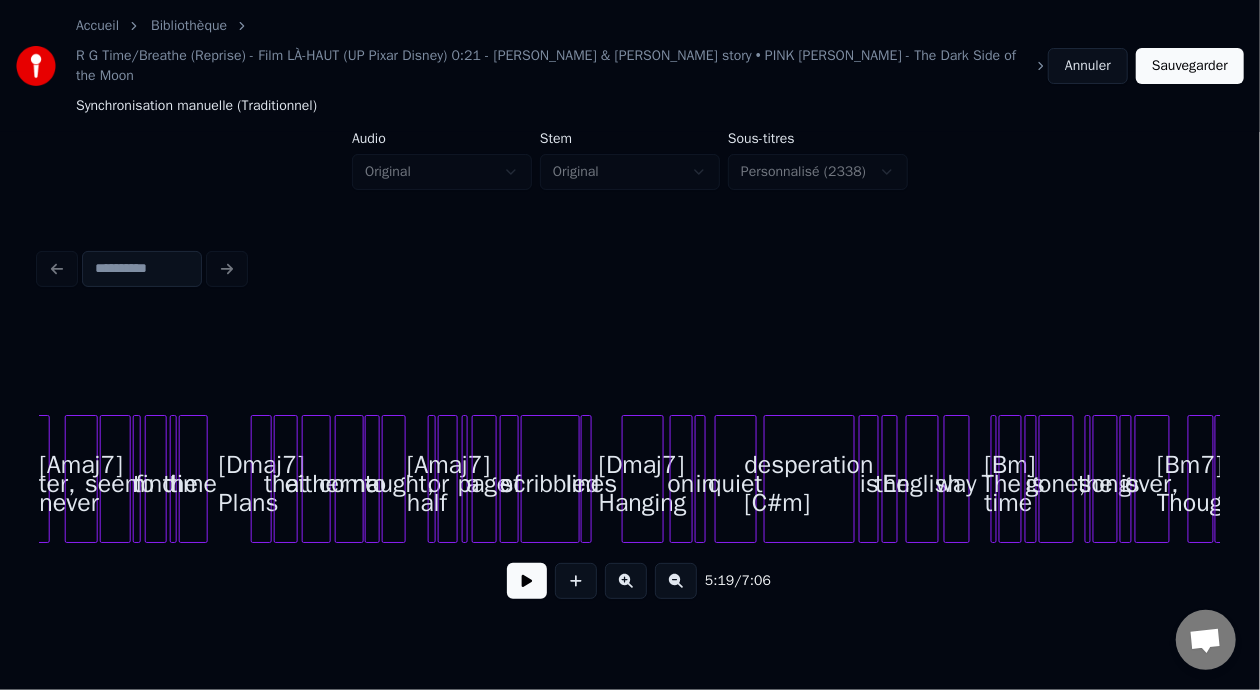 click at bounding box center (660, 479) 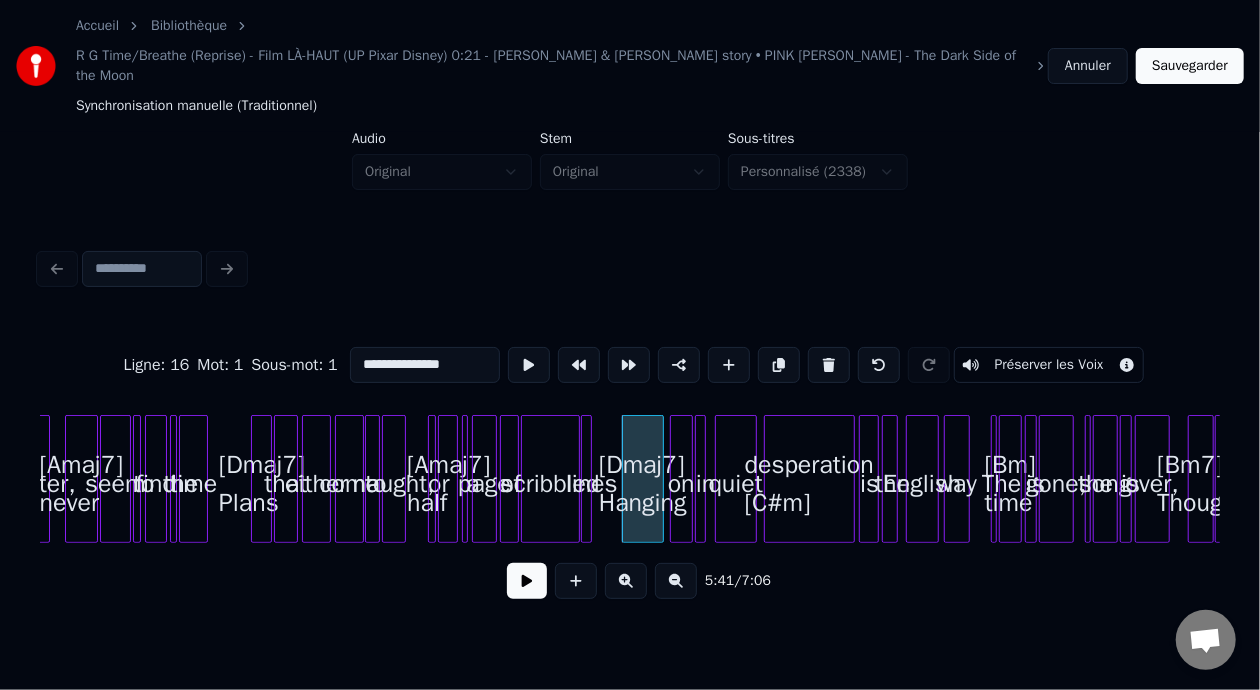click at bounding box center (527, 581) 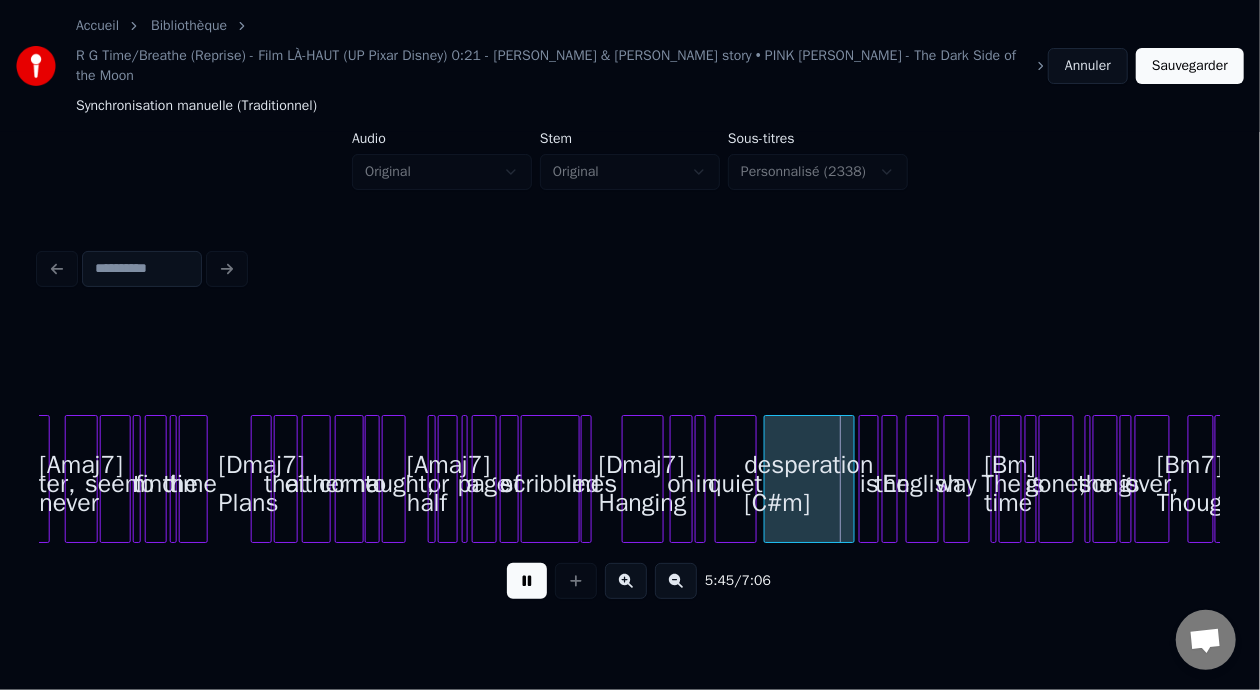 click on "[Dmaj7] Hanging" at bounding box center [643, 484] 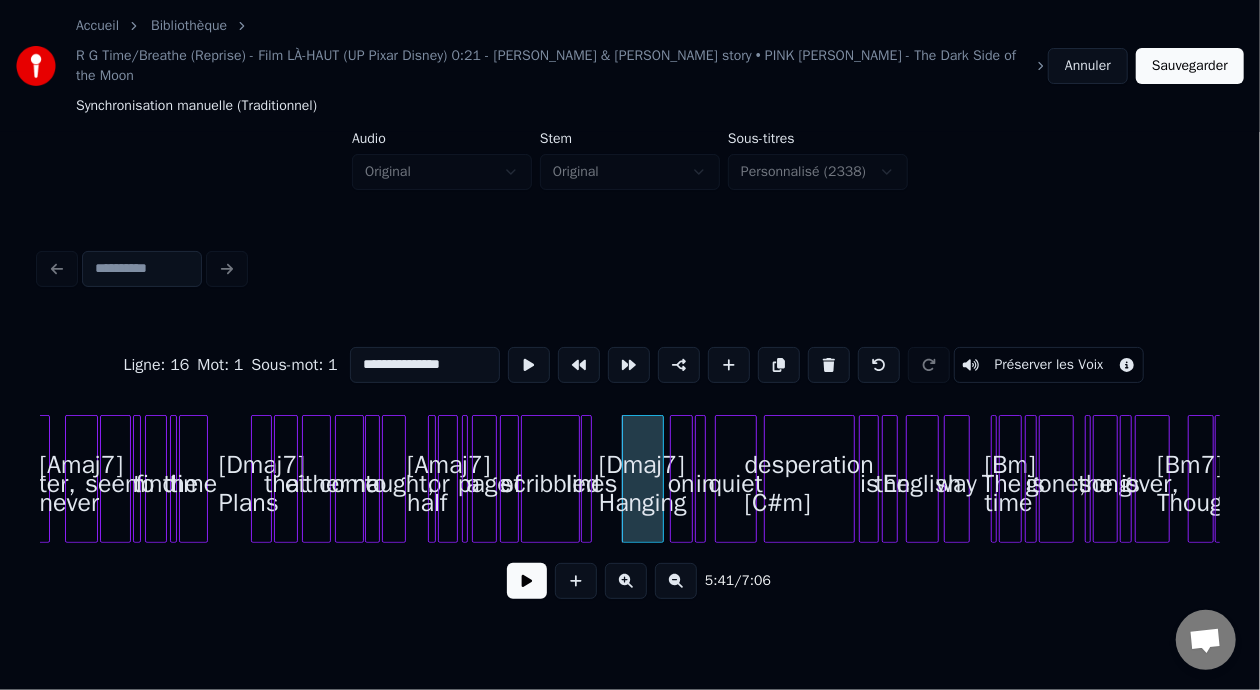 click at bounding box center (527, 581) 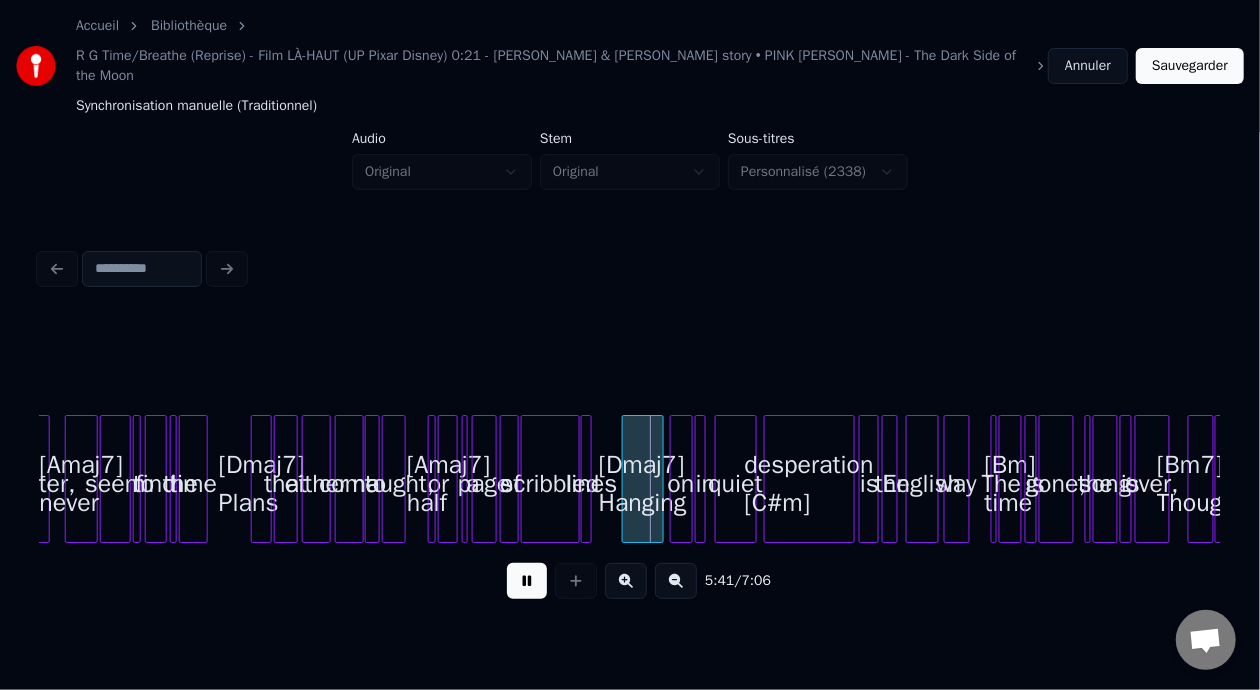 click at bounding box center (527, 581) 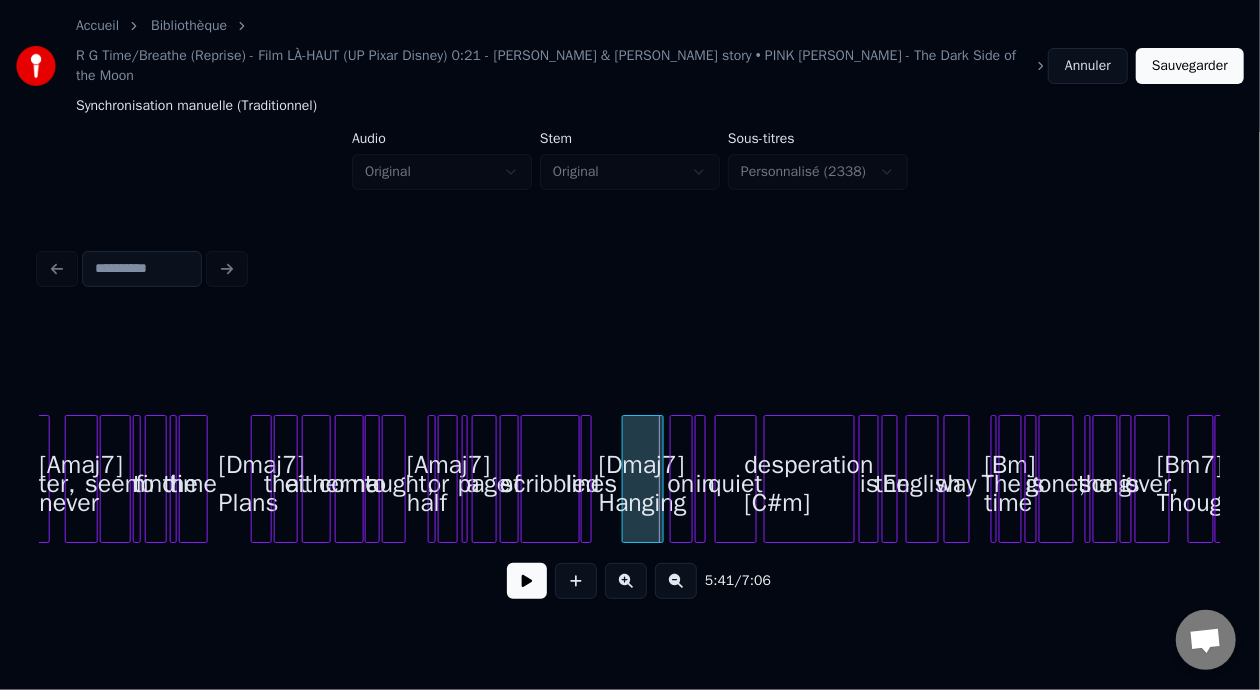 click on "[Dmaj7] Hanging" at bounding box center [643, 484] 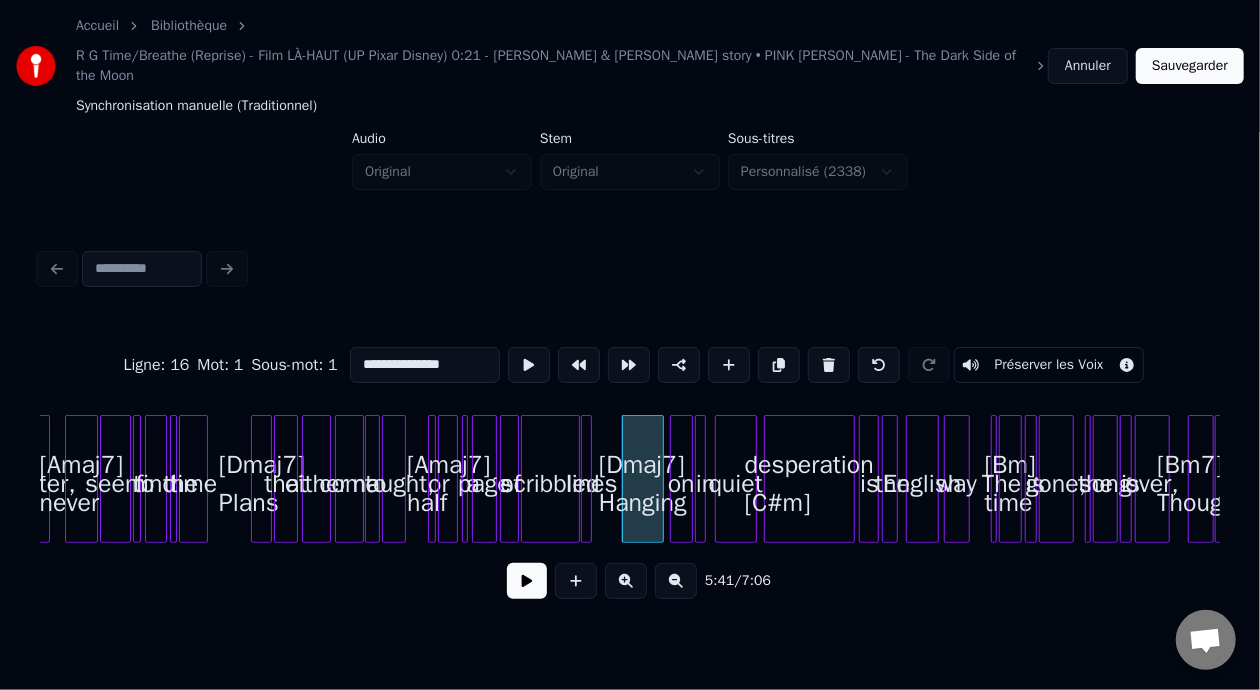 click on "**********" at bounding box center [425, 365] 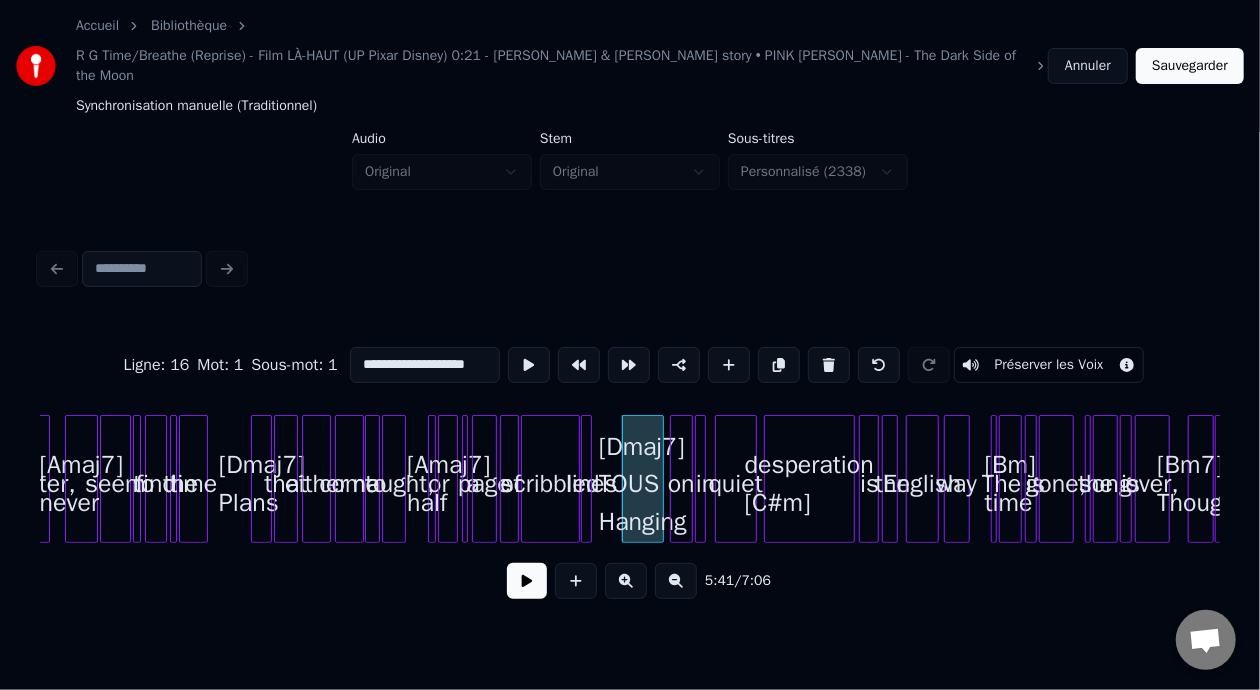type on "**********" 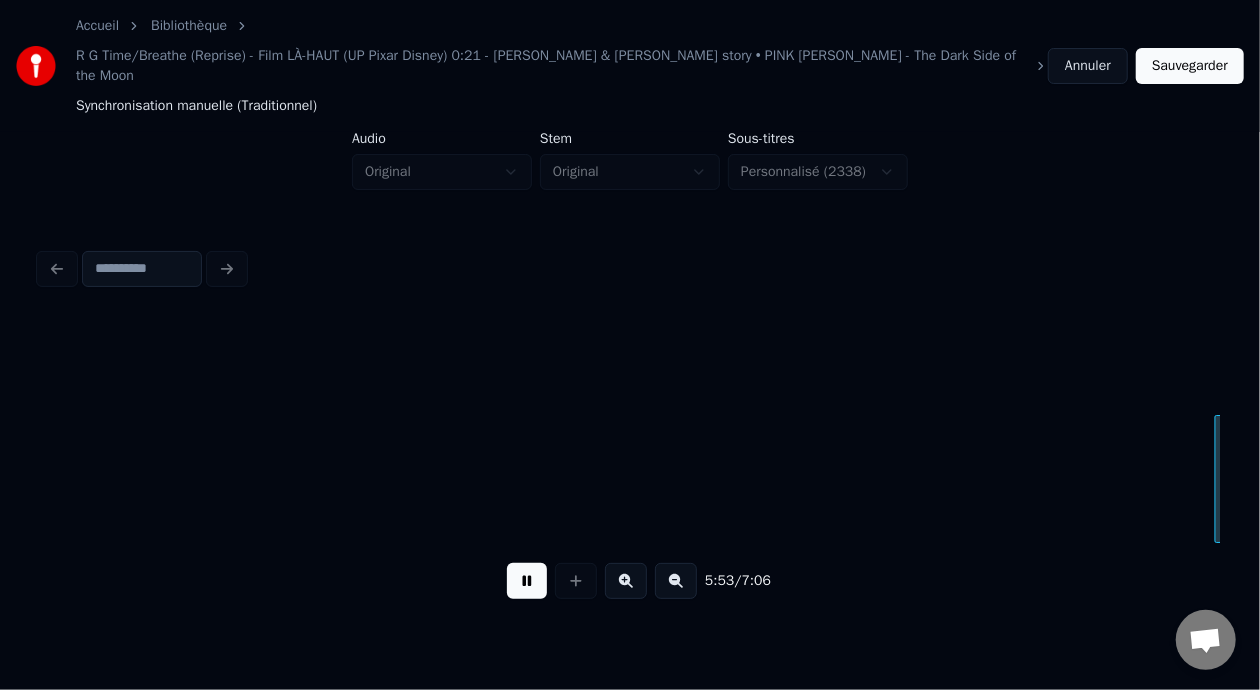 scroll, scrollTop: 0, scrollLeft: 17651, axis: horizontal 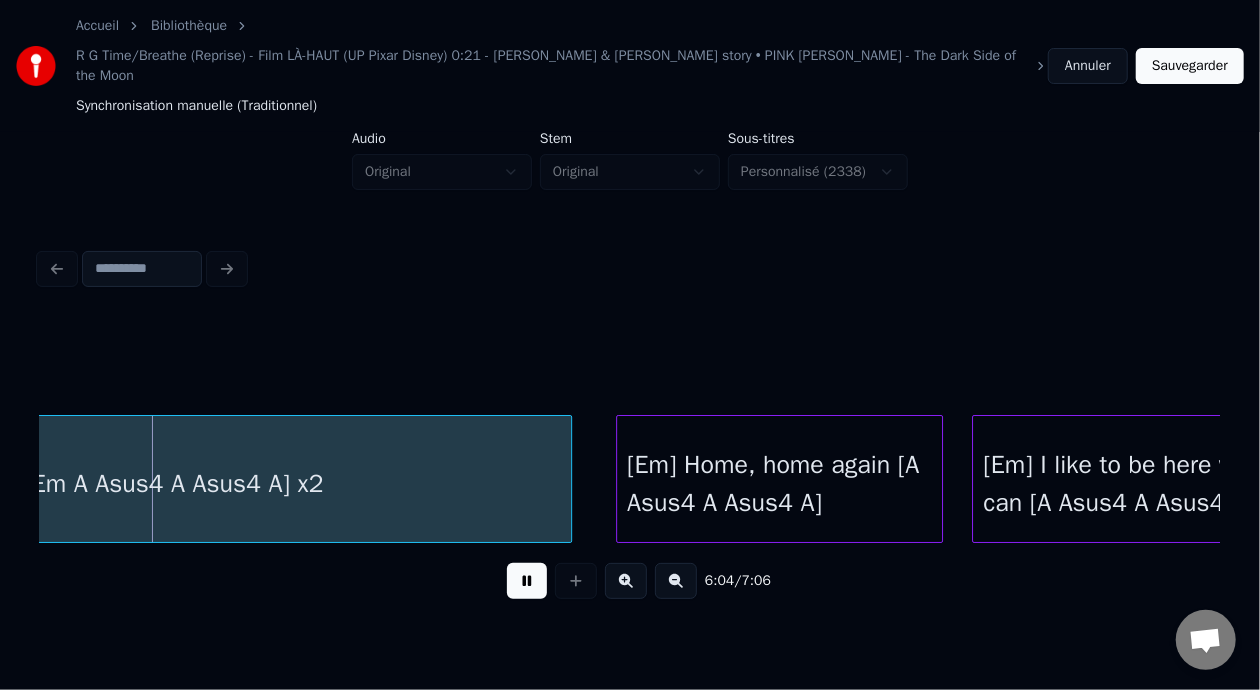 click on "[Em] Home, home again [A Asus4 A Asus4 A]" at bounding box center [779, 484] 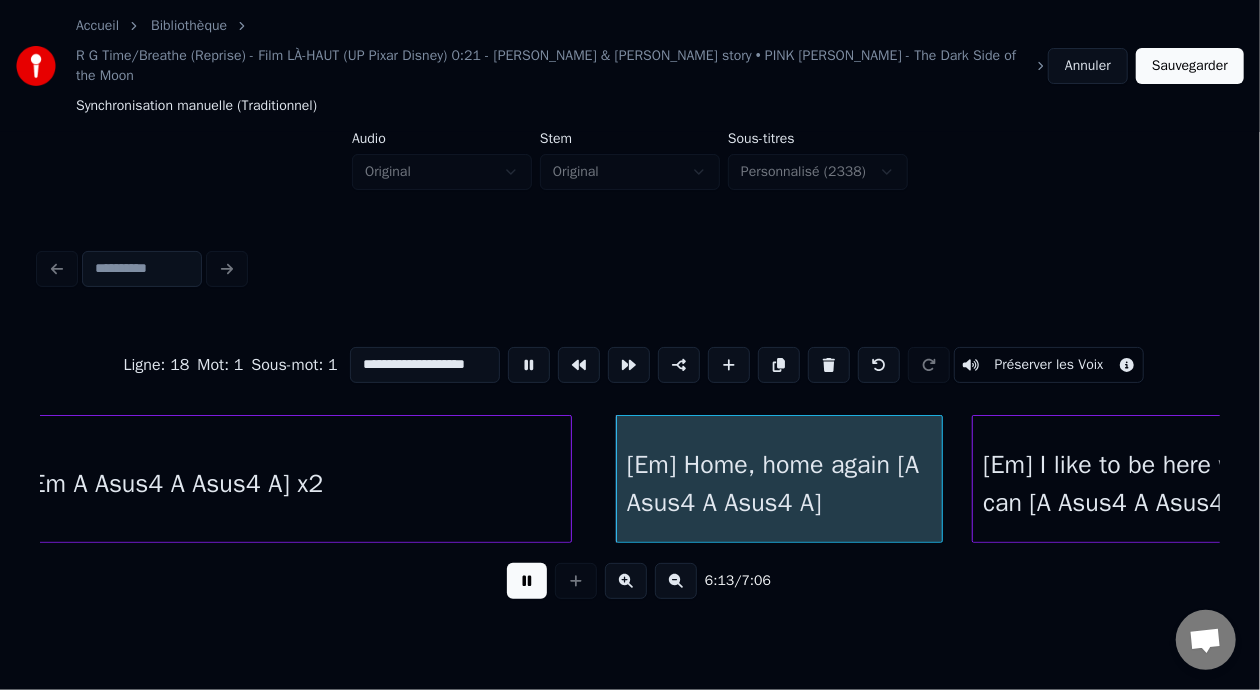type on "**********" 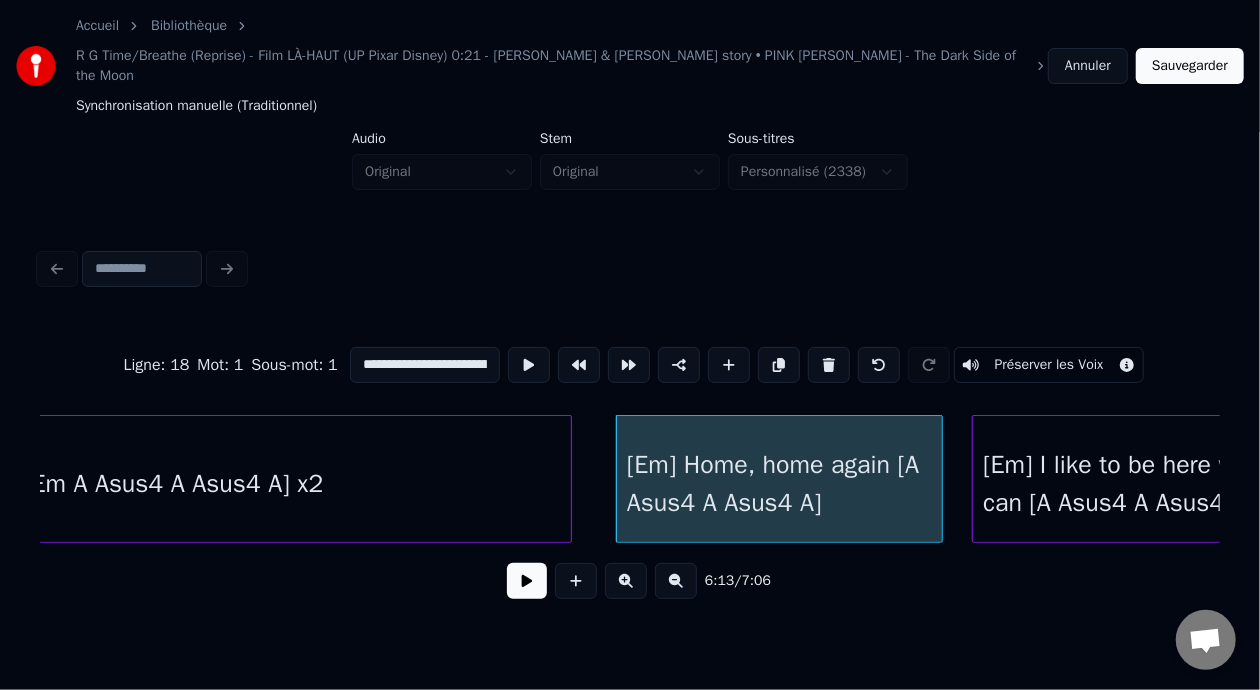 click at bounding box center (527, 581) 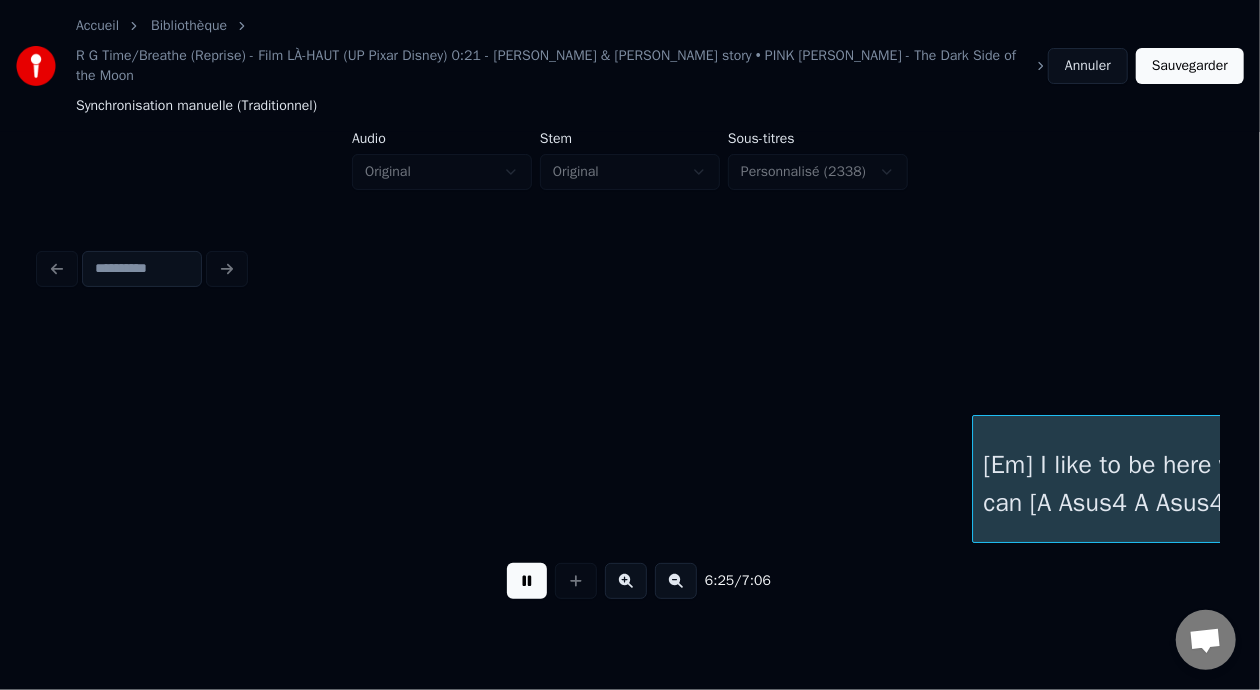 scroll, scrollTop: 0, scrollLeft: 19272, axis: horizontal 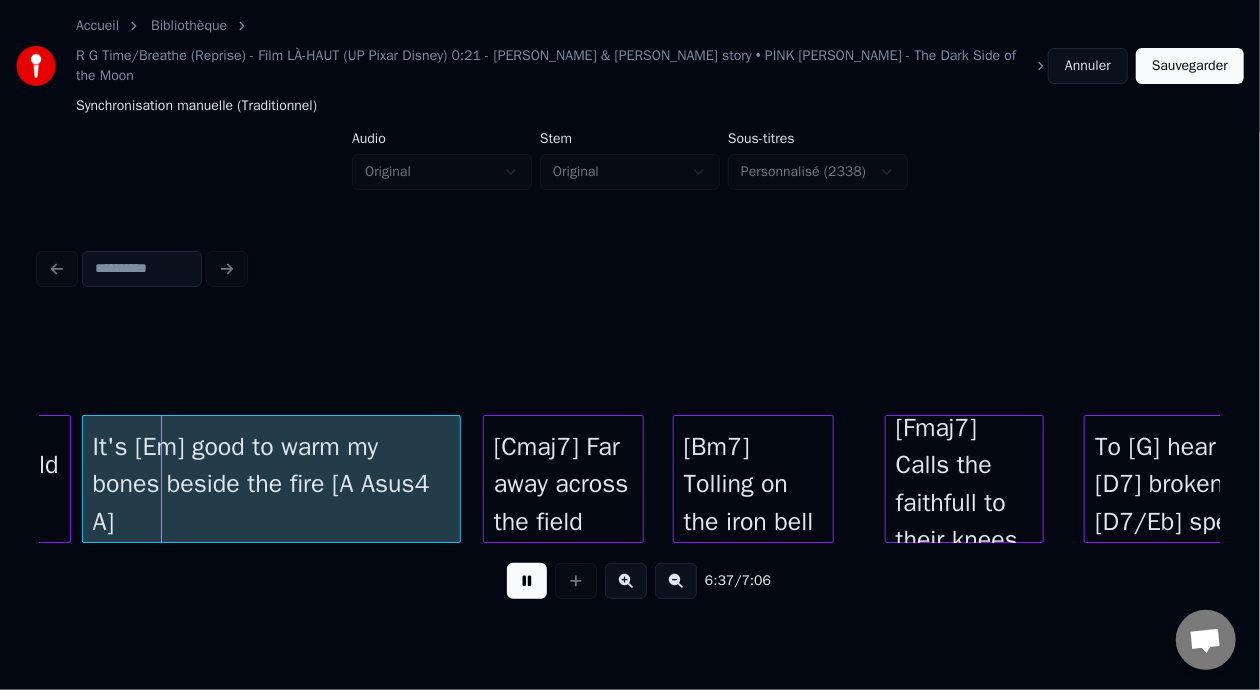 click on "Sauvegarder" at bounding box center (1190, 66) 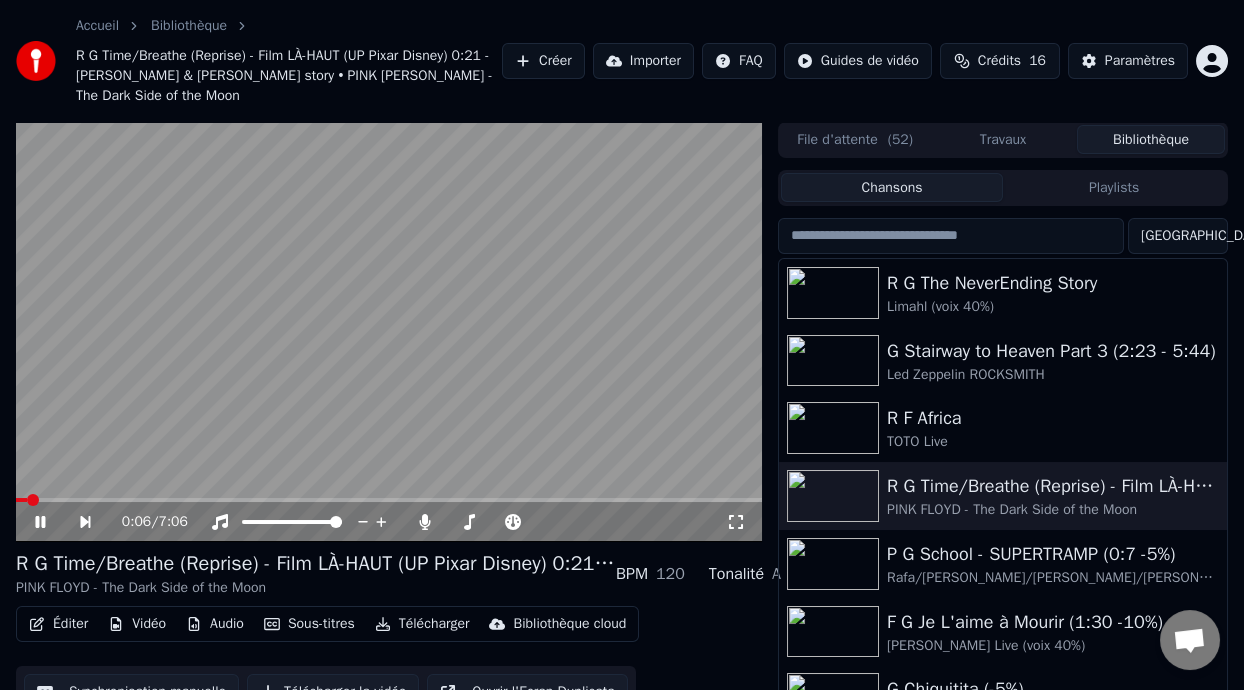 click 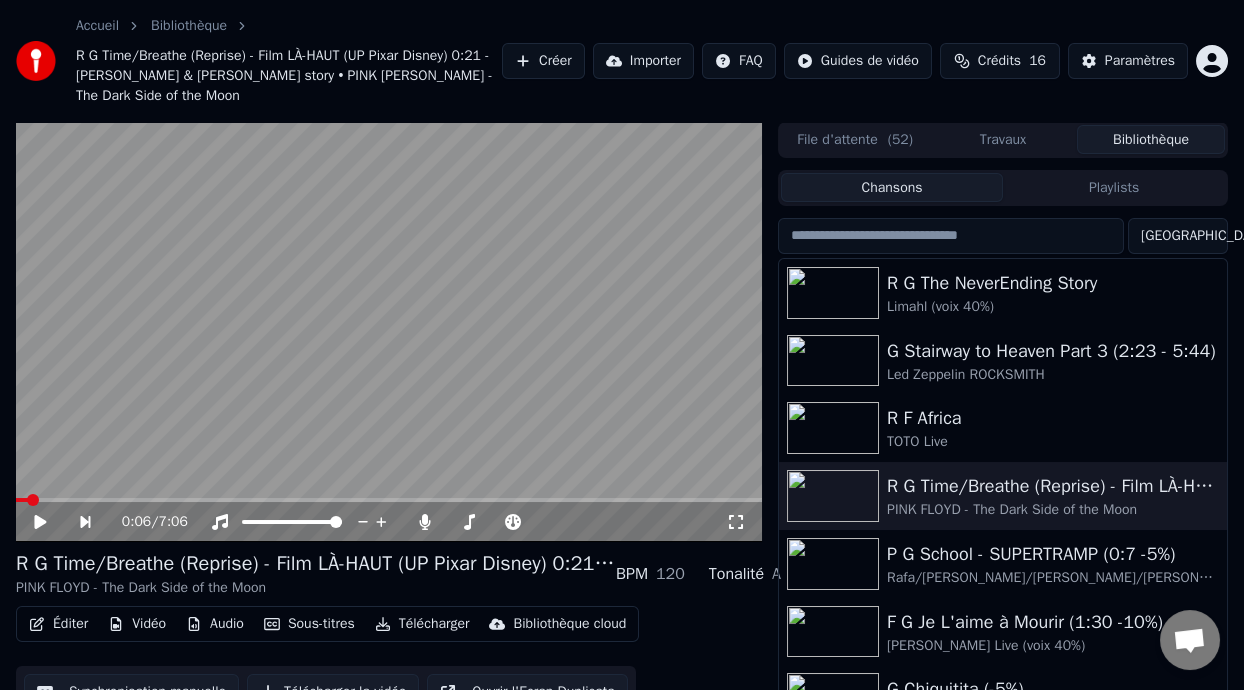 click on "Playlists" at bounding box center [1114, 187] 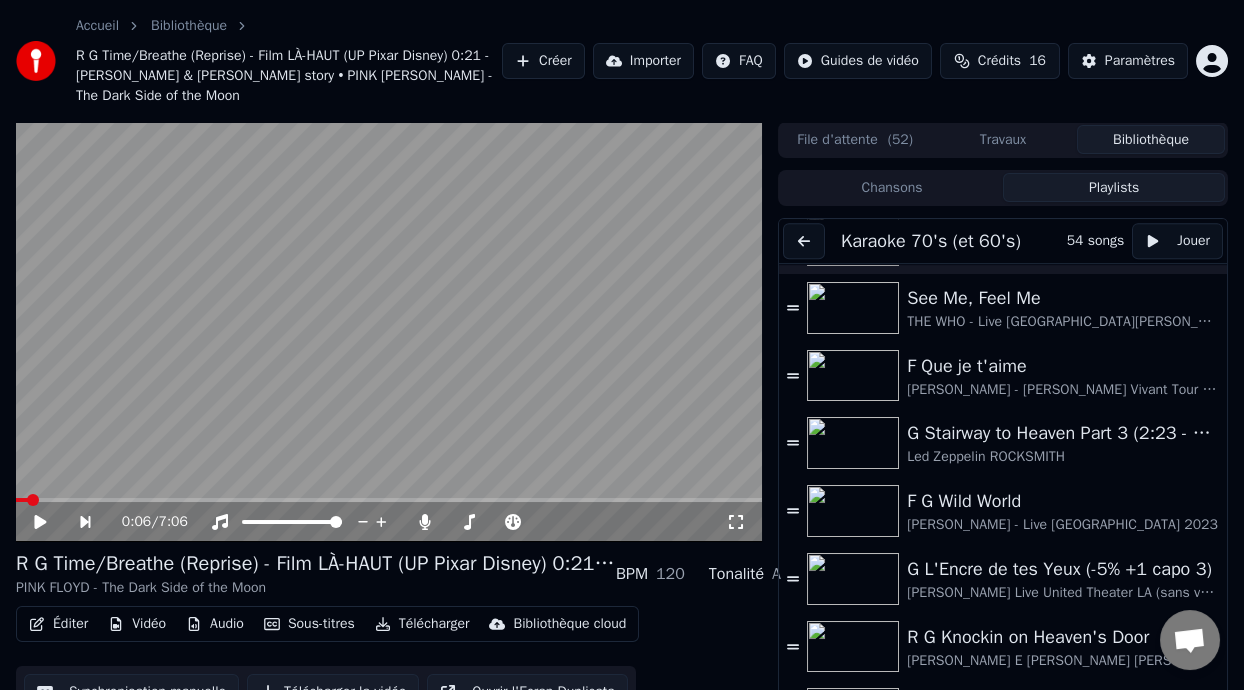 scroll, scrollTop: 2691, scrollLeft: 0, axis: vertical 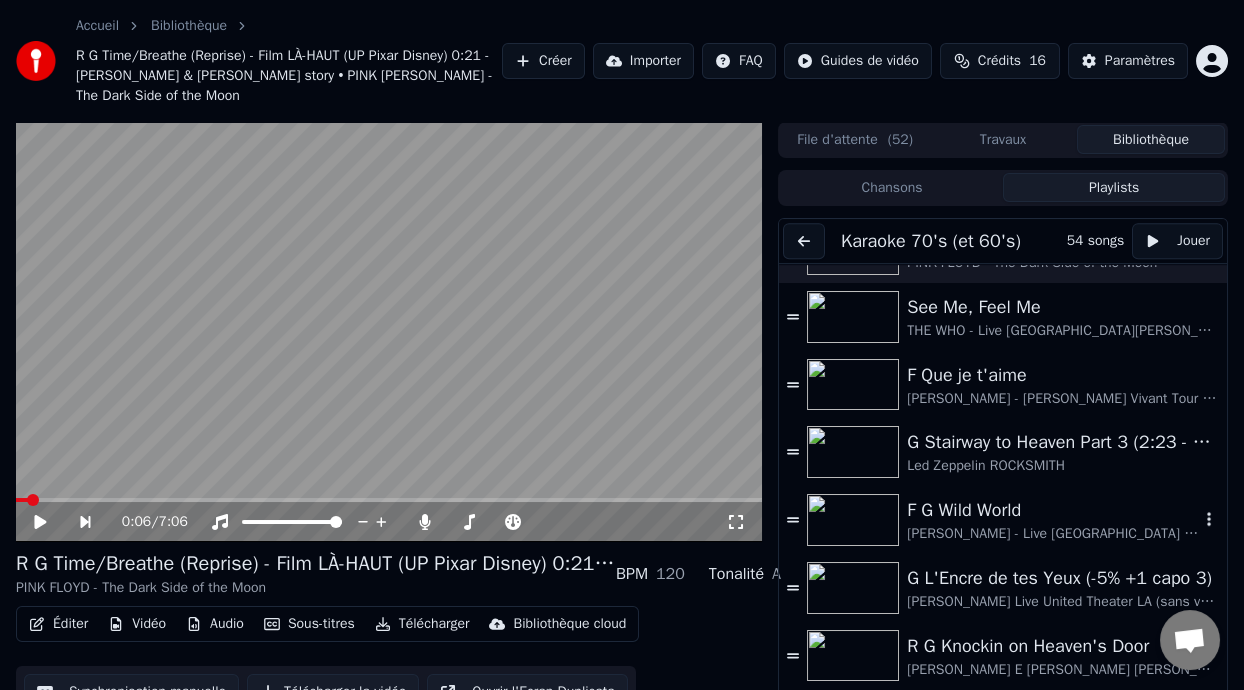 click on "F G Wild World" at bounding box center [1053, 510] 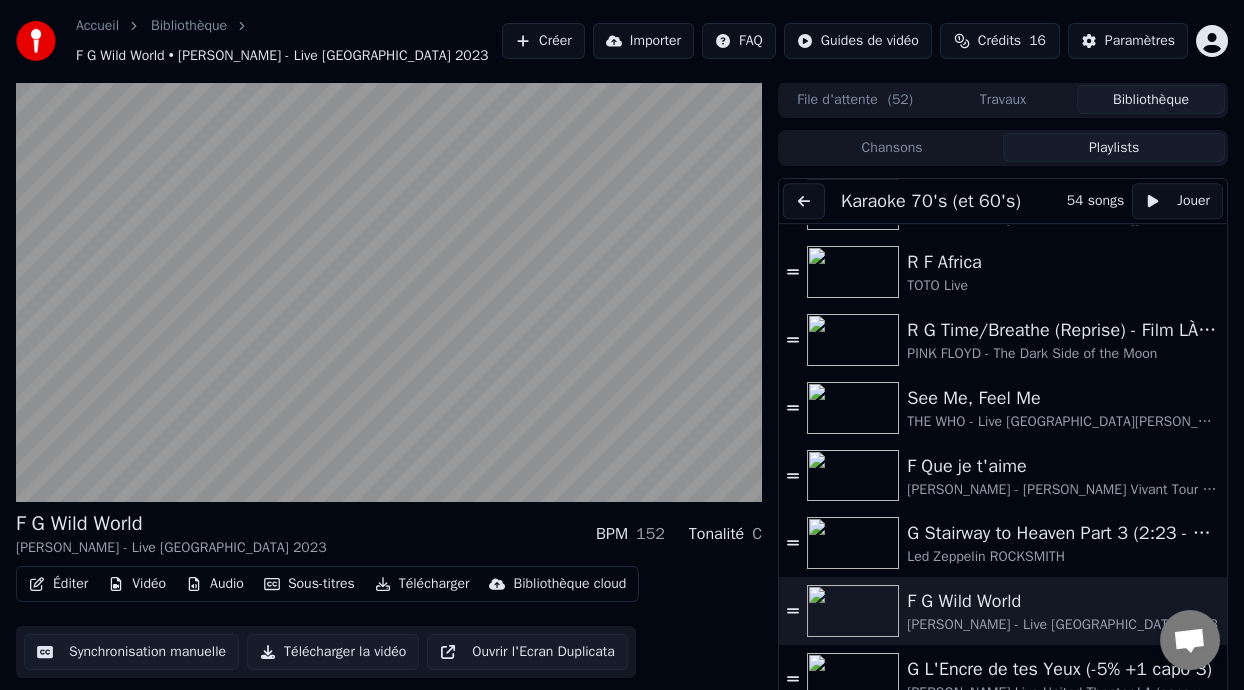 scroll, scrollTop: 2546, scrollLeft: 0, axis: vertical 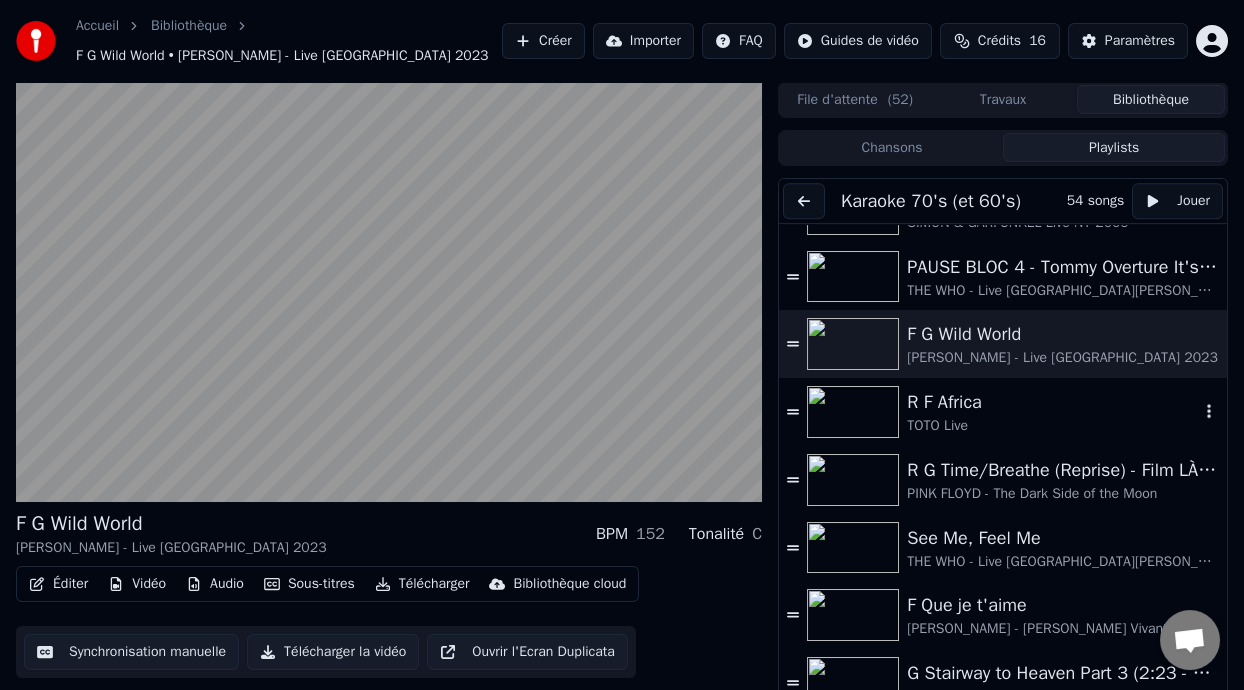 click on "R F Africa" at bounding box center [1053, 402] 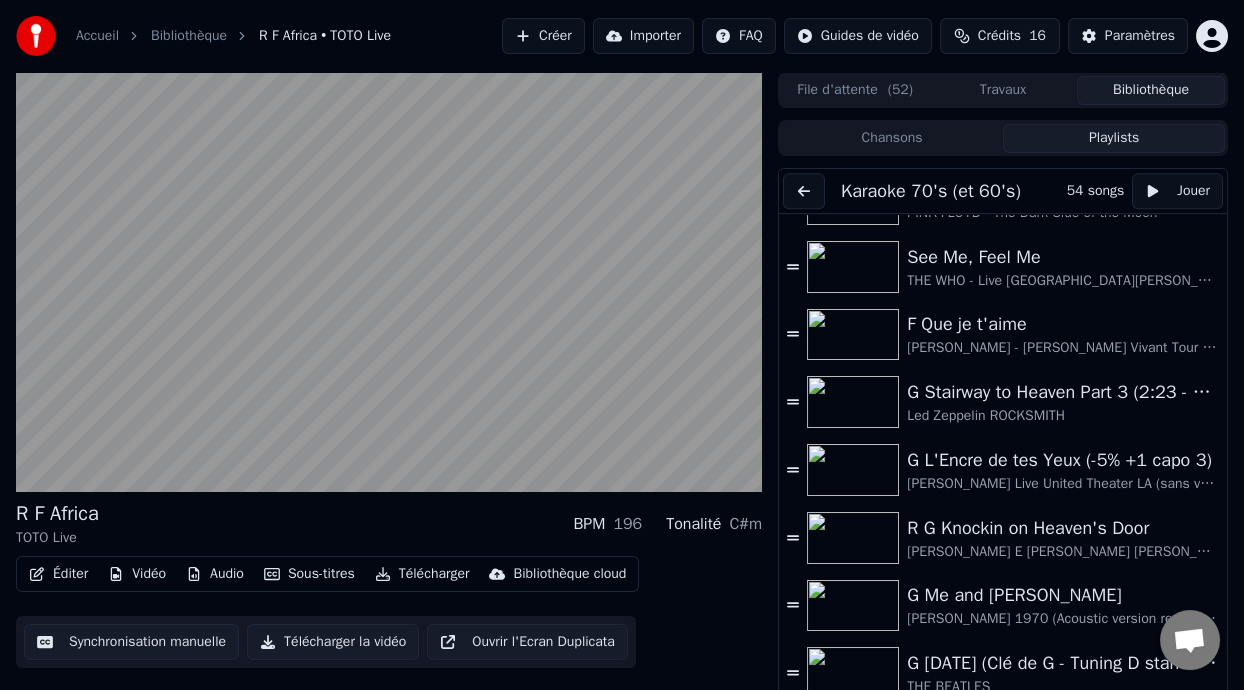 scroll, scrollTop: 2632, scrollLeft: 0, axis: vertical 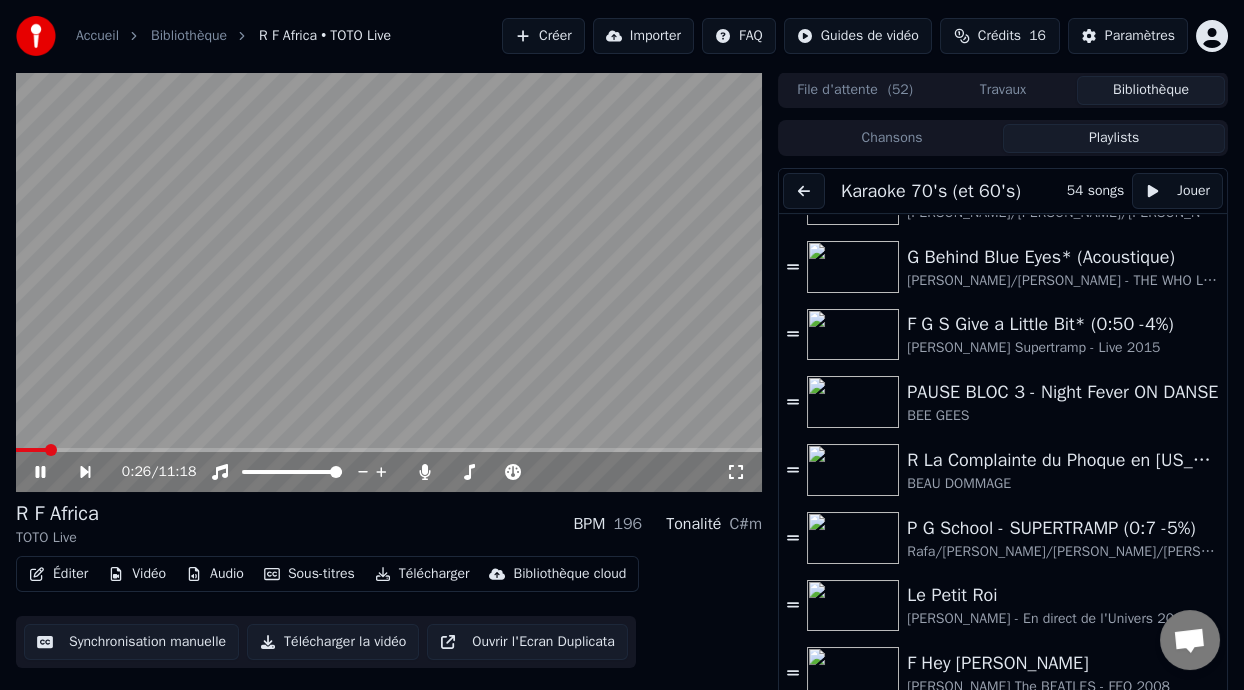 click 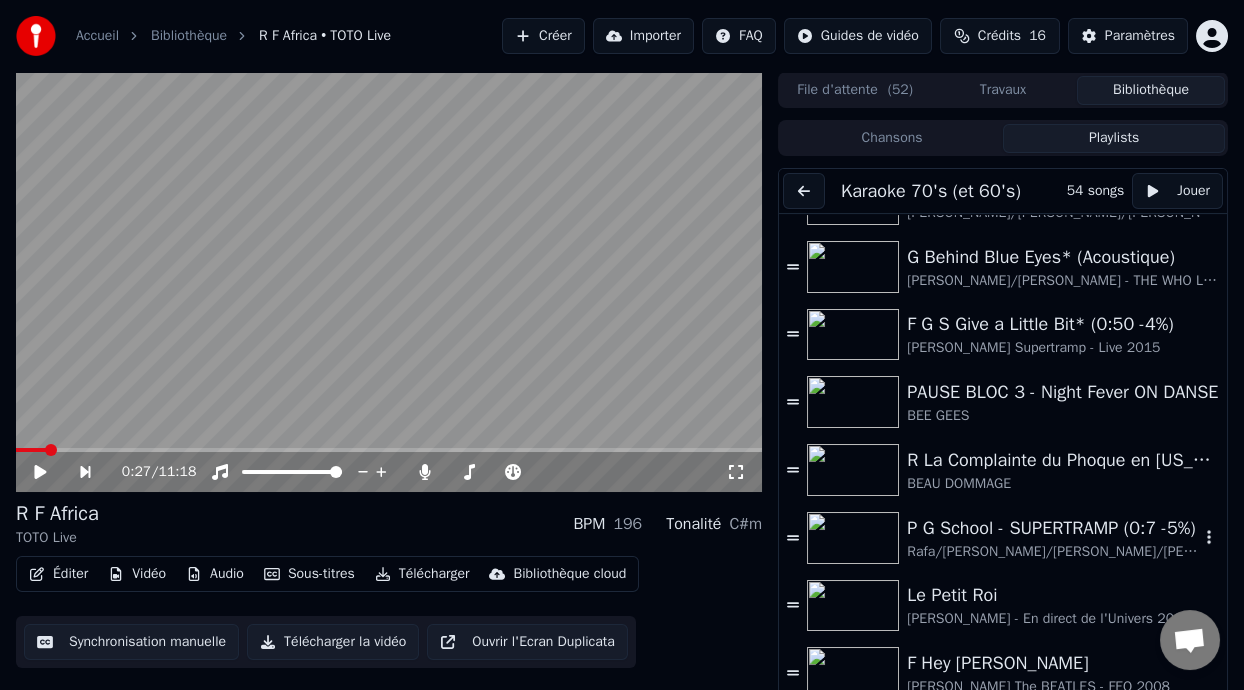 click on "P G School - SUPERTRAMP (0:7 -5%)" at bounding box center [1053, 528] 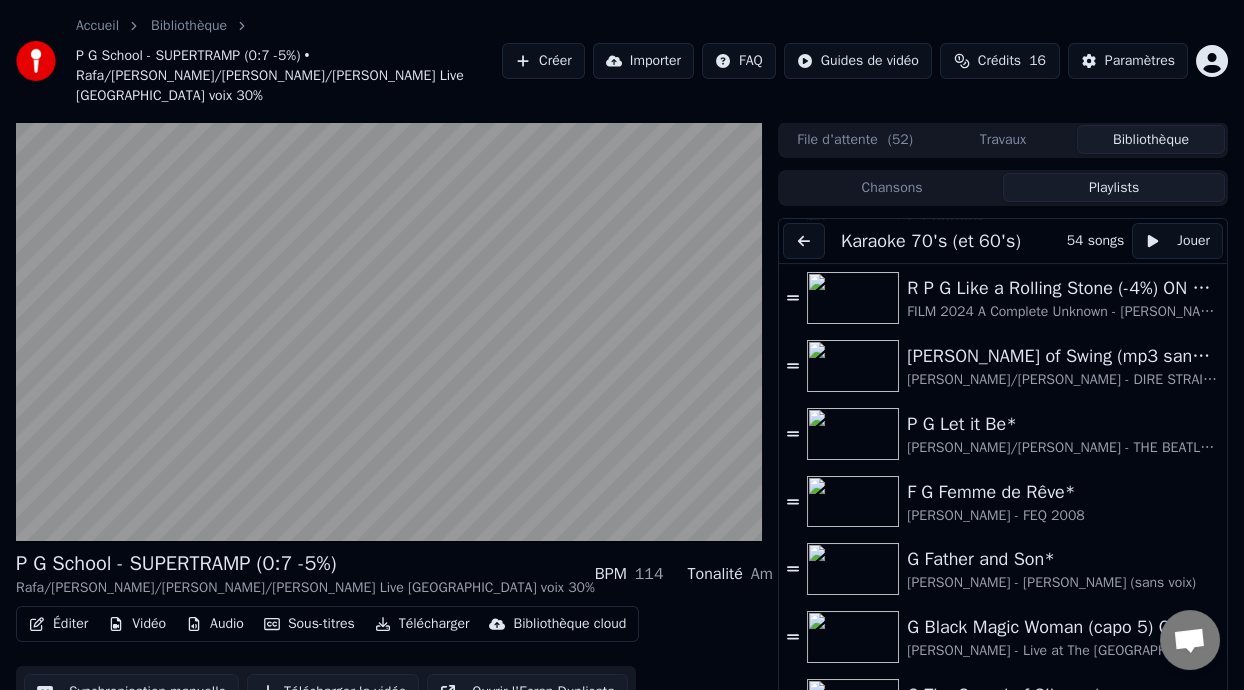 scroll, scrollTop: 2000, scrollLeft: 0, axis: vertical 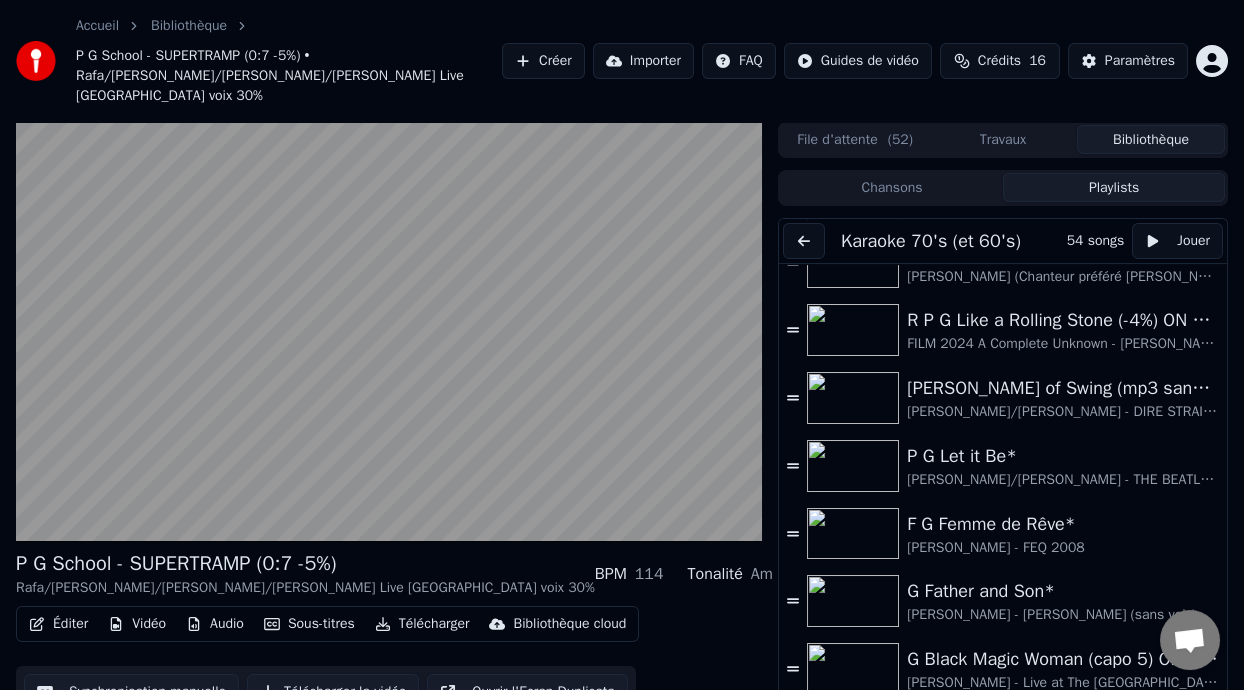 drag, startPoint x: 1229, startPoint y: 553, endPoint x: 1231, endPoint y: 480, distance: 73.02739 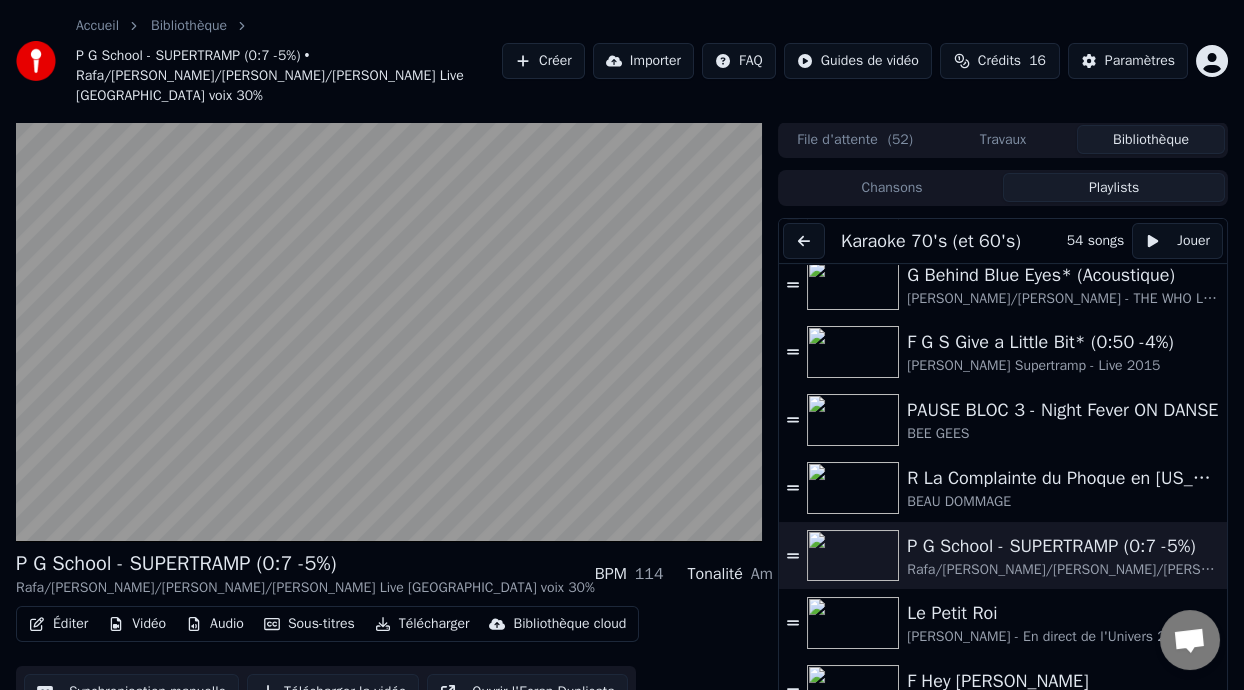 scroll, scrollTop: 1431, scrollLeft: 0, axis: vertical 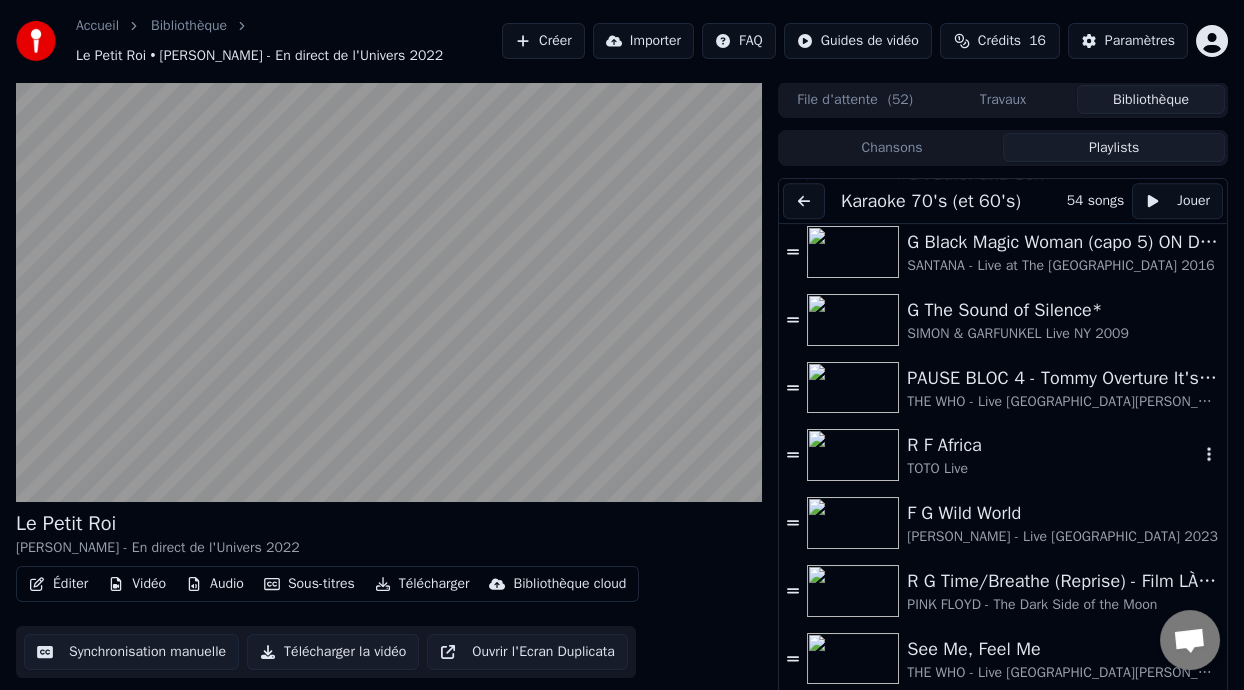 click on "R F Africa" at bounding box center [1053, 445] 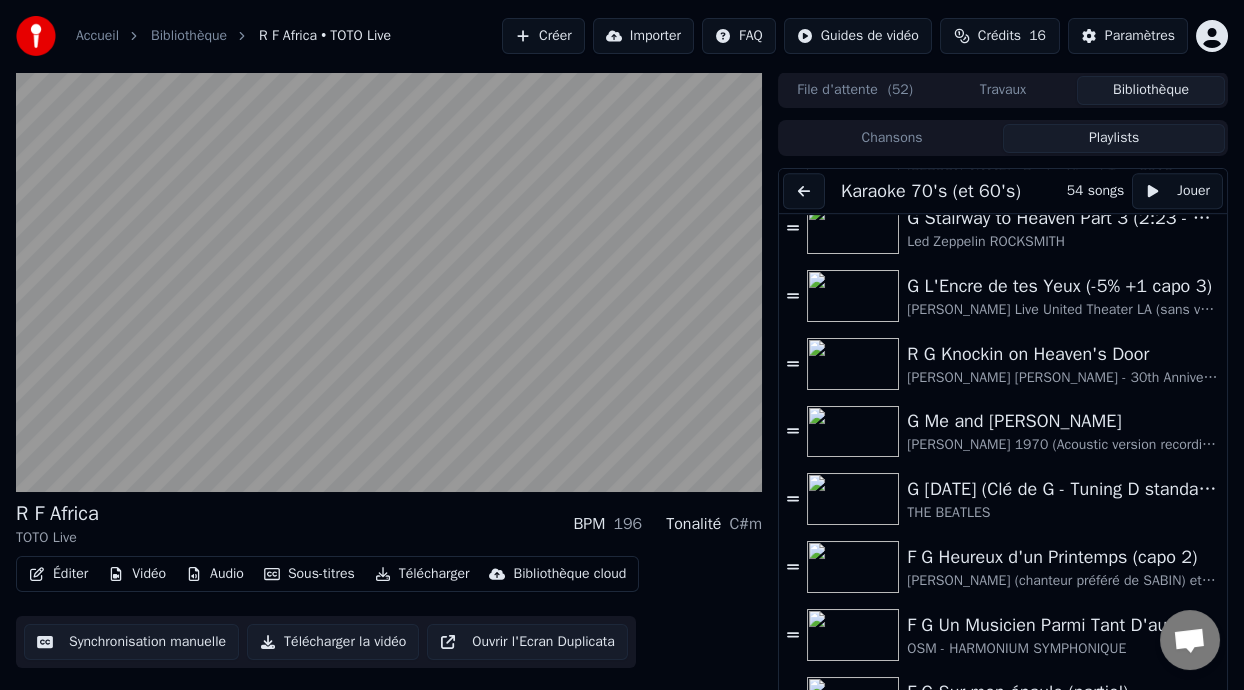scroll, scrollTop: 3017, scrollLeft: 0, axis: vertical 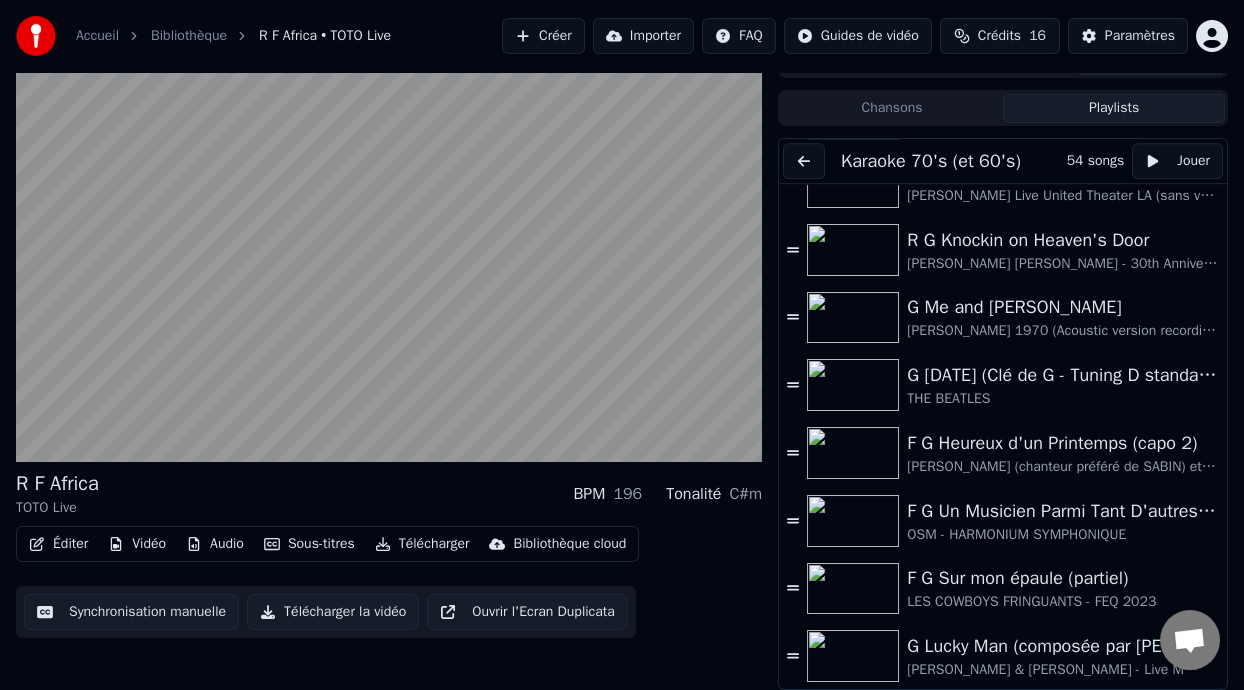 click on "G Lucky Man (composée par [PERSON_NAME] à 12 ans avec sa première guitare)" at bounding box center (1053, 646) 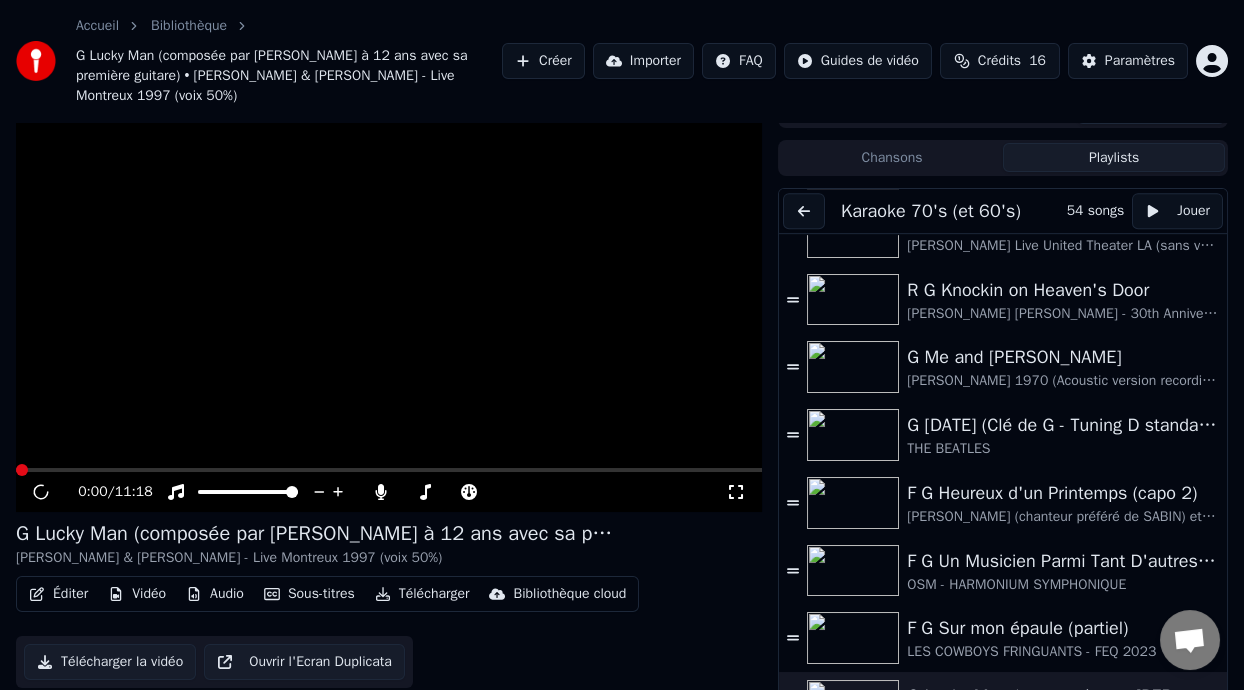 scroll, scrollTop: 79, scrollLeft: 0, axis: vertical 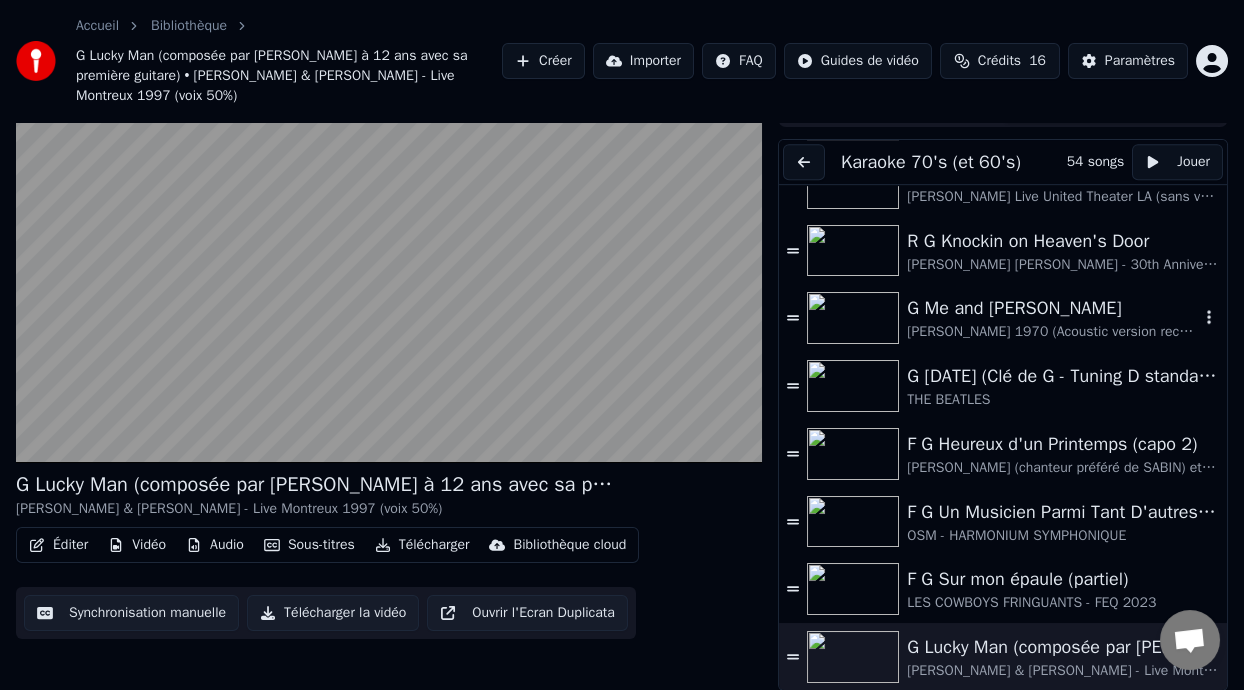 click on "[PERSON_NAME] 1970 (Acoustic version recording)" at bounding box center (1053, 332) 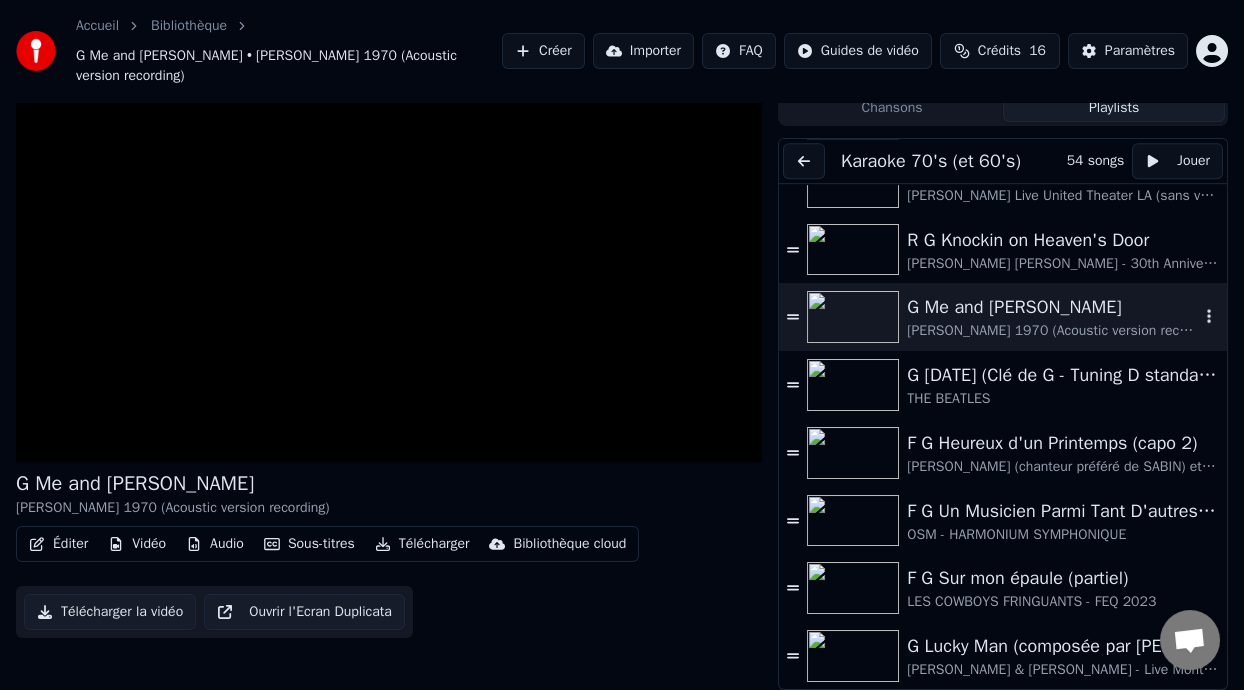 scroll, scrollTop: 59, scrollLeft: 0, axis: vertical 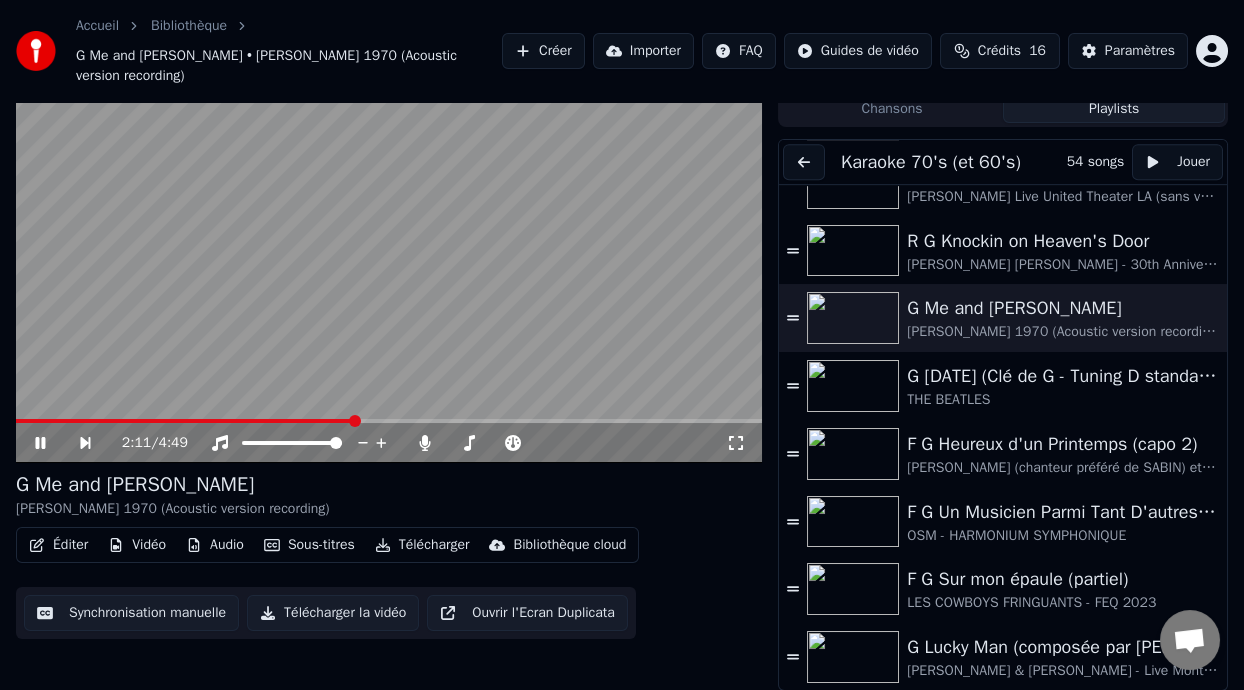 click 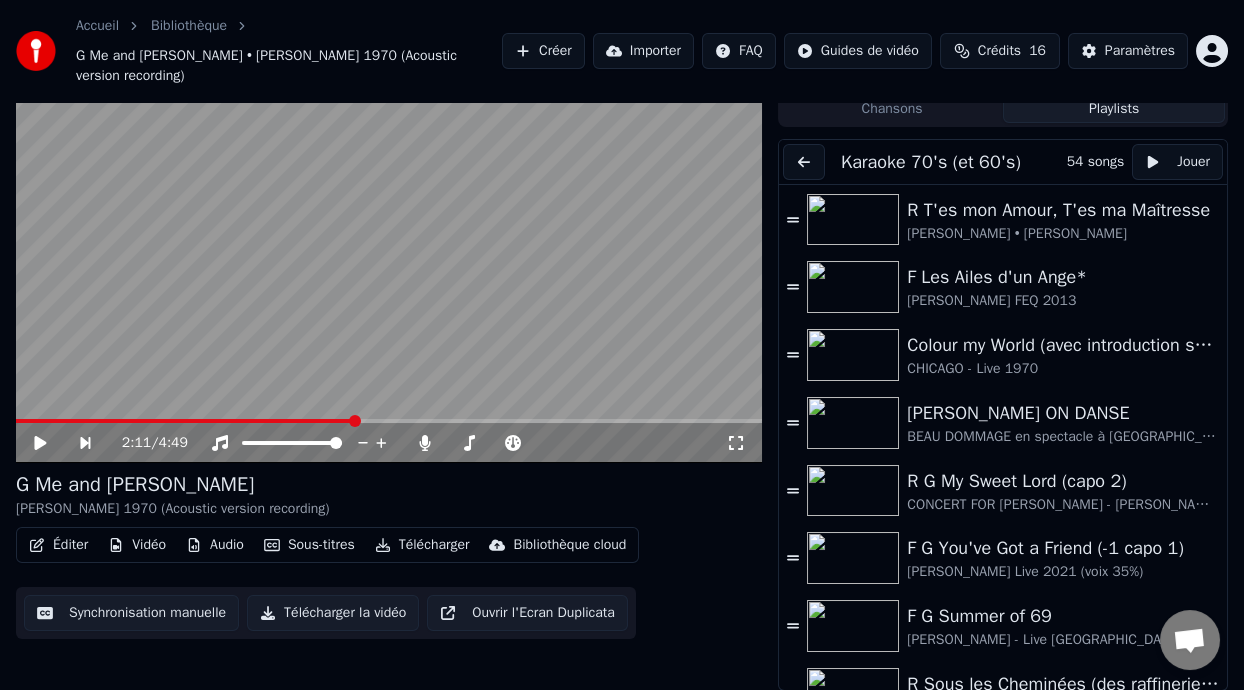 scroll, scrollTop: 0, scrollLeft: 0, axis: both 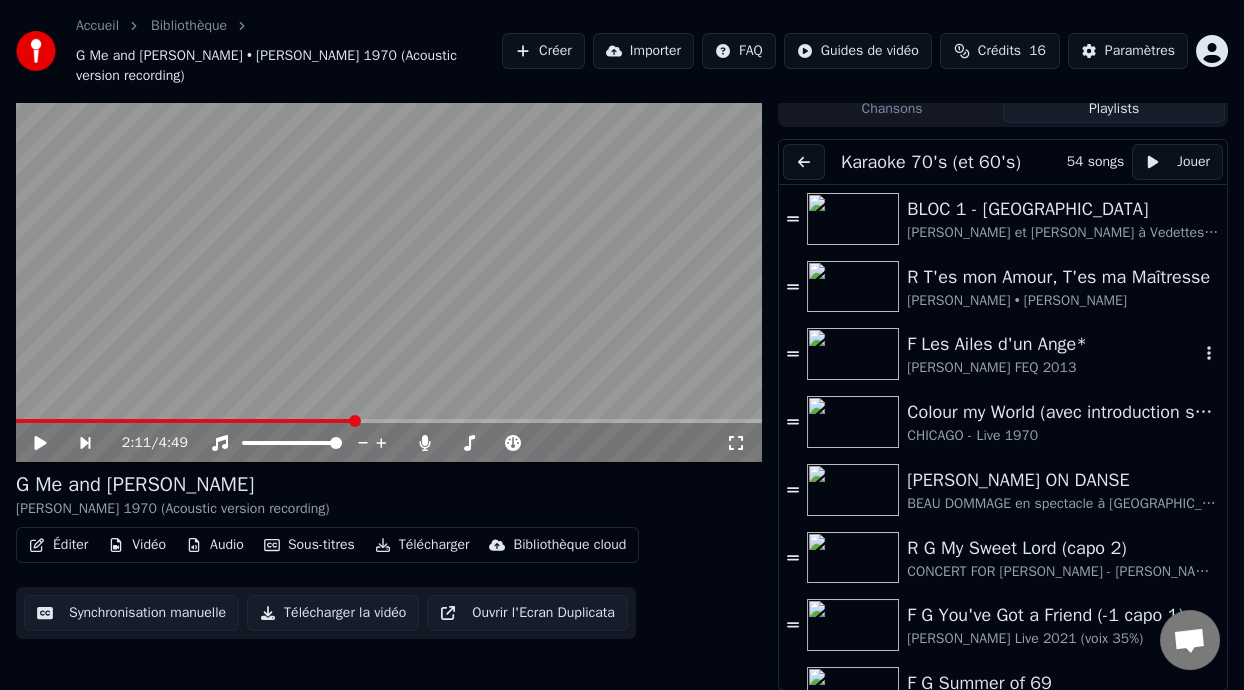 click on "F Les Ailes d'un Ange*" at bounding box center (1053, 344) 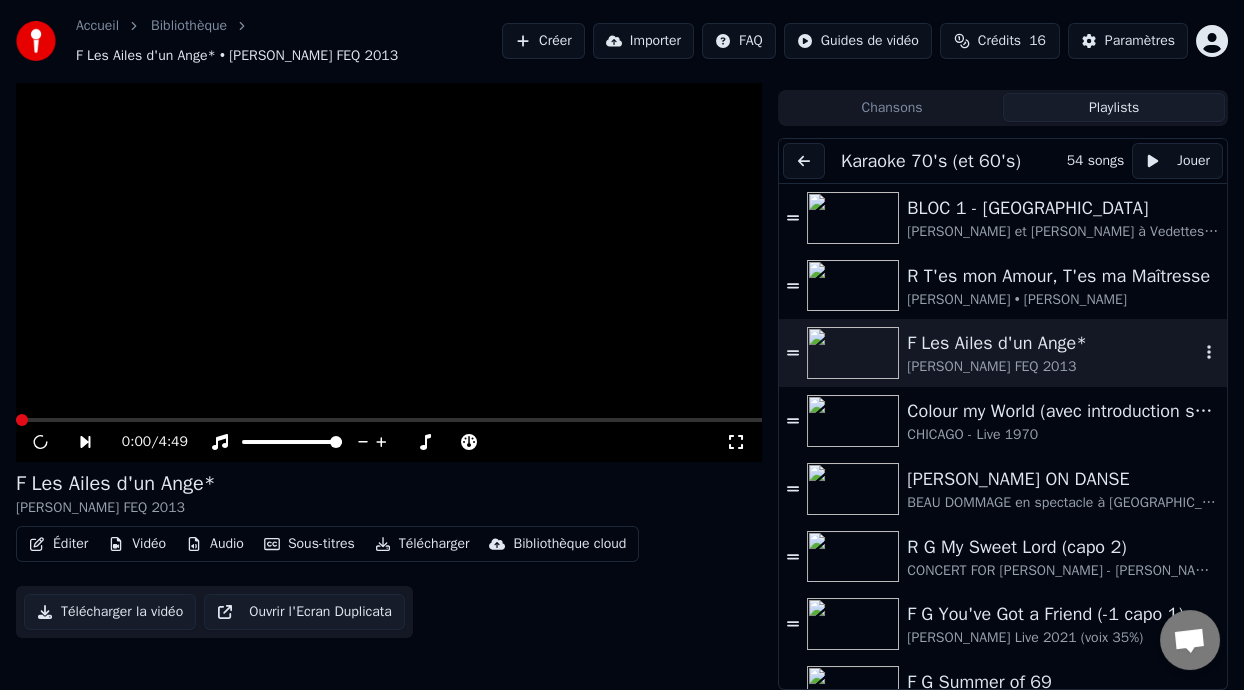 scroll, scrollTop: 39, scrollLeft: 0, axis: vertical 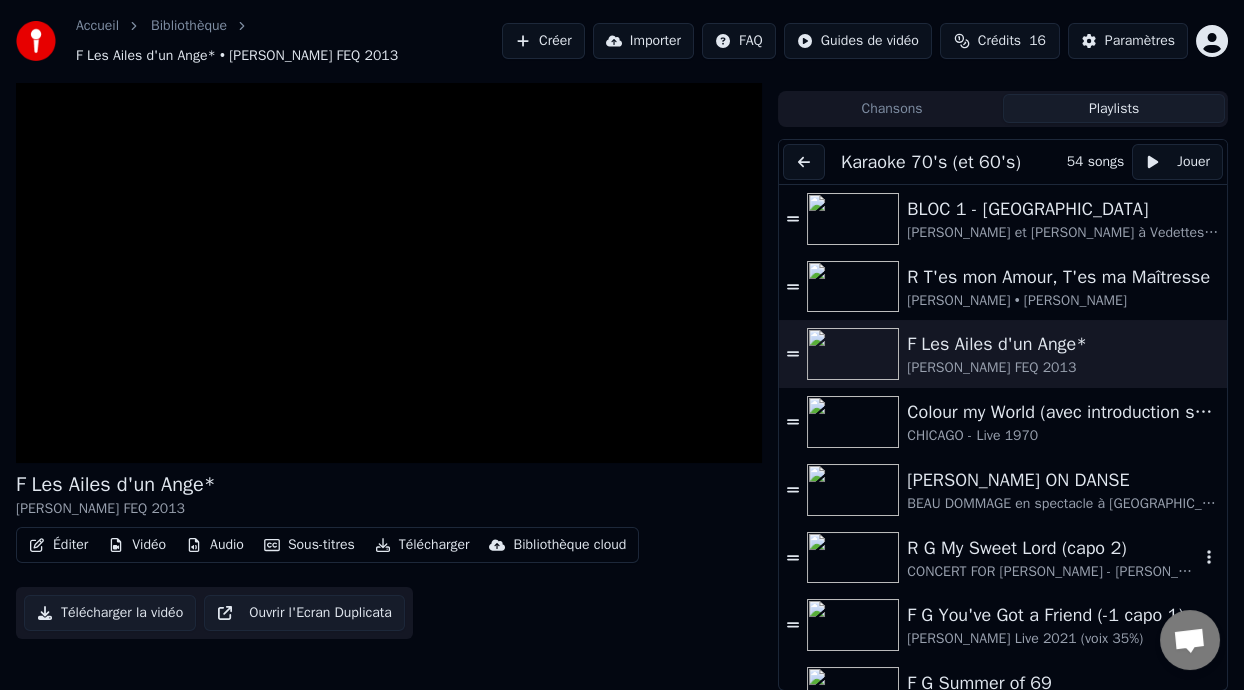 click on "R G My Sweet Lord (capo 2)" at bounding box center [1053, 548] 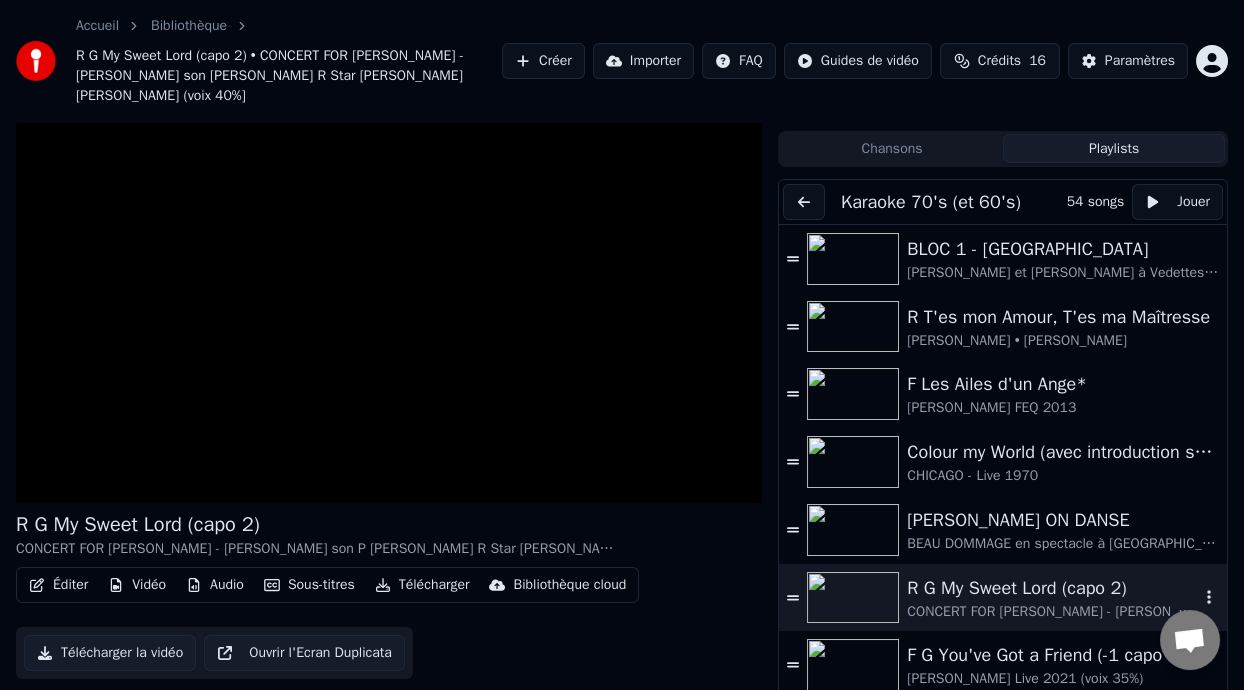 scroll, scrollTop: 79, scrollLeft: 0, axis: vertical 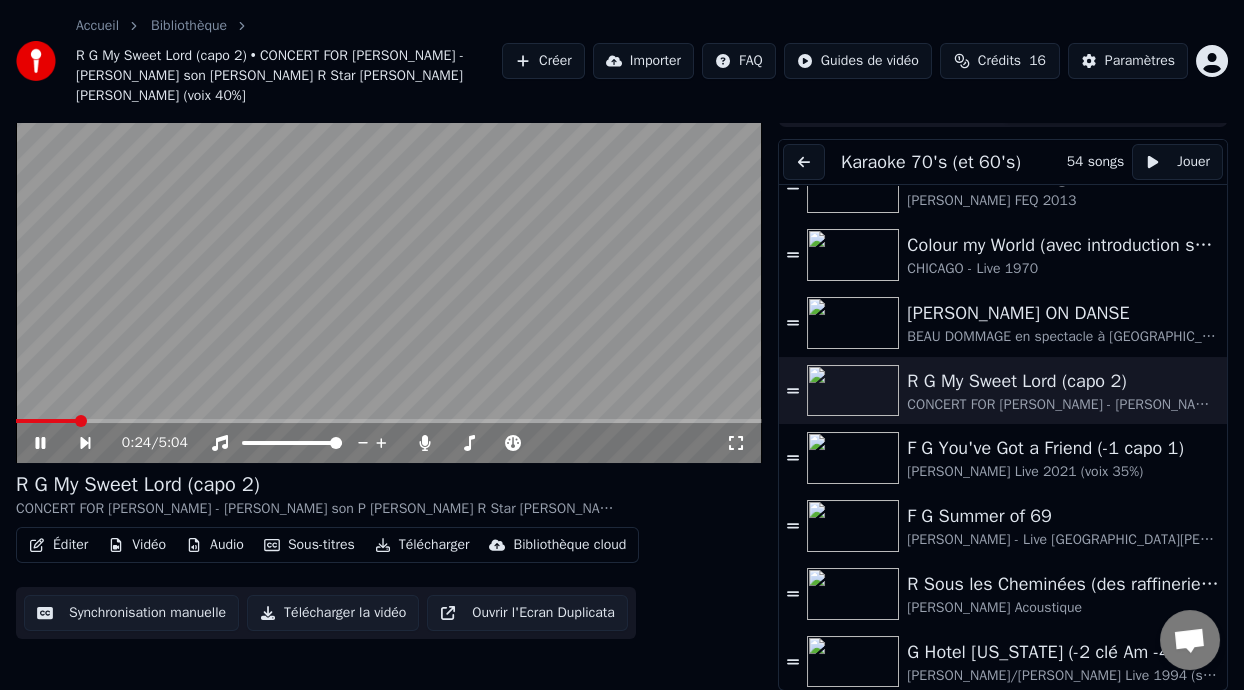 click 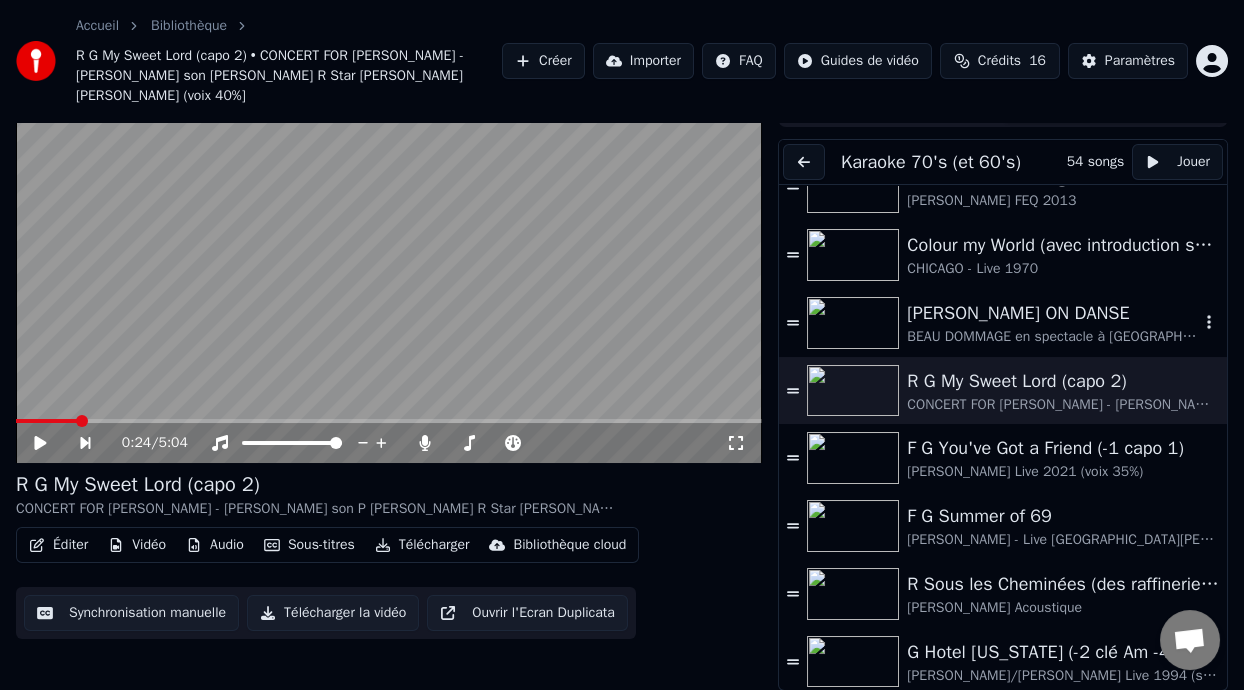 click on "BEAU DOMMAGE en spectacle à [GEOGRAPHIC_DATA] 1974" at bounding box center (1053, 337) 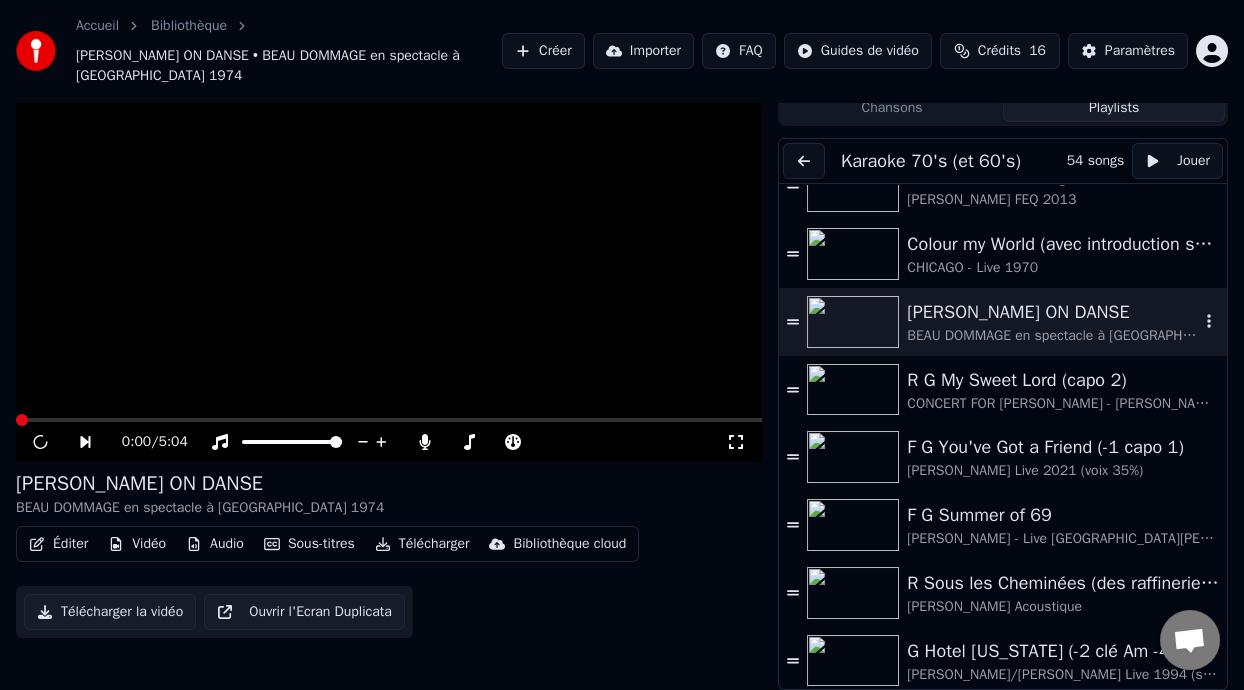scroll, scrollTop: 59, scrollLeft: 0, axis: vertical 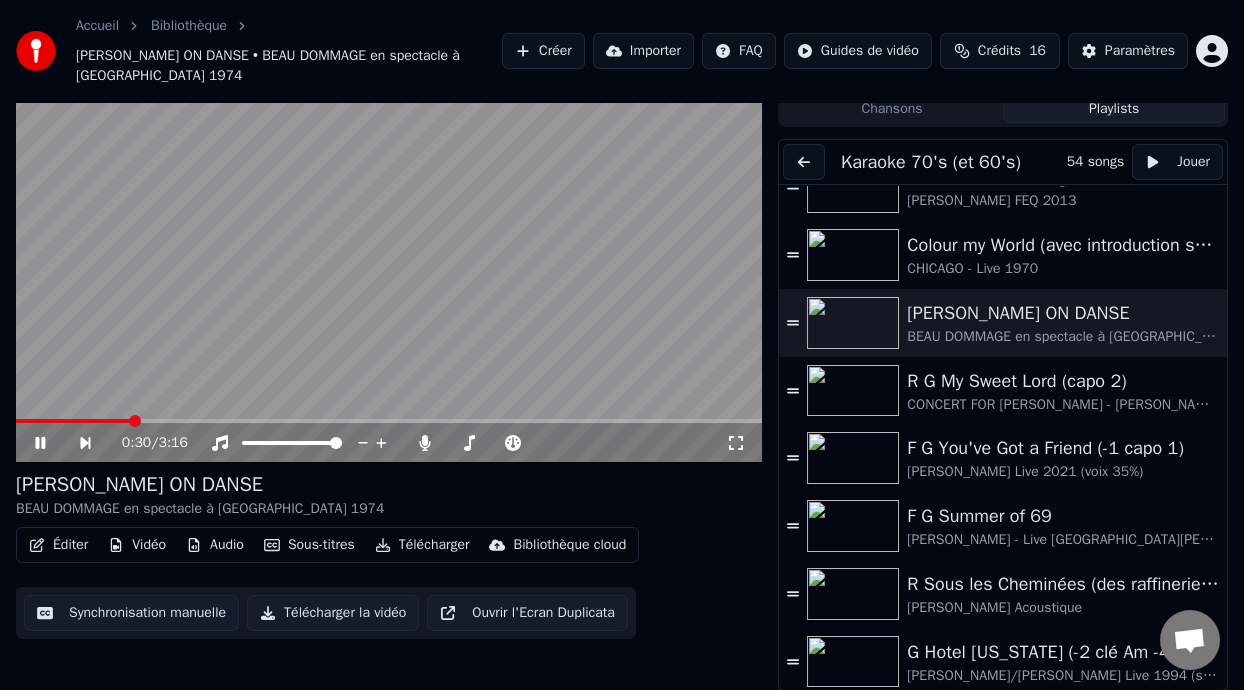 click 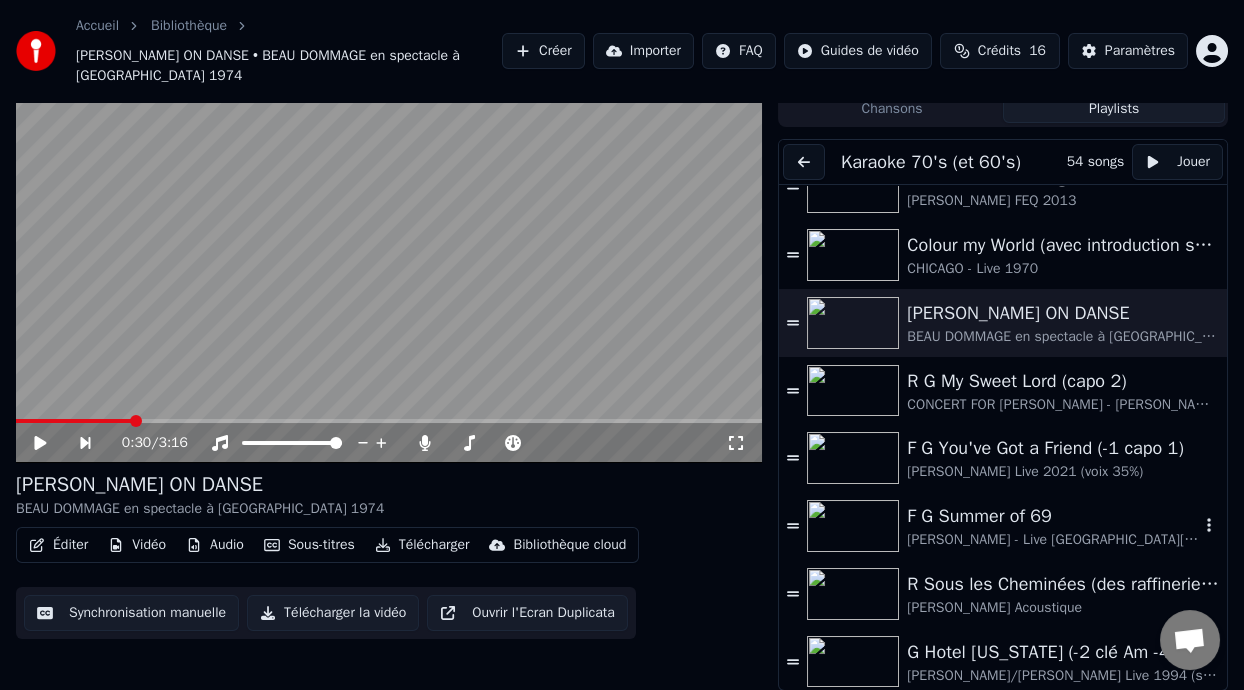 click on "F G Summer of 69" at bounding box center [1053, 516] 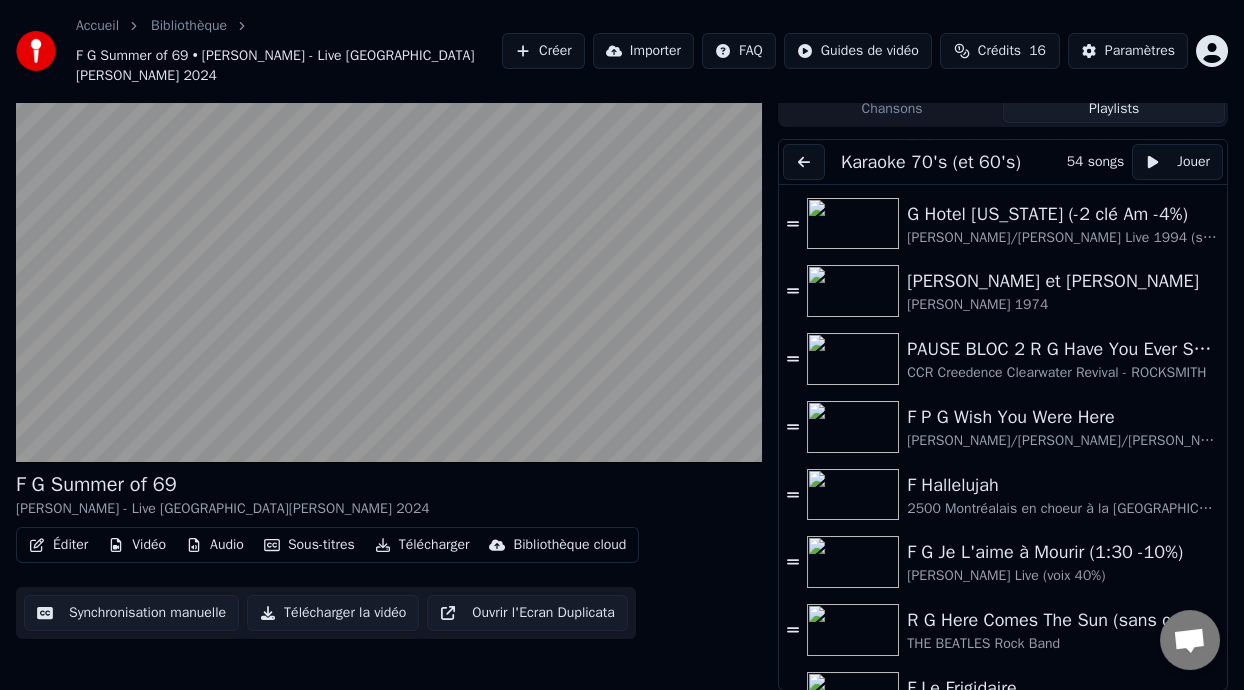 scroll, scrollTop: 587, scrollLeft: 0, axis: vertical 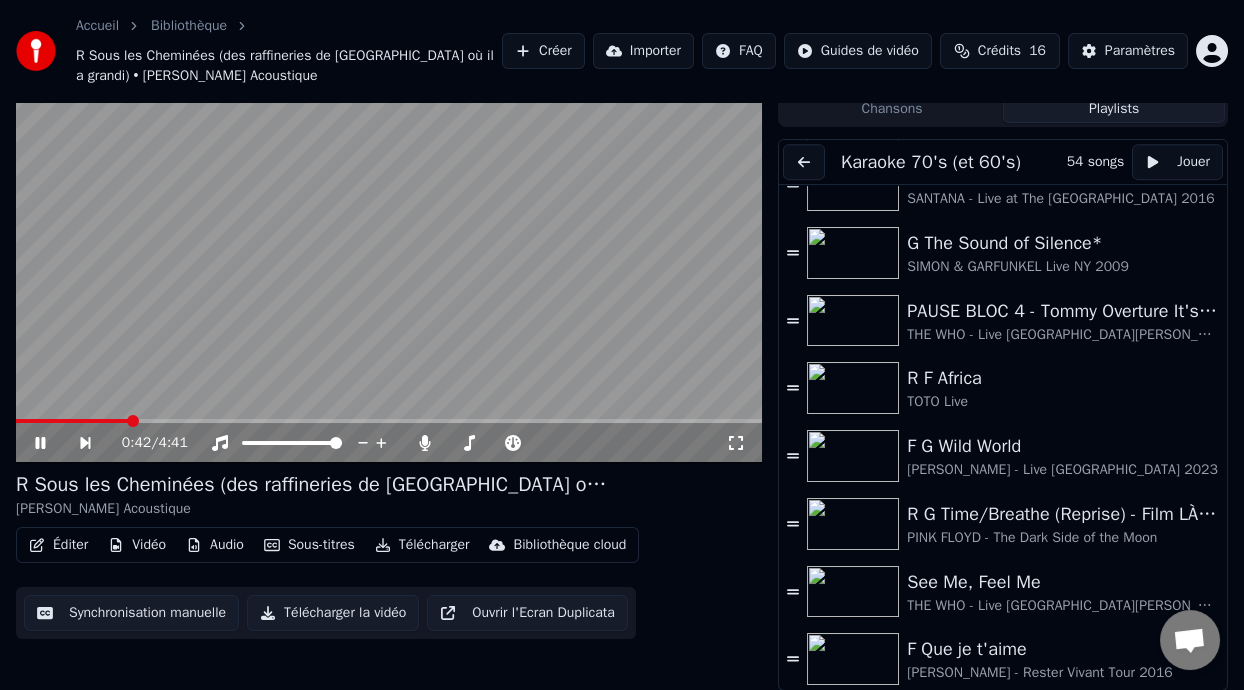 click 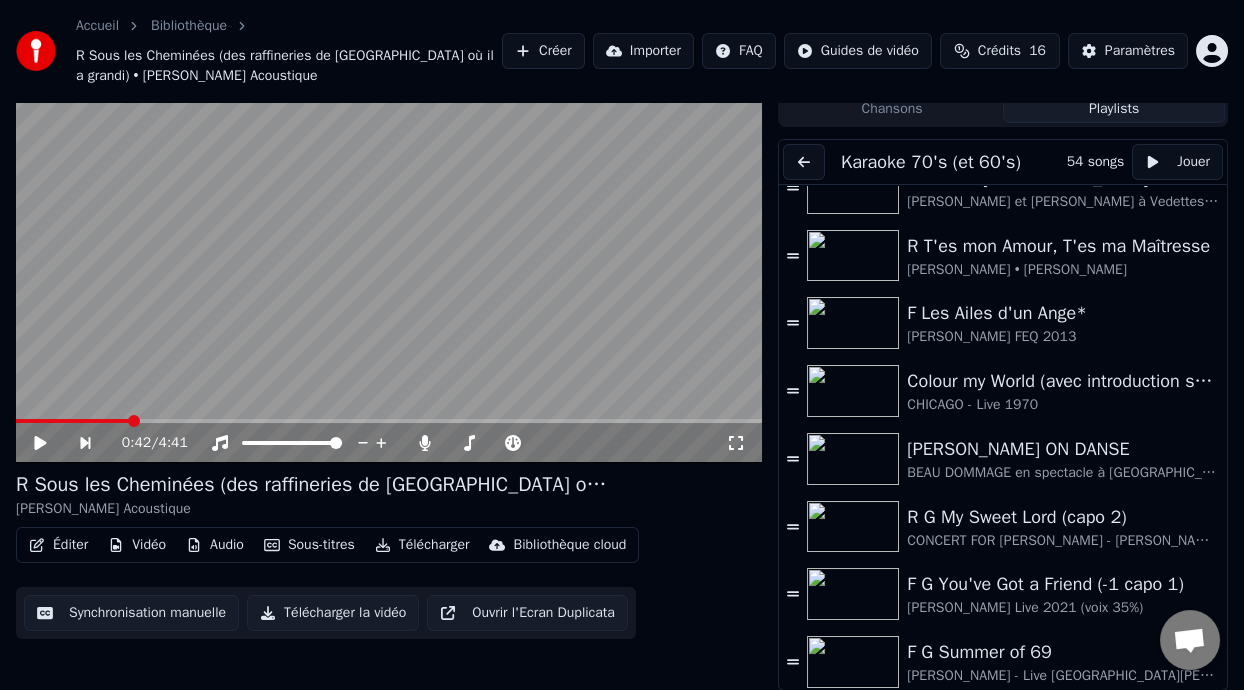 scroll, scrollTop: 0, scrollLeft: 0, axis: both 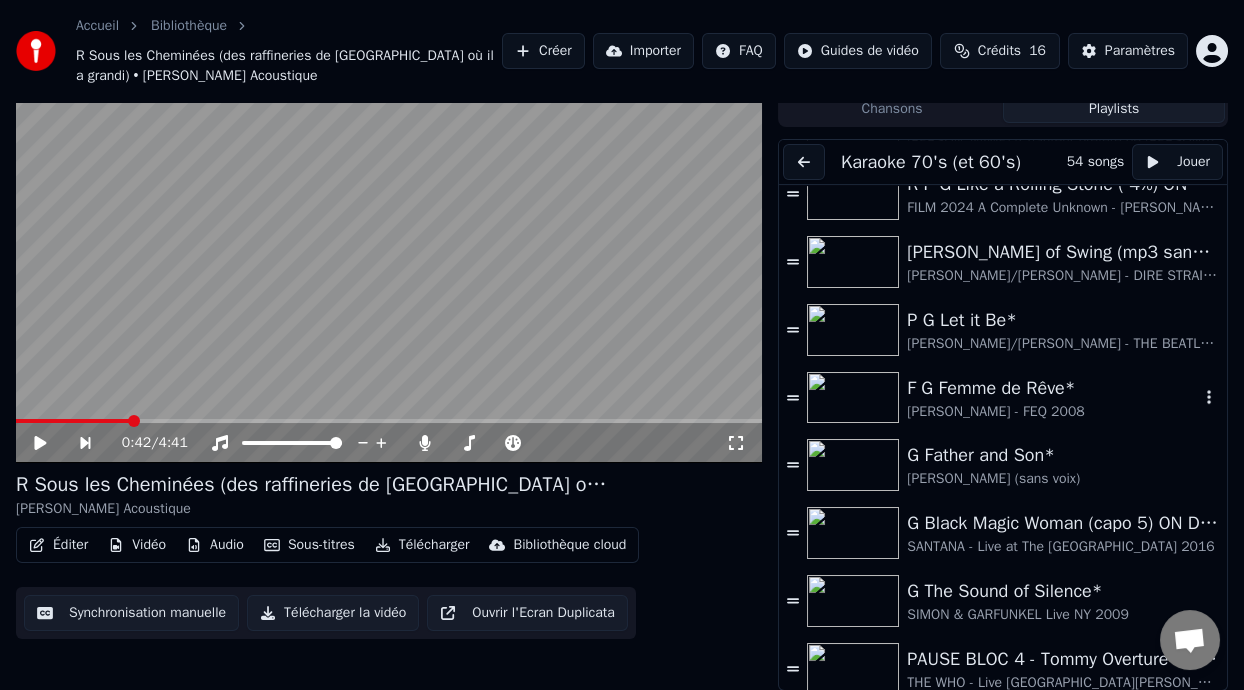 click on "[PERSON_NAME] - FEQ 2008" at bounding box center [1053, 412] 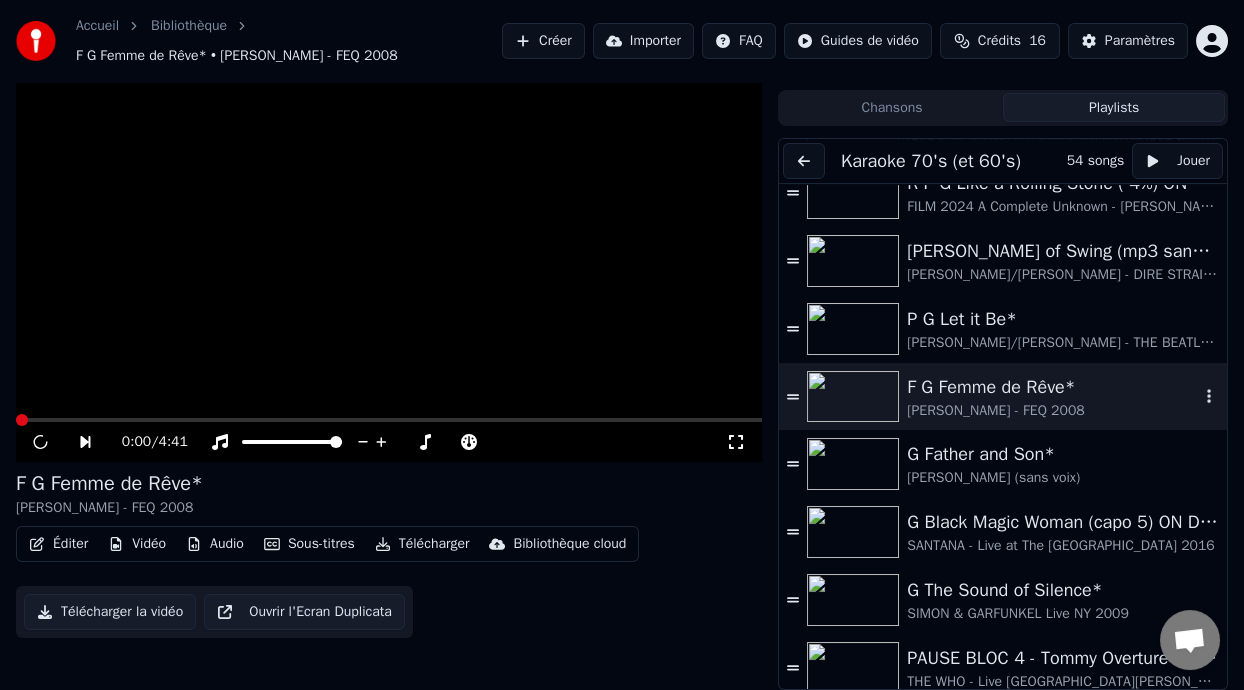 scroll, scrollTop: 39, scrollLeft: 0, axis: vertical 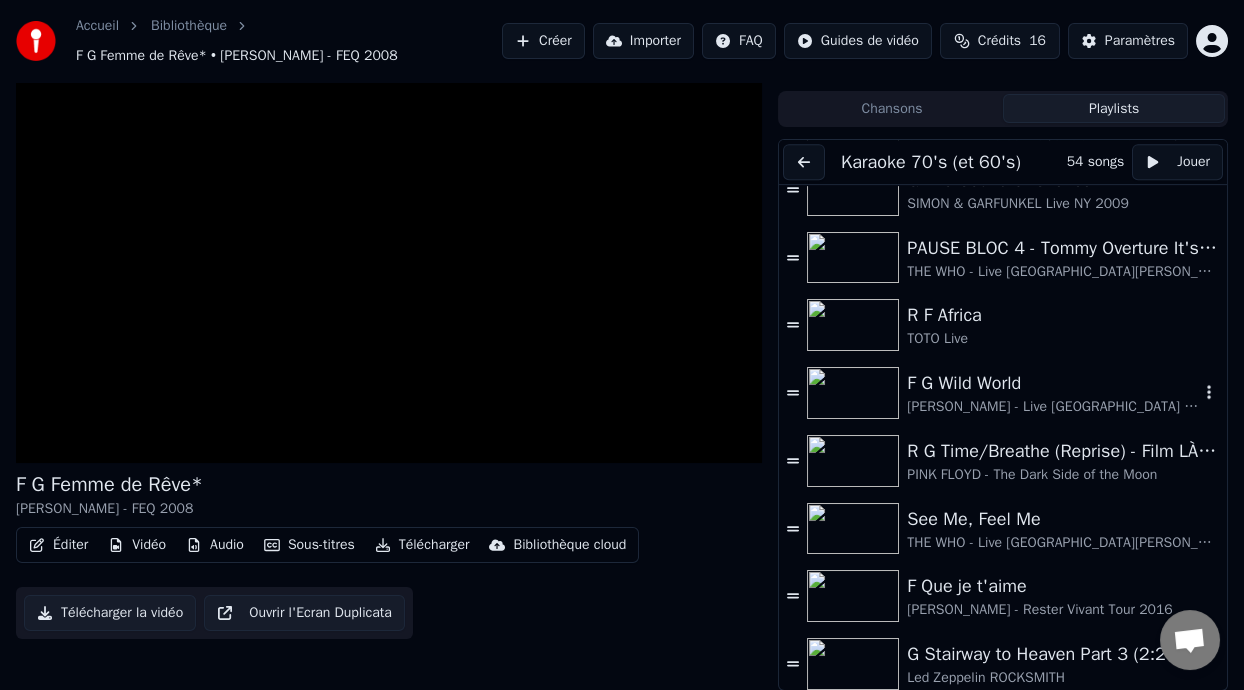 click on "F G Wild World" at bounding box center (1053, 383) 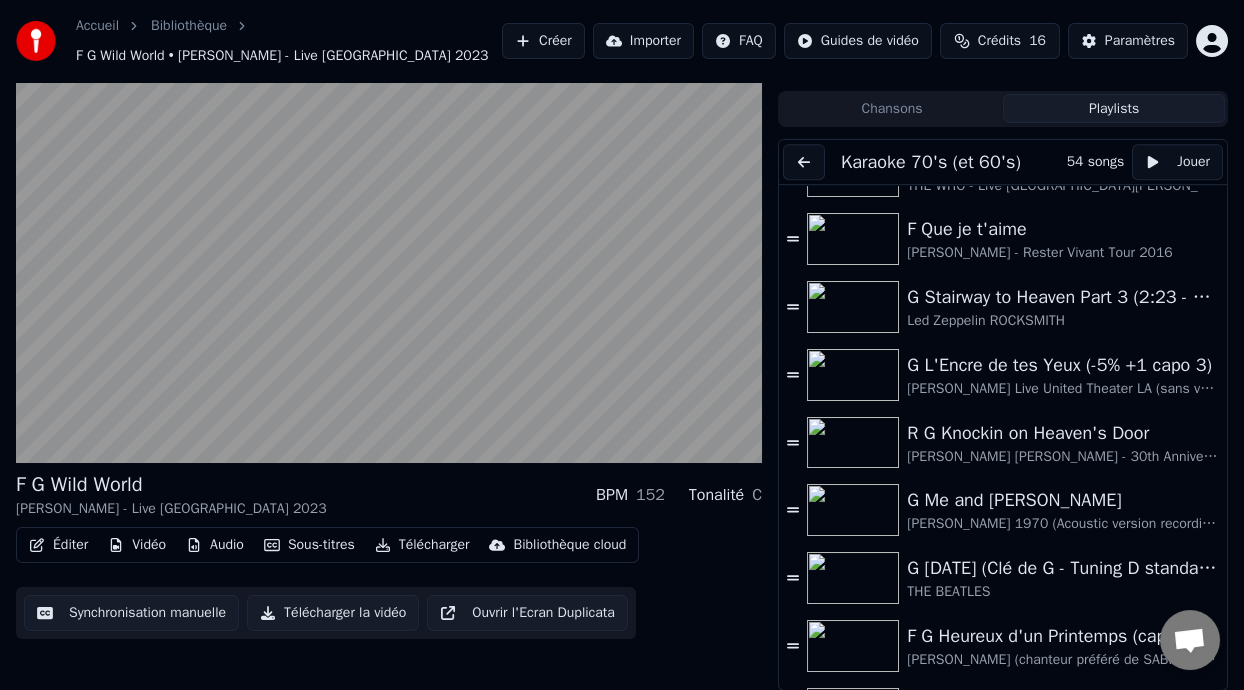 scroll, scrollTop: 2816, scrollLeft: 0, axis: vertical 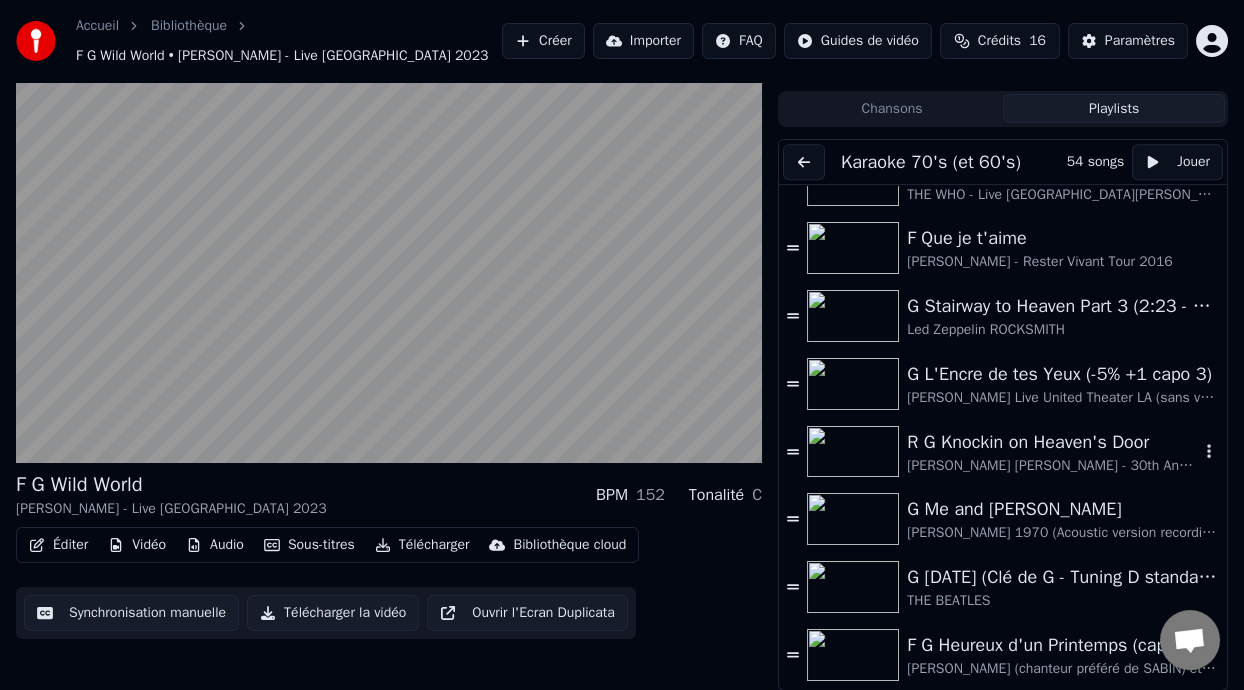 click on "R G Knockin on Heaven's Door" at bounding box center (1053, 442) 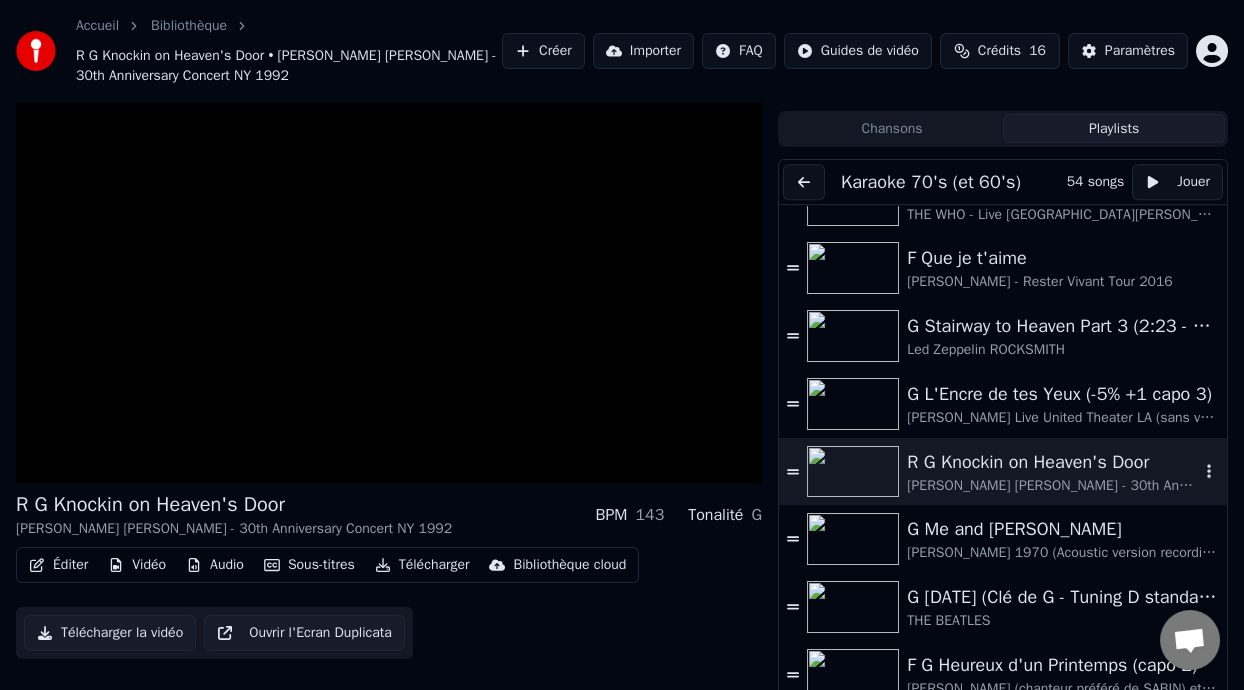 scroll, scrollTop: 59, scrollLeft: 0, axis: vertical 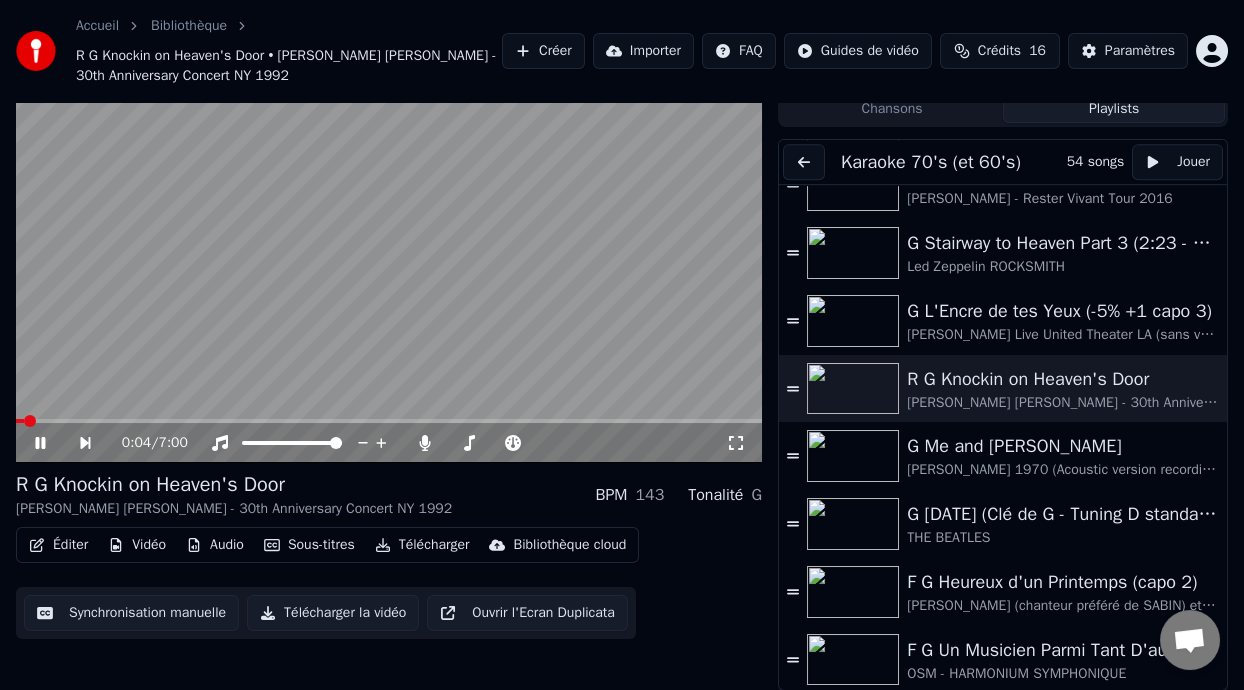 click 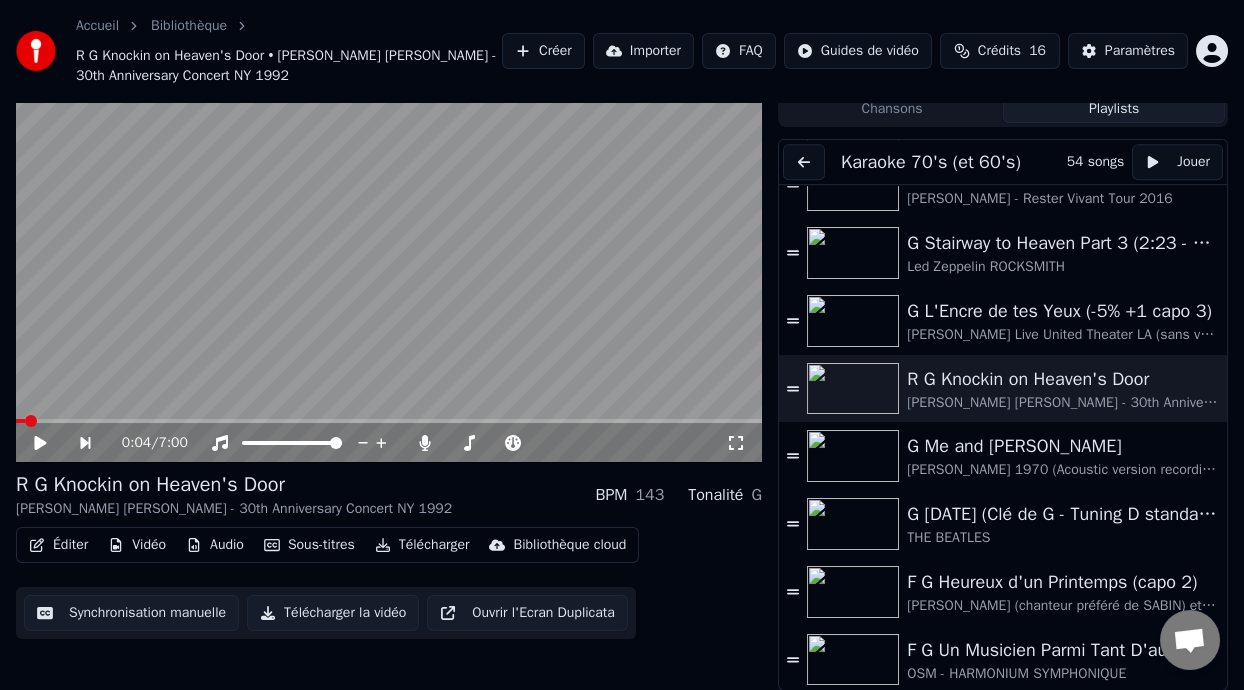 click 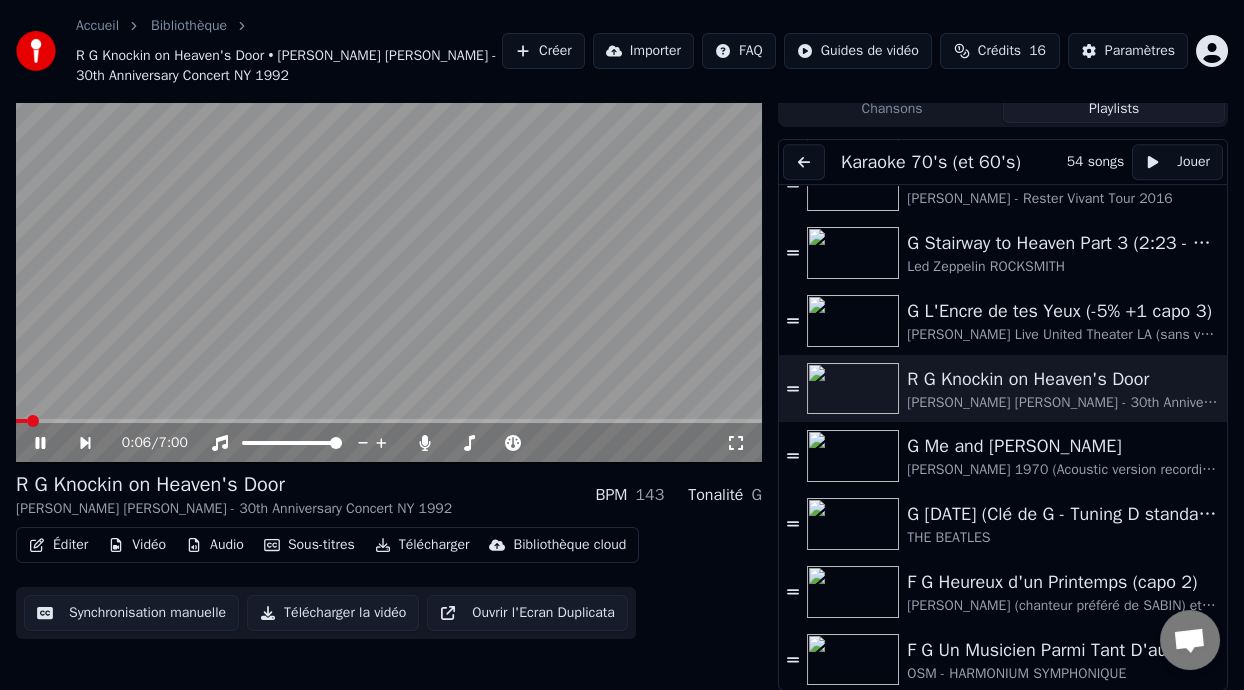 click 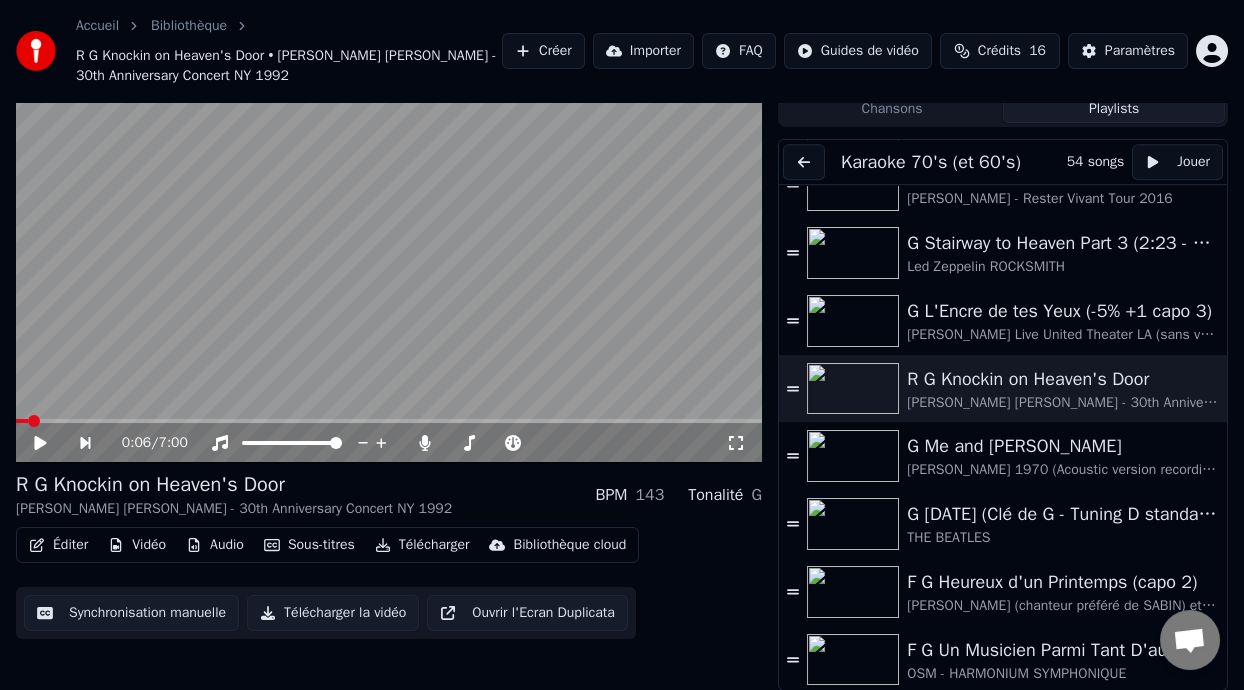 click 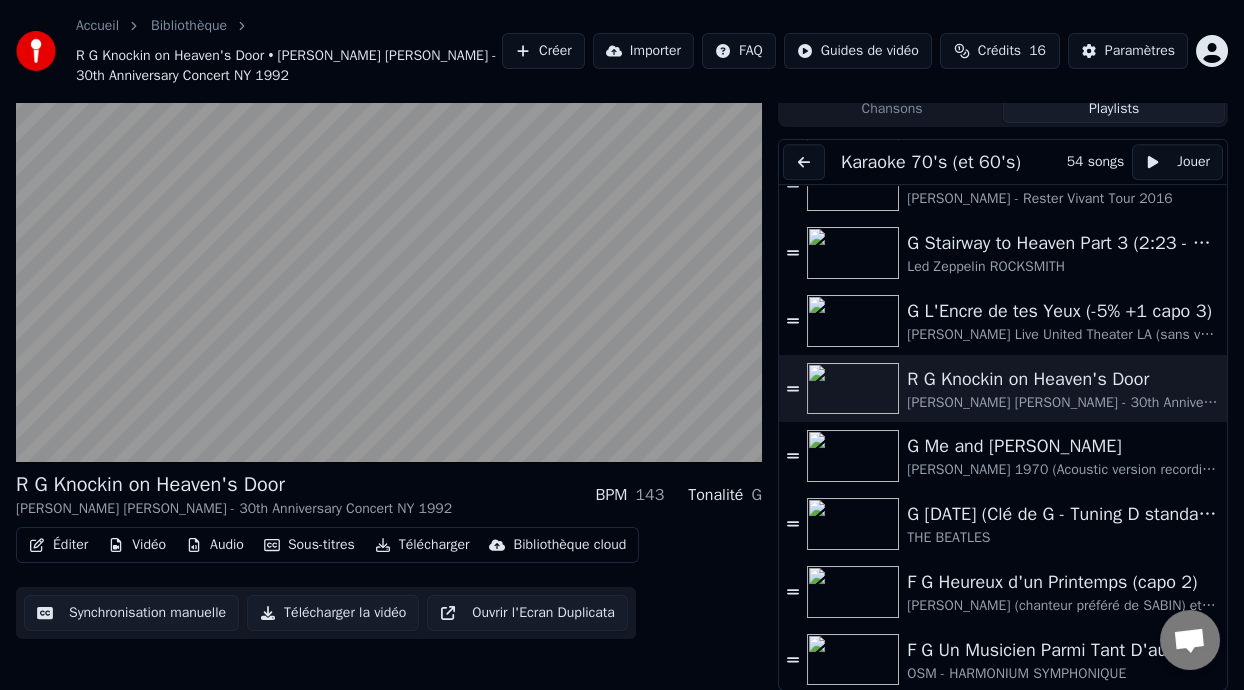 scroll, scrollTop: 3016, scrollLeft: 0, axis: vertical 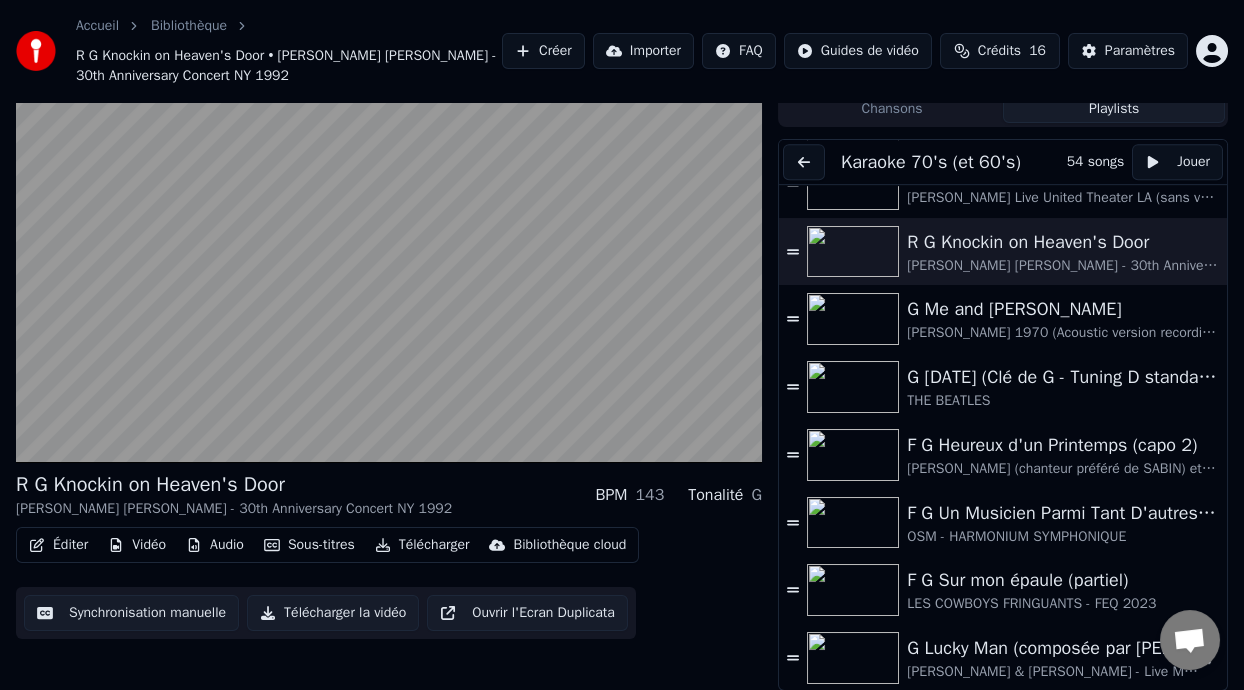 click on "[PERSON_NAME] & [PERSON_NAME] - Live Montreux 1997 (voix 50%)" at bounding box center (1053, 672) 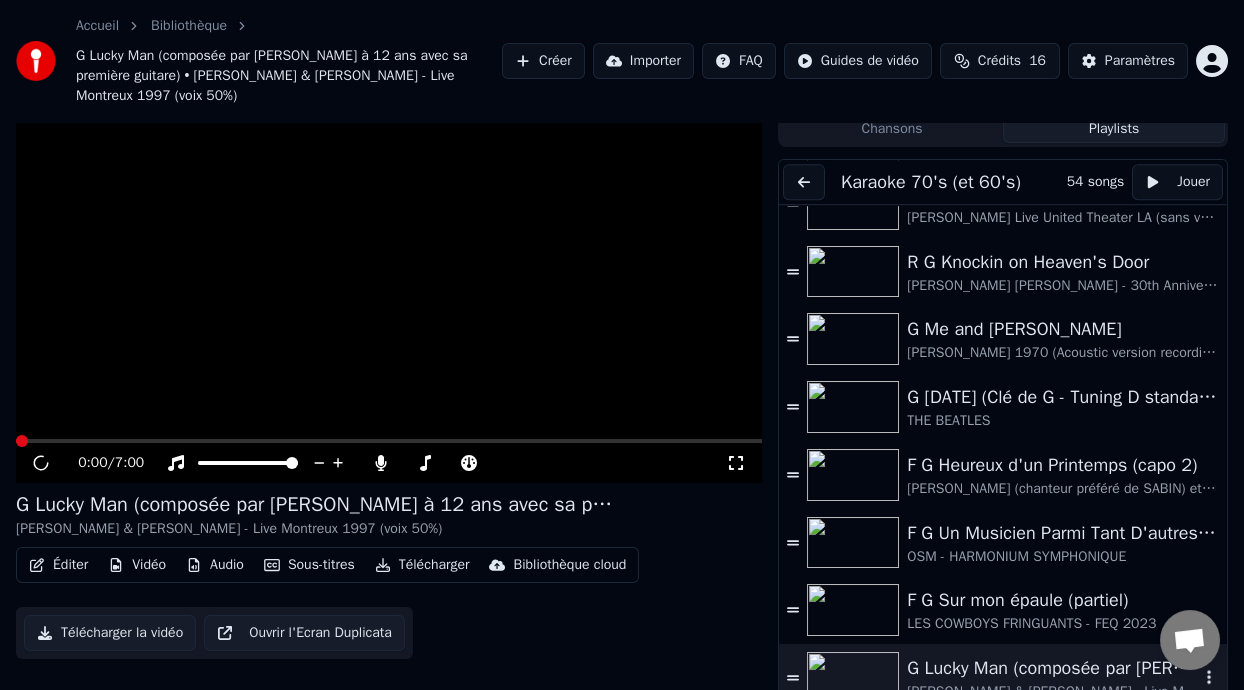 scroll, scrollTop: 79, scrollLeft: 0, axis: vertical 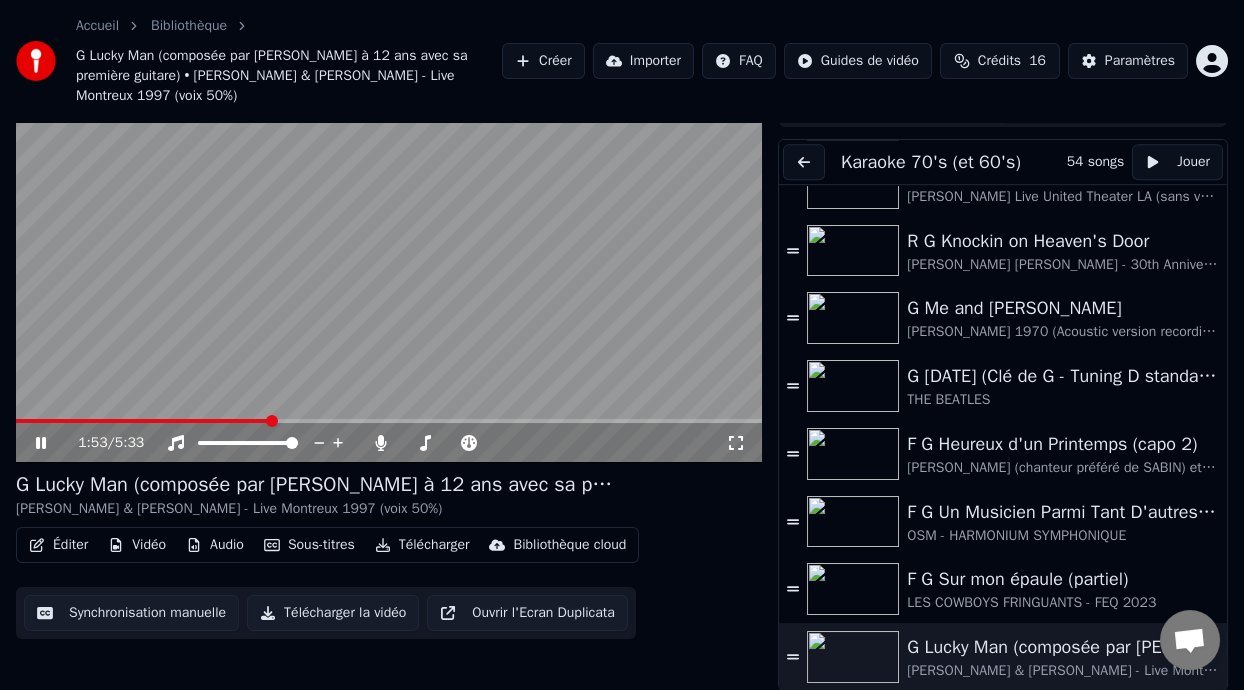 click 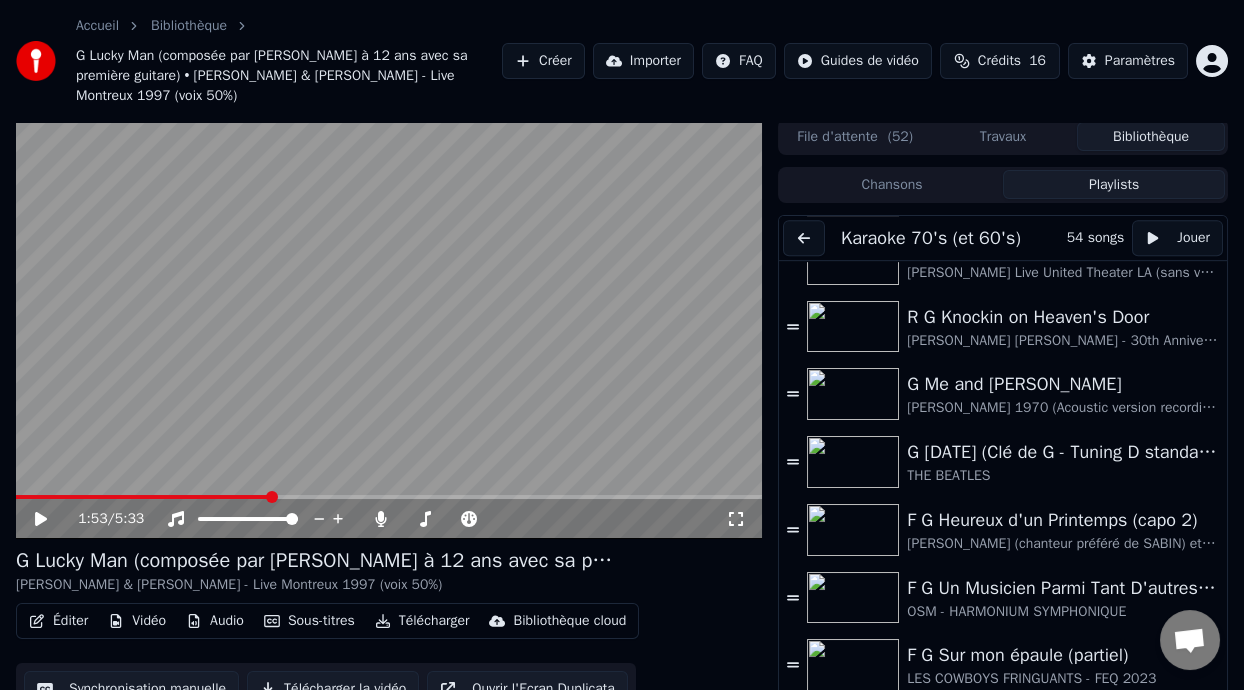 scroll, scrollTop: 0, scrollLeft: 0, axis: both 